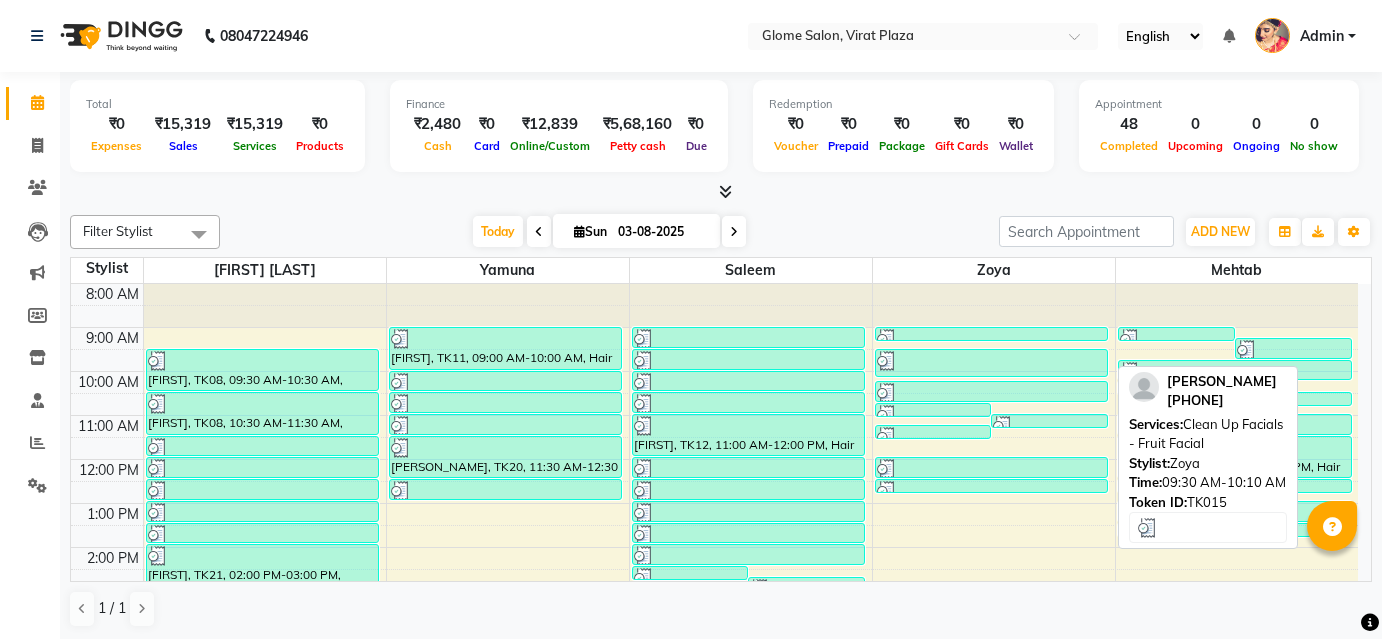 scroll, scrollTop: 0, scrollLeft: 0, axis: both 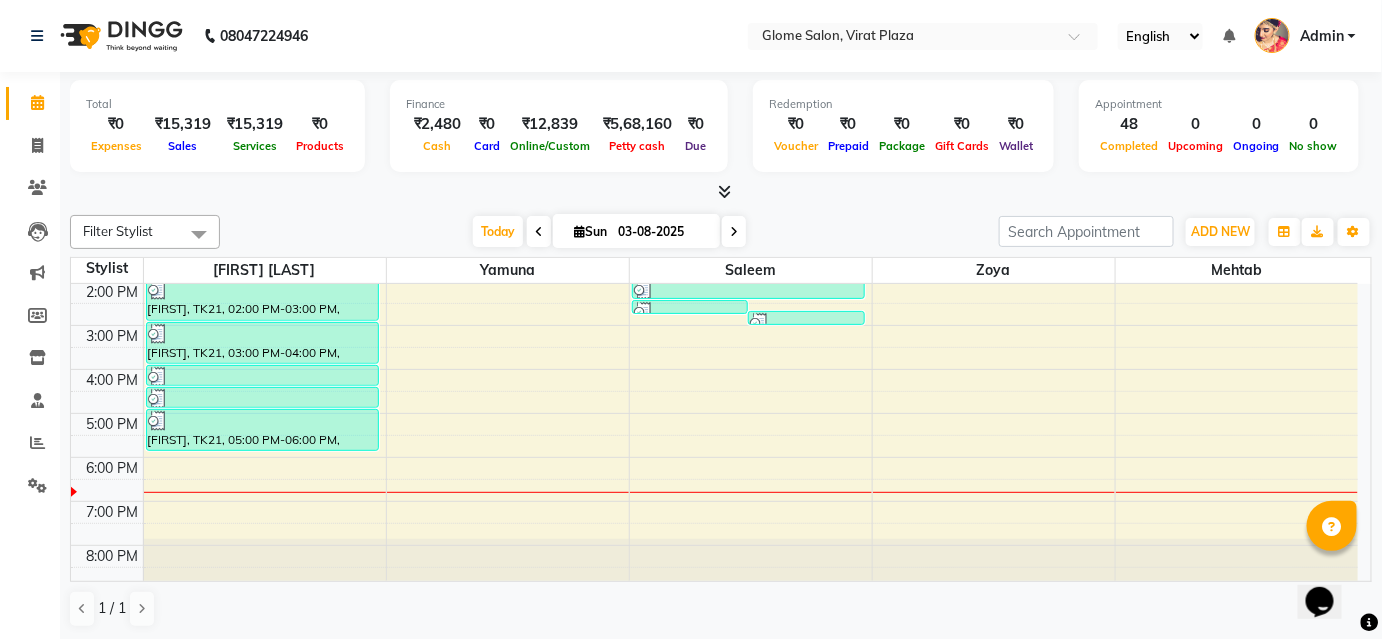 click on "8:00 AM 9:00 AM 10:00 AM 11:00 AM 12:00 PM 1:00 PM 2:00 PM 3:00 PM 4:00 PM 5:00 PM 6:00 PM 7:00 PM 8:00 PM     Bhargavi Bhargavi, TK08, 09:30 AM-10:30 AM, Cartridge Flavoured Waxing - Half Legs     Bhargavi Bhargavi, TK08, 10:30 AM-11:30 AM, Cartridge Flavoured Waxing - Full Arms     Bhargavi Bhargavi, TK08, 11:30 AM-12:00 PM, Peel Off Waxing - Underarms     Bhargavi Bhargavi, TK08, 12:00 PM-12:30 PM, Peel Off Waxing - Upper/Lower Lip     Bhargavi Bhargavi, TK08, 12:30 PM-01:00 PM, Threading  - Eyebrows     Prathima, TK13, 01:00 PM-01:30 PM, Threading  - Eyebrows     Shrushti, TK14, 01:30 PM-02:00 PM, Threading  - Eyebrows     Bhargavi Bhargavi, TK21, 02:00 PM-03:00 PM, Cartridge Flavoured Waxing - Full Arms     Bhargavi Bhargavi, TK21, 03:00 PM-04:00 PM, Cartridge Flavoured Waxing - Full Legs     Bhargavi Bhargavi, TK21, 04:00 PM-04:30 PM, Peel Off Waxing - Underarms     Bhargavi Bhargavi, TK21, 04:30 PM-05:00 PM, Hair Cut - Basic Hair Cut         Vani, TK11, 09:00 AM-10:00 AM, Hair Spa  - Premium Spa" at bounding box center (714, 303) 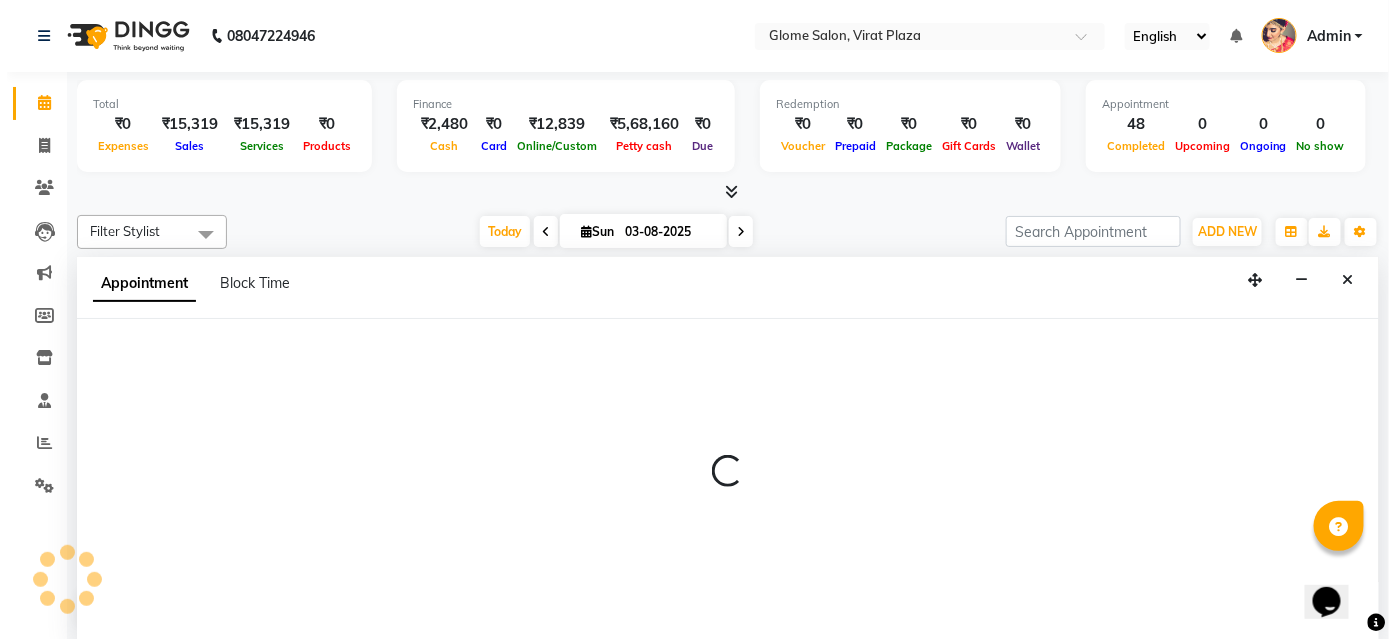 scroll, scrollTop: 0, scrollLeft: 0, axis: both 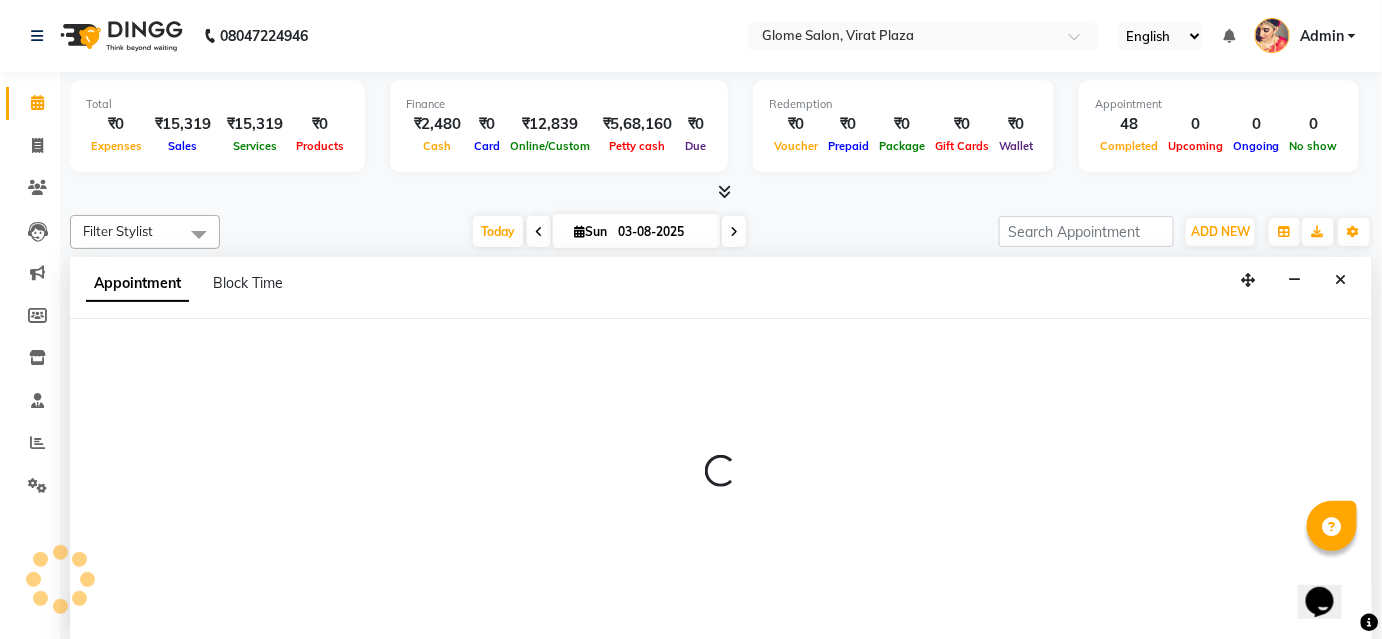 select on "34176" 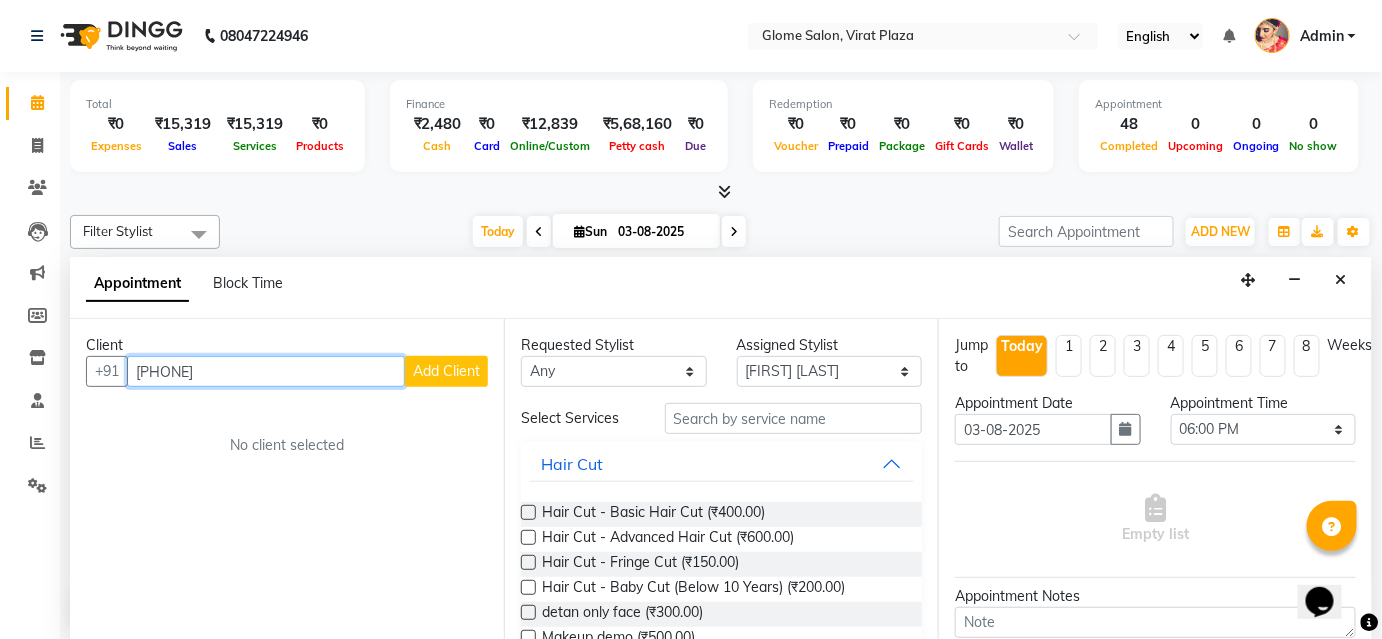 type on "9663222697" 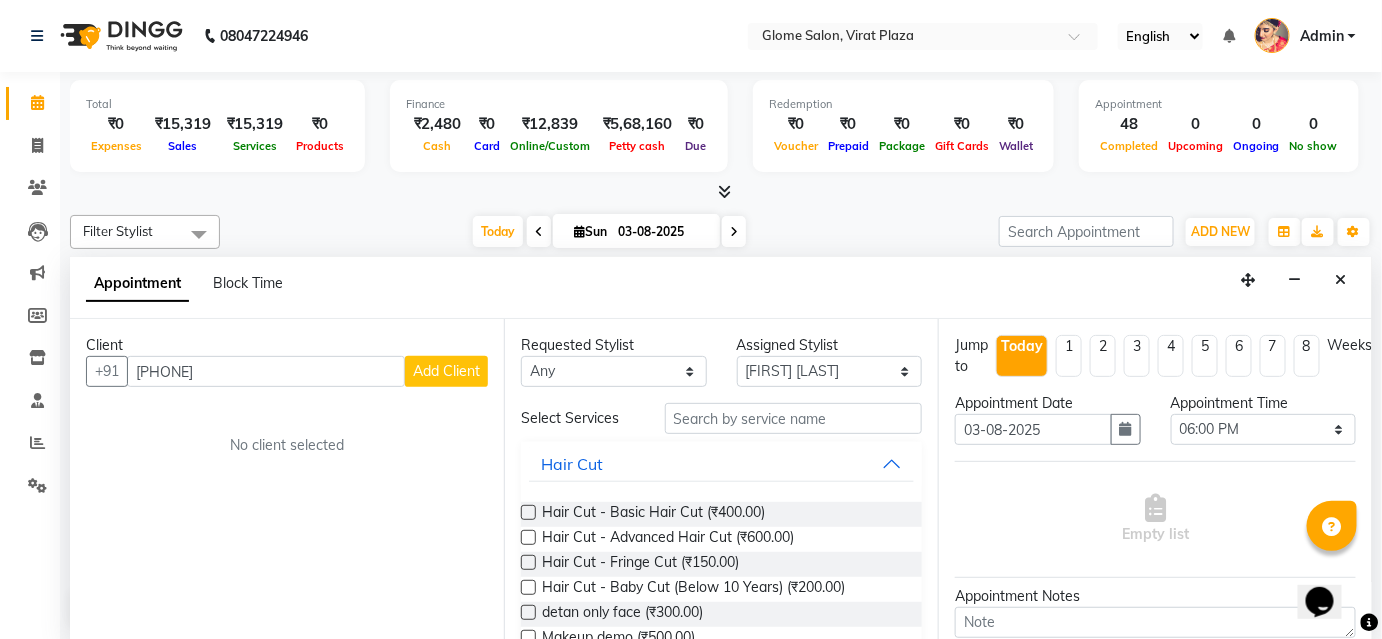 click on "Add Client" at bounding box center [446, 371] 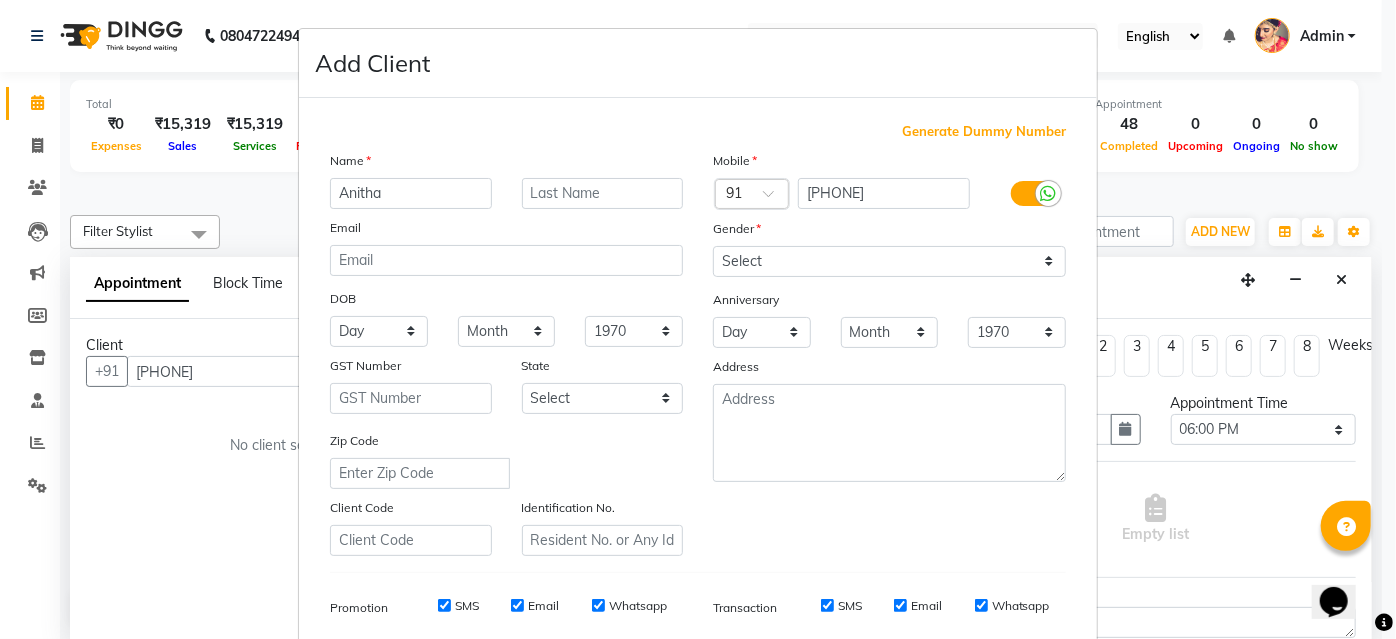 type on "Anitha" 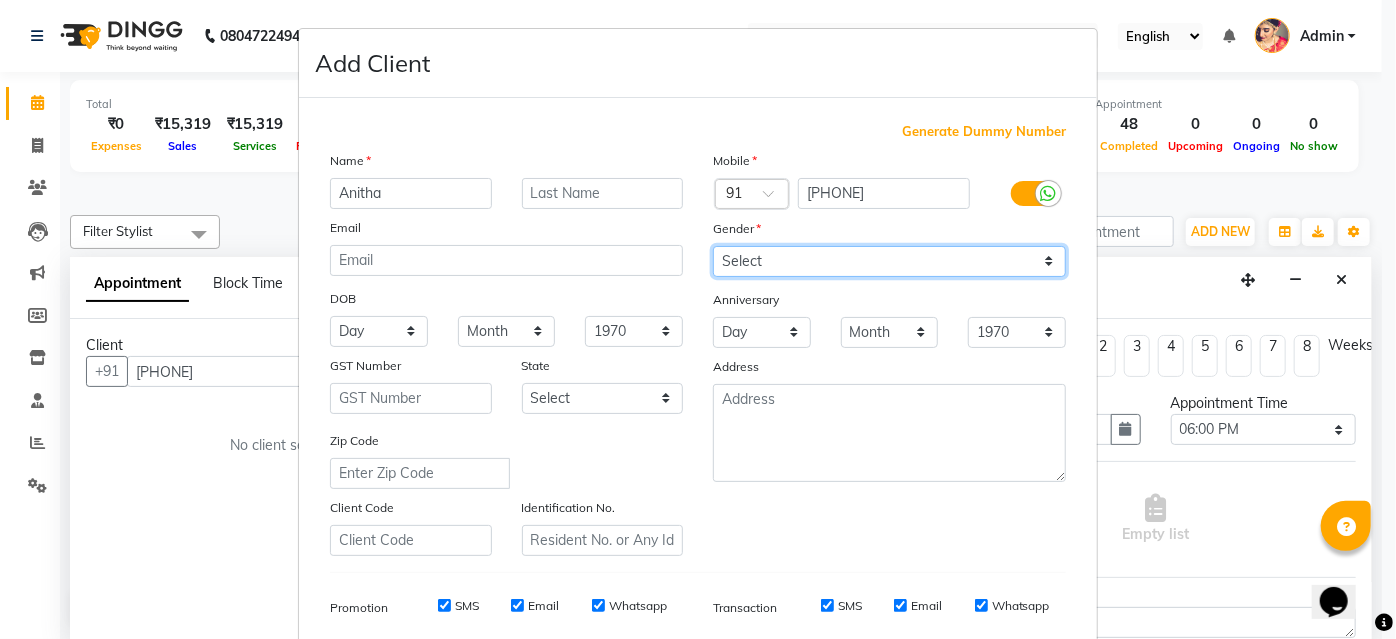 click on "Select Male Female Other Prefer Not To Say" at bounding box center (889, 261) 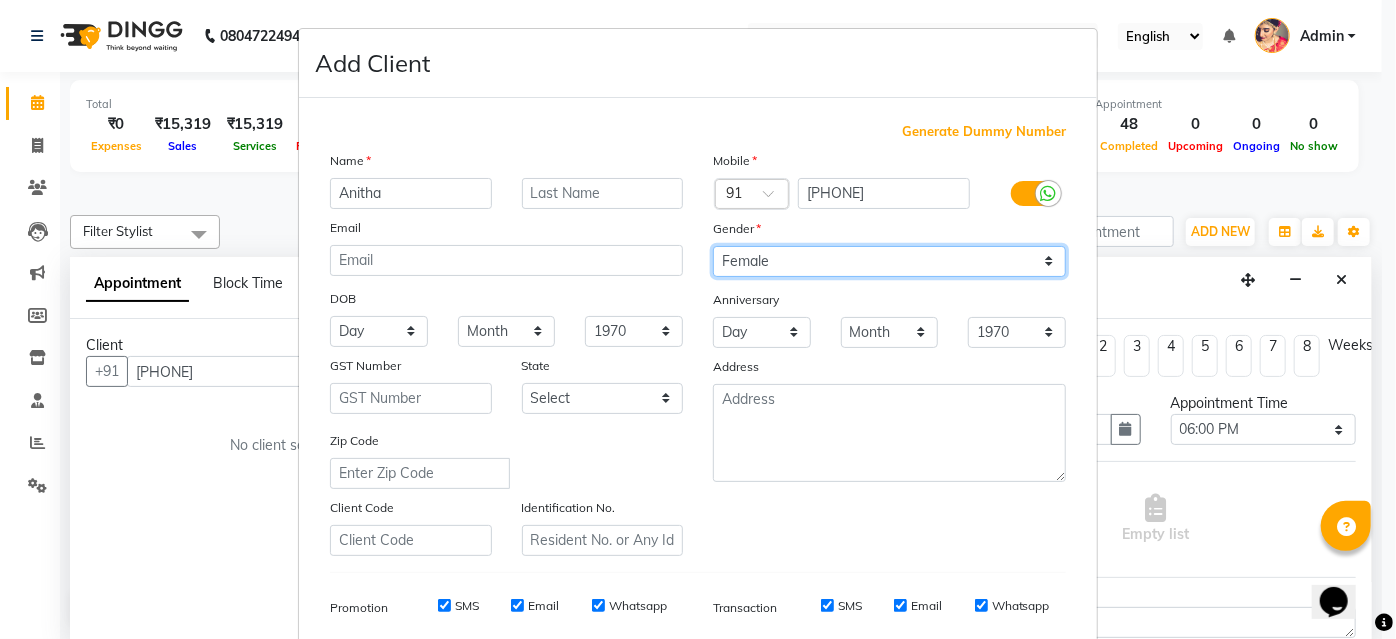 click on "Select Male Female Other Prefer Not To Say" at bounding box center [889, 261] 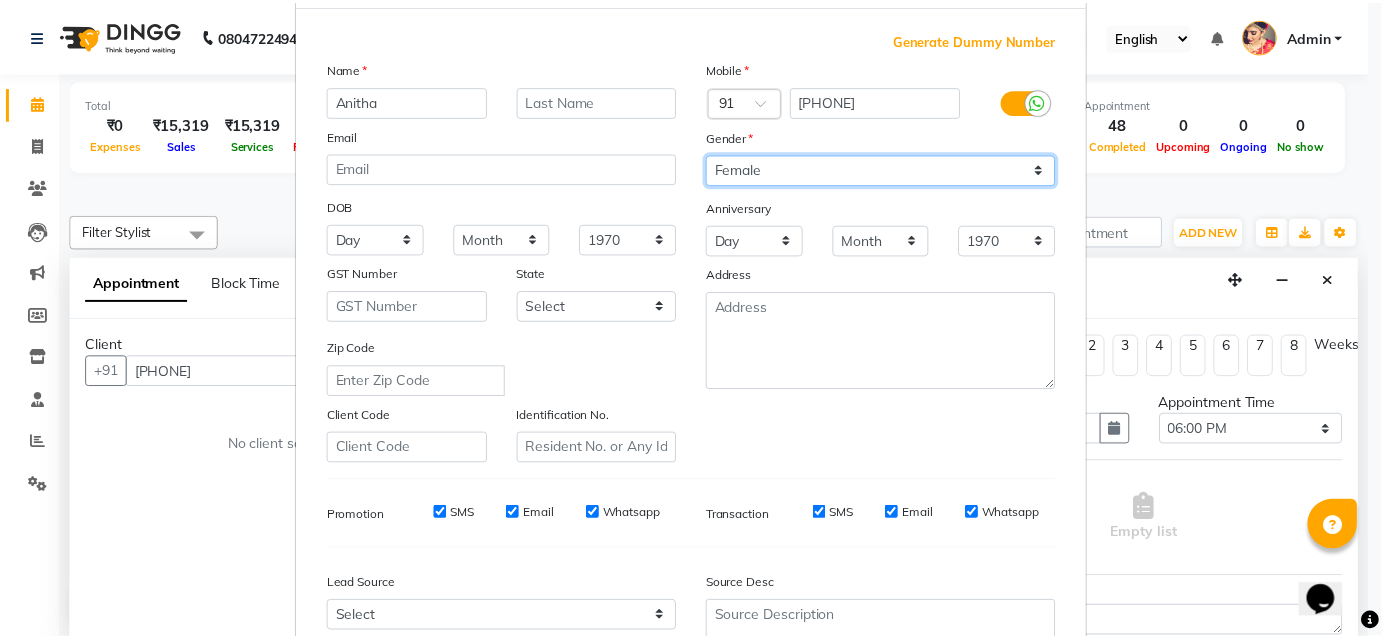 scroll, scrollTop: 282, scrollLeft: 0, axis: vertical 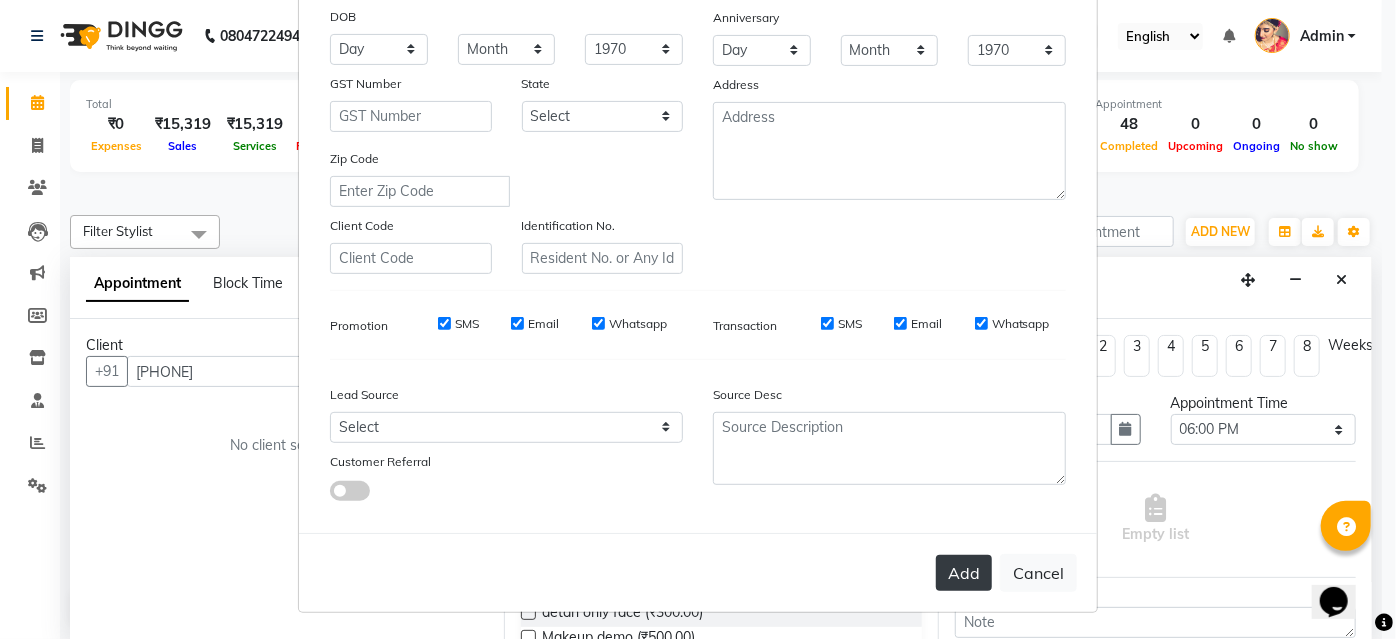 click on "Add   Cancel" at bounding box center [698, 572] 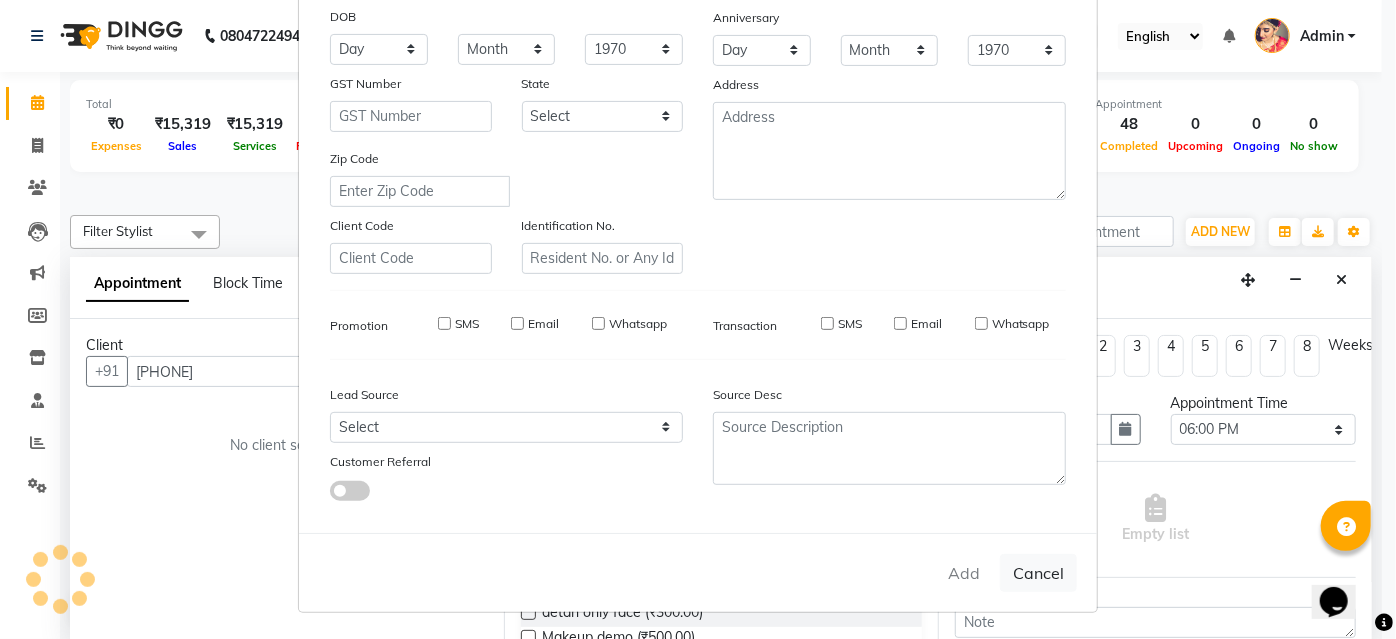 type 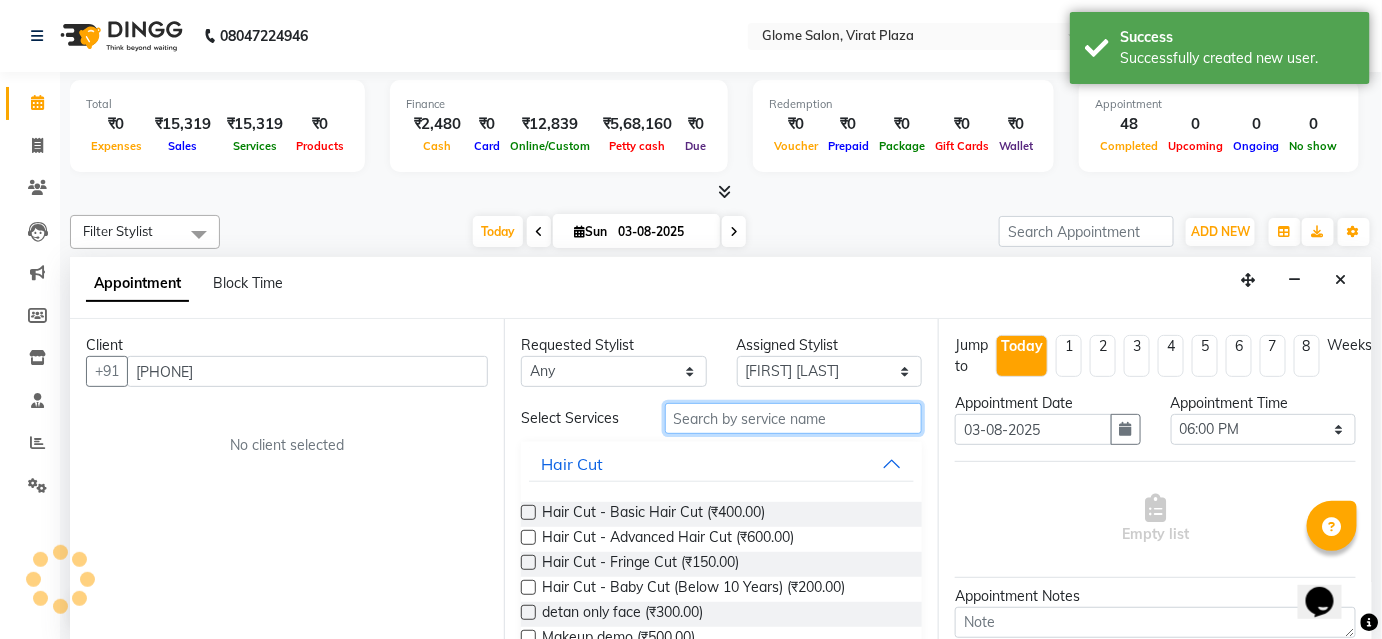 click at bounding box center [793, 418] 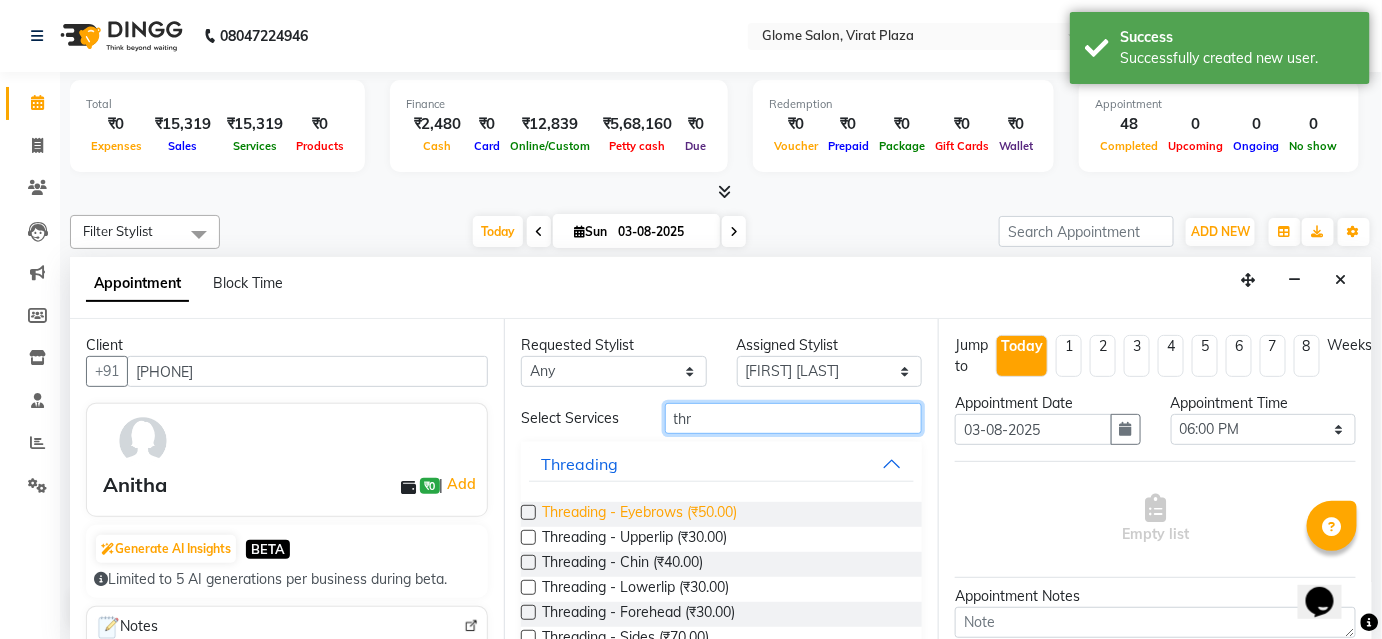 type on "thr" 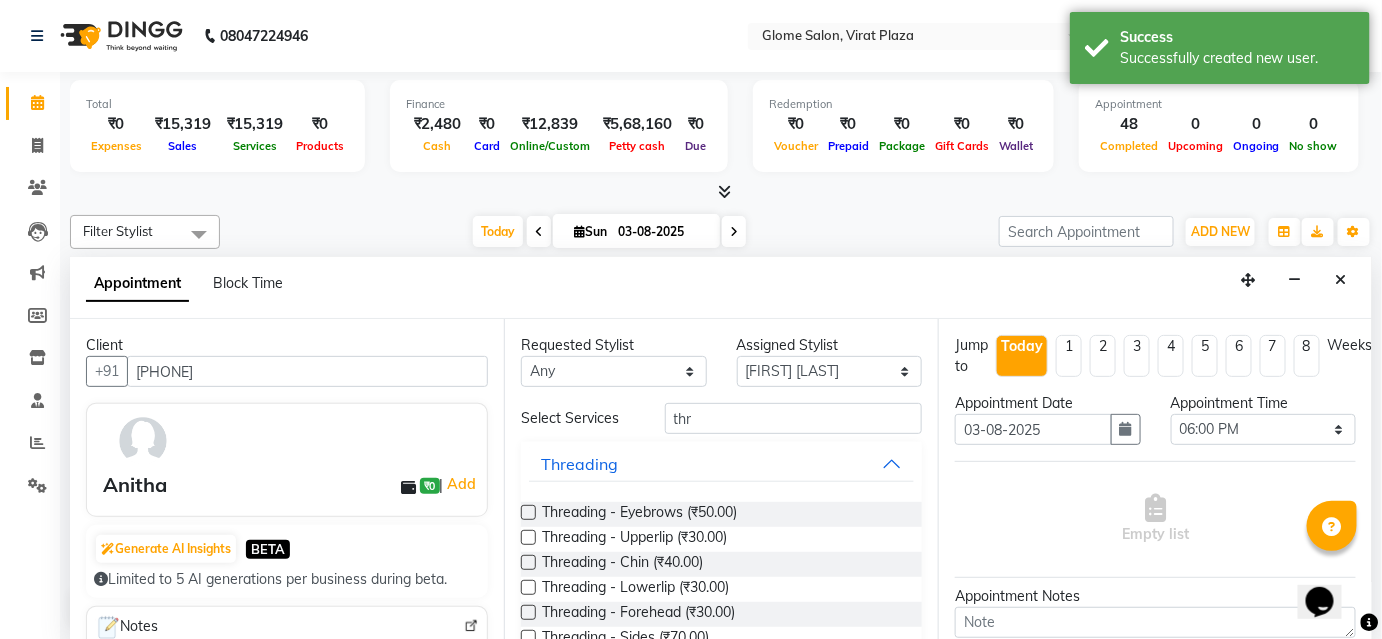 drag, startPoint x: 728, startPoint y: 501, endPoint x: 950, endPoint y: 507, distance: 222.08107 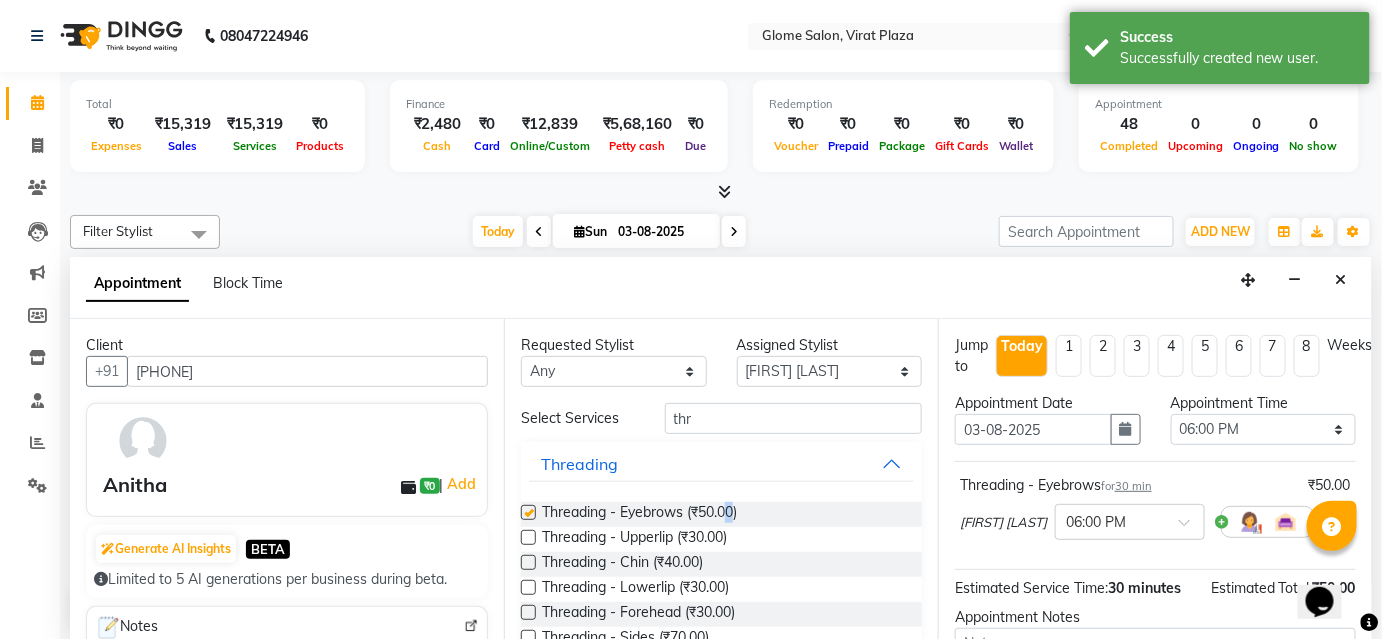 checkbox on "false" 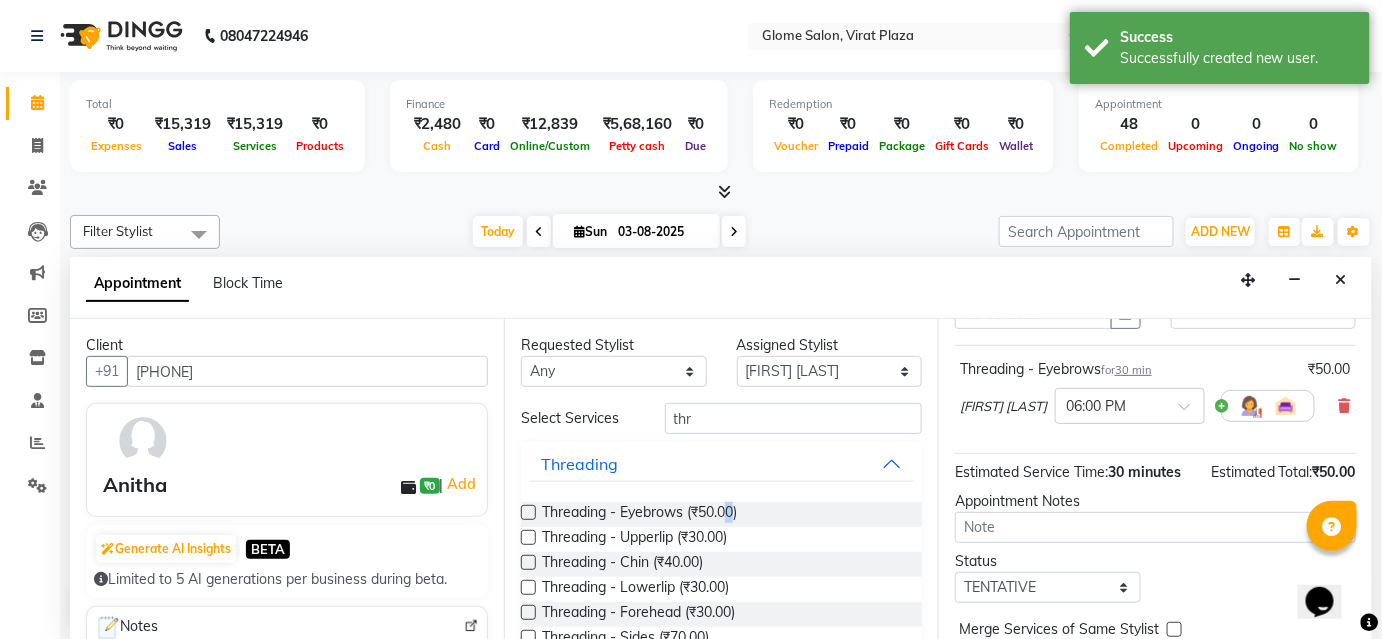 scroll, scrollTop: 206, scrollLeft: 0, axis: vertical 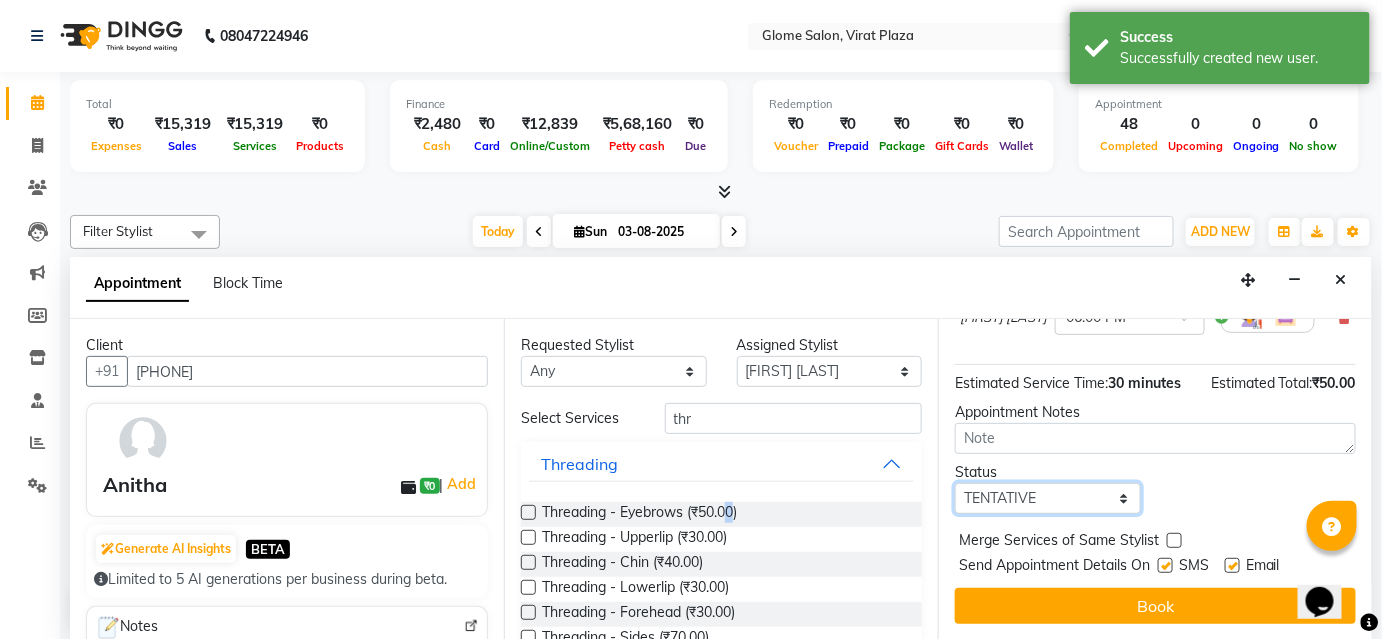 drag, startPoint x: 1039, startPoint y: 498, endPoint x: 1047, endPoint y: 508, distance: 12.806249 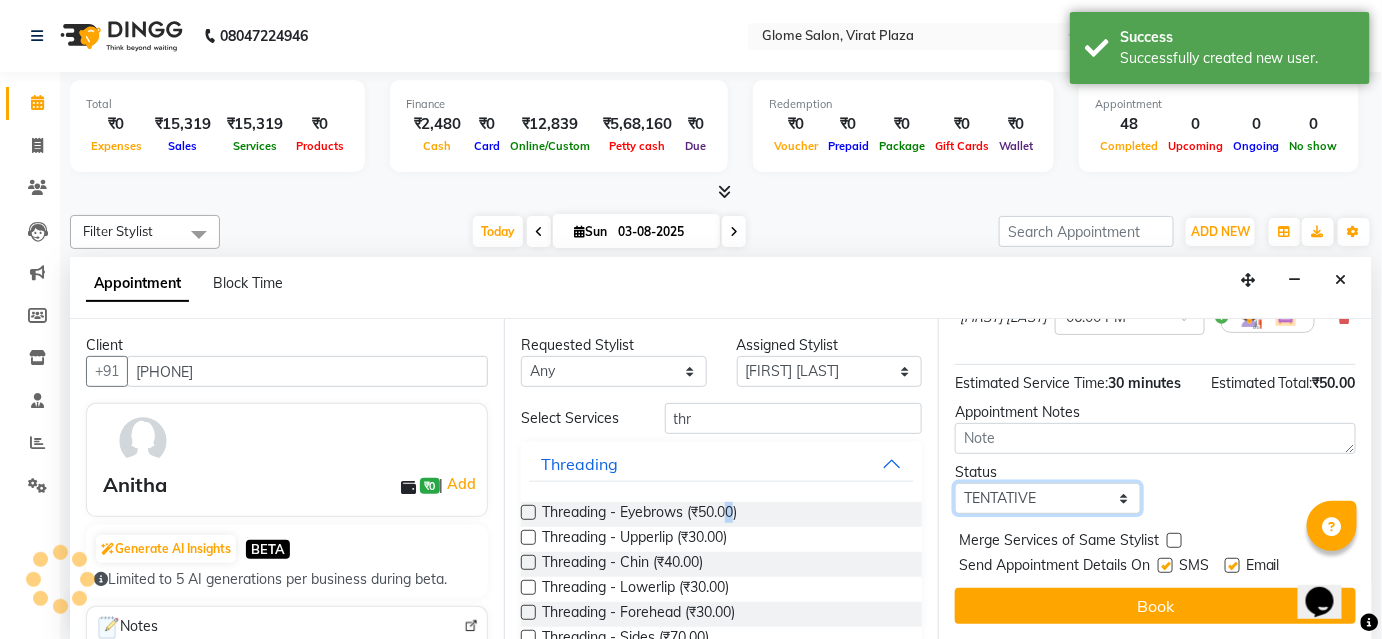 select on "confirm booking" 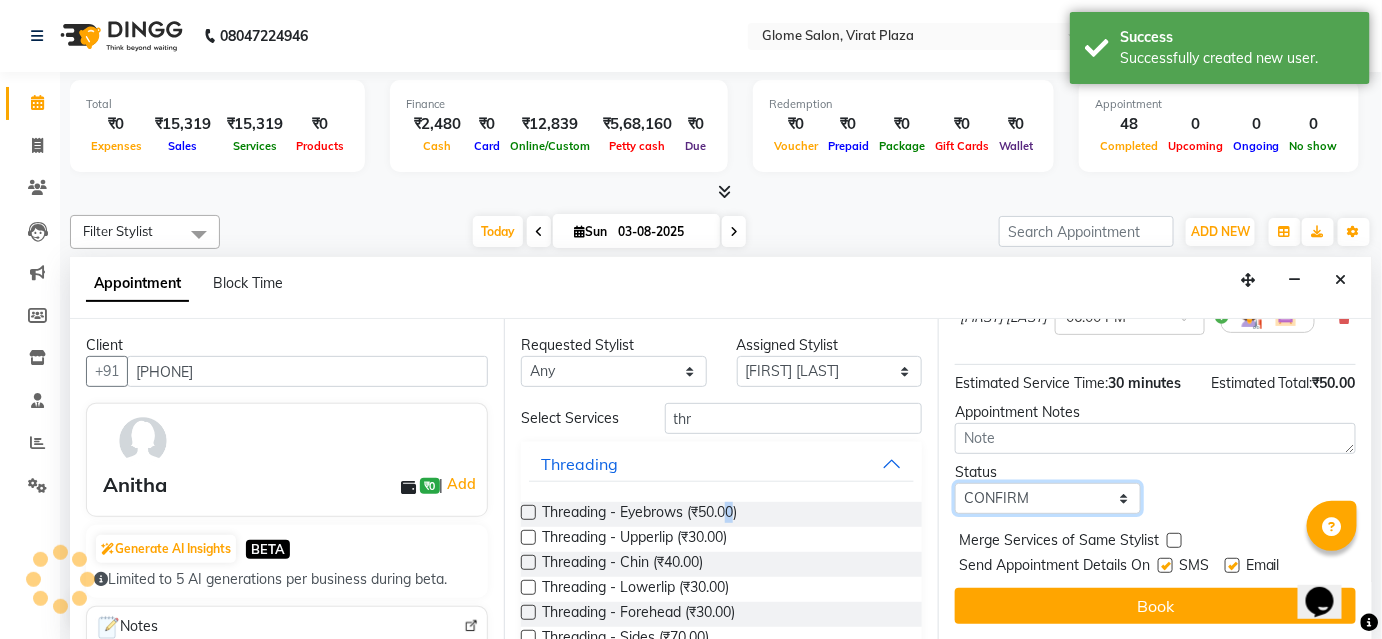 click on "Select TENTATIVE CONFIRM CHECK-IN UPCOMING" at bounding box center [1048, 498] 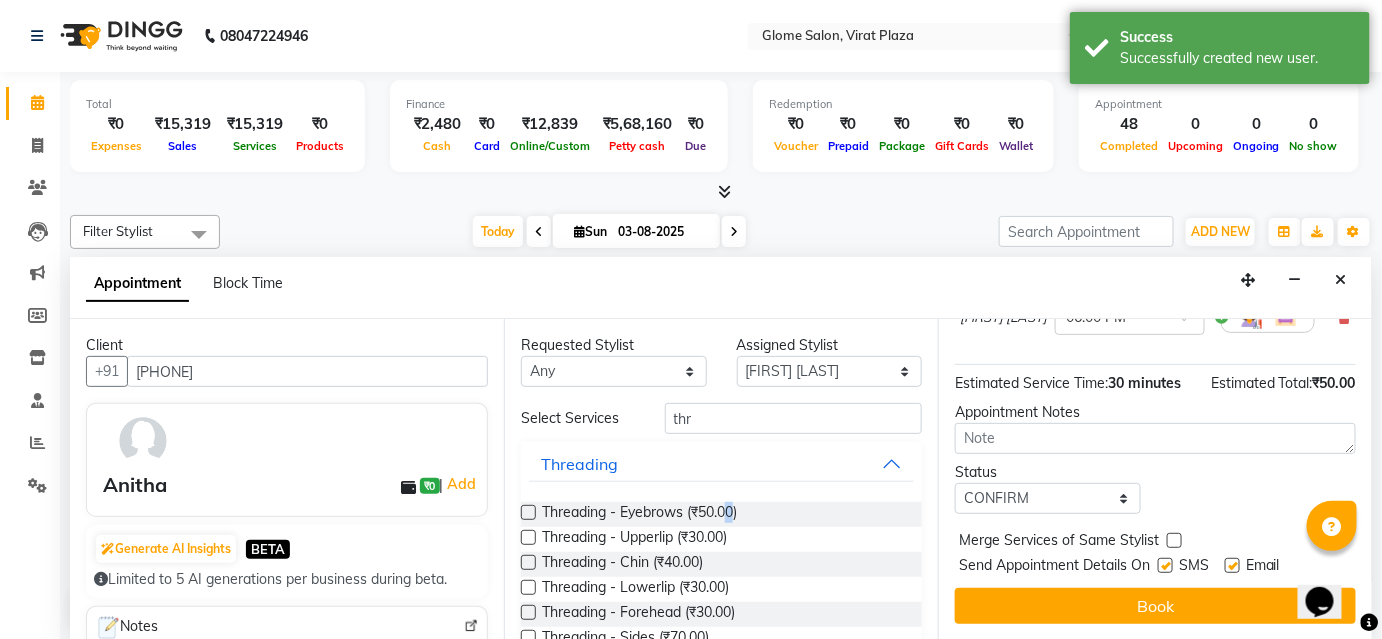 drag, startPoint x: 1056, startPoint y: 623, endPoint x: 1054, endPoint y: 609, distance: 14.142136 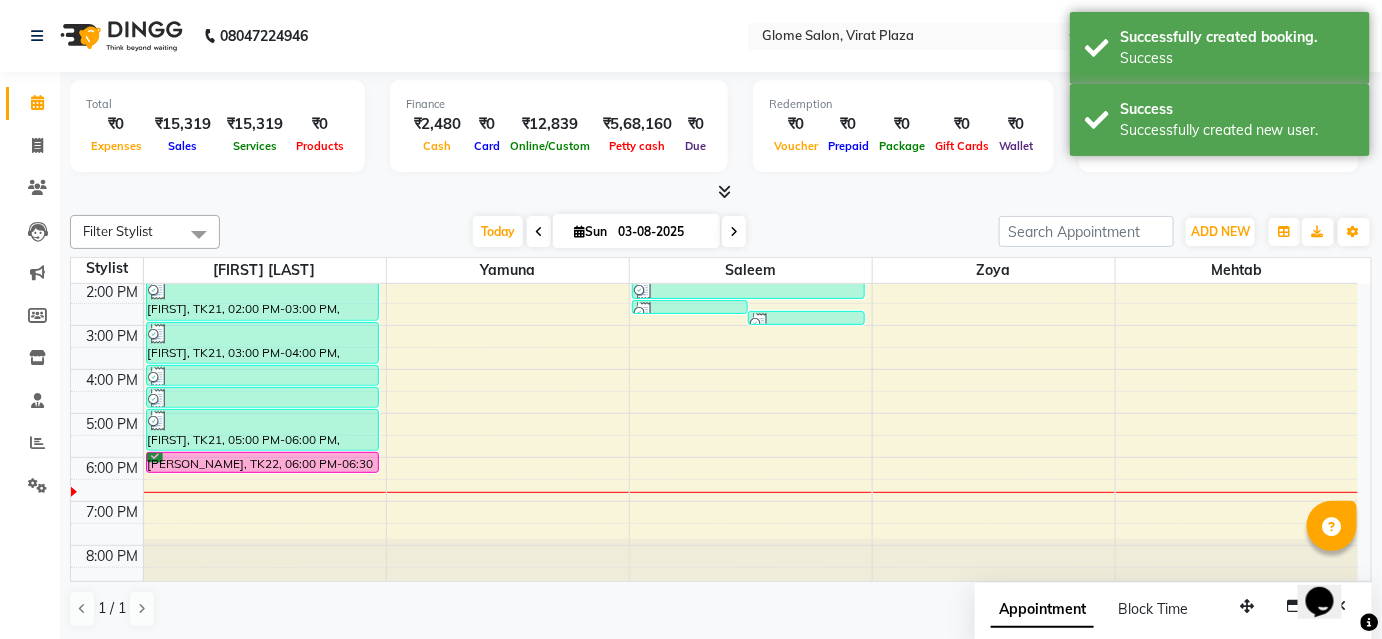 scroll, scrollTop: 0, scrollLeft: 0, axis: both 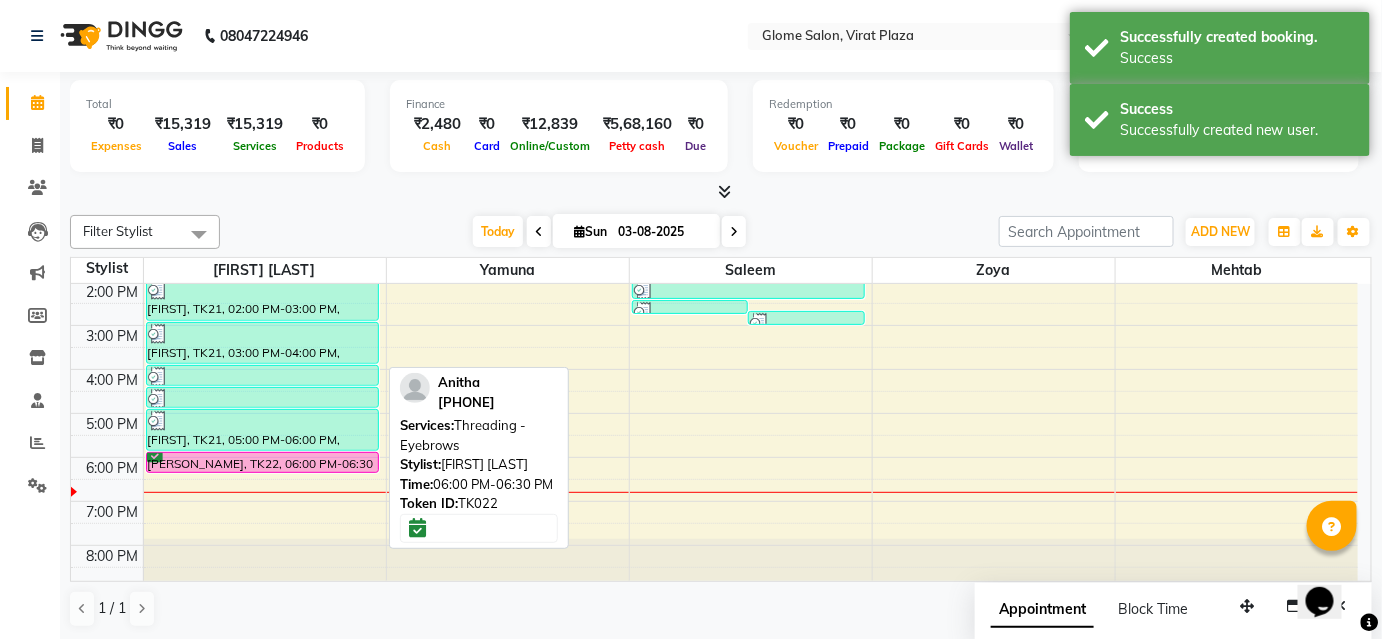 click at bounding box center [263, 472] 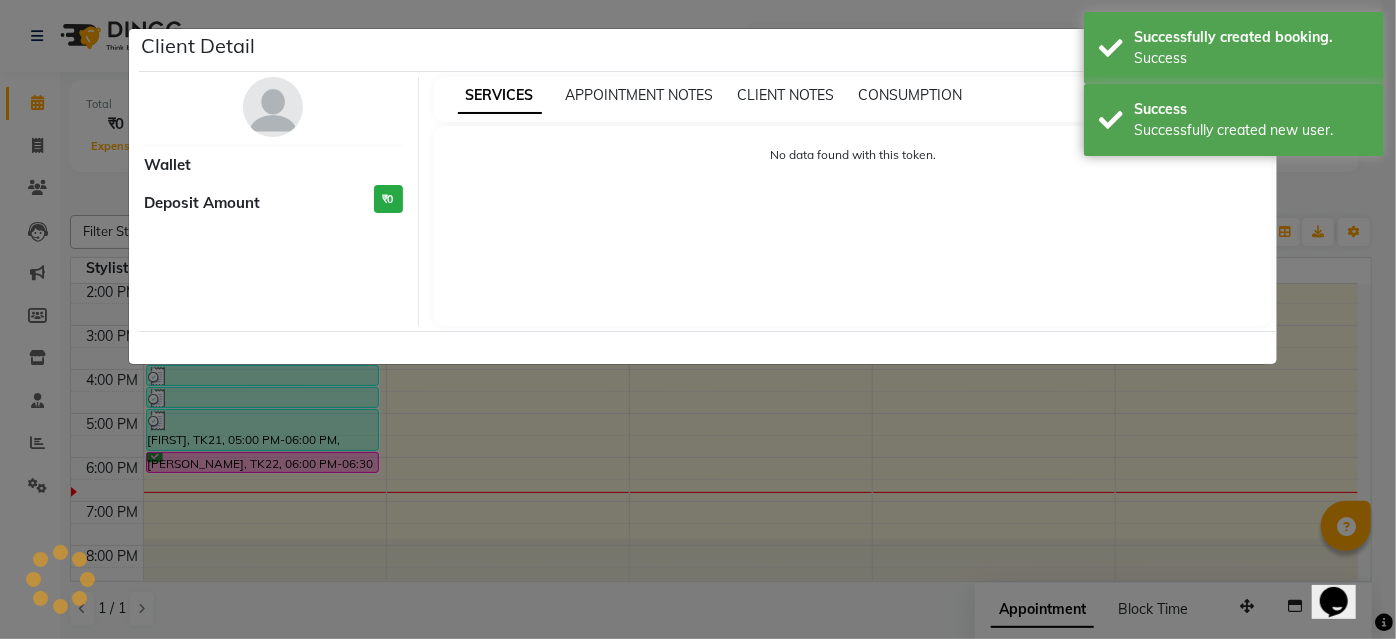 select on "6" 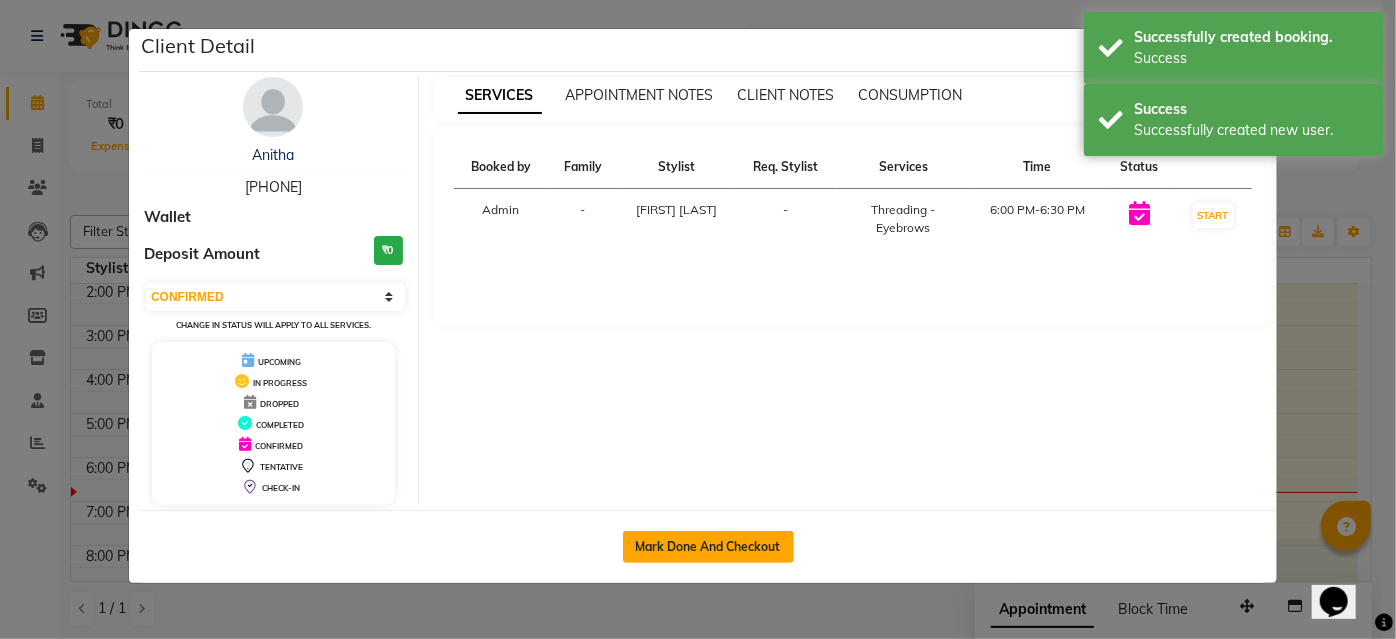 drag, startPoint x: 672, startPoint y: 548, endPoint x: 830, endPoint y: 484, distance: 170.46994 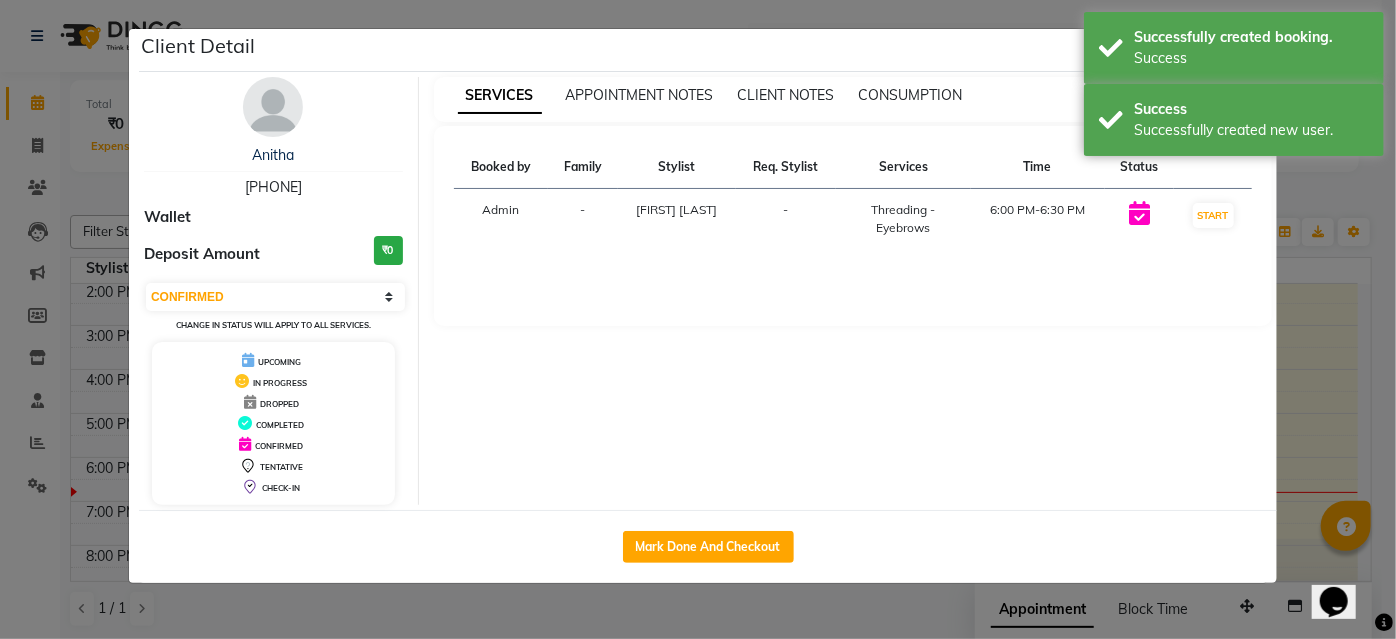 click on "Mark Done And Checkout" 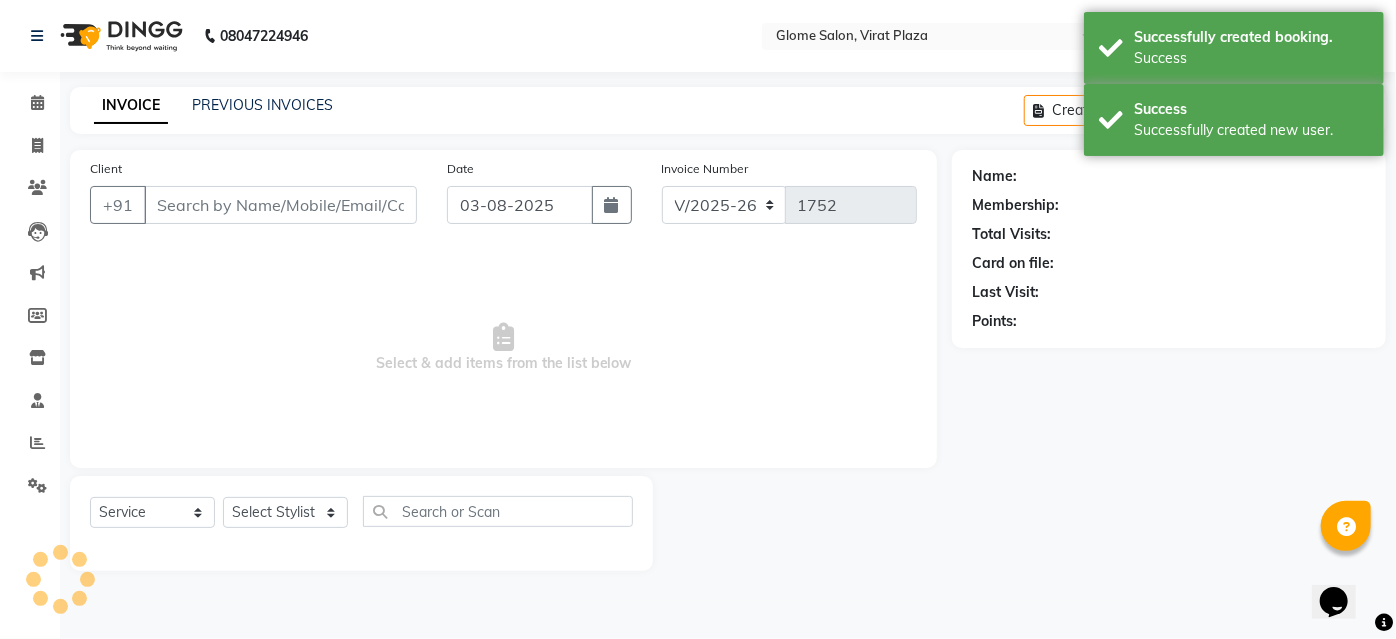 type on "9663222697" 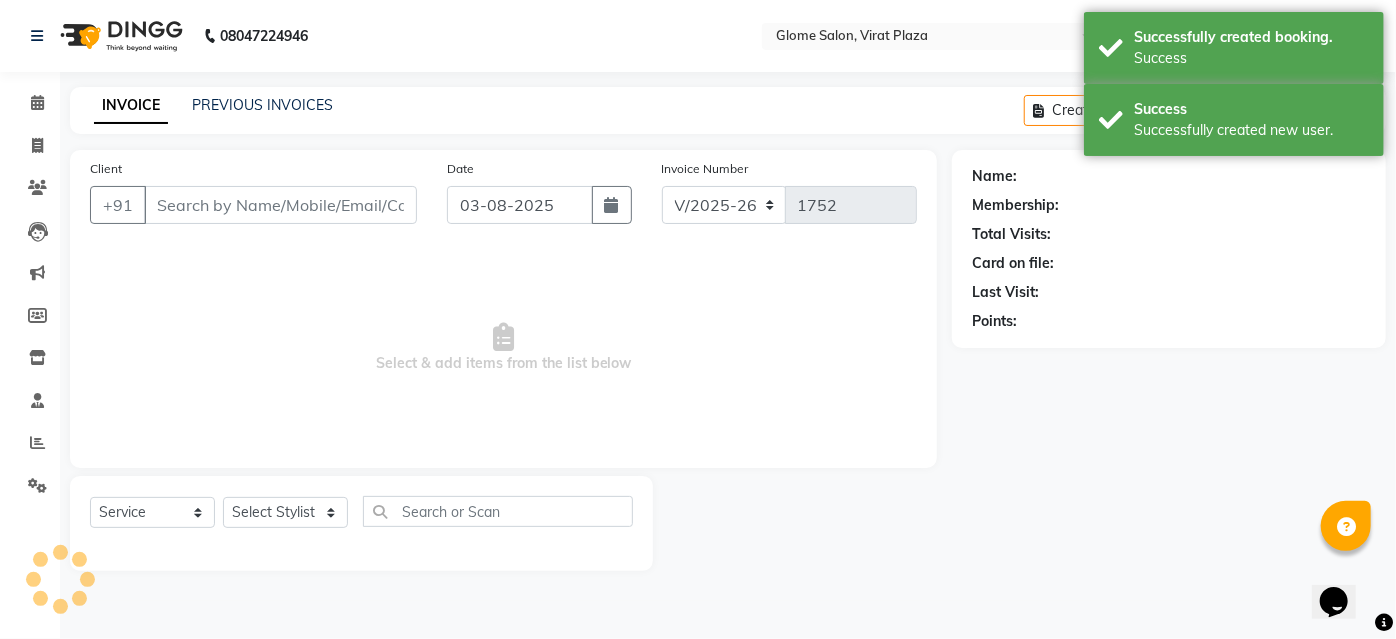select on "34176" 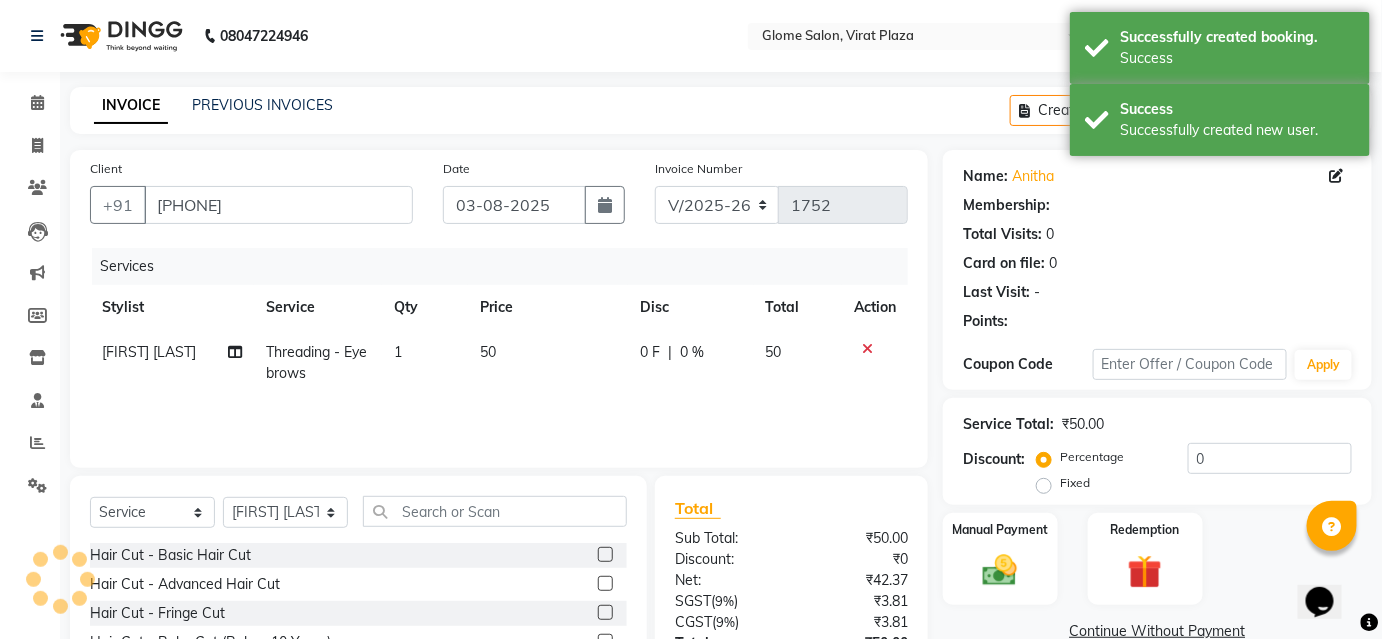 select on "1: Object" 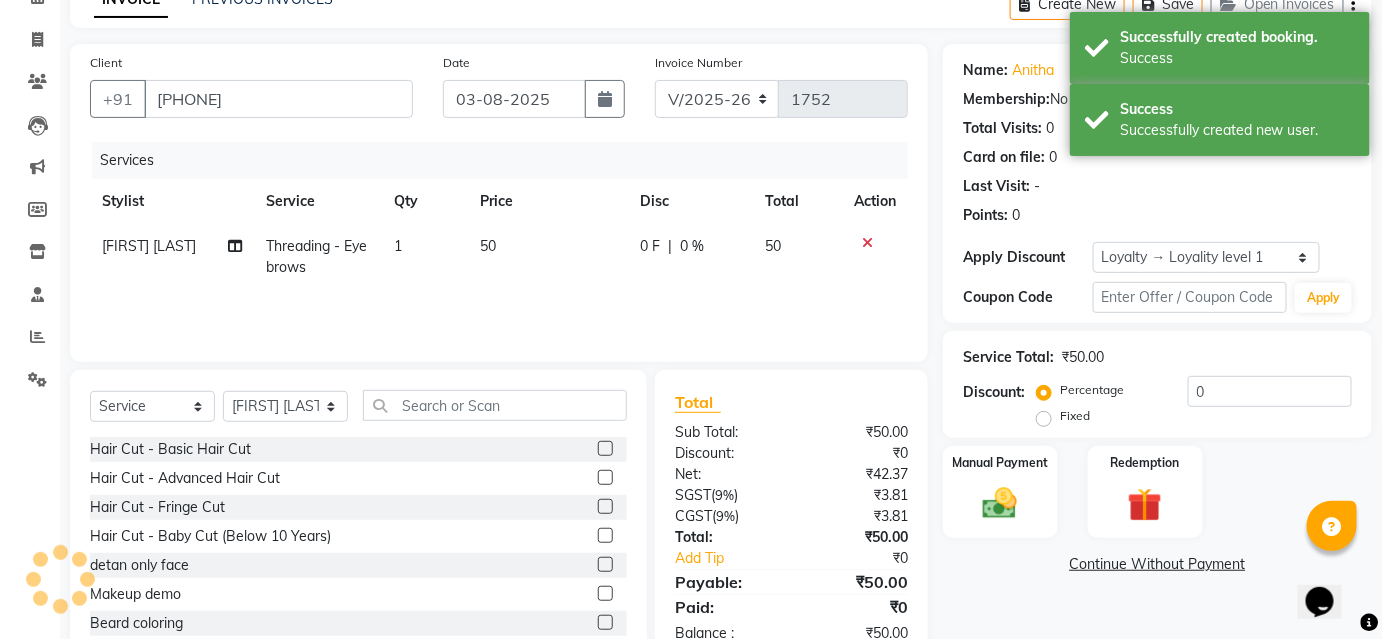 scroll, scrollTop: 161, scrollLeft: 0, axis: vertical 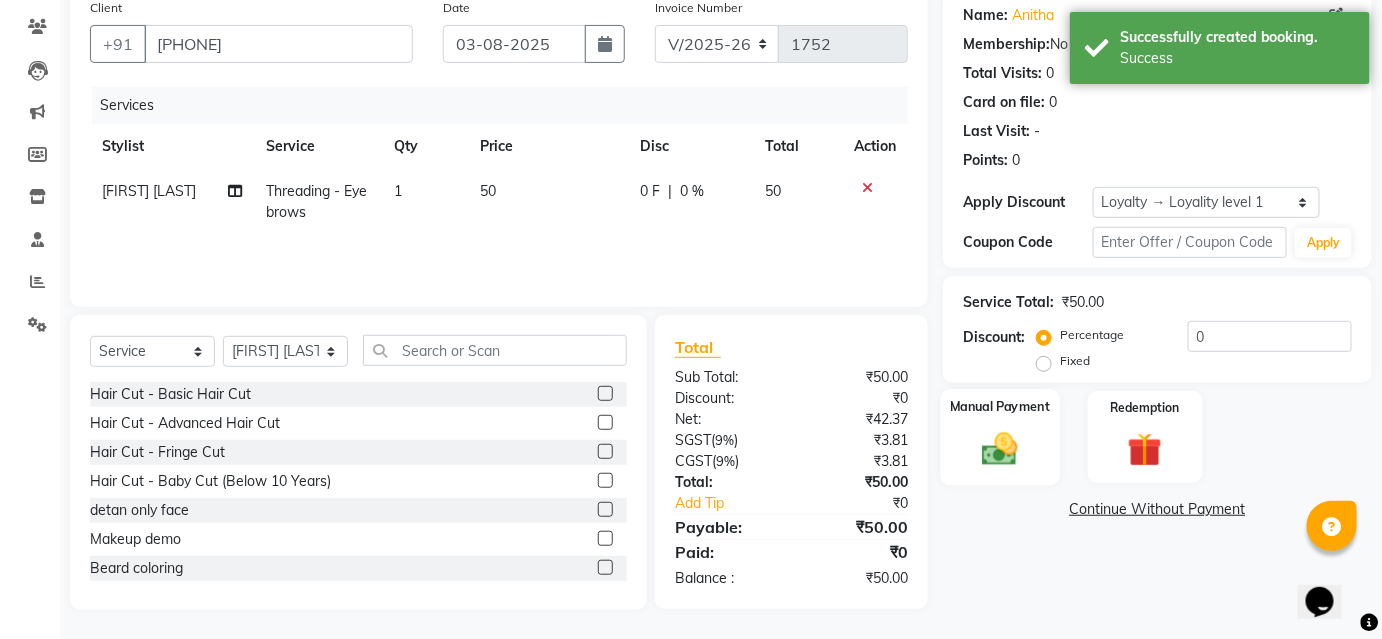 click on "Manual Payment" 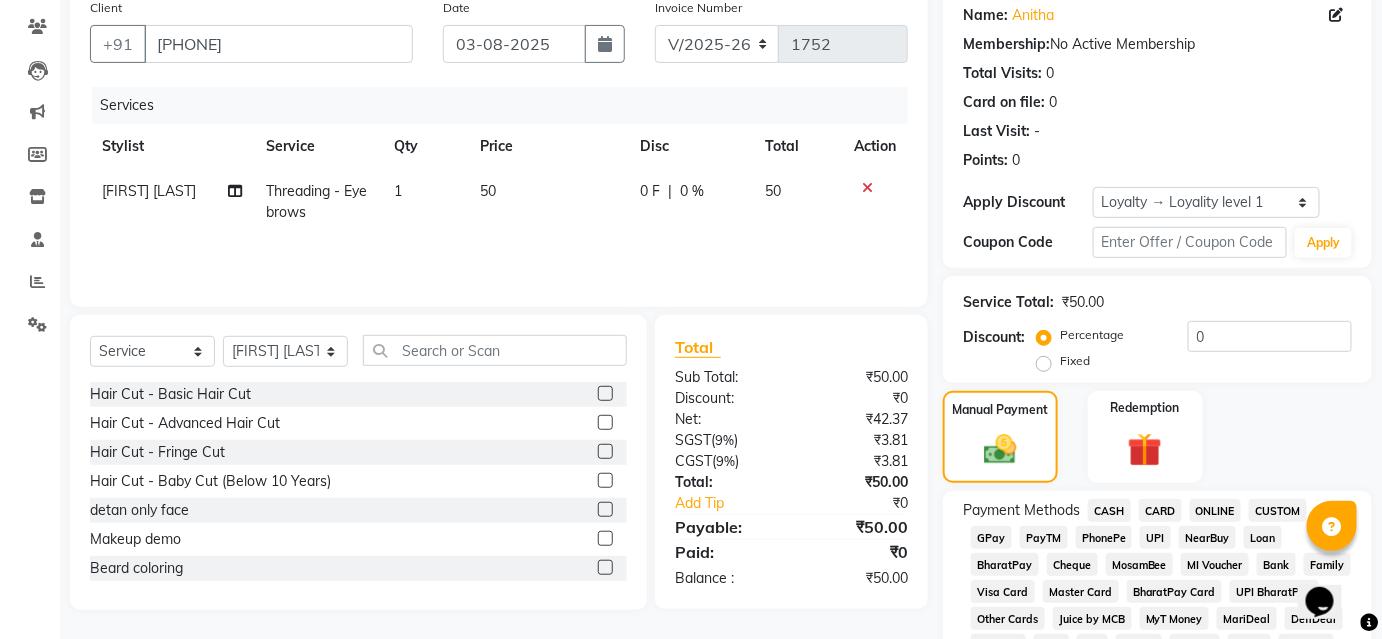 click on "UPI" 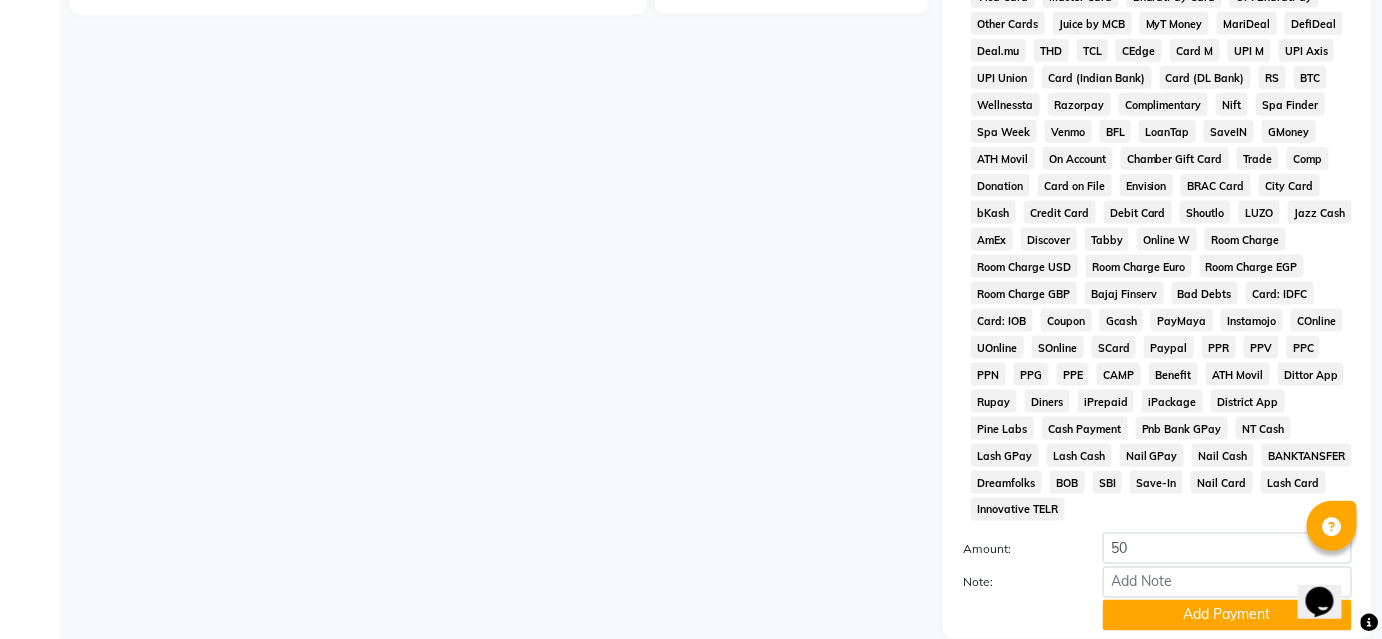 scroll, scrollTop: 878, scrollLeft: 0, axis: vertical 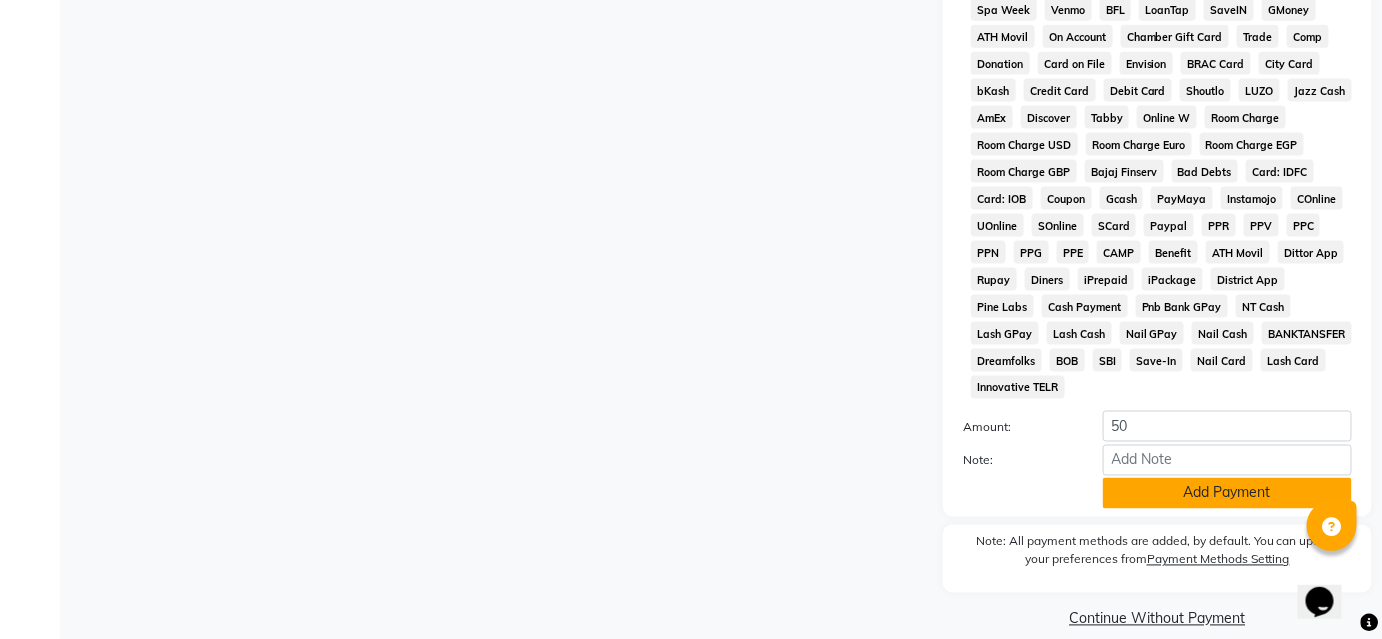 click on "Add Payment" 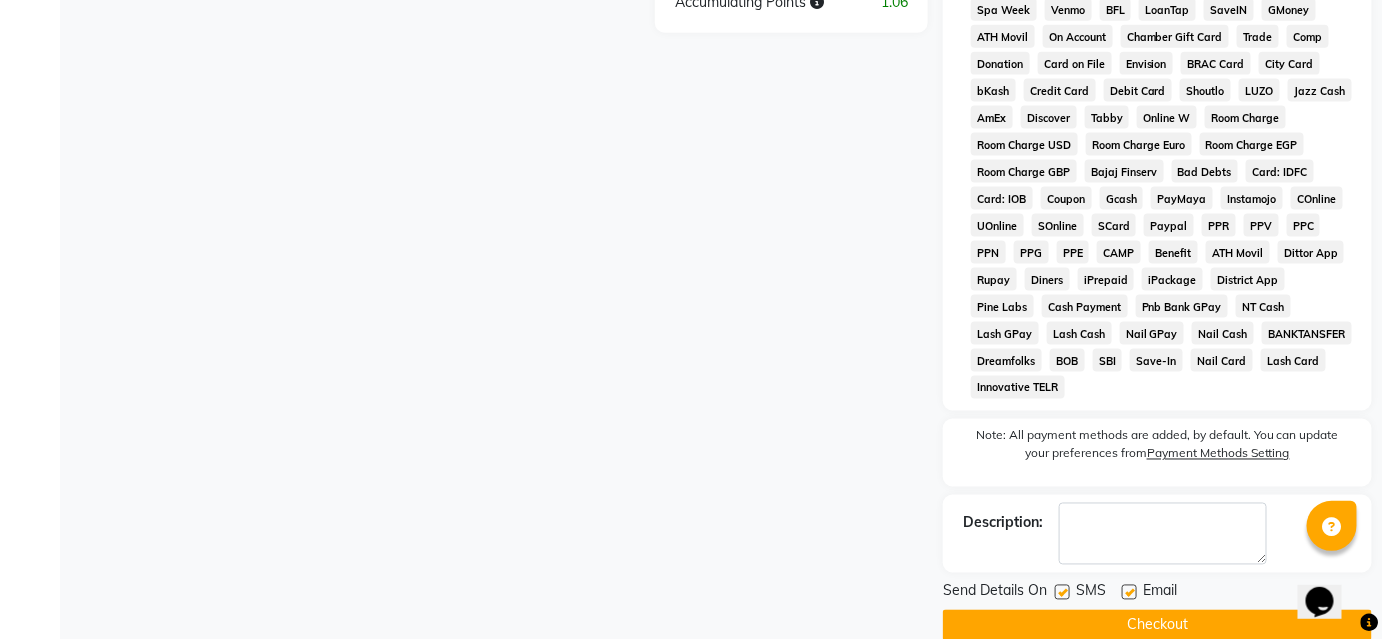 drag, startPoint x: 1166, startPoint y: 607, endPoint x: 1162, endPoint y: 589, distance: 18.439089 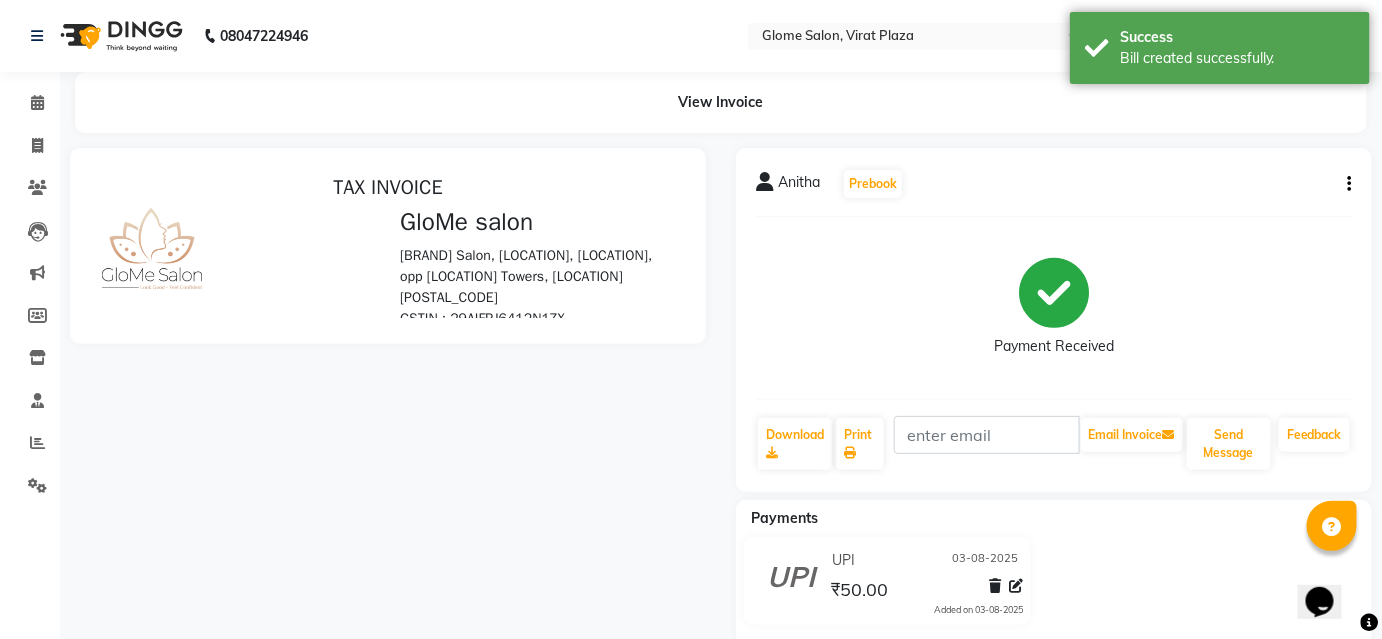 scroll, scrollTop: 0, scrollLeft: 0, axis: both 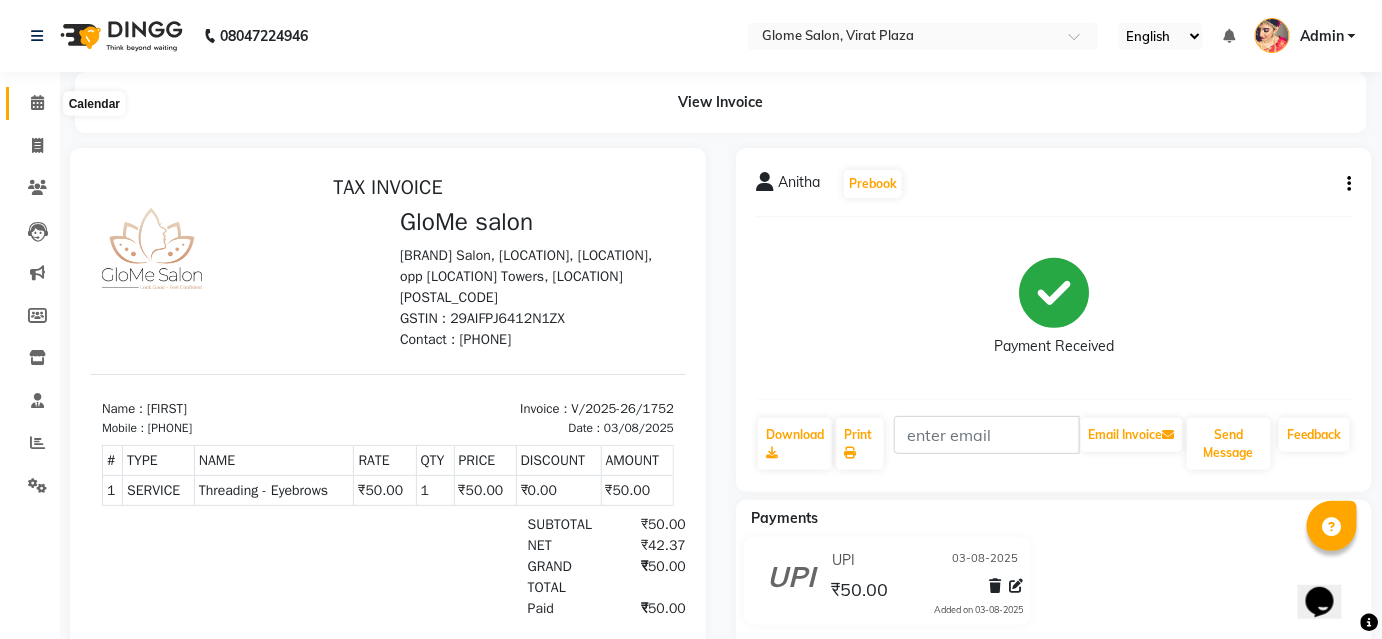 click 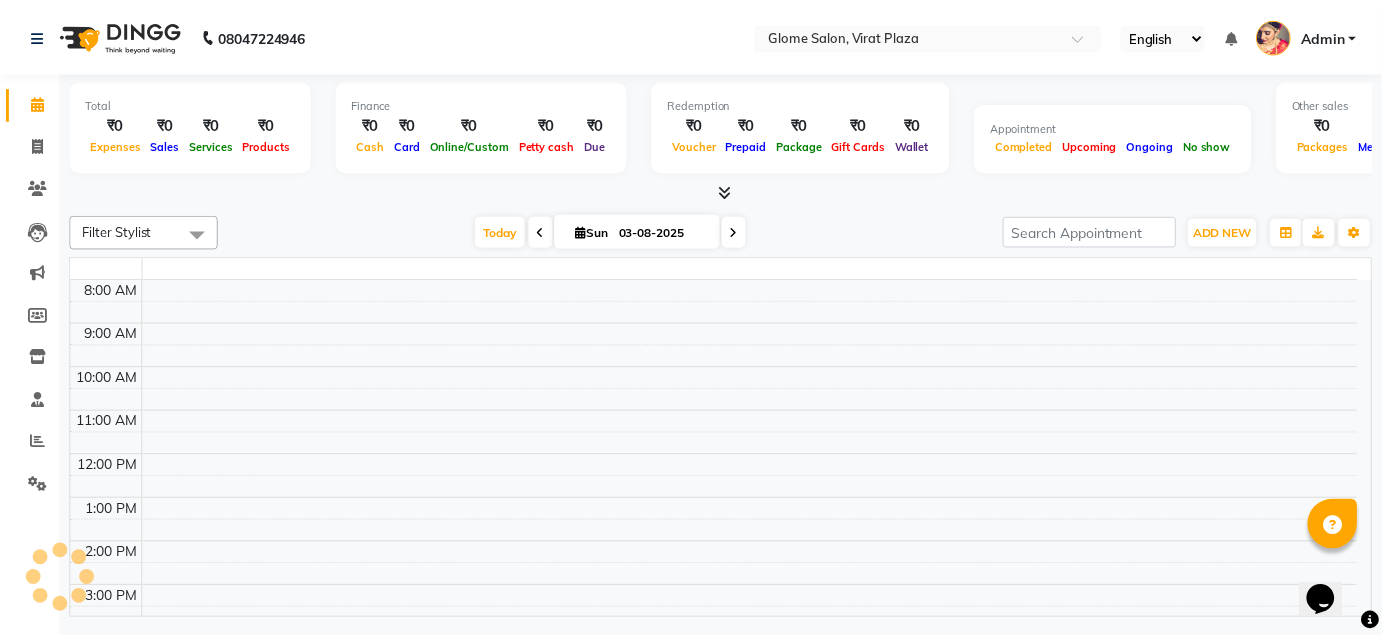 scroll, scrollTop: 0, scrollLeft: 0, axis: both 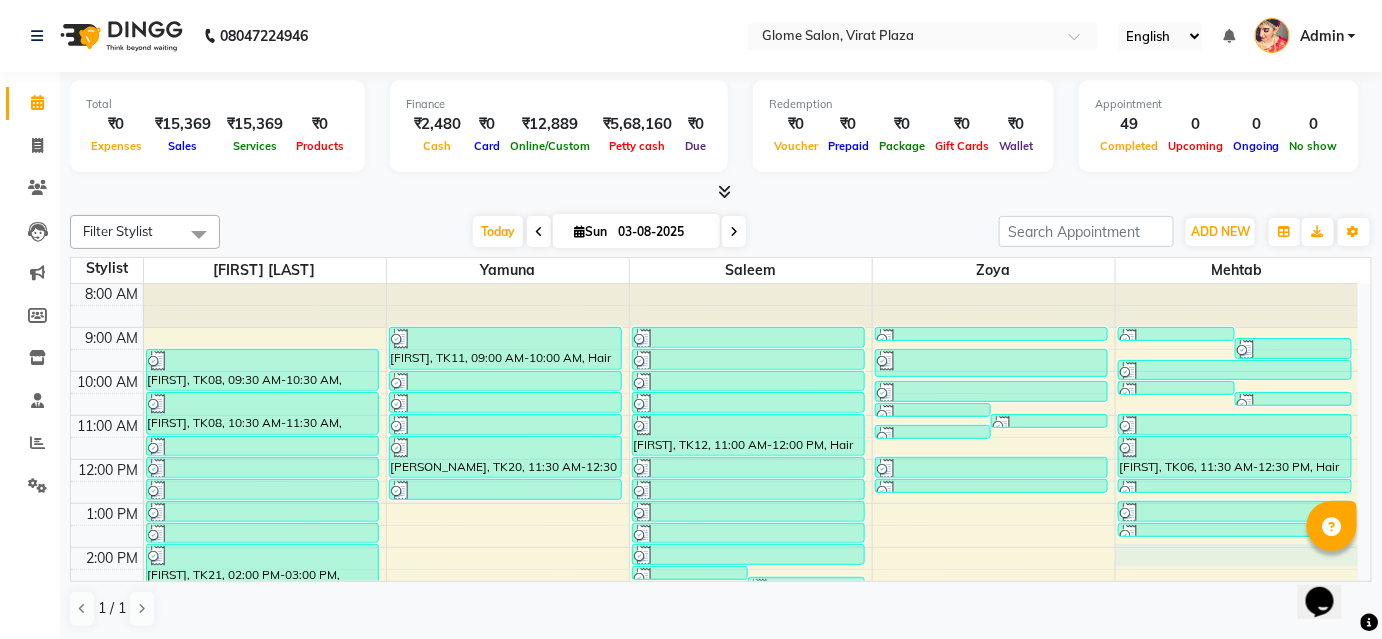 click on "8:00 AM 9:00 AM 10:00 AM 11:00 AM 12:00 PM 1:00 PM 2:00 PM 3:00 PM 4:00 PM 5:00 PM 6:00 PM 7:00 PM 8:00 PM     Bhargavi Bhargavi, TK08, 09:30 AM-10:30 AM, Cartridge Flavoured Waxing - Half Legs     Bhargavi Bhargavi, TK08, 10:30 AM-11:30 AM, Cartridge Flavoured Waxing - Full Arms     Bhargavi Bhargavi, TK08, 11:30 AM-12:00 PM, Peel Off Waxing - Underarms     Bhargavi Bhargavi, TK08, 12:00 PM-12:30 PM, Peel Off Waxing - Upper/Lower Lip     Bhargavi Bhargavi, TK08, 12:30 PM-01:00 PM, Threading  - Eyebrows     Prathima, TK13, 01:00 PM-01:30 PM, Threading  - Eyebrows     Shrushti, TK14, 01:30 PM-02:00 PM, Threading  - Eyebrows     Bhargavi Bhargavi, TK21, 02:00 PM-03:00 PM, Cartridge Flavoured Waxing - Full Arms     Bhargavi Bhargavi, TK21, 03:00 PM-04:00 PM, Cartridge Flavoured Waxing - Full Legs     Bhargavi Bhargavi, TK21, 04:00 PM-04:30 PM, Peel Off Waxing - Underarms     Bhargavi Bhargavi, TK21, 04:30 PM-05:00 PM, Hair Cut - Basic Hair Cut         Anitha, TK22, 06:00 PM-06:30 PM, Threading  - Eyebrows" at bounding box center (714, 569) 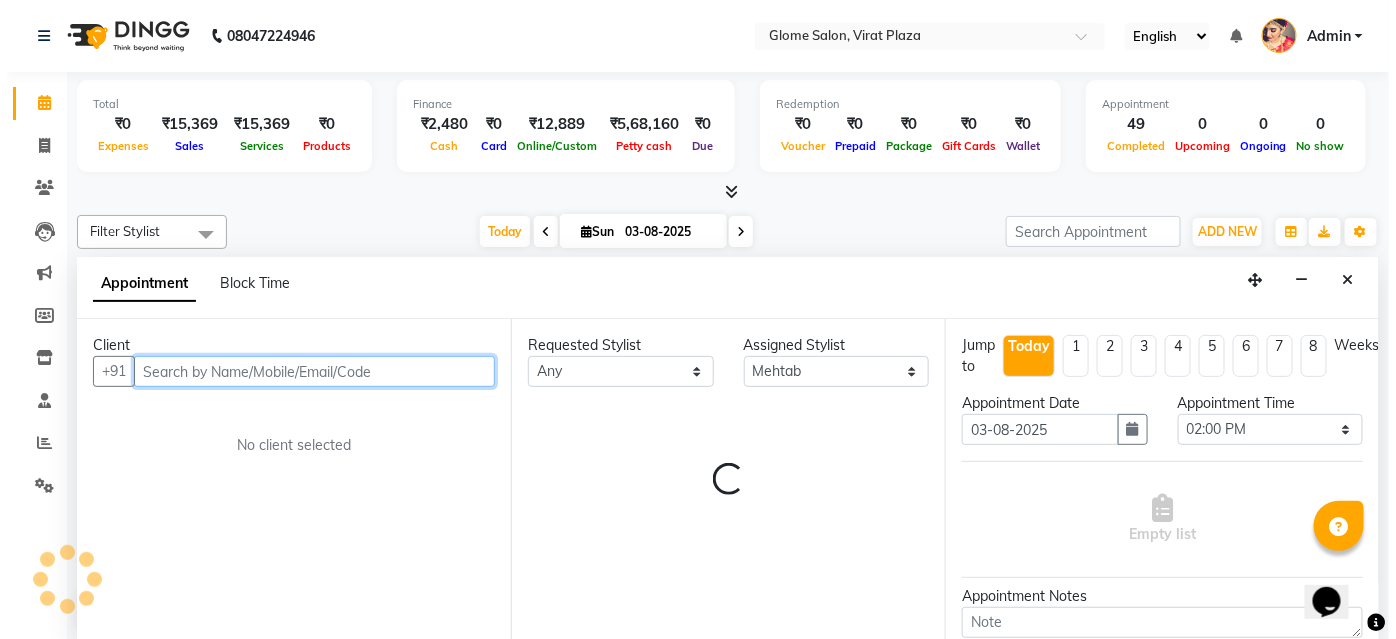 scroll, scrollTop: 0, scrollLeft: 0, axis: both 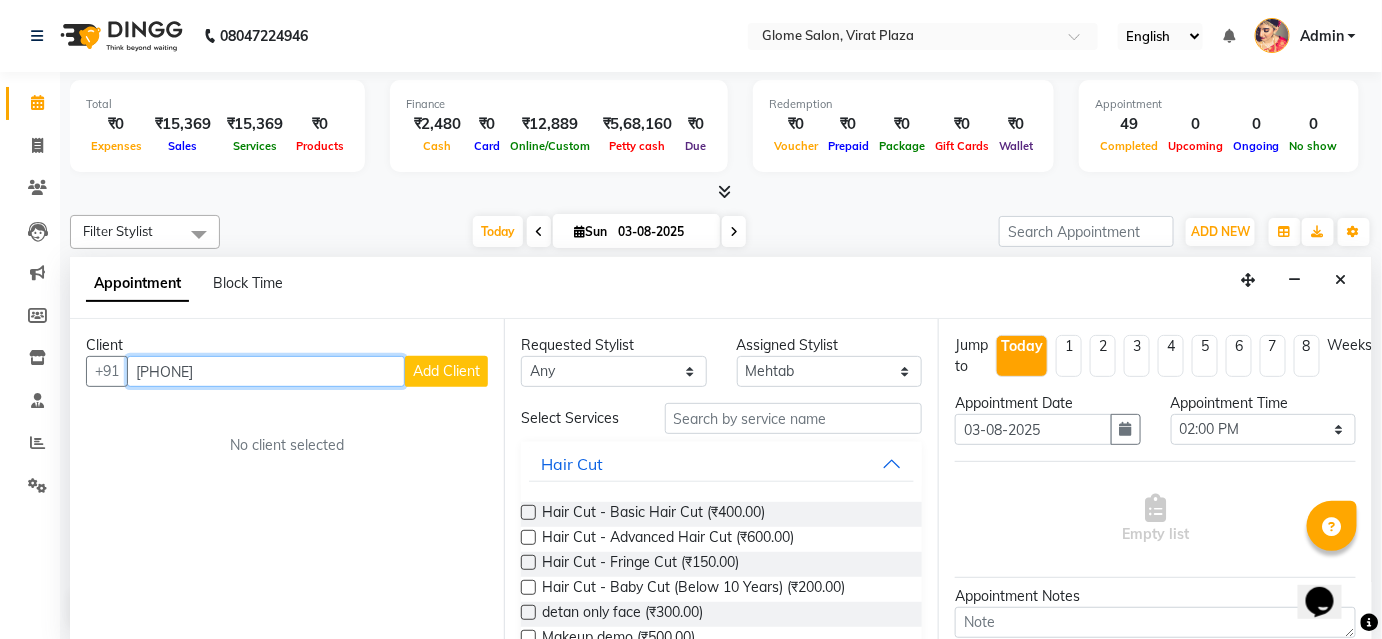 type on "747348842256" 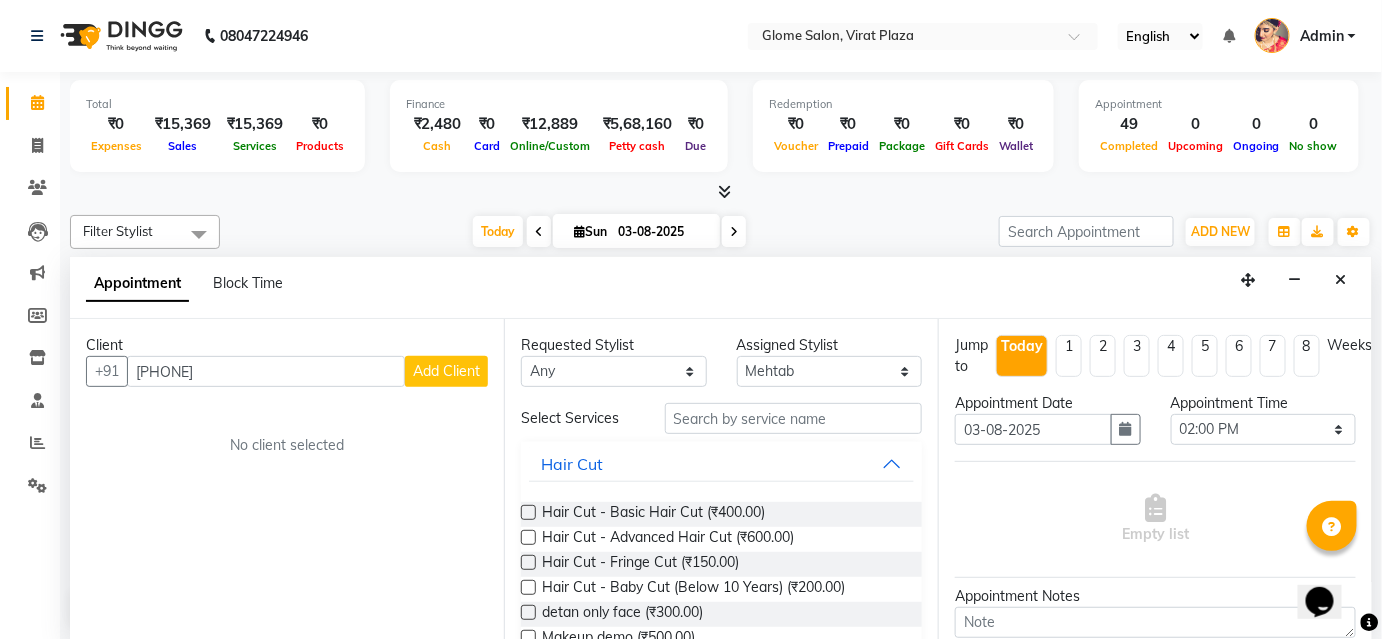 click on "Add Client" at bounding box center [446, 371] 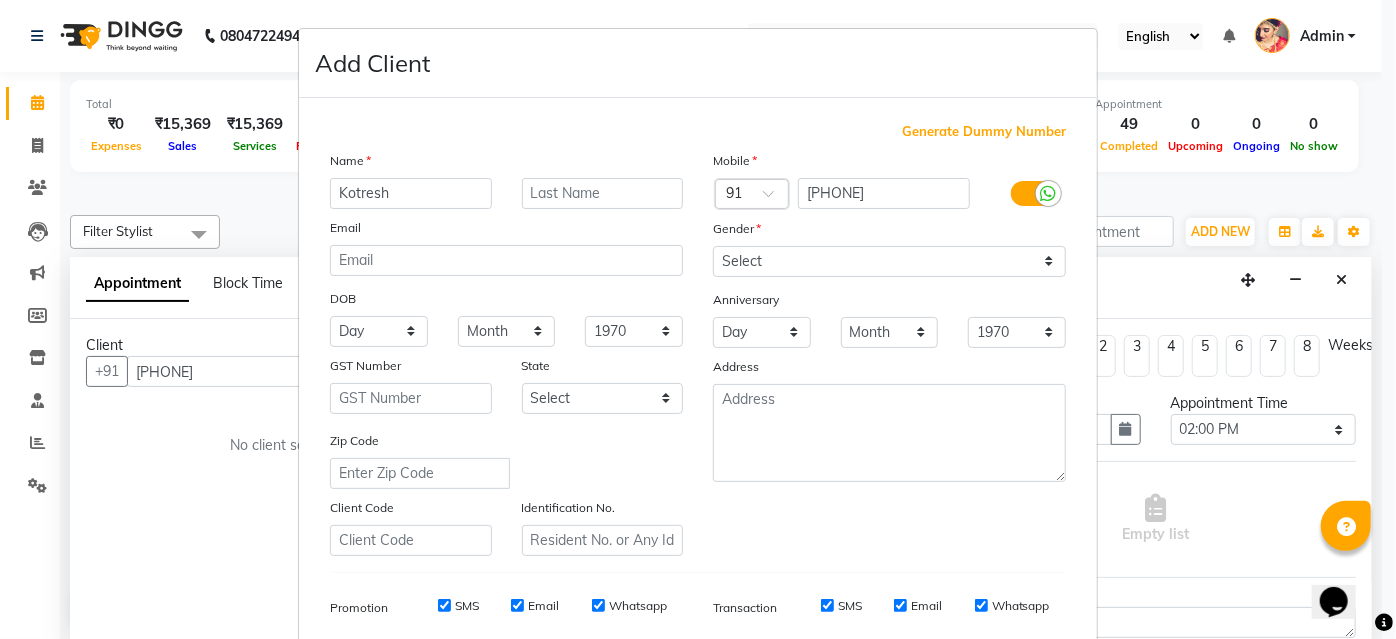 type on "Kotresh" 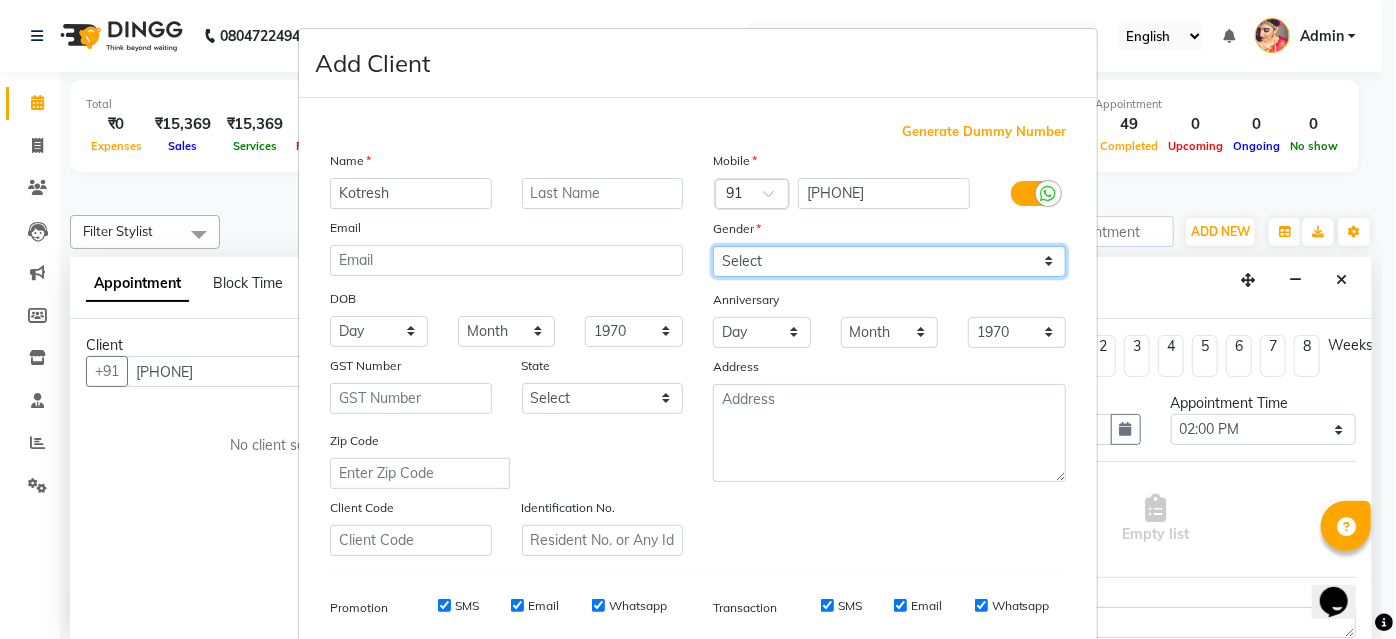 click on "Select Male Female Other Prefer Not To Say" at bounding box center (889, 261) 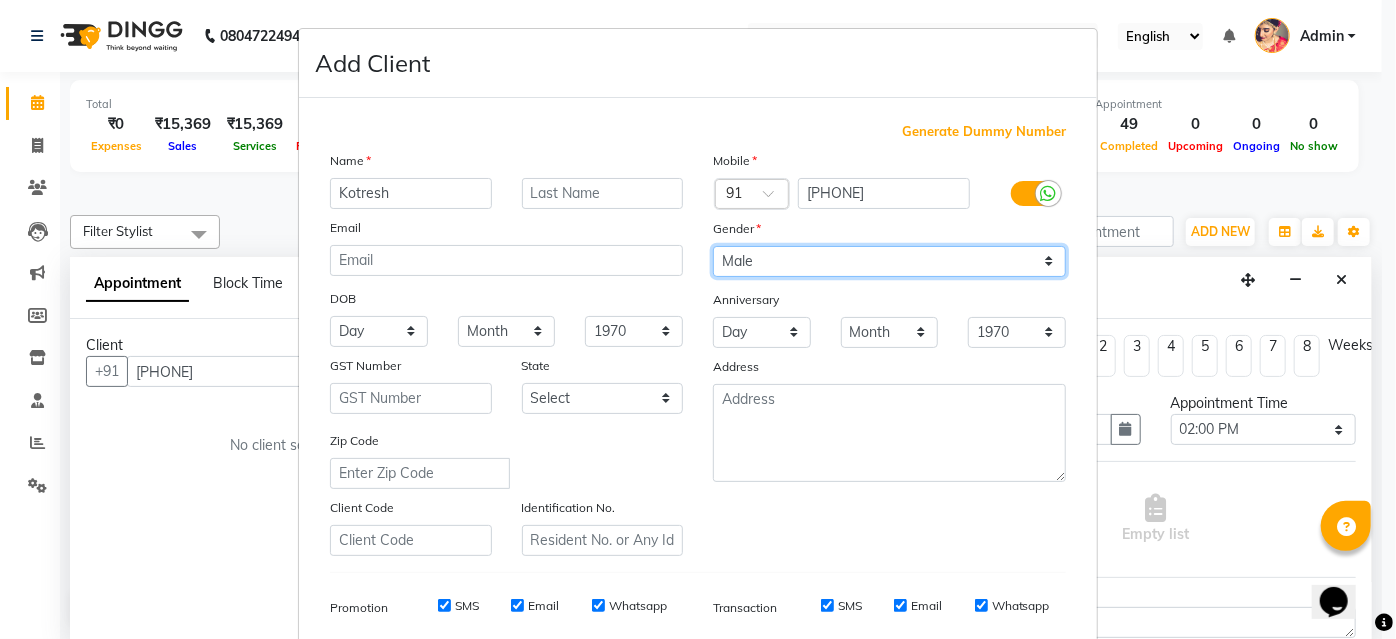 click on "Select Male Female Other Prefer Not To Say" at bounding box center [889, 261] 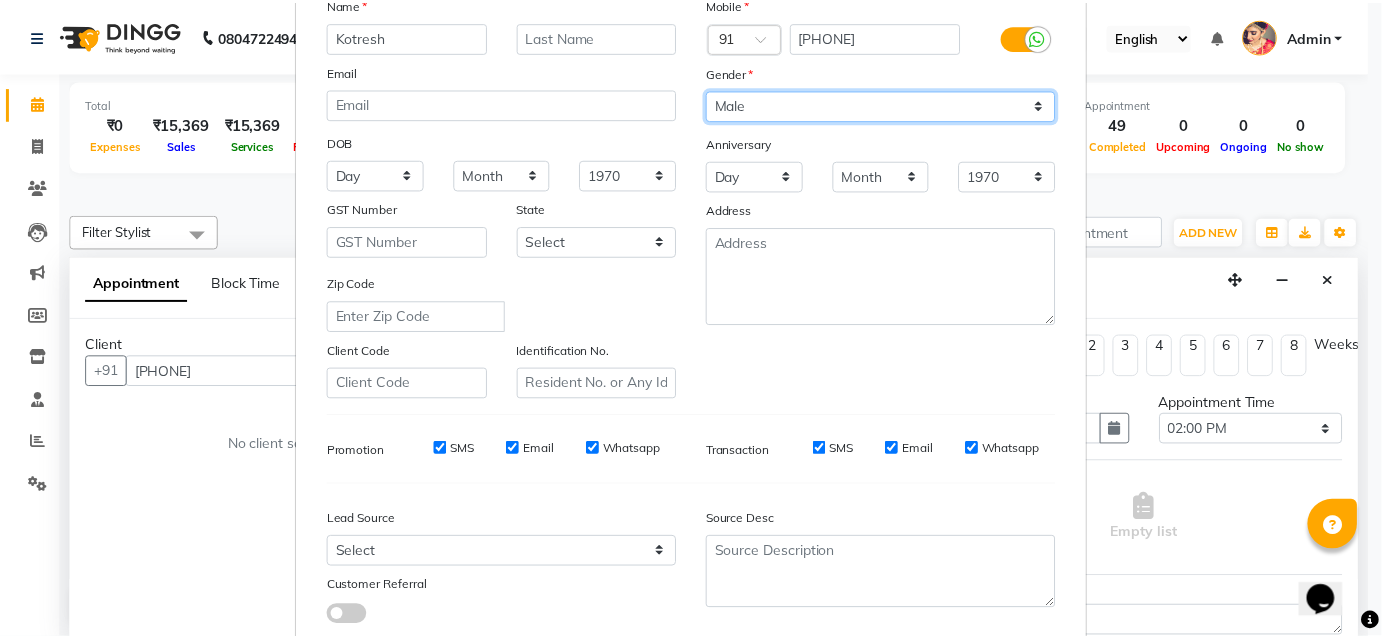 scroll, scrollTop: 272, scrollLeft: 0, axis: vertical 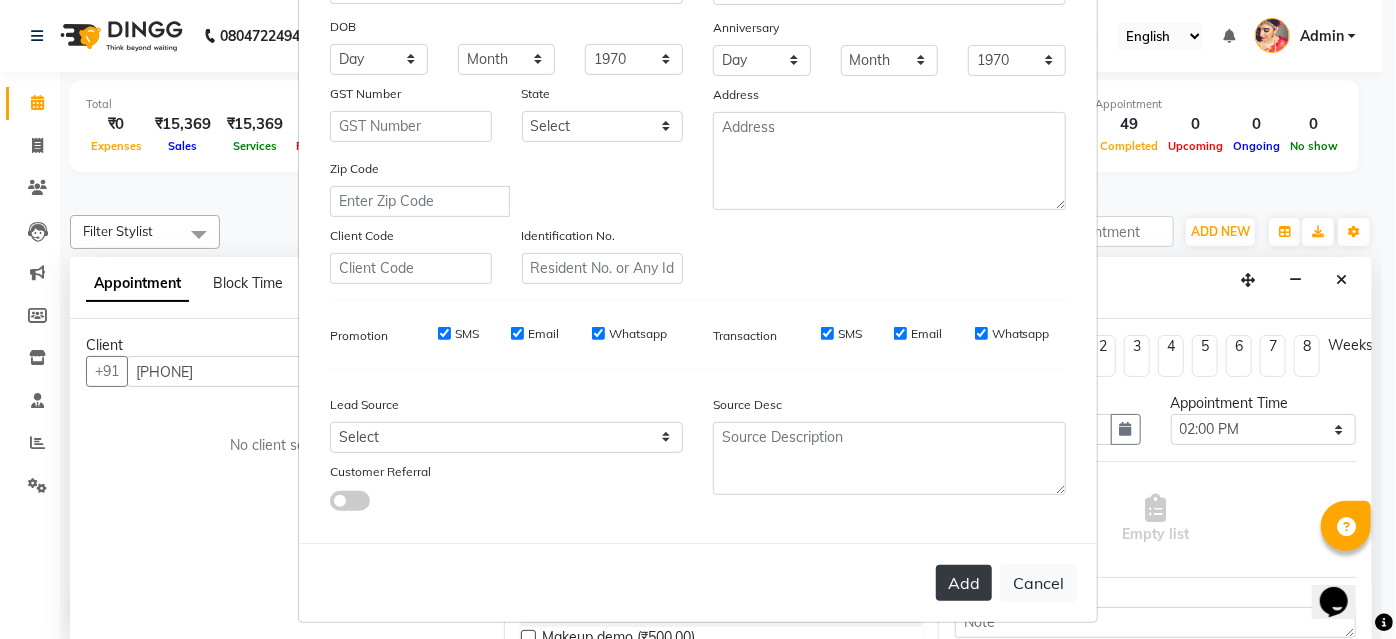 click on "Add" at bounding box center (964, 583) 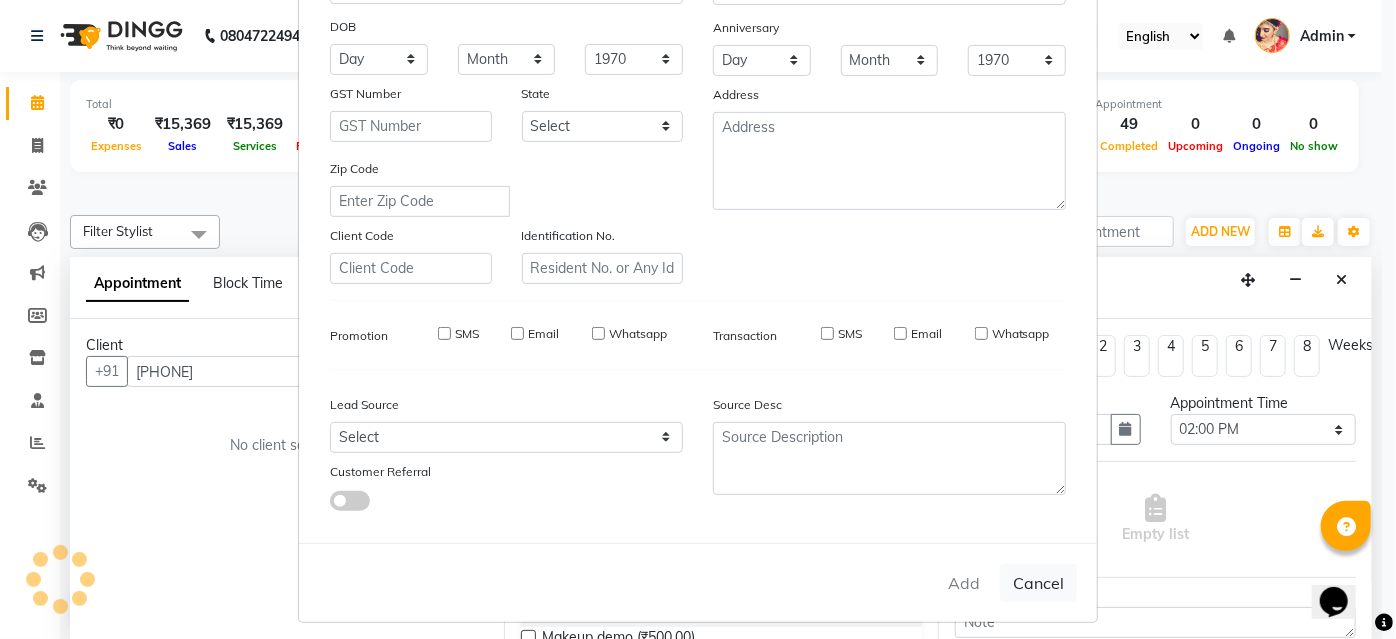 type 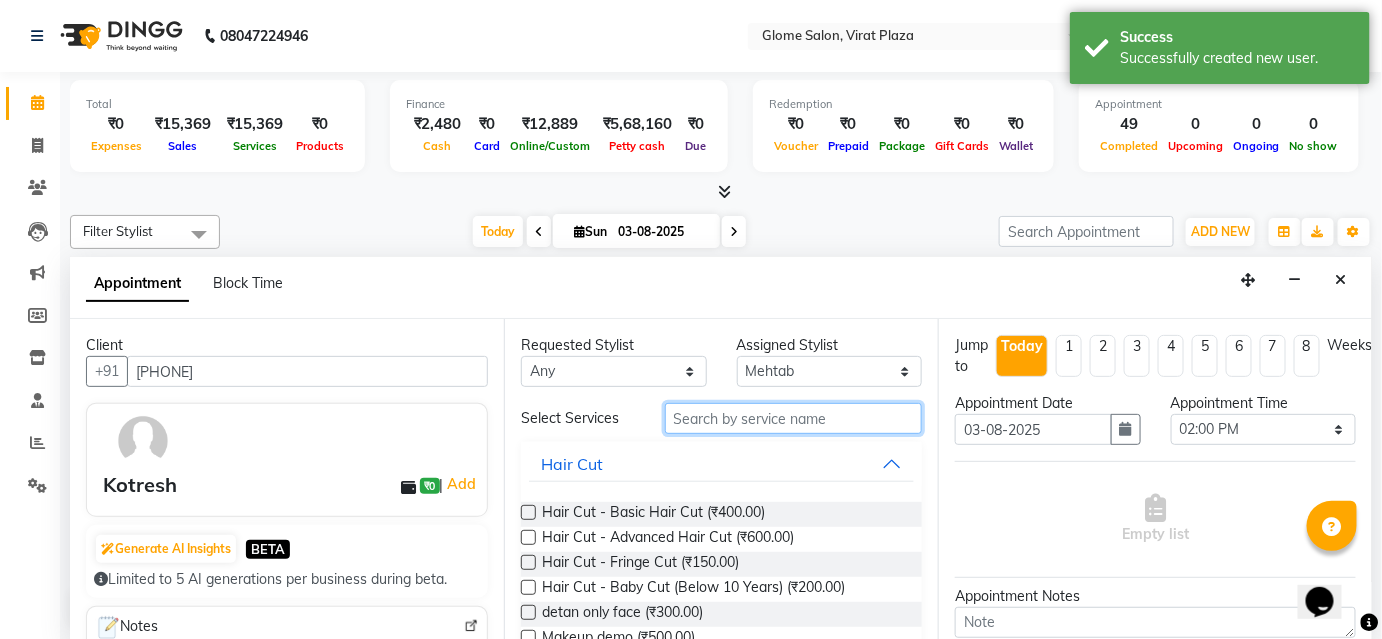 click at bounding box center [793, 418] 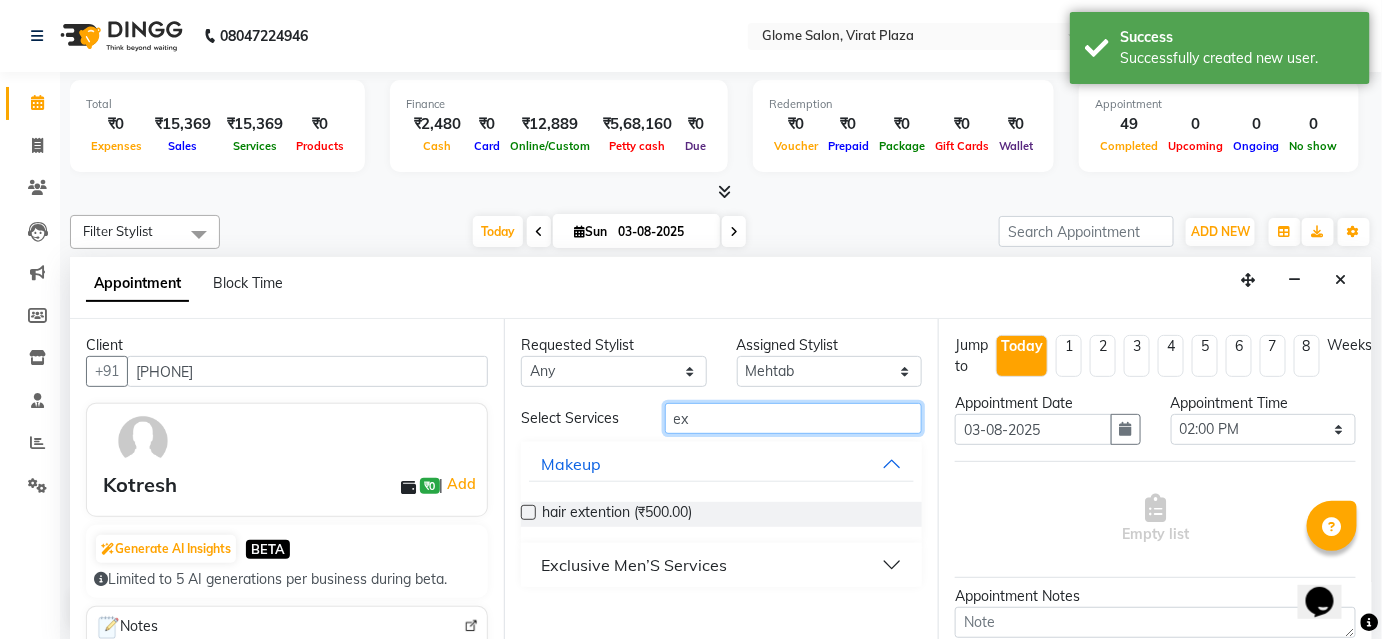 type on "ex" 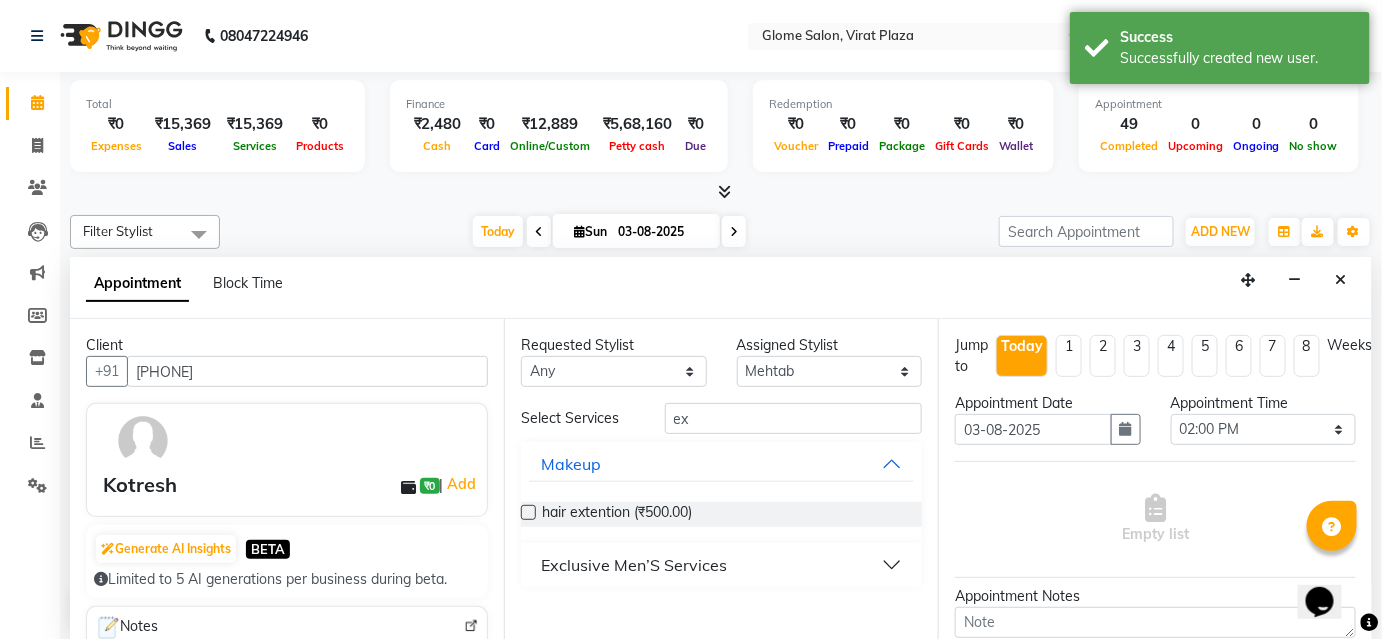 click on "Exclusive Men’S Services" at bounding box center (721, 565) 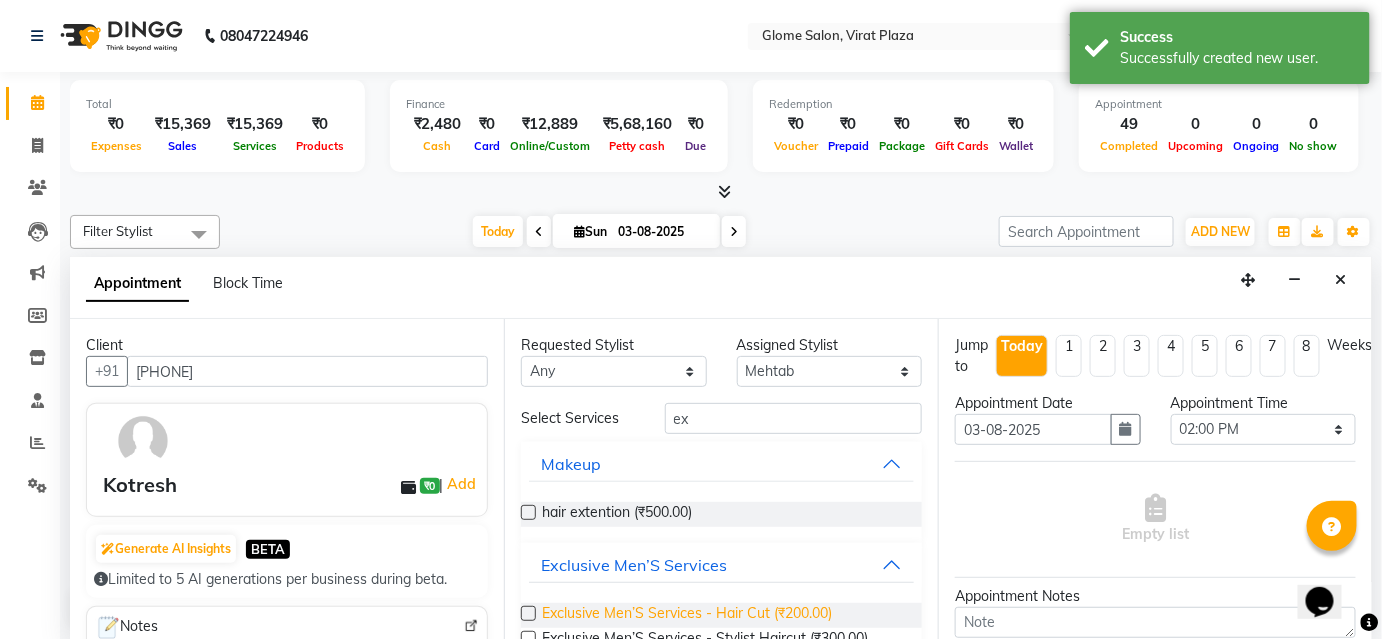 drag, startPoint x: 818, startPoint y: 601, endPoint x: 841, endPoint y: 531, distance: 73.68175 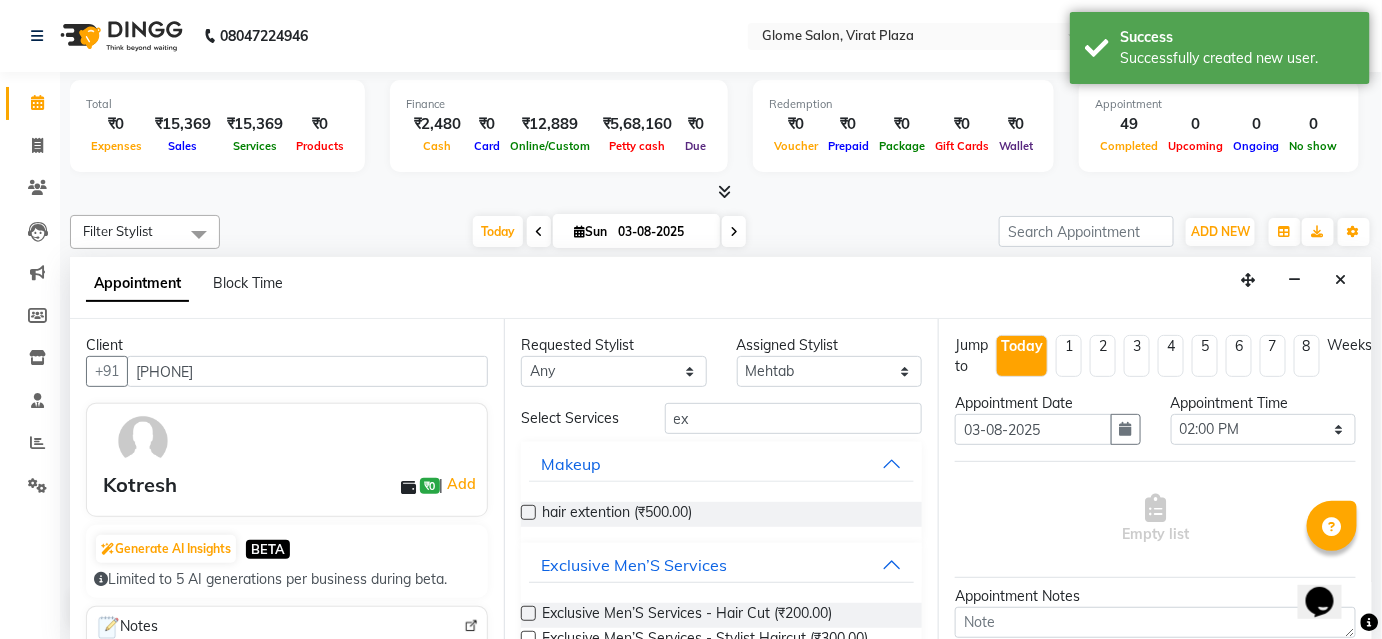 click on "Exclusive Men’S Services - Hair Cut (₹200.00) Exclusive Men’S Services - Stylist Haircut (₹300.00) Exclusive Men’S Services - Shaving (₹100.00) Exclusive Men’S Services - Beard Shape And Trim (₹150.00) Exclusive Men’S Services - Hair Setting (₹100.00) Exclusive Men’S Services - Head Oil Massage (₹250.00) Exclusive Men’S Services - Olive / Ayurveda Oil Massage (₹400.00) Exclusive Men’S Services - Hair Spa (₹600.00) Exclusive Men’S Services - Premium Spa (₹800.00) Exclusive Men’S Services - Highlights Per Foil (₹250.00) Exclusive Men’S Services - Global Coloring (₹700.00) Exclusive Men’S Services - Hair Smoothening / Straightening (₹2,500.00) Exclusive Men's Services Keratin (₹3,500.00) Exclusive Men's Services Beard & Moustache Coloring  (₹200.00) Exclusive Men's Services Moustache Coloring (₹100.00)" at bounding box center [721, 824] 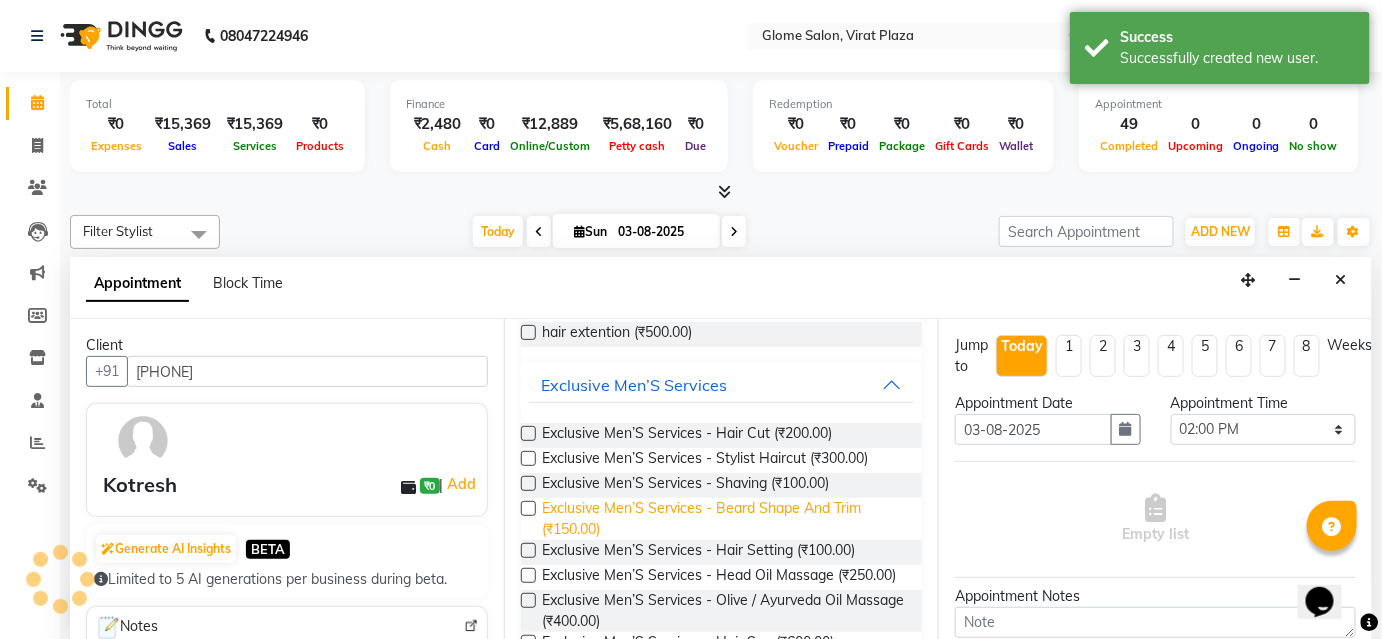 scroll, scrollTop: 181, scrollLeft: 0, axis: vertical 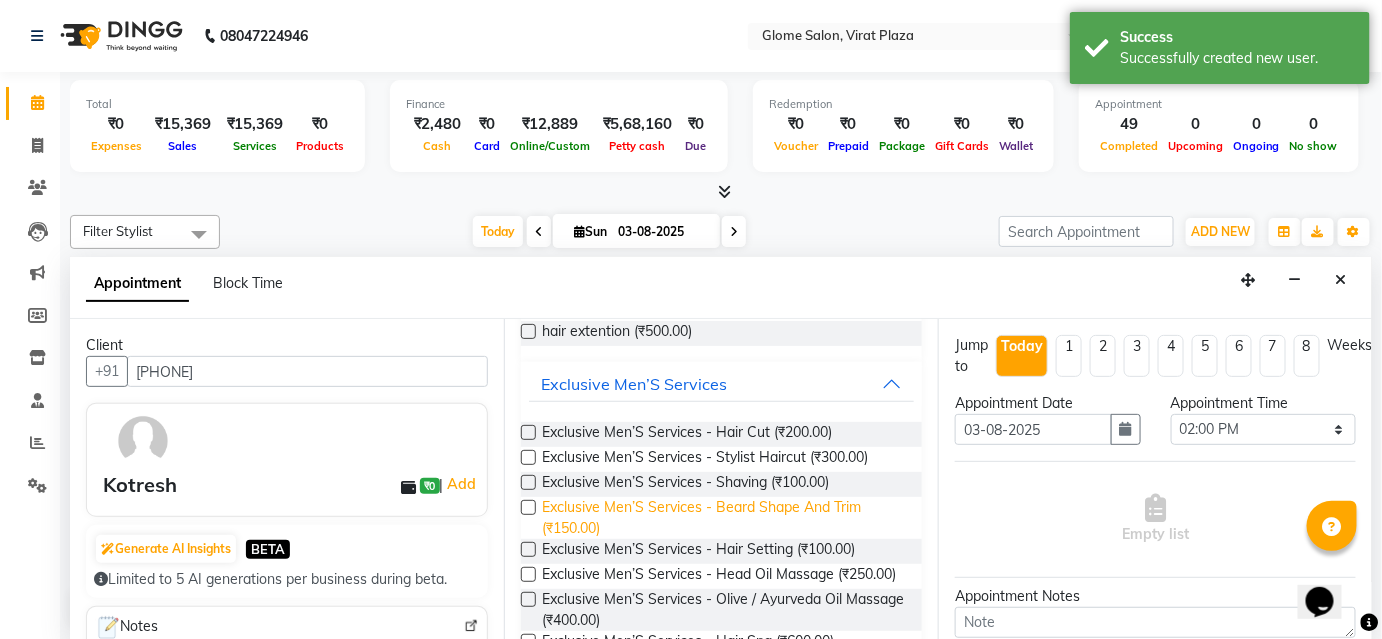 click on "Exclusive Men’S Services - Beard Shape And Trim (₹150.00)" at bounding box center (724, 518) 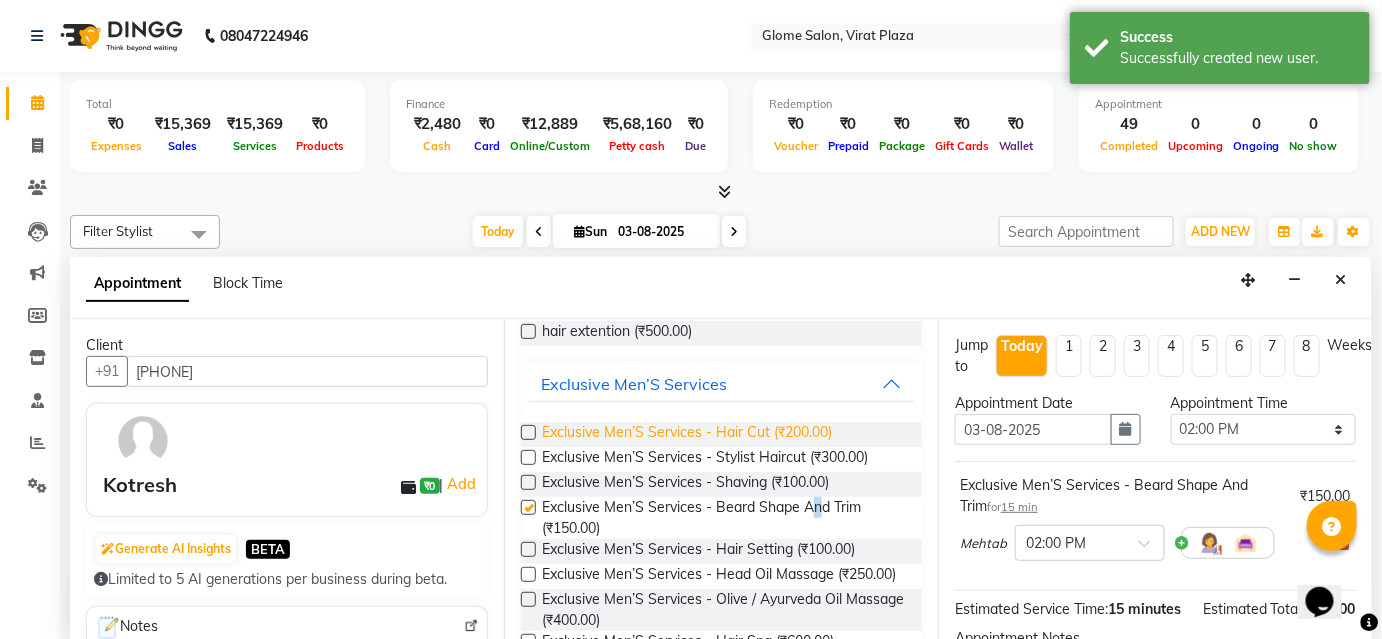 checkbox on "false" 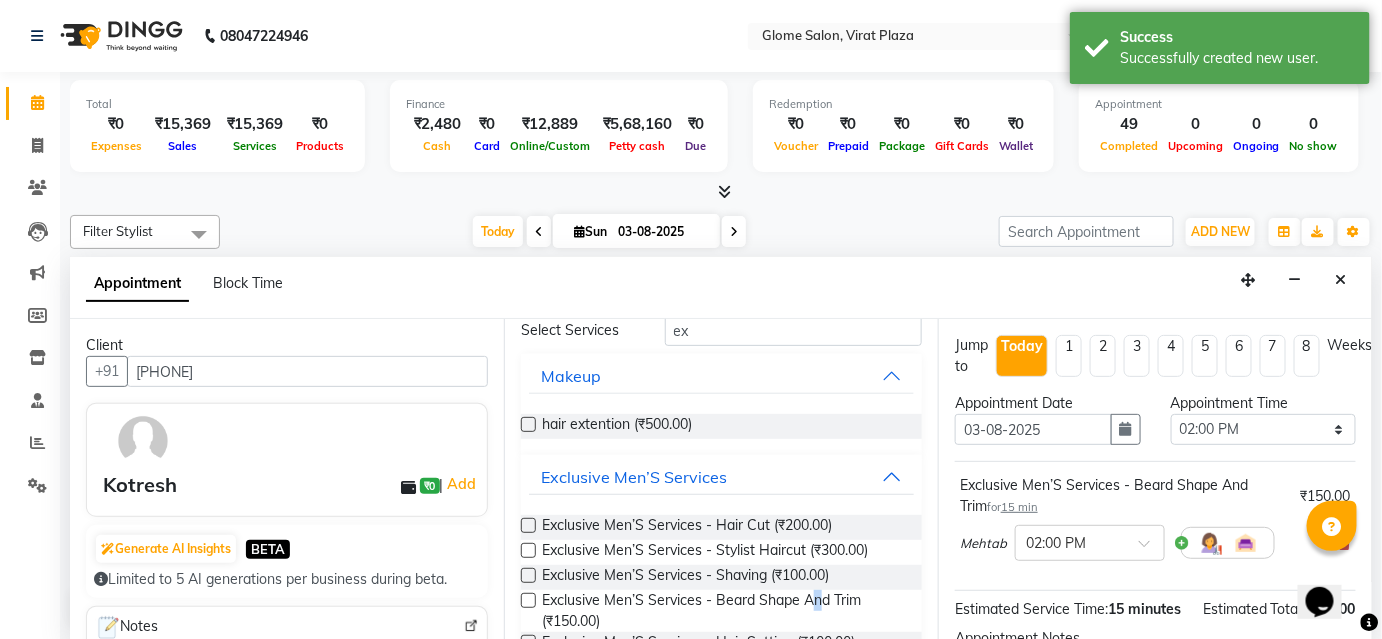 scroll, scrollTop: 0, scrollLeft: 0, axis: both 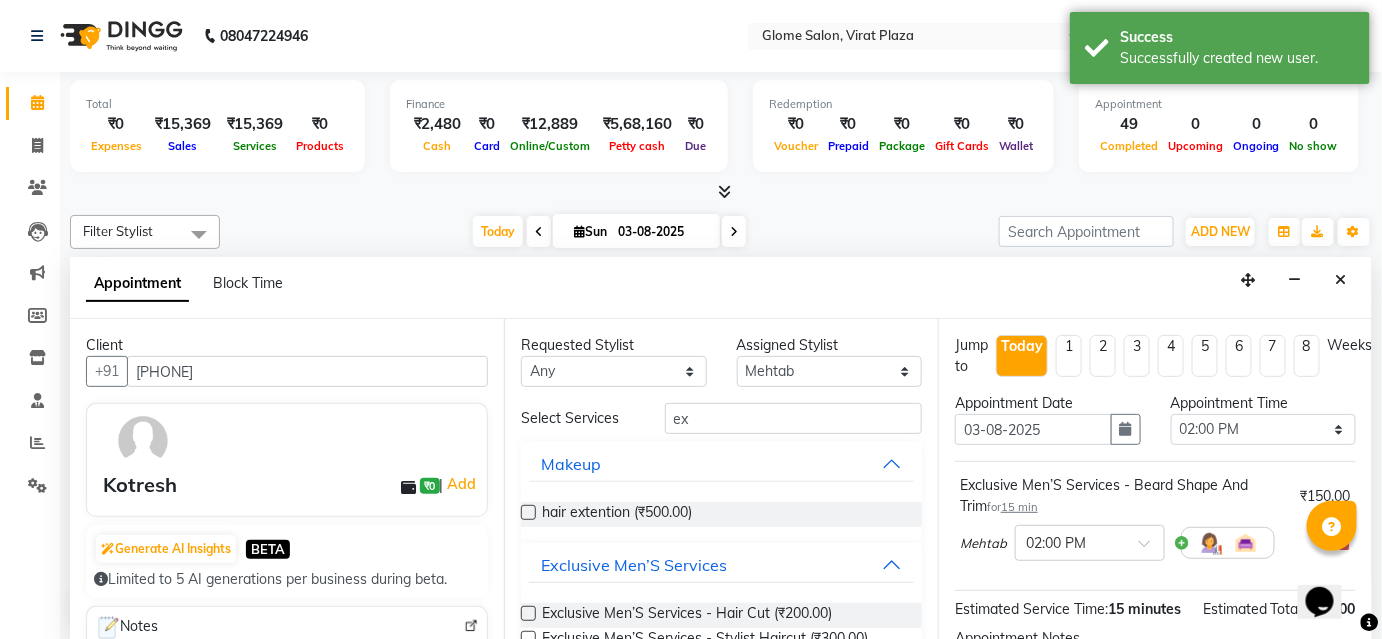 click on "Select Services ex    Makeup hair extention (₹500.00)    Exclusive Men’S Services Exclusive Men’S Services - Hair Cut (₹200.00) Exclusive Men’S Services - Stylist Haircut (₹300.00) Exclusive Men’S Services - Shaving (₹100.00) Exclusive Men’S Services - Beard Shape And Trim (₹150.00) Exclusive Men’S Services - Hair Setting (₹100.00) Exclusive Men’S Services - Head Oil Massage (₹250.00) Exclusive Men’S Services - Olive / Ayurveda Oil Massage (₹400.00) Exclusive Men’S Services - Hair Spa (₹600.00) Exclusive Men’S Services - Premium Spa (₹800.00) Exclusive Men’S Services - Highlights Per Foil (₹250.00) Exclusive Men’S Services - Global Coloring (₹700.00) Exclusive Men’S Services - Hair Smoothening / Straightening (₹2,500.00) Exclusive Men's Services Keratin (₹3,500.00) Exclusive Men's Services Beard & Moustache Coloring  (₹200.00) Exclusive Men's Services Moustache Coloring (₹100.00)" at bounding box center [721, 732] 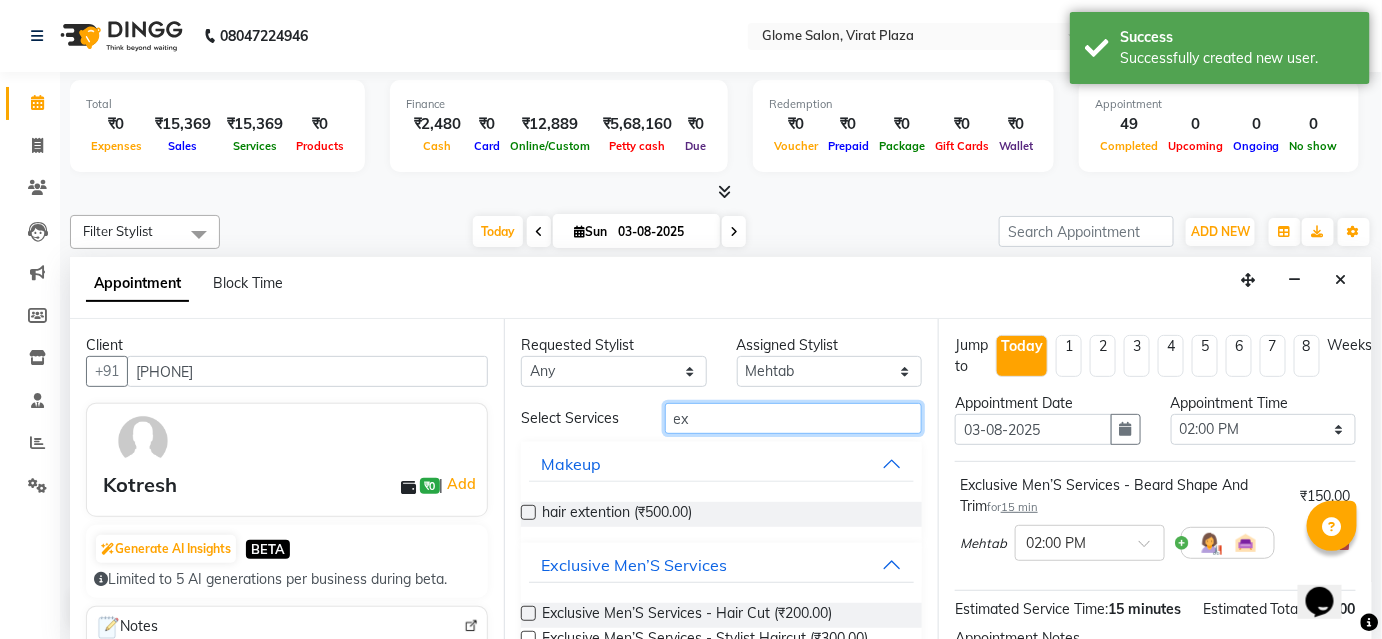 click on "ex" at bounding box center [793, 418] 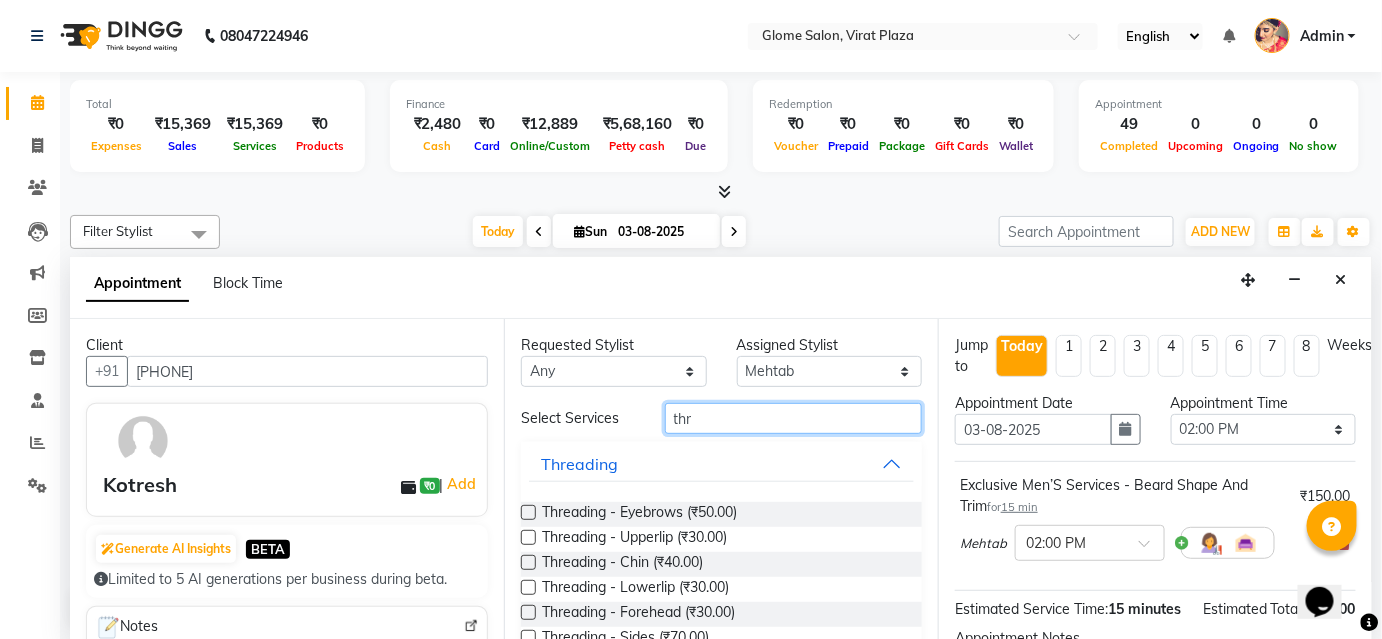 scroll, scrollTop: 0, scrollLeft: 0, axis: both 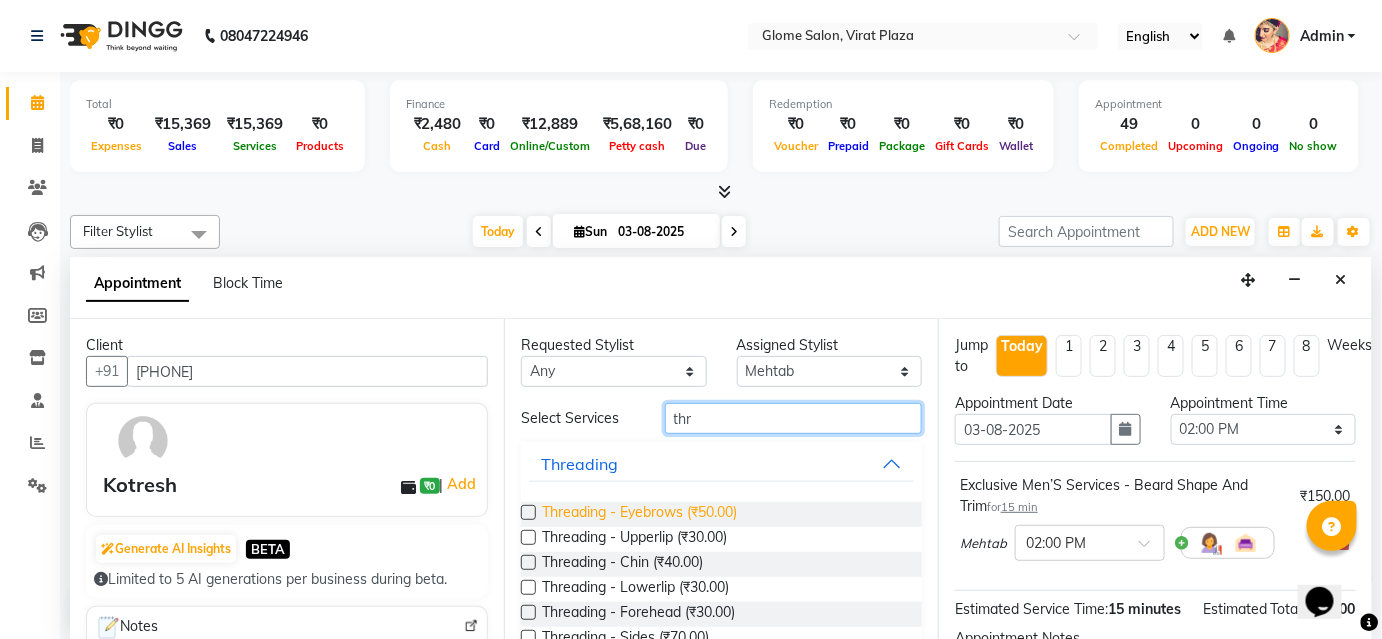 type on "thr" 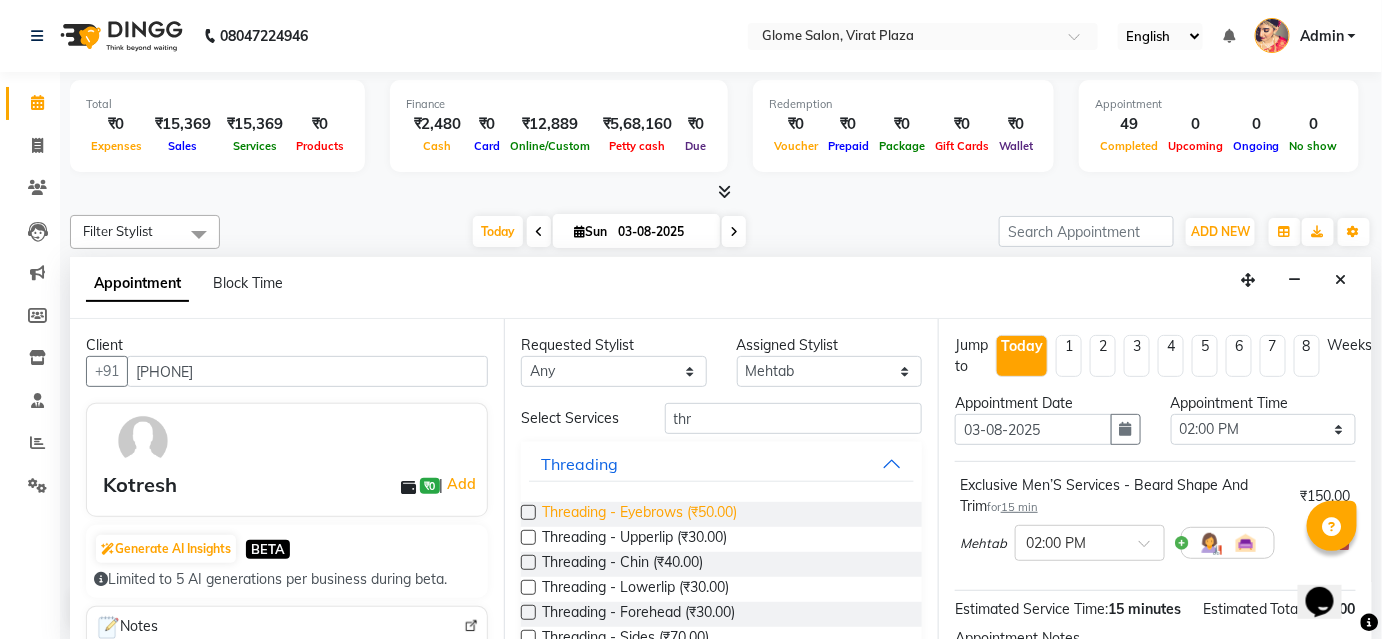 click on "Threading  - Eyebrows (₹50.00)" at bounding box center (639, 514) 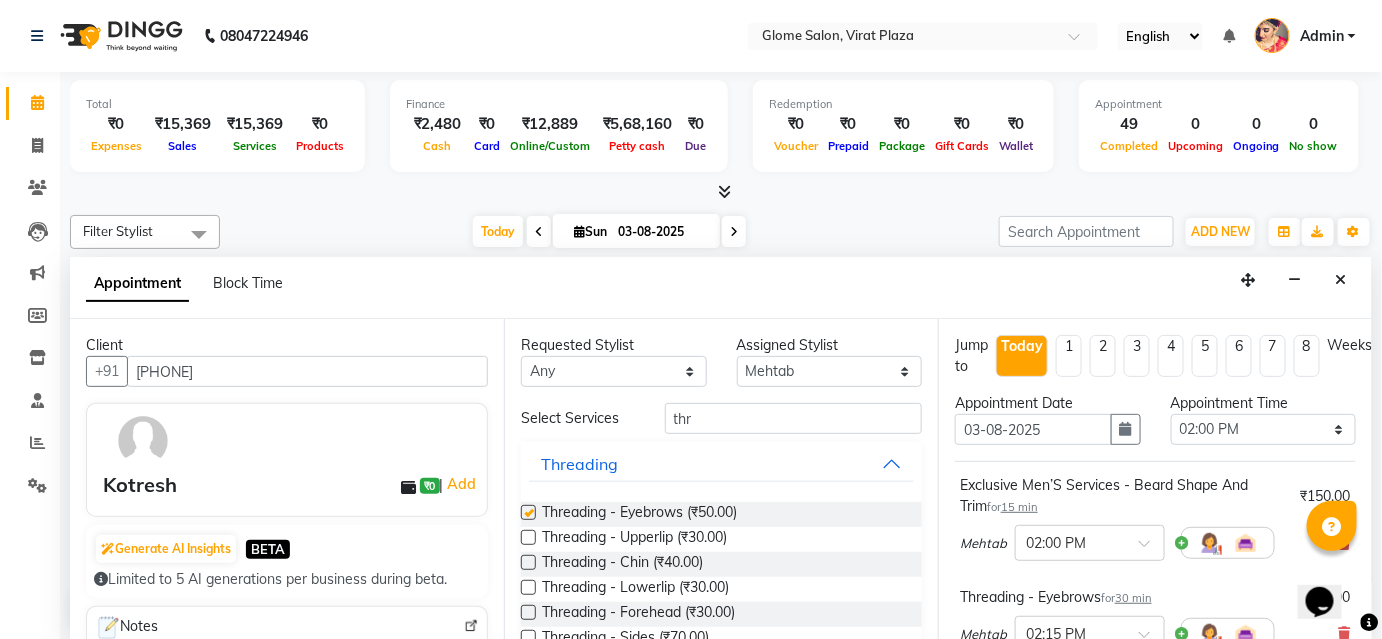 checkbox on "false" 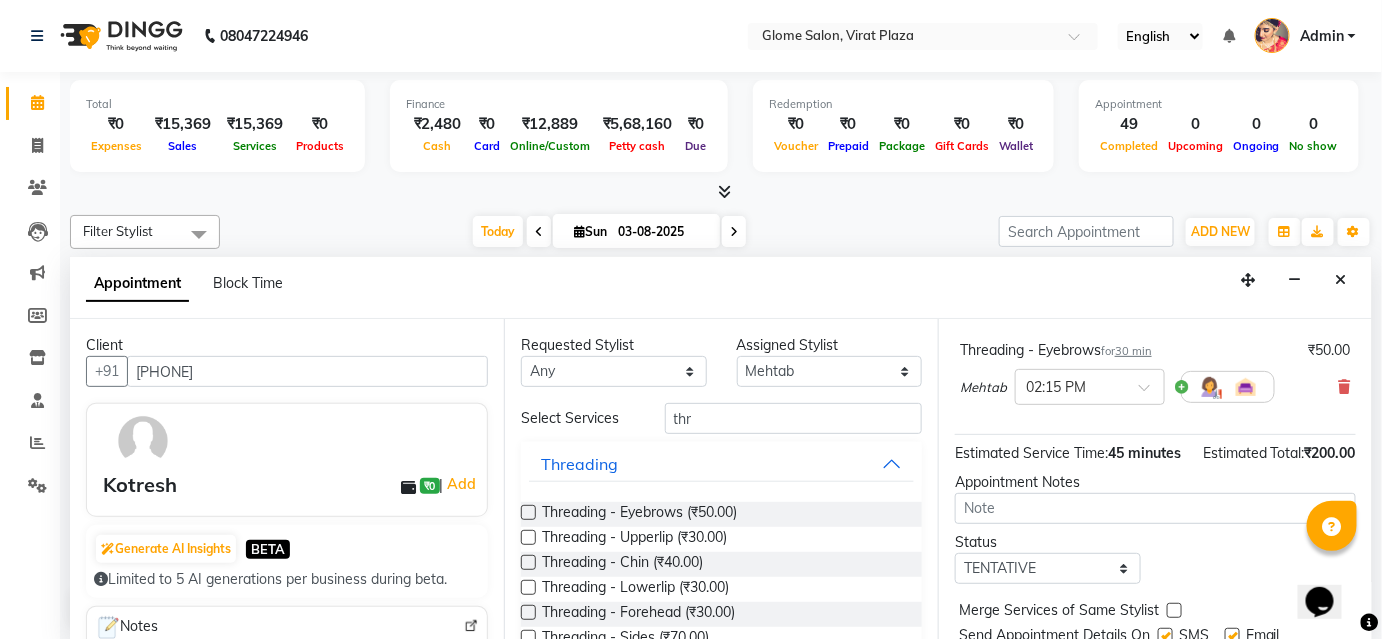 scroll, scrollTop: 336, scrollLeft: 0, axis: vertical 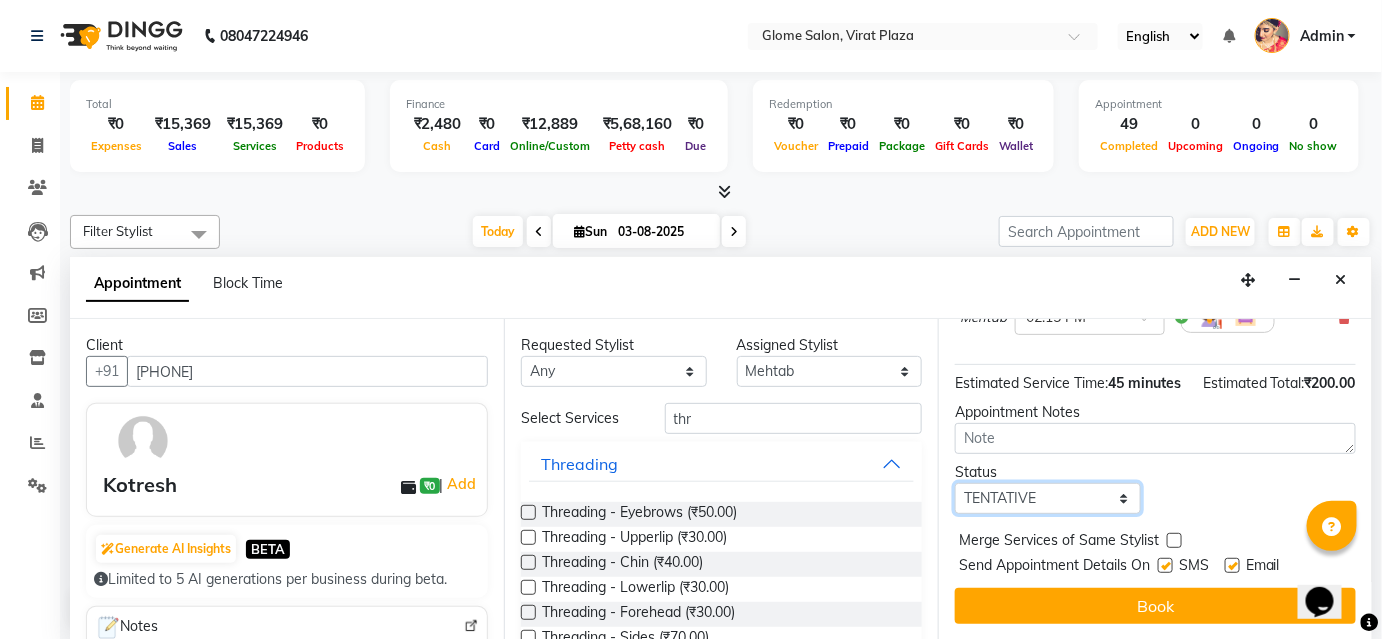 click on "Select TENTATIVE CONFIRM CHECK-IN UPCOMING" at bounding box center [1048, 498] 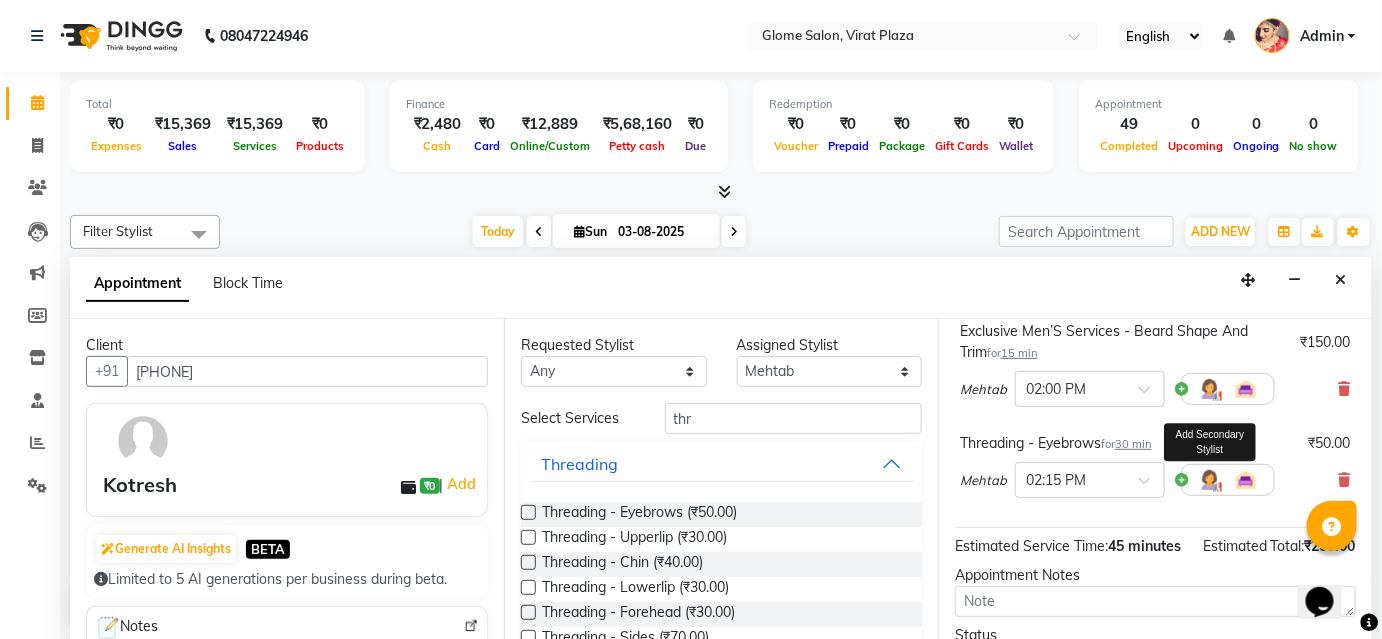 scroll, scrollTop: 63, scrollLeft: 0, axis: vertical 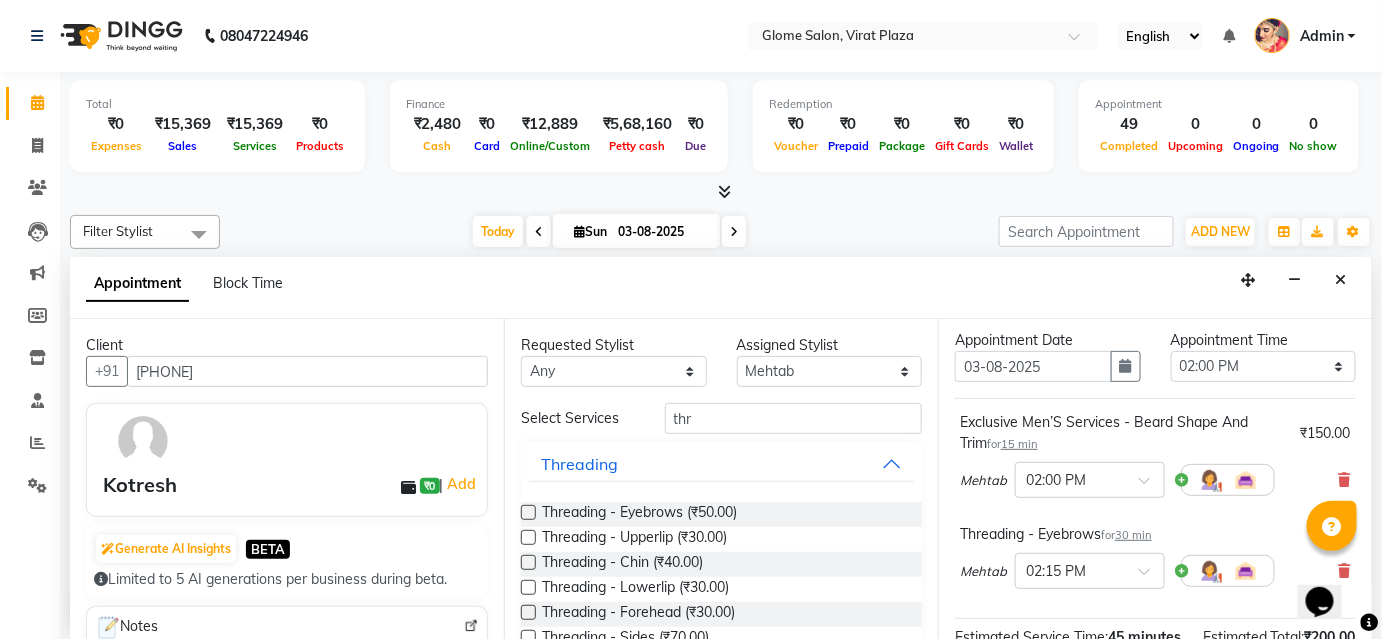 click on "Requested Stylist Any Farha Tabassum Mehtab Saleem Yamuna Zoya Assigned Stylist Select Farha Tabassum Mehtab Saleem Yamuna Zoya Select Services thr    Threading Threading  - Eyebrows (₹50.00) Threading  - Upperlip (₹30.00) Threading  - Chin (₹40.00) Threading  - Lowerlip (₹30.00) Threading  - Forehead (₹30.00) Threading  - Sides (₹70.00) Threading  - Full Face (₹250.00)" at bounding box center (721, 479) 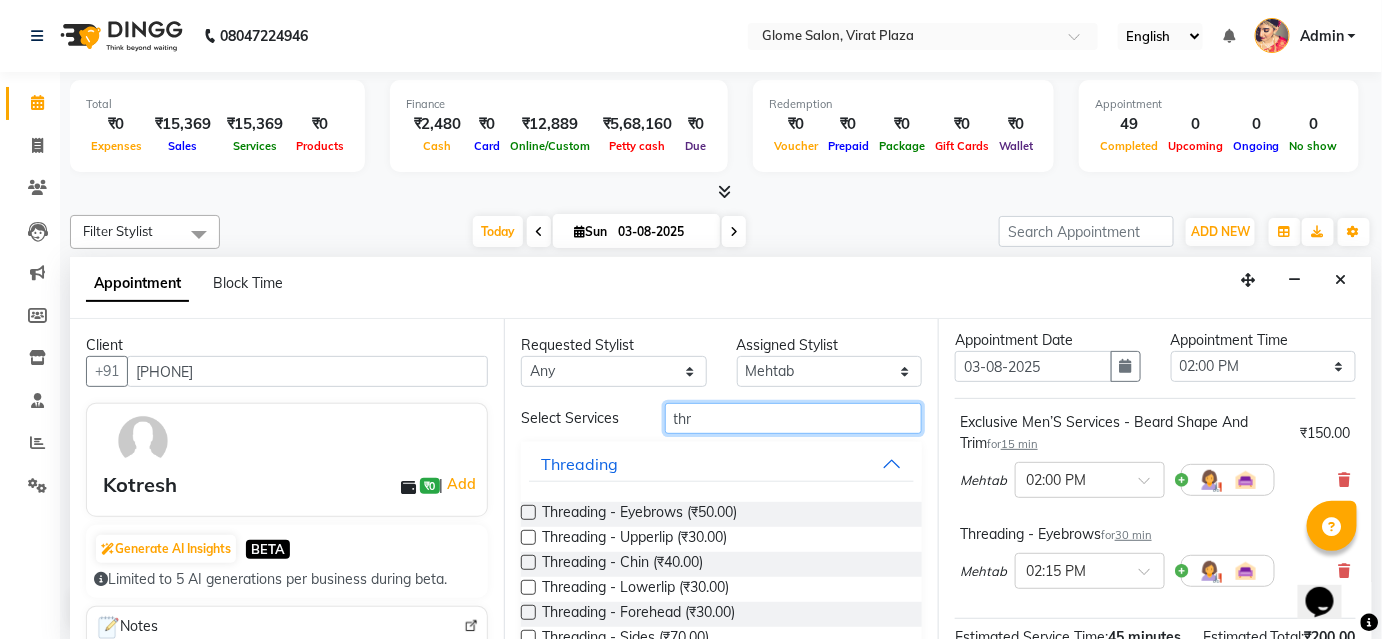 click on "thr" at bounding box center [793, 418] 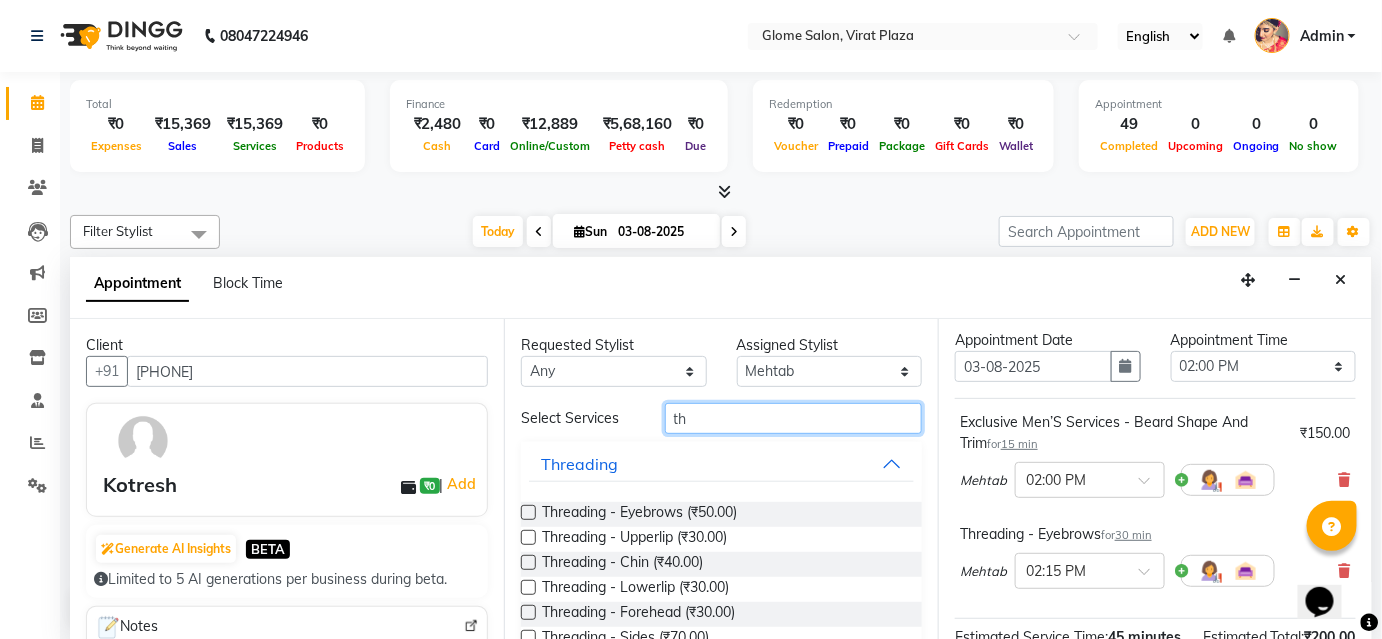 type on "t" 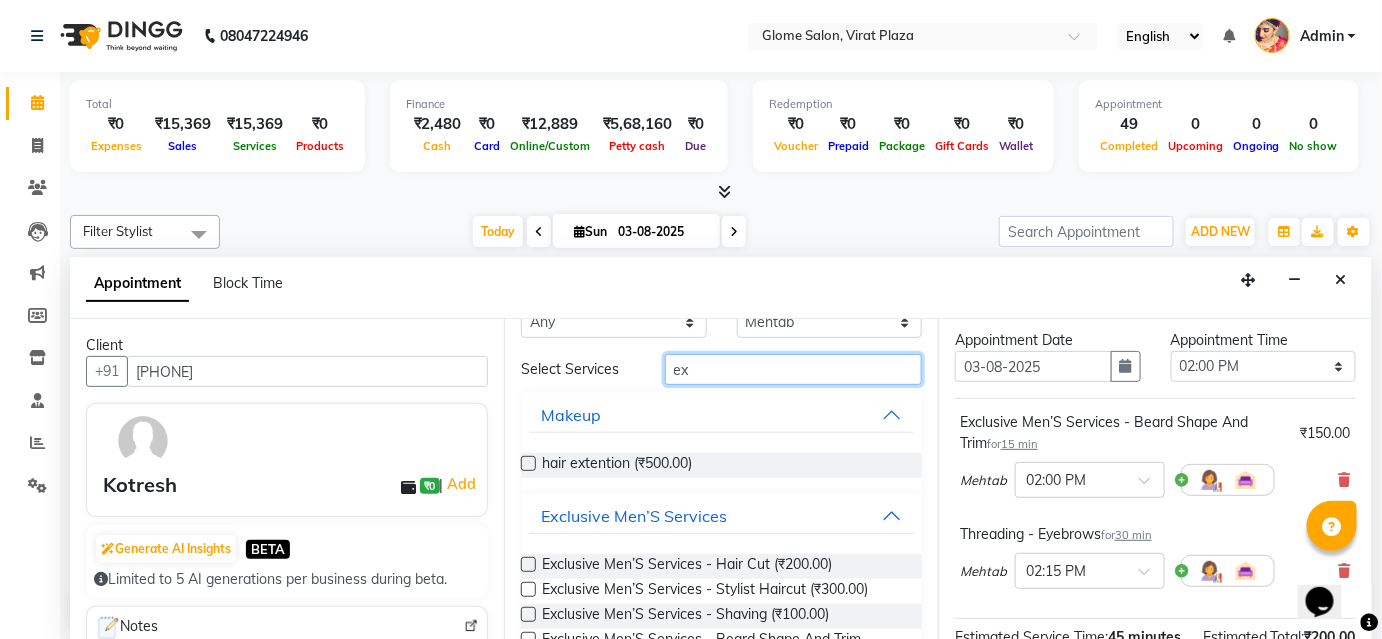 scroll, scrollTop: 90, scrollLeft: 0, axis: vertical 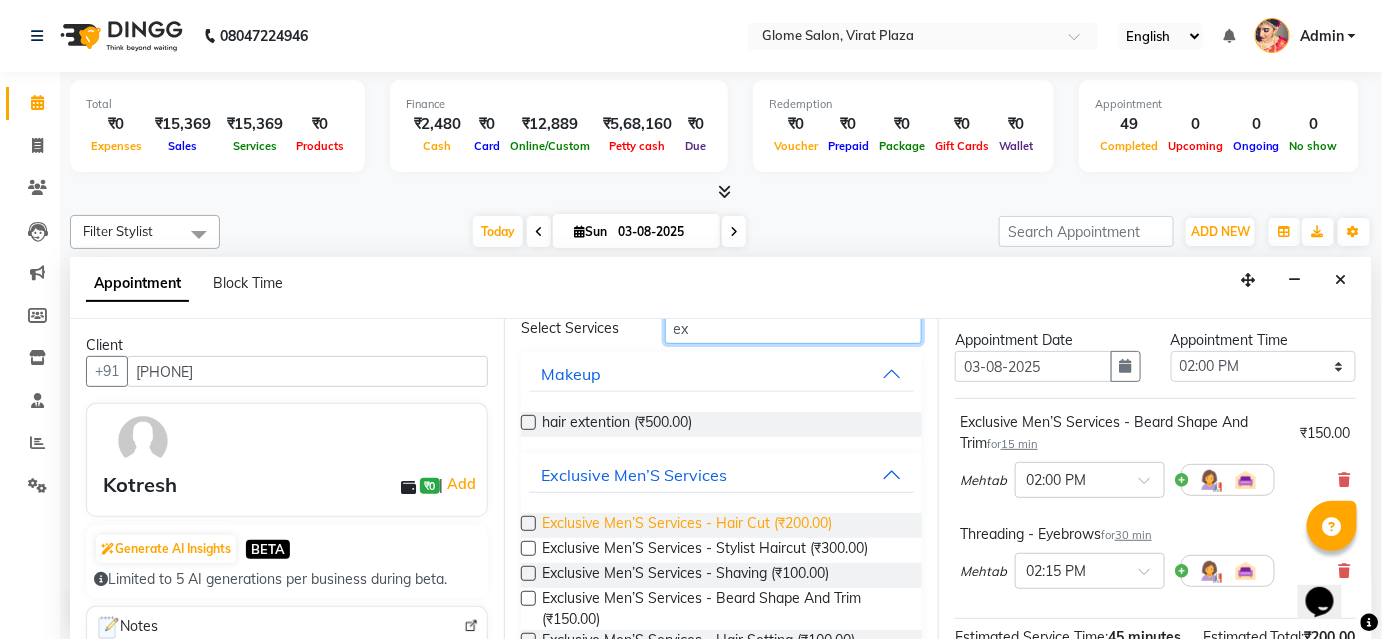 type on "ex" 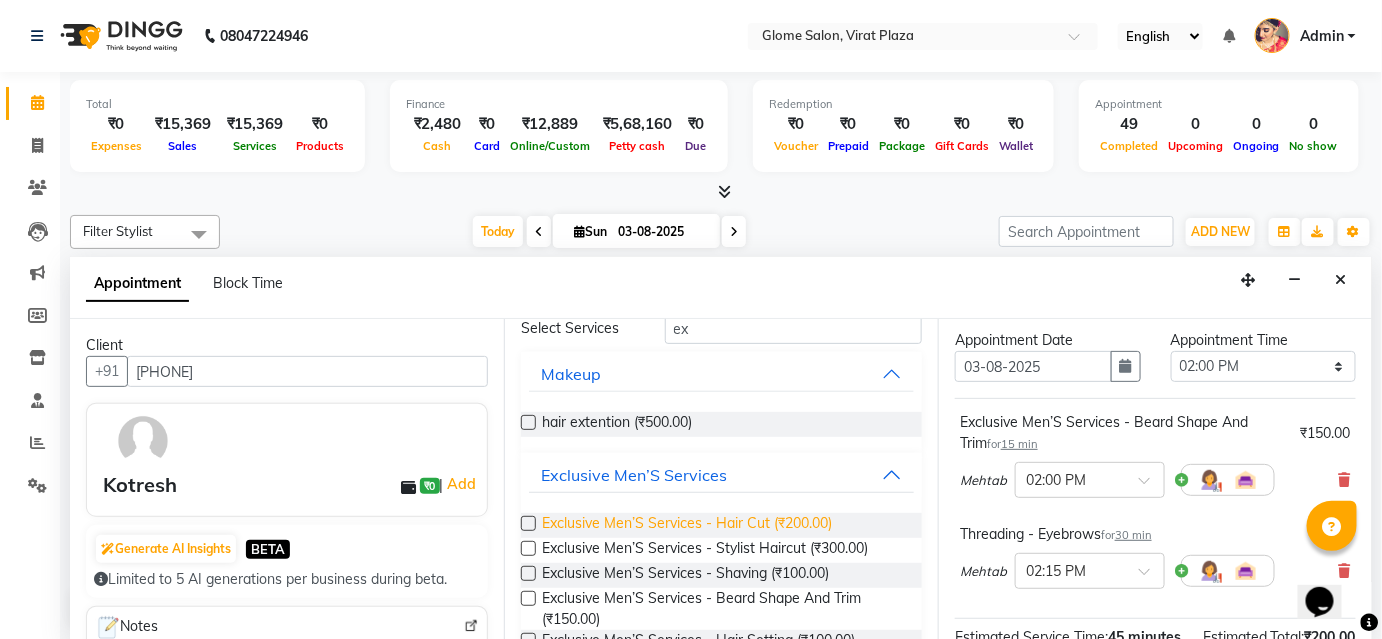 click on "Exclusive Men’S Services - Hair Cut (₹200.00)" at bounding box center [687, 525] 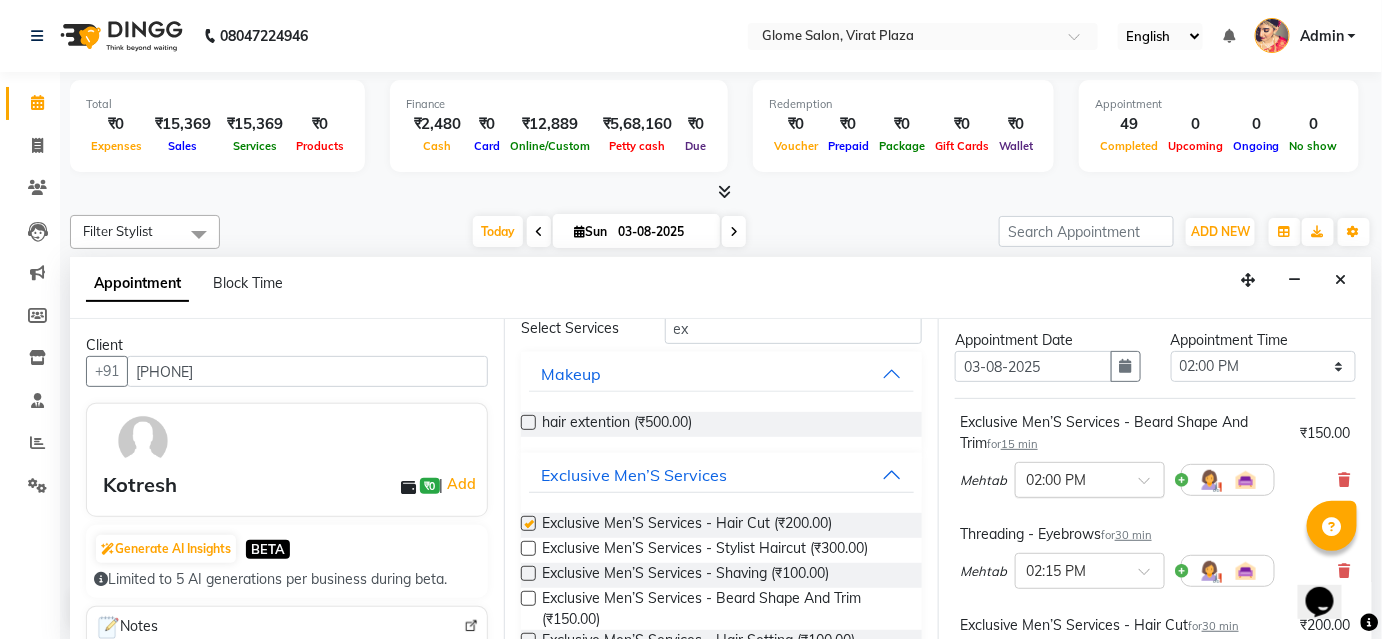 checkbox on "false" 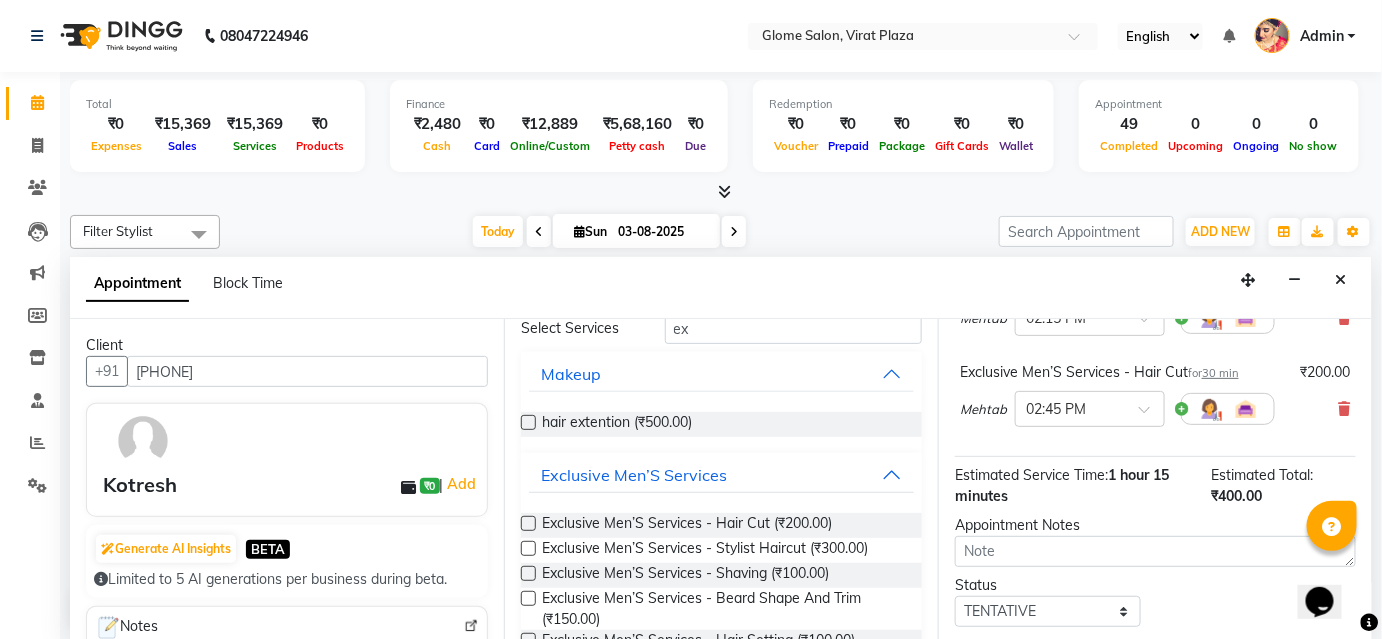 scroll, scrollTop: 427, scrollLeft: 0, axis: vertical 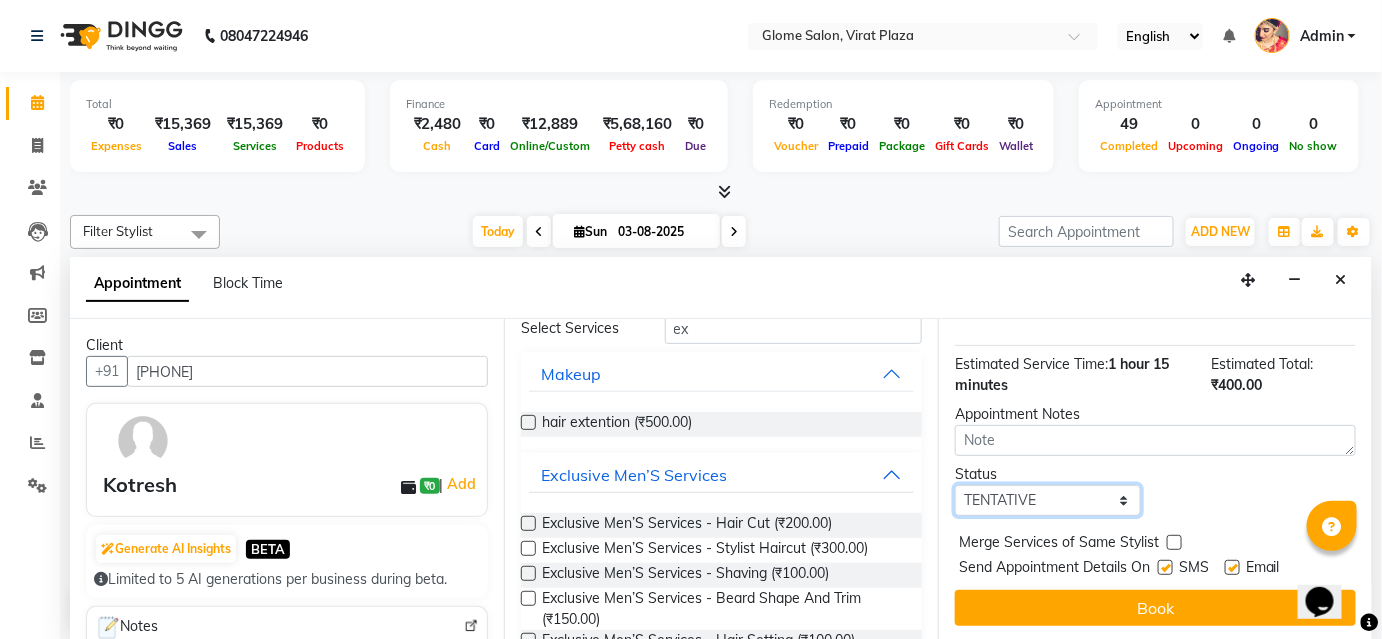 click on "Select TENTATIVE CONFIRM CHECK-IN UPCOMING" at bounding box center (1048, 500) 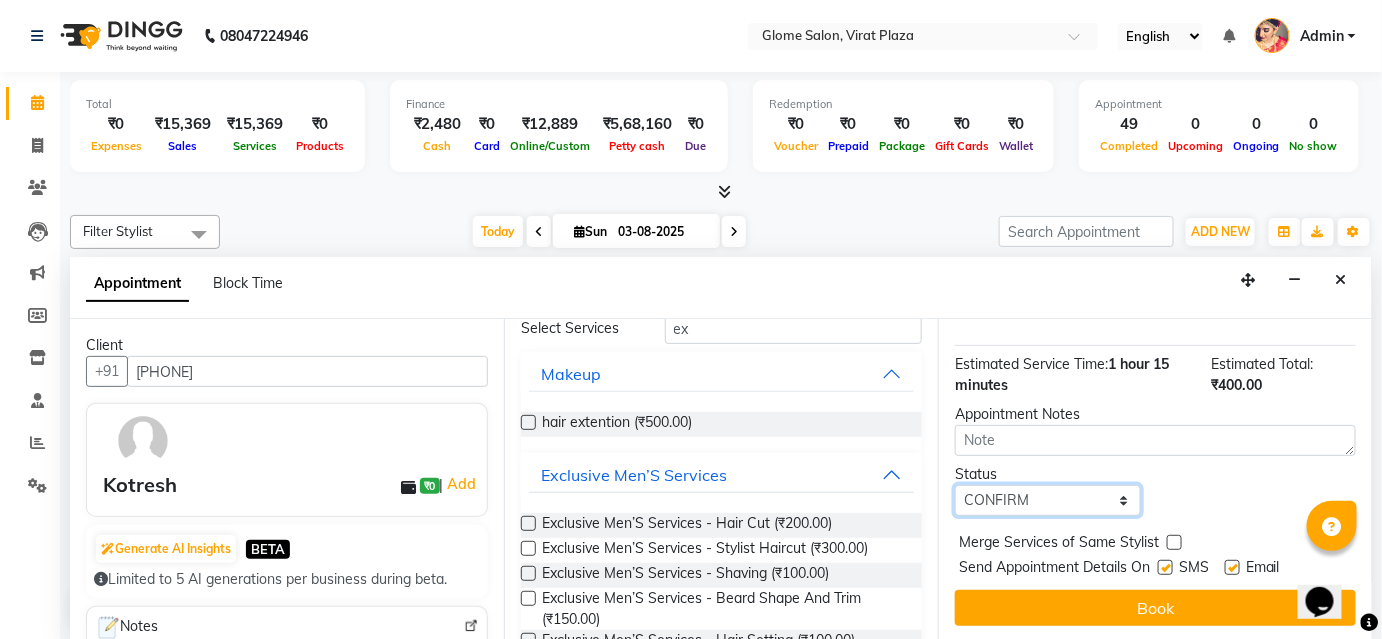 click on "Select TENTATIVE CONFIRM CHECK-IN UPCOMING" at bounding box center [1048, 500] 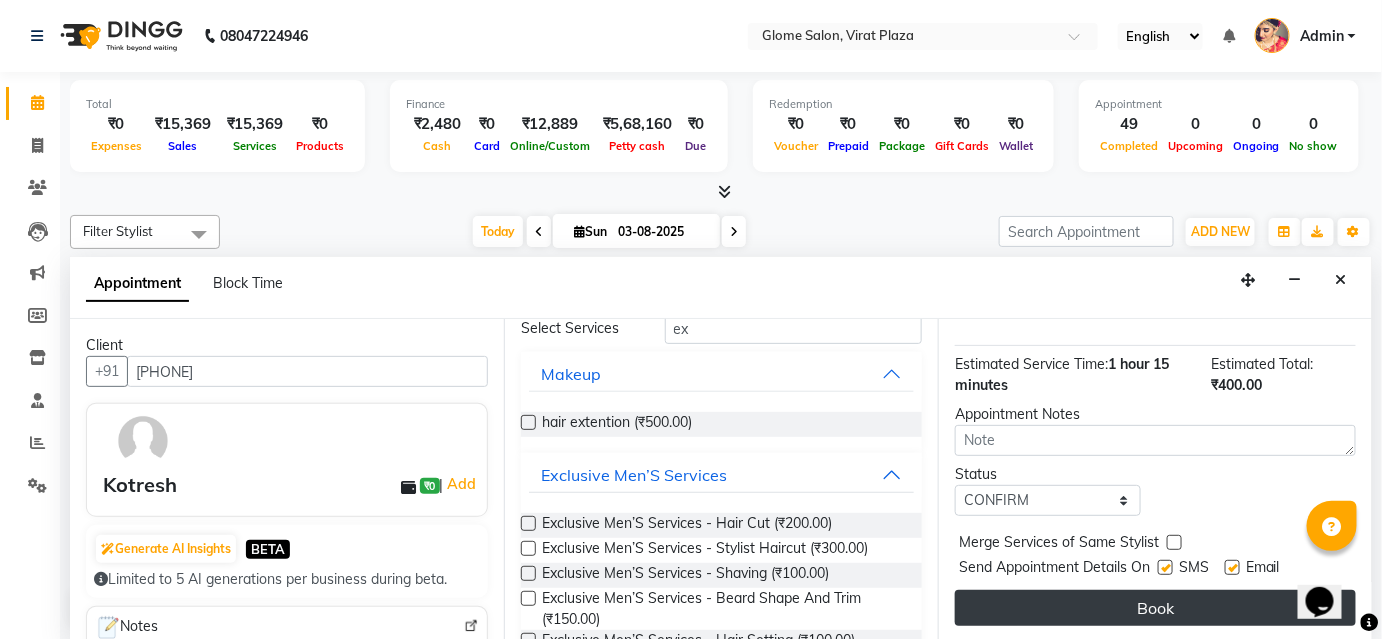 click on "Book" at bounding box center [1155, 608] 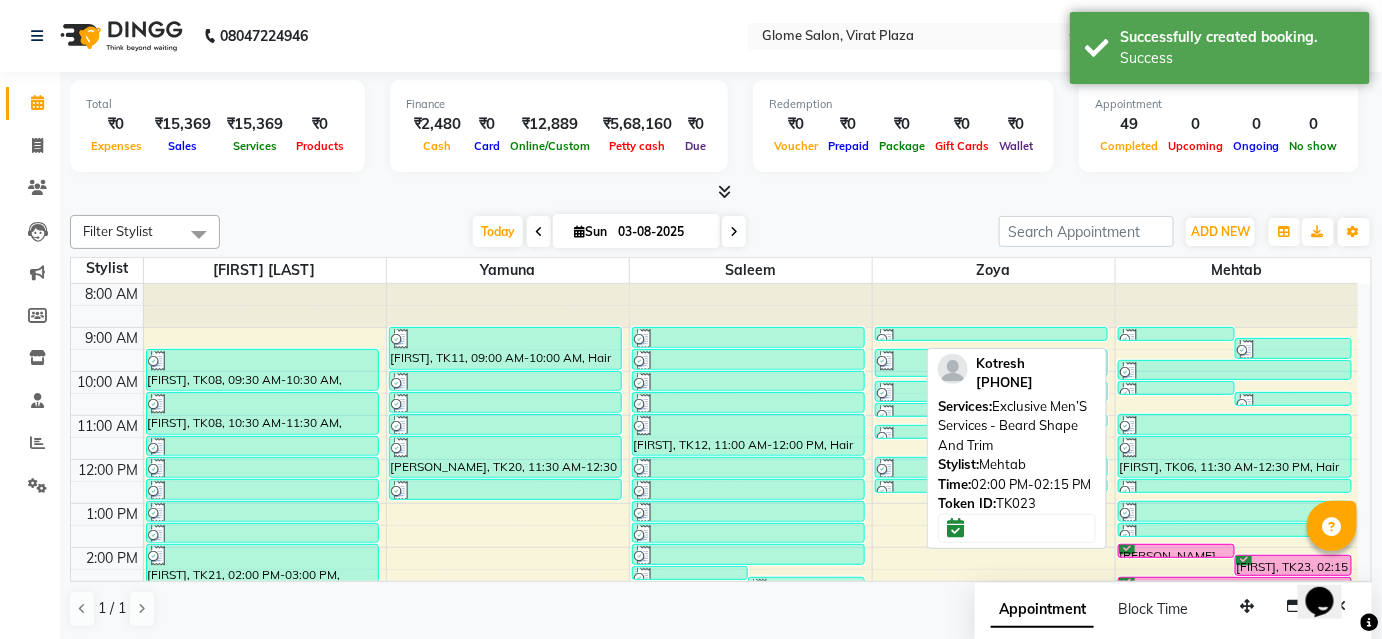 click on "[LAST], TK23, 02:00 PM-02:15 PM, Exclusive Men’S Services - Beard Shape And Trim" at bounding box center (1176, 551) 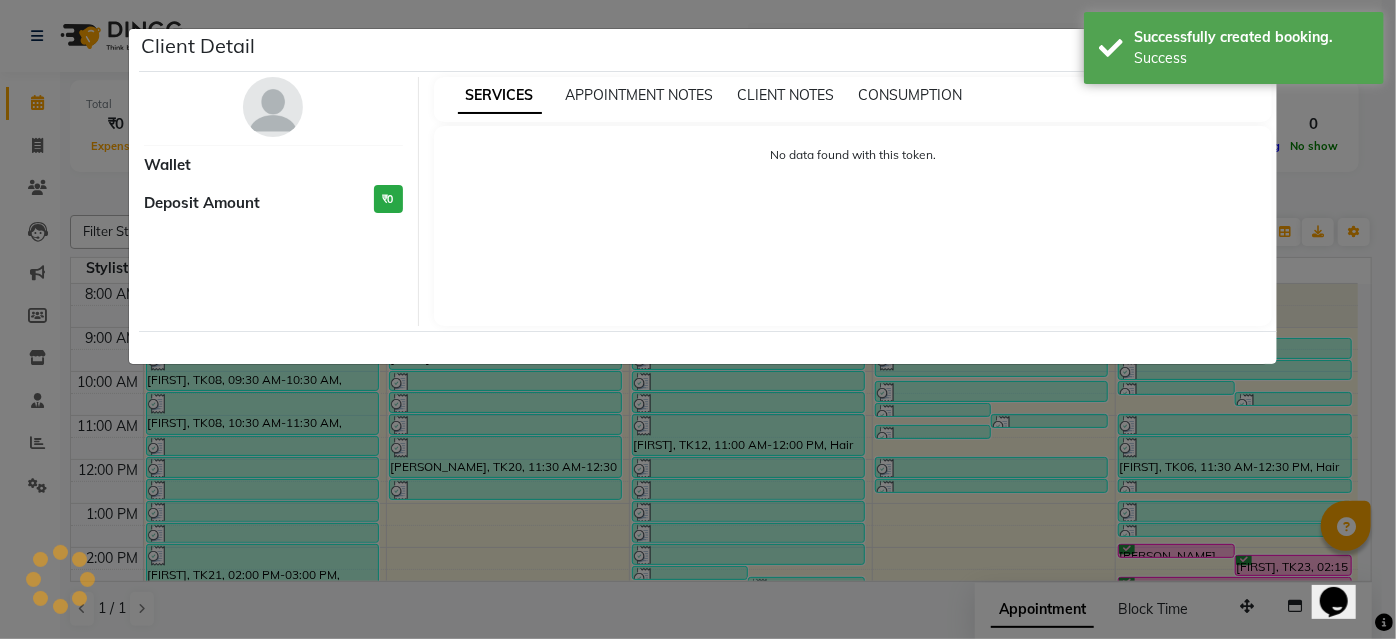 select on "6" 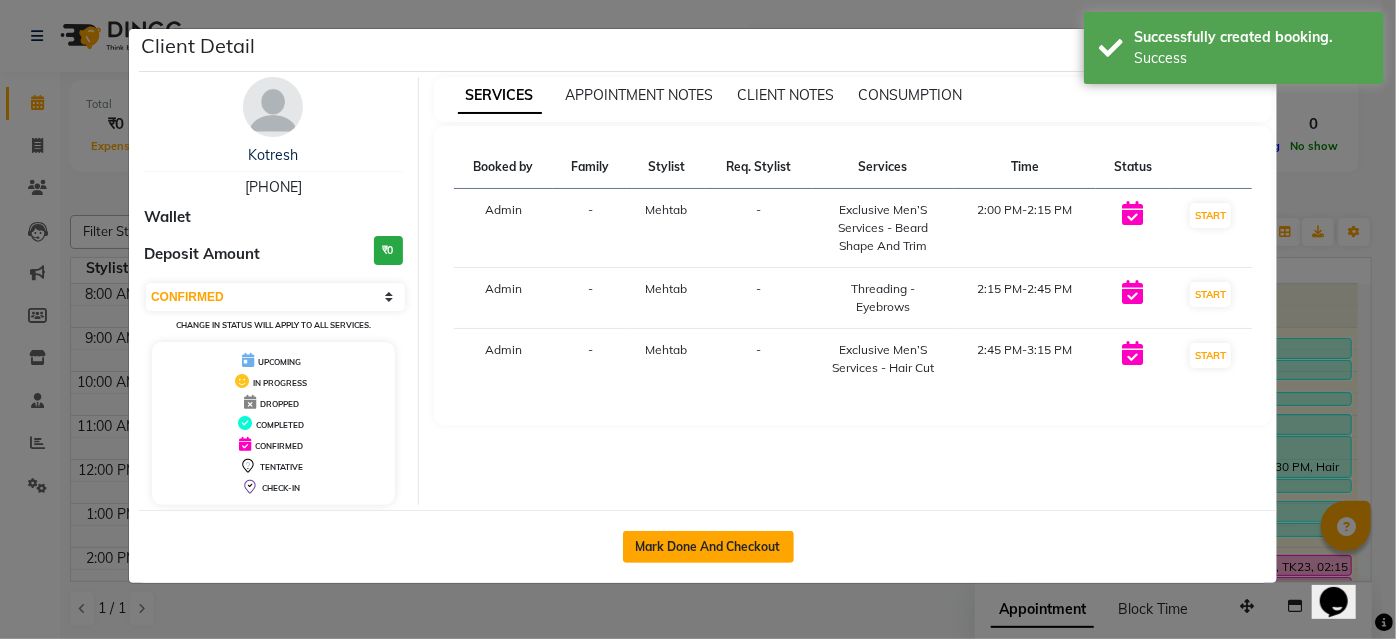 click on "Mark Done And Checkout" 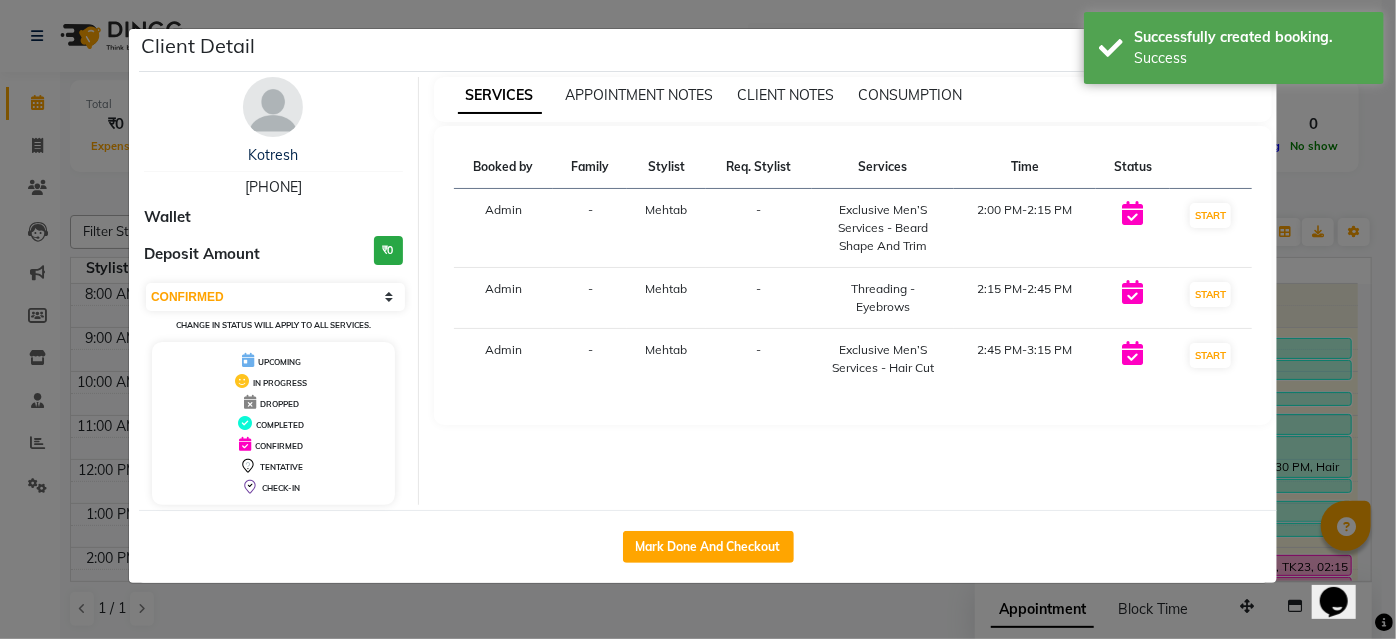 select on "5199" 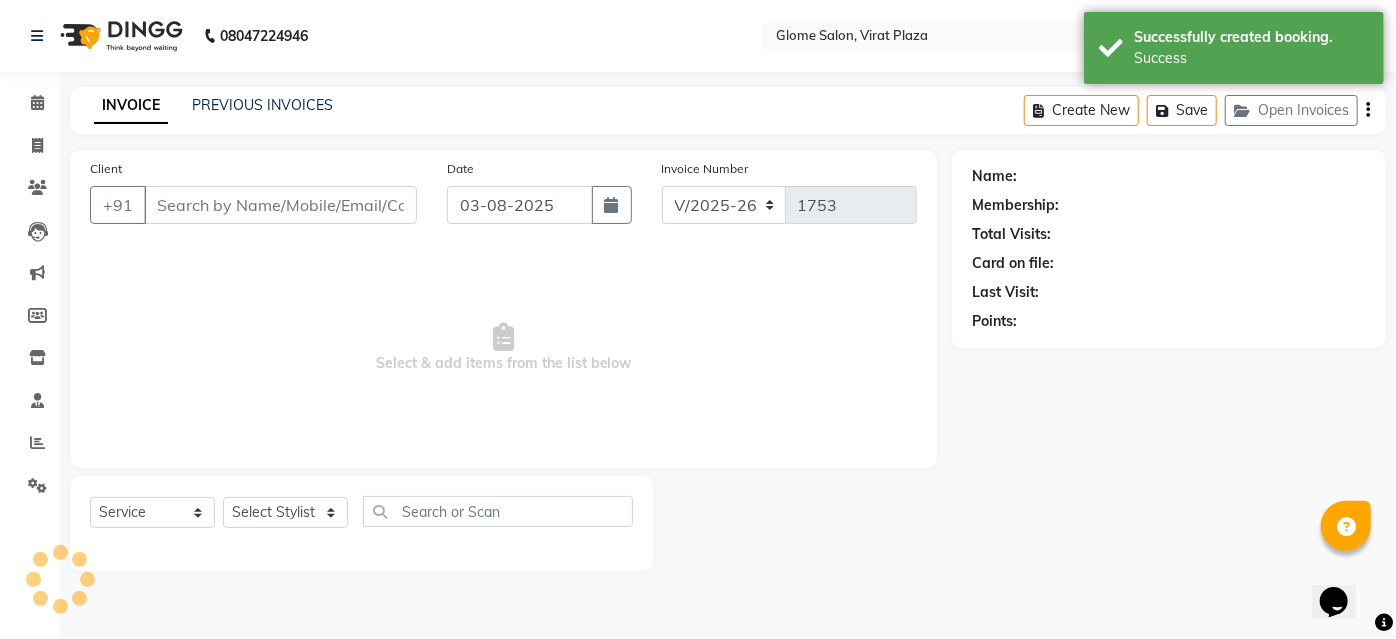 type on "747348842256" 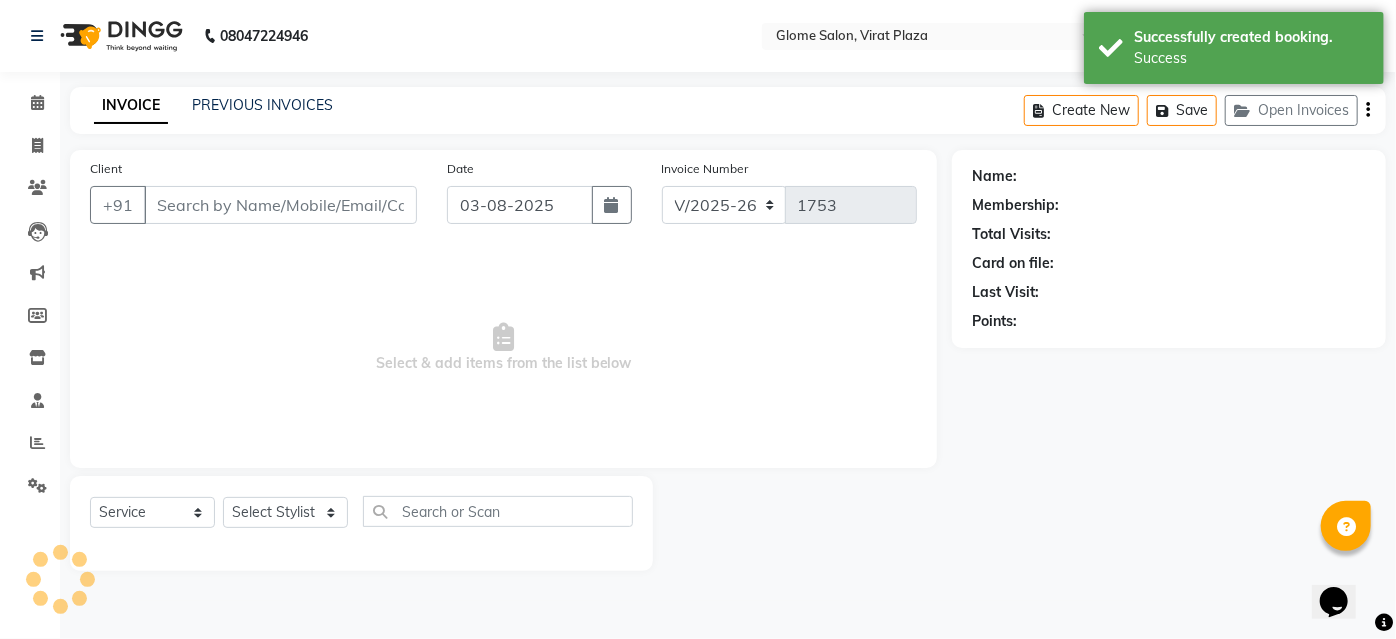 select on "87909" 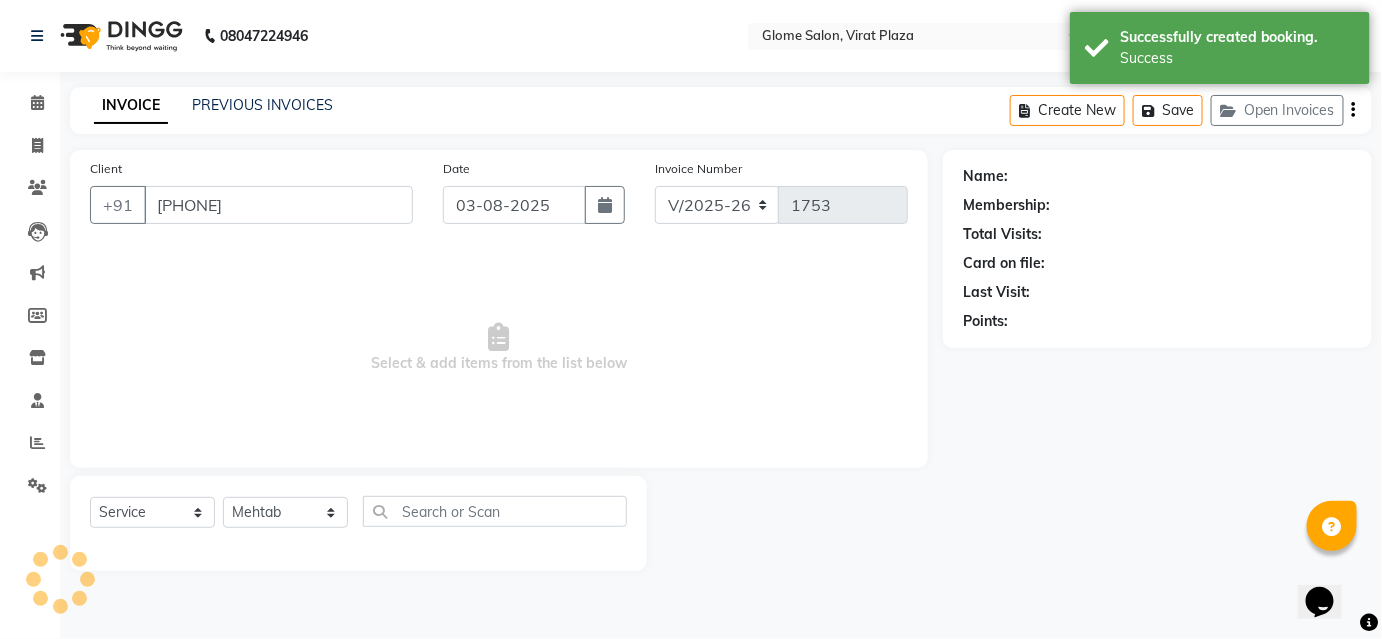 select on "1: Object" 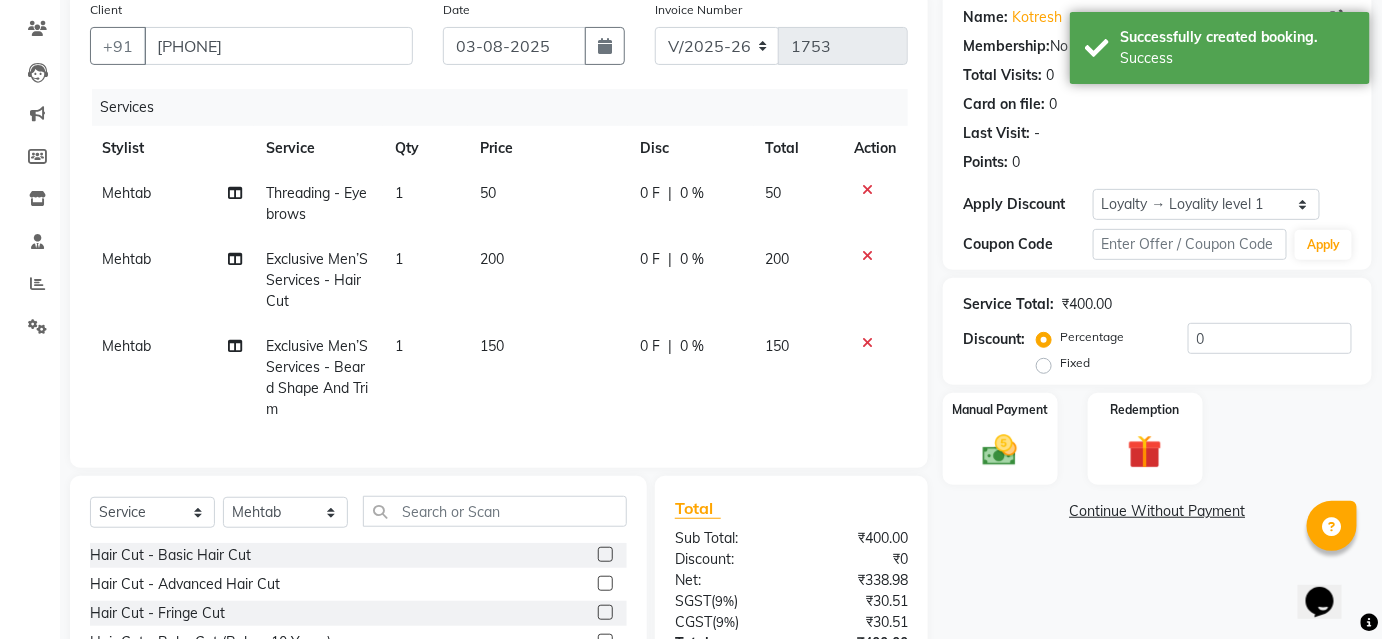 scroll, scrollTop: 334, scrollLeft: 0, axis: vertical 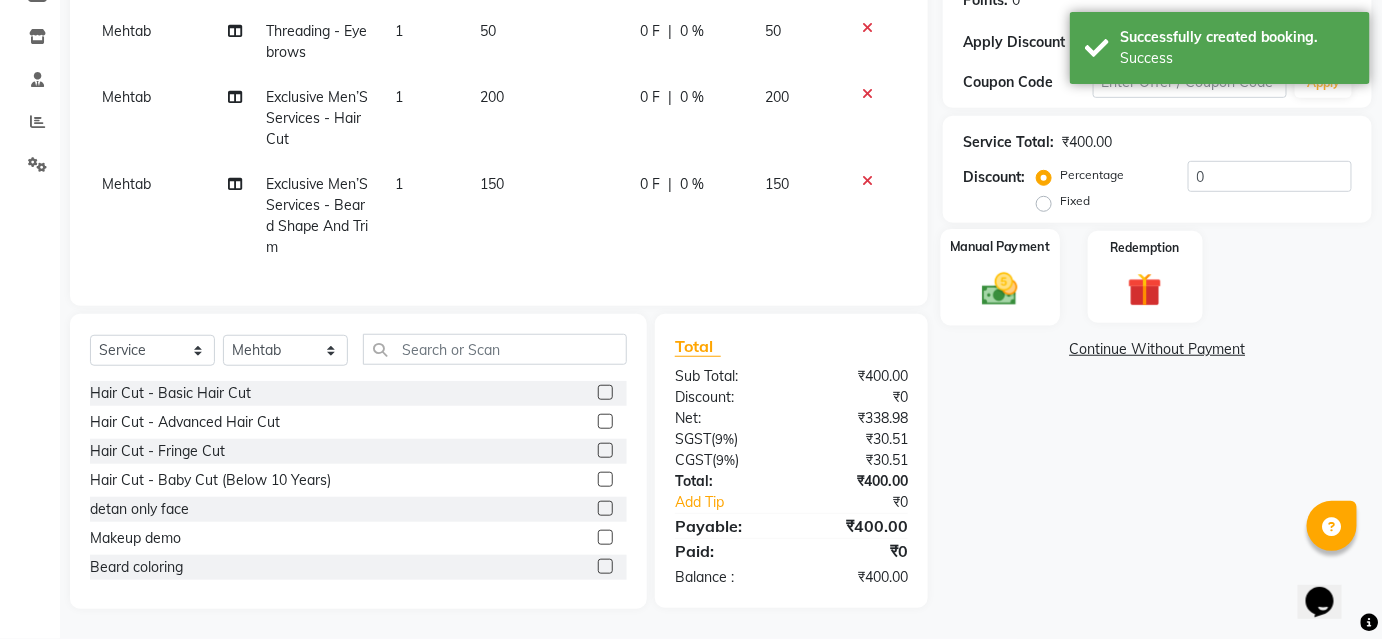 click 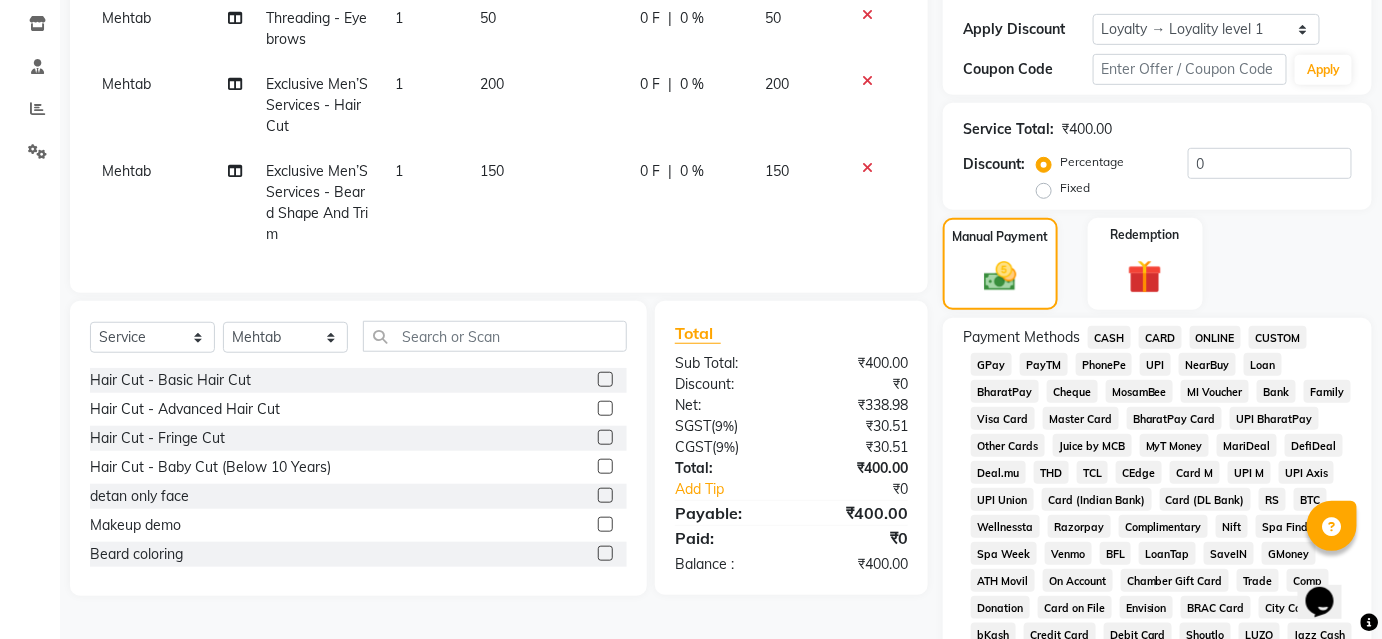 click on "UPI" 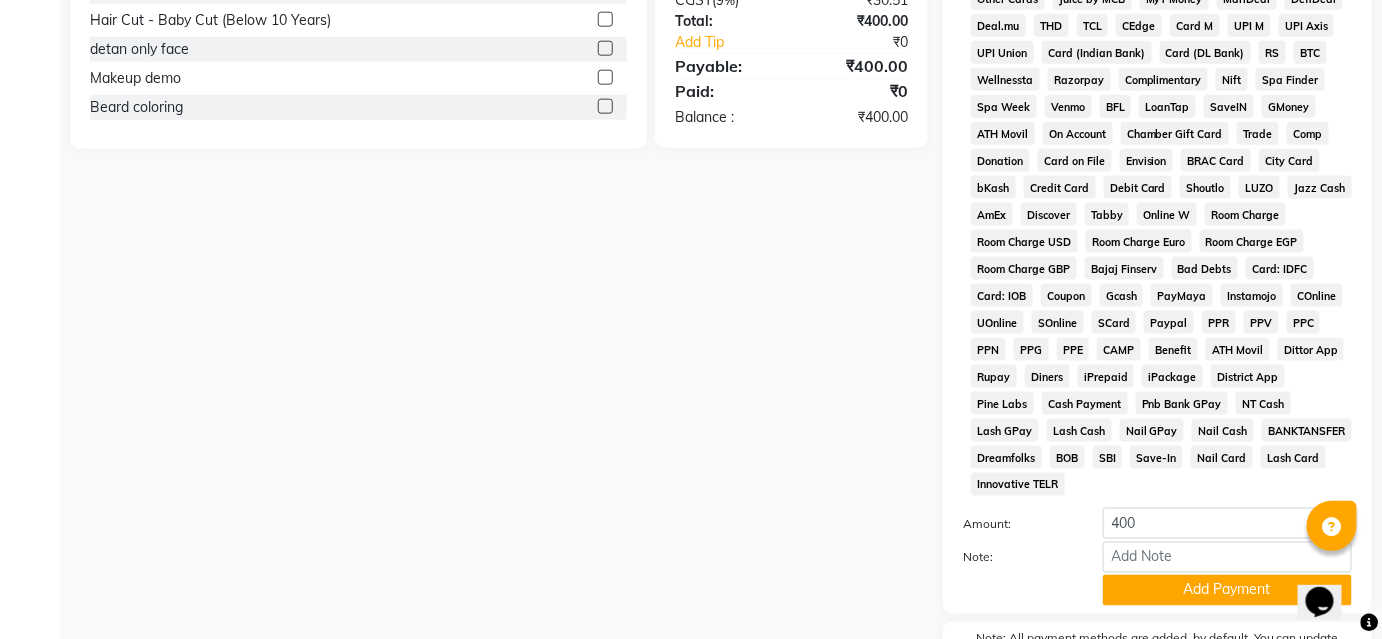 scroll, scrollTop: 878, scrollLeft: 0, axis: vertical 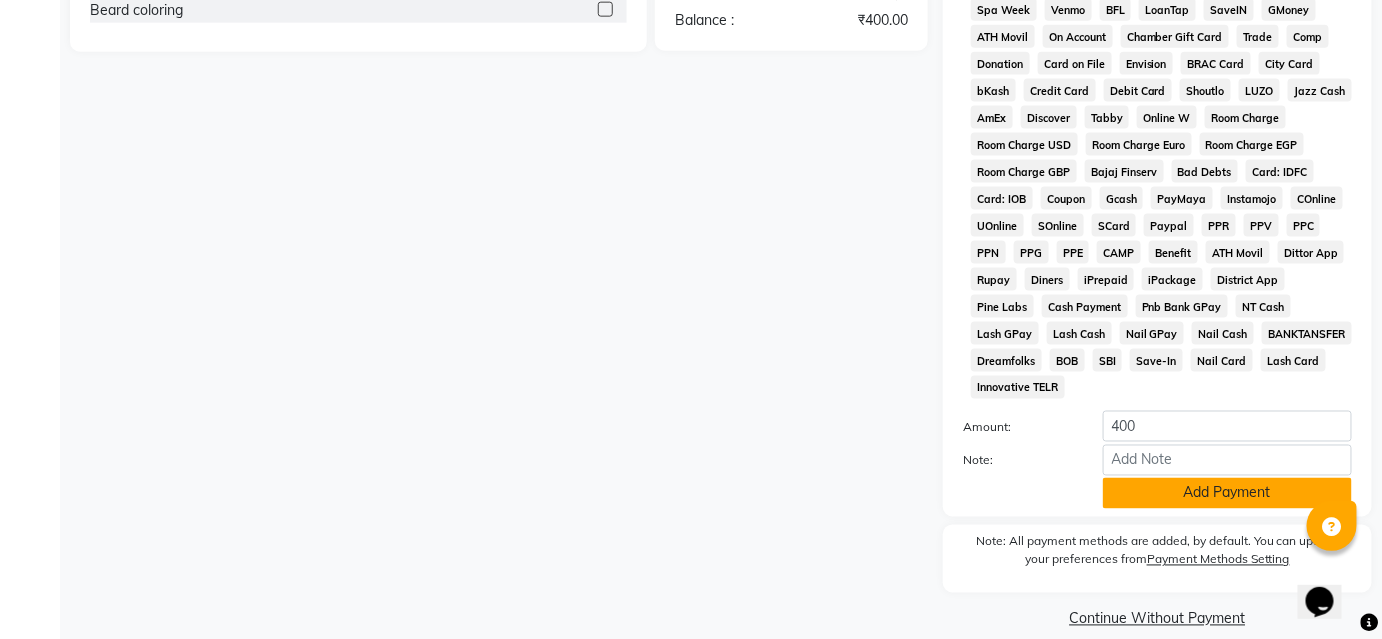 click on "Add Payment" 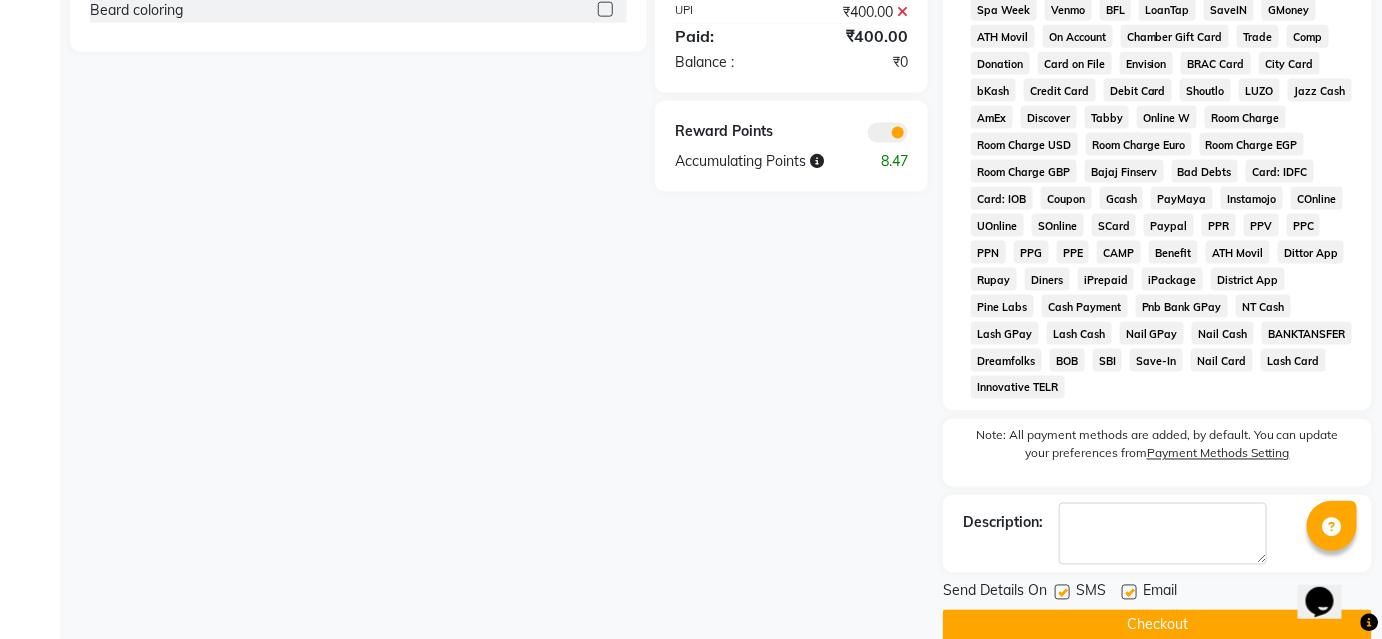 click on "Checkout" 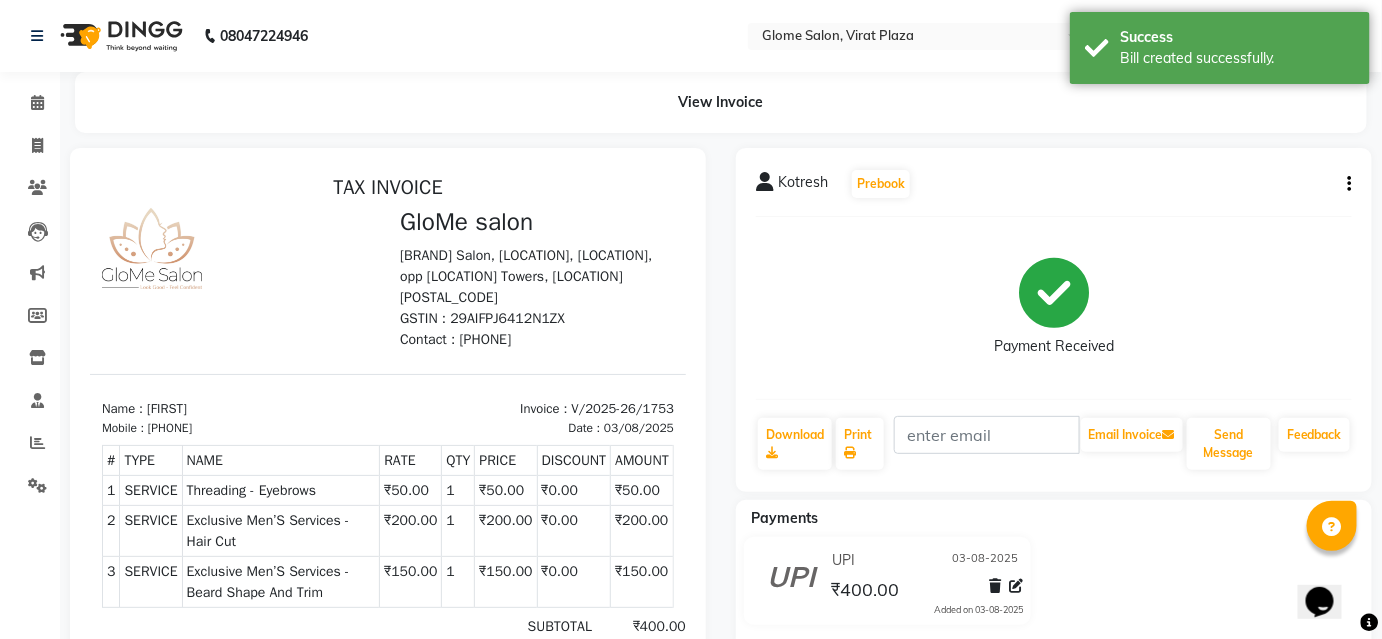 scroll, scrollTop: 0, scrollLeft: 0, axis: both 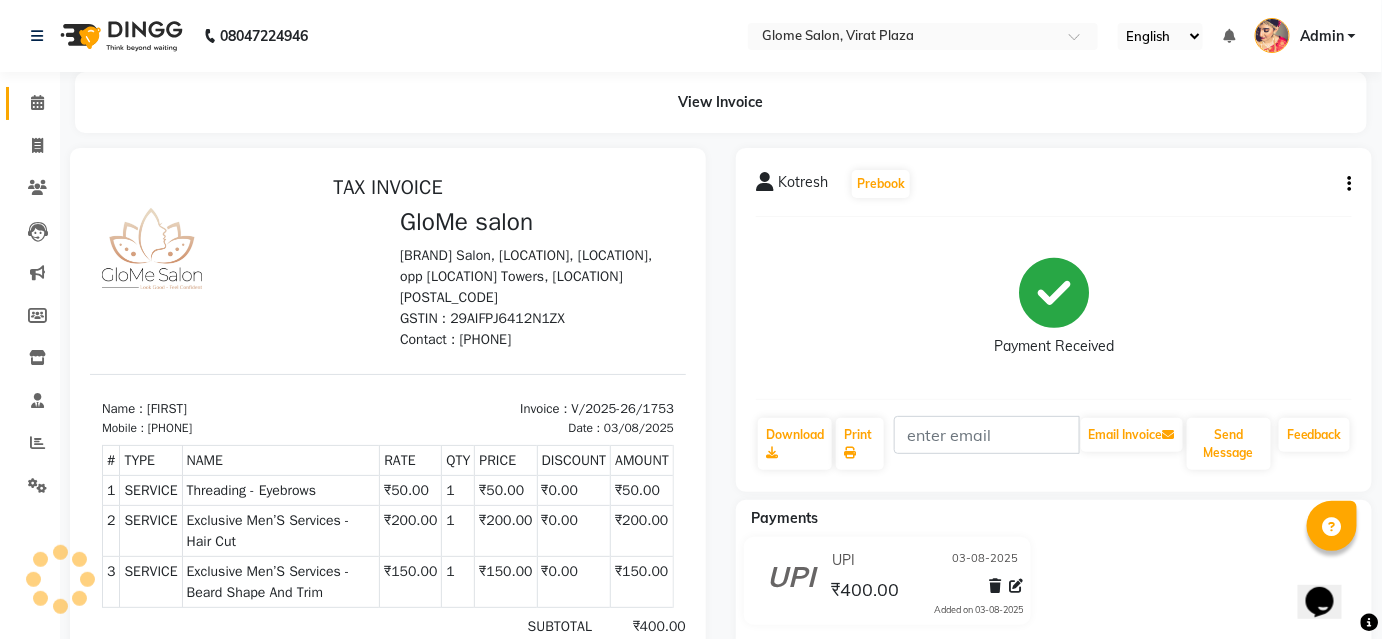 click 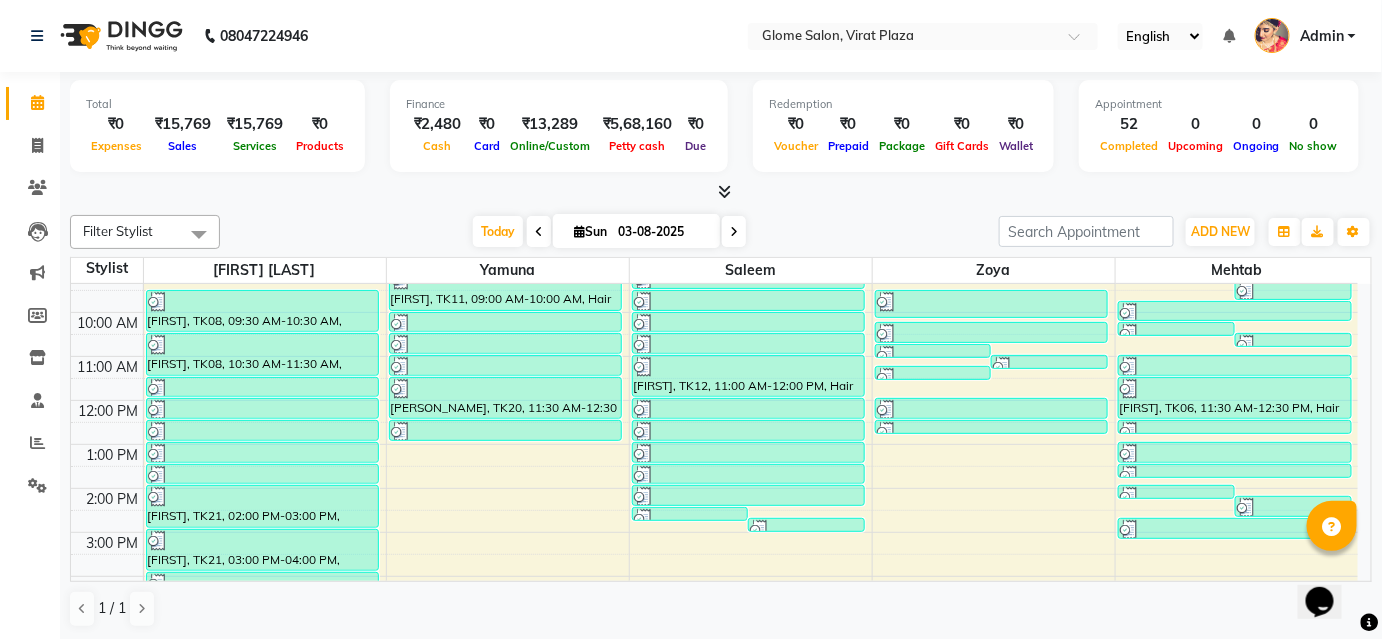 scroll, scrollTop: 181, scrollLeft: 0, axis: vertical 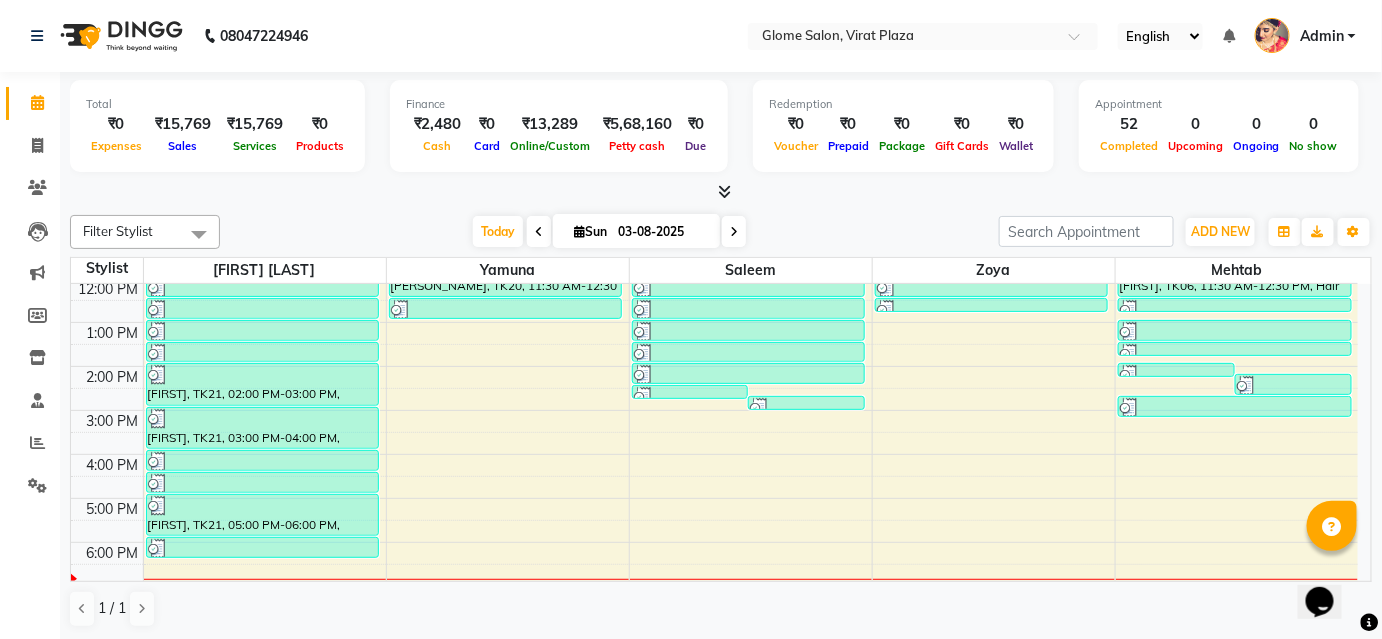 click on "8:00 AM 9:00 AM 10:00 AM 11:00 AM 12:00 PM 1:00 PM 2:00 PM 3:00 PM 4:00 PM 5:00 PM 6:00 PM 7:00 PM 8:00 PM     Bhargavi Bhargavi, TK08, 09:30 AM-10:30 AM, Cartridge Flavoured Waxing - Half Legs     Bhargavi Bhargavi, TK08, 10:30 AM-11:30 AM, Cartridge Flavoured Waxing - Full Arms     Bhargavi Bhargavi, TK08, 11:30 AM-12:00 PM, Peel Off Waxing - Underarms     Bhargavi Bhargavi, TK08, 12:00 PM-12:30 PM, Peel Off Waxing - Upper/Lower Lip     Bhargavi Bhargavi, TK08, 12:30 PM-01:00 PM, Threading  - Eyebrows     Prathima, TK13, 01:00 PM-01:30 PM, Threading  - Eyebrows     Shrushti, TK14, 01:30 PM-02:00 PM, Threading  - Eyebrows     Bhargavi Bhargavi, TK21, 02:00 PM-03:00 PM, Cartridge Flavoured Waxing - Full Arms     Bhargavi Bhargavi, TK21, 03:00 PM-04:00 PM, Cartridge Flavoured Waxing - Full Legs     Bhargavi Bhargavi, TK21, 04:00 PM-04:30 PM, Peel Off Waxing - Underarms     Bhargavi Bhargavi, TK21, 04:30 PM-05:00 PM, Hair Cut - Basic Hair Cut         Anitha, TK22, 06:00 PM-06:30 PM, Threading  - Eyebrows" at bounding box center (714, 388) 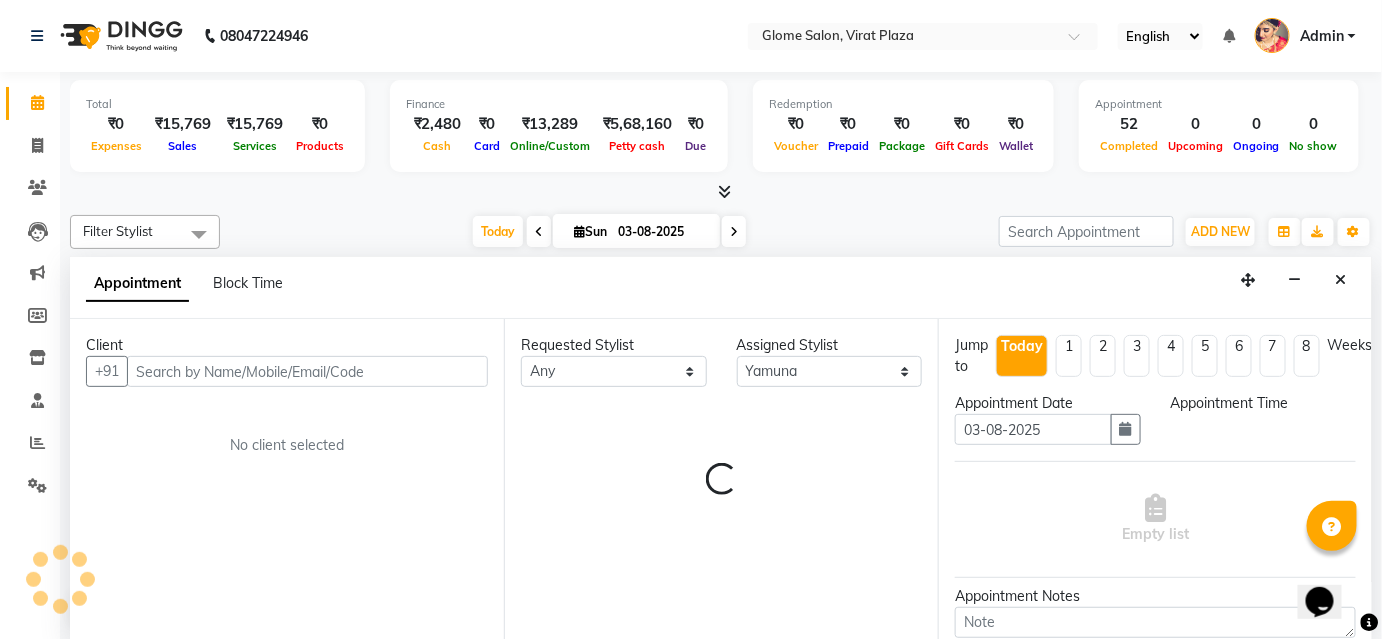 scroll, scrollTop: 0, scrollLeft: 0, axis: both 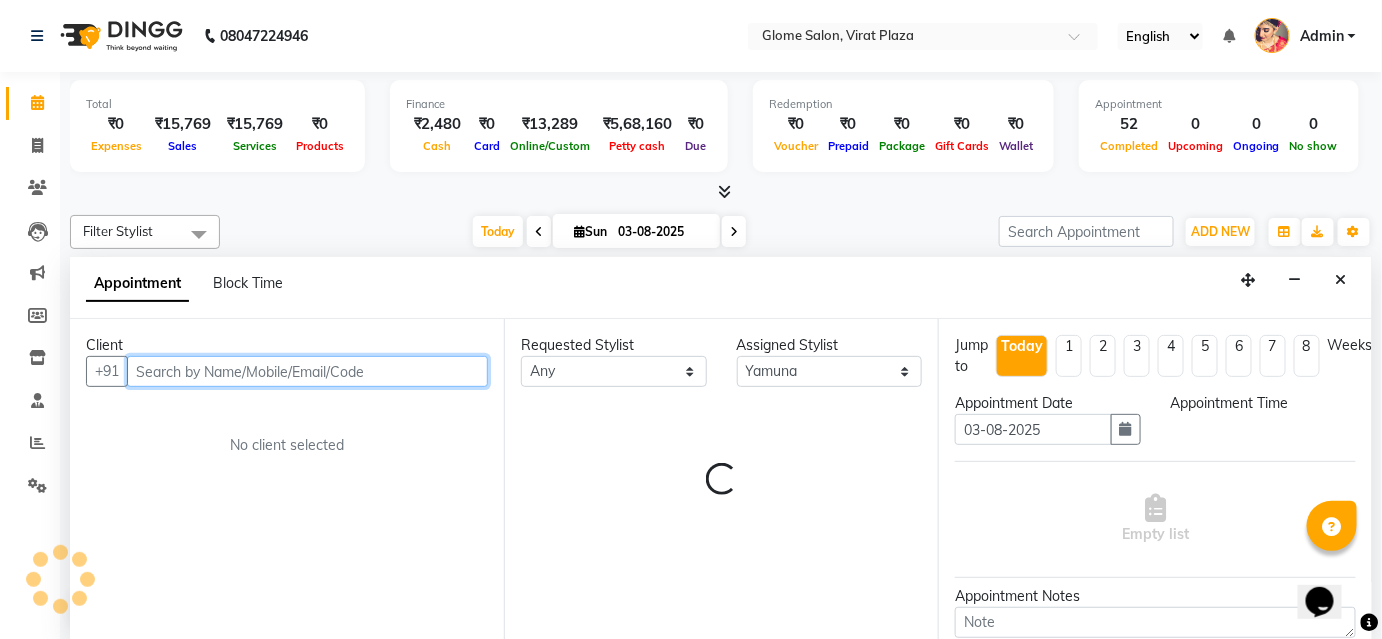 select on "780" 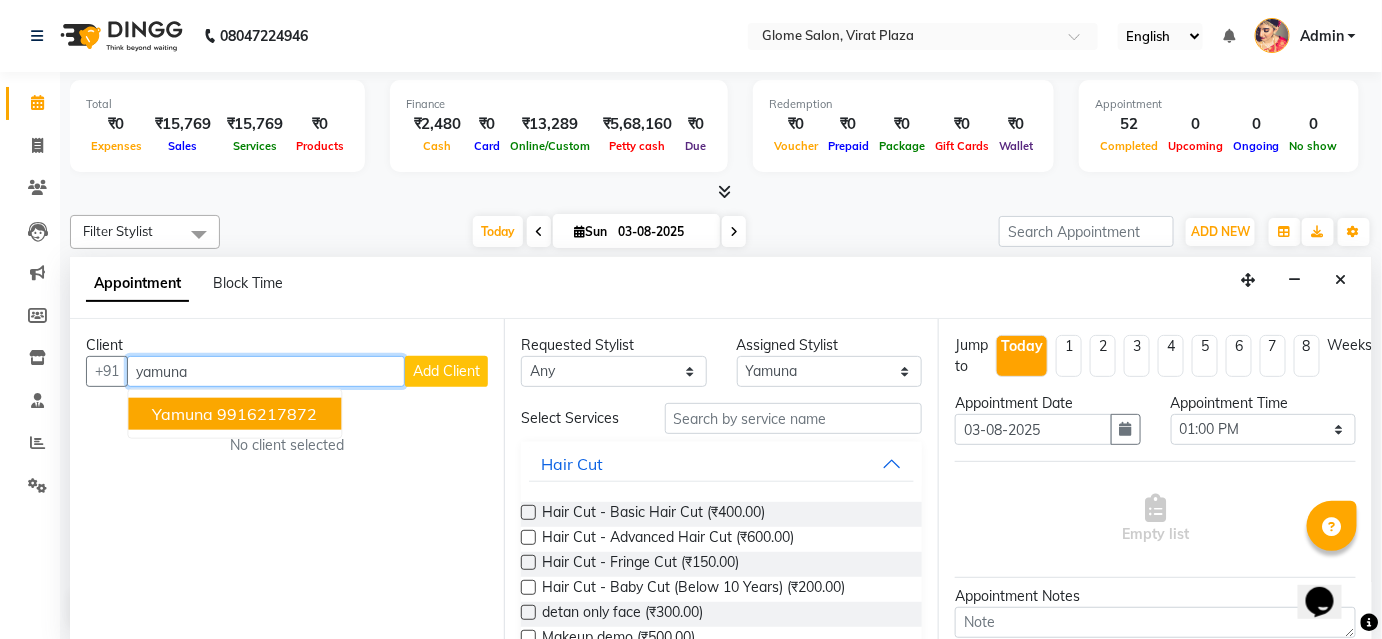 click on "yamuna  9916217872" at bounding box center (234, 414) 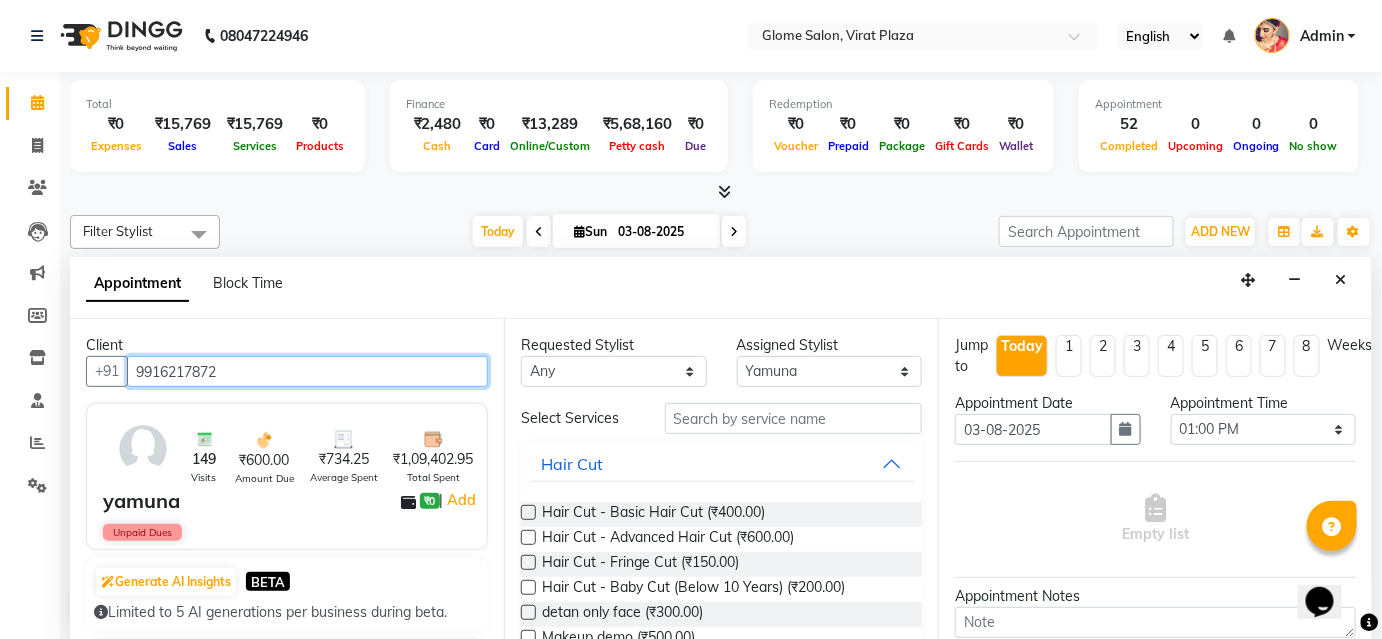 type on "9916217872" 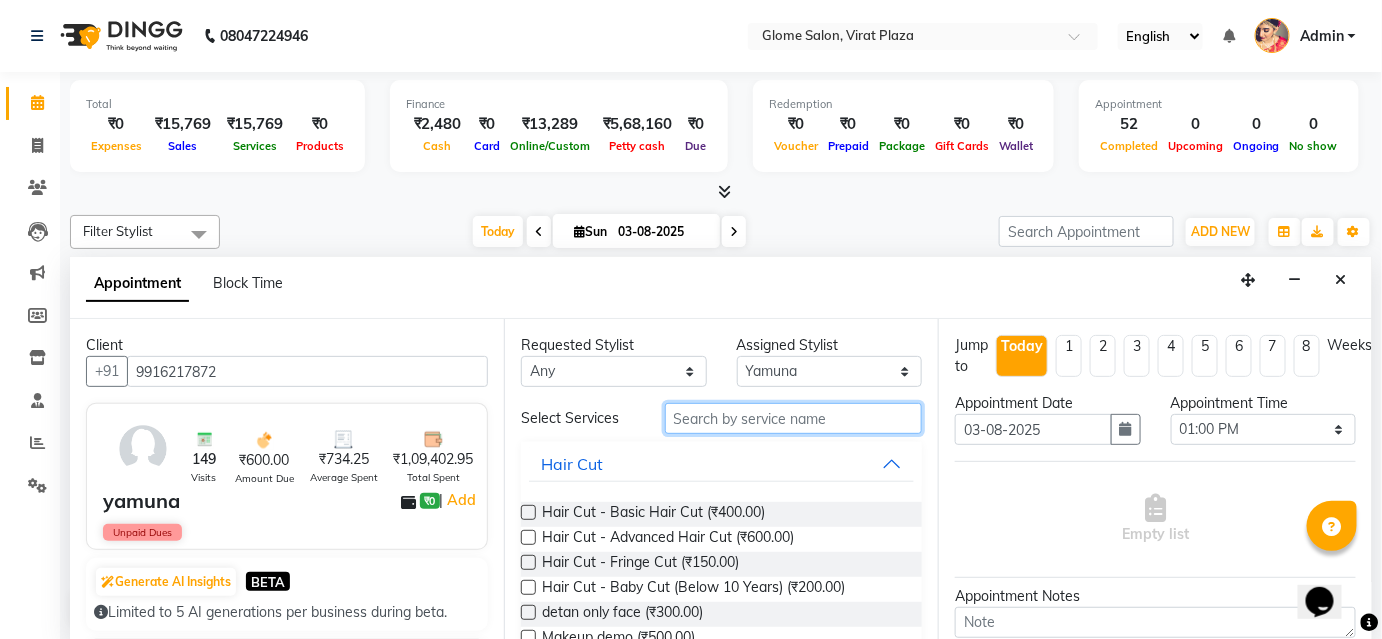 click at bounding box center (793, 418) 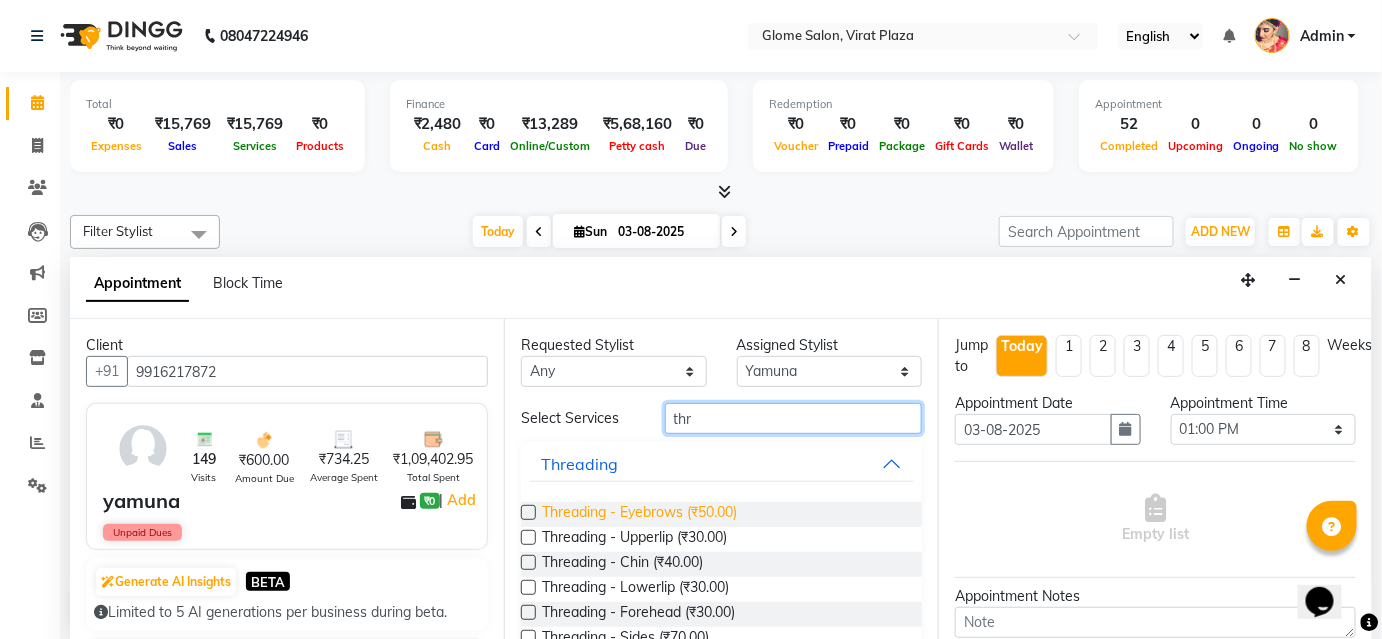 type on "thr" 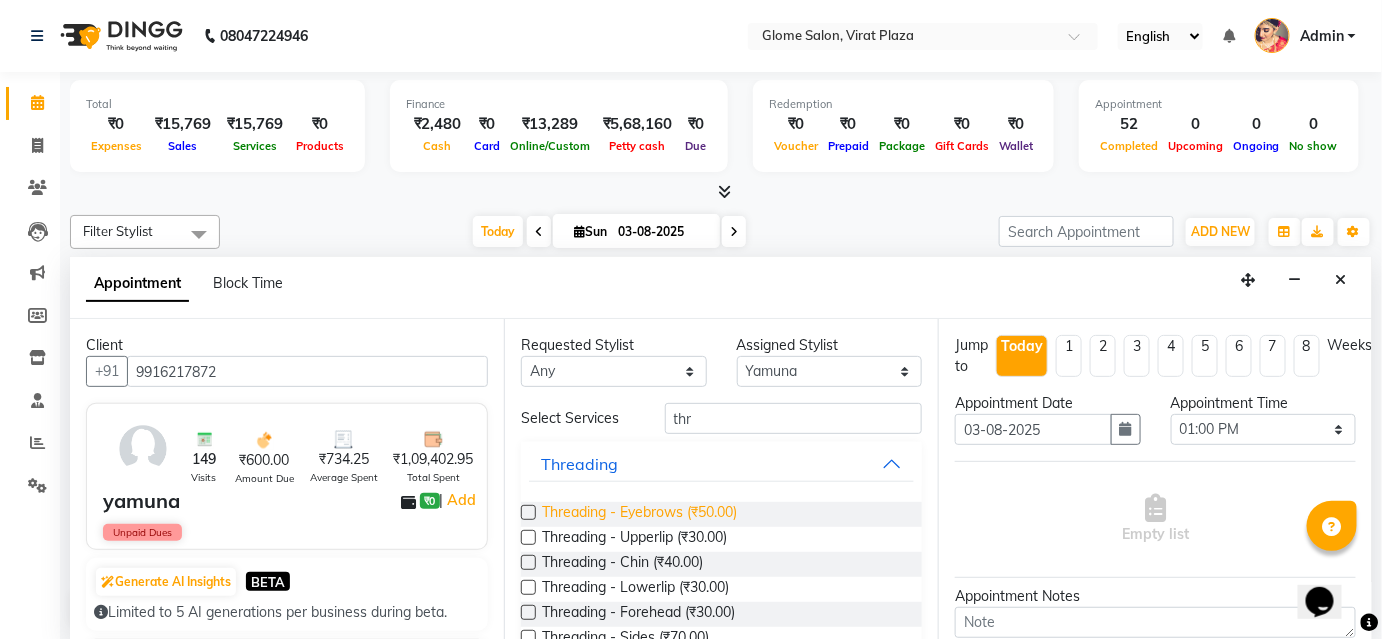 click on "Threading  - Eyebrows (₹50.00)" at bounding box center [639, 514] 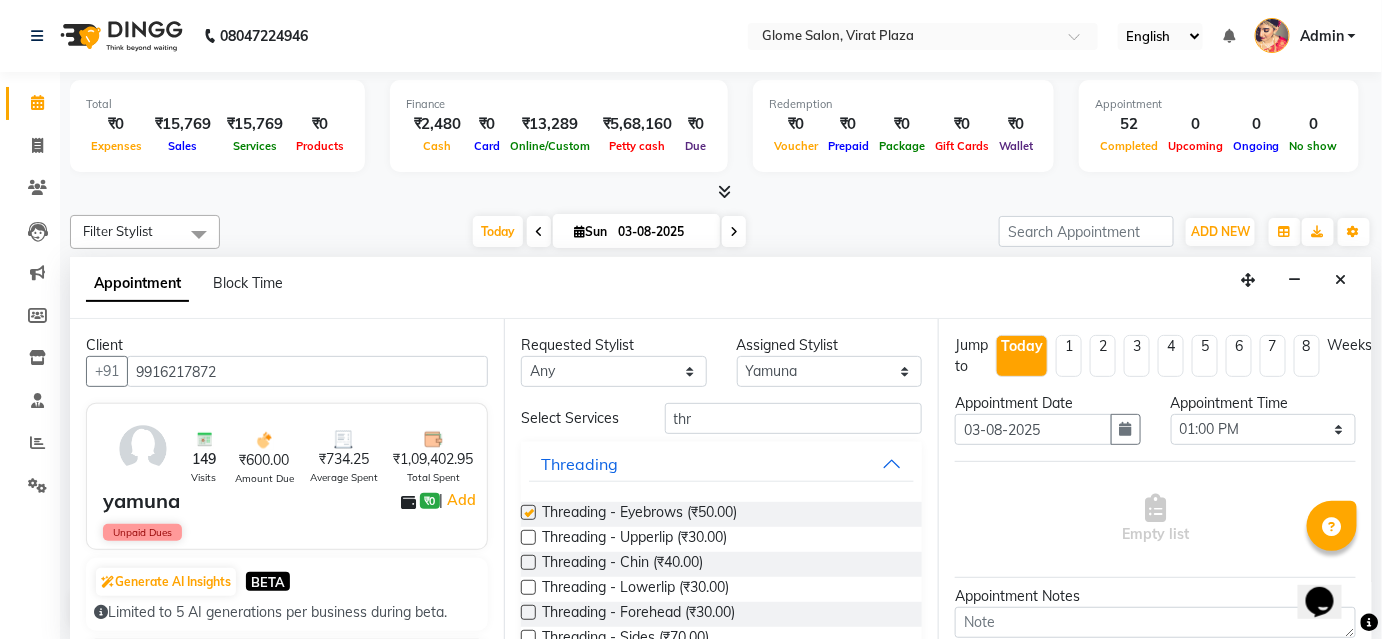 checkbox on "false" 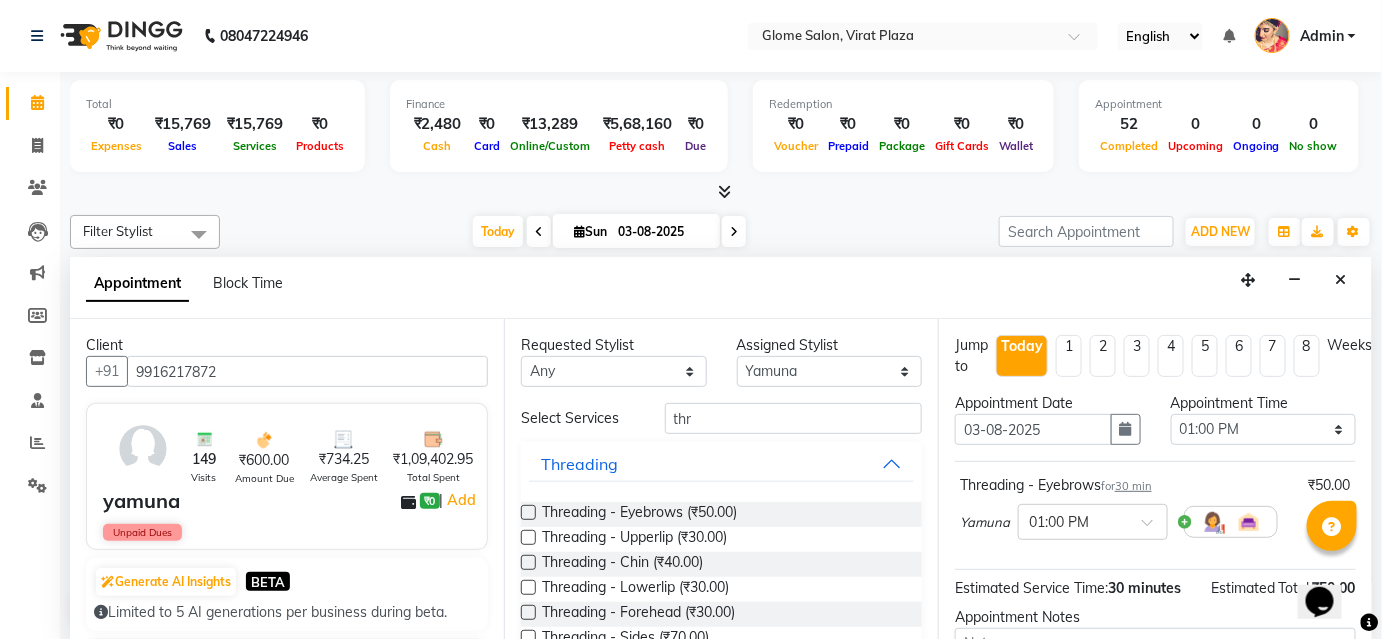 scroll, scrollTop: 203, scrollLeft: 0, axis: vertical 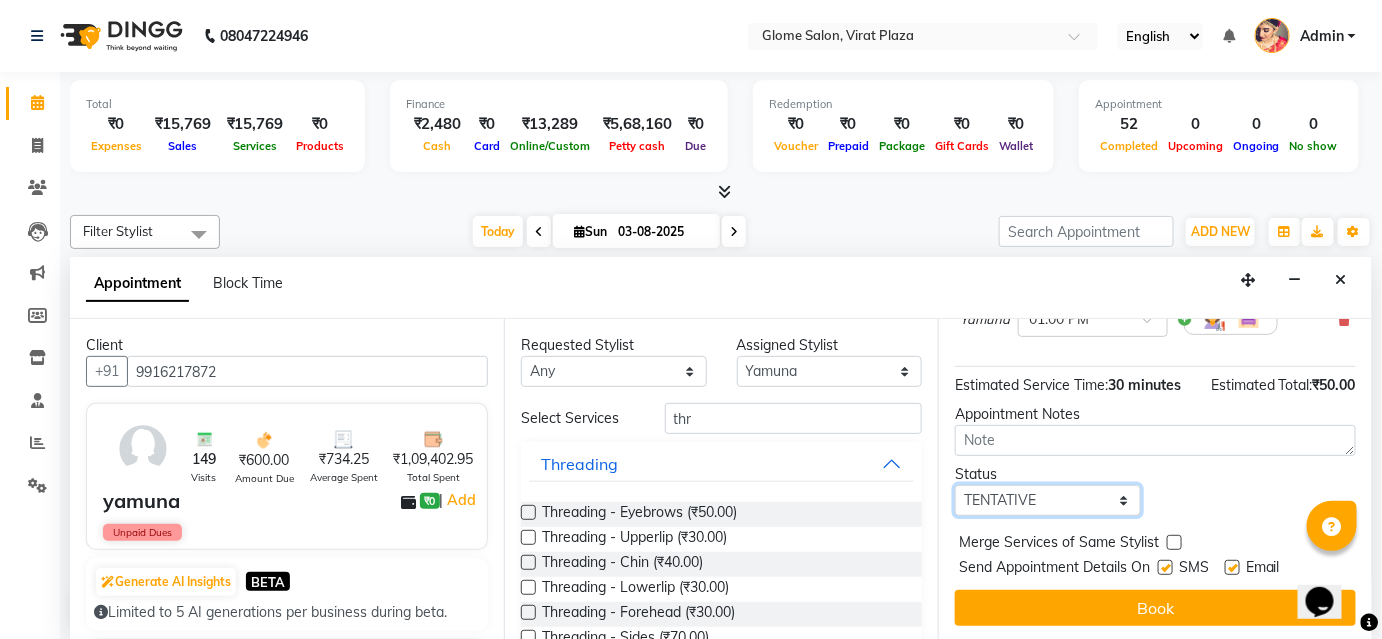 drag, startPoint x: 1050, startPoint y: 498, endPoint x: 1048, endPoint y: 511, distance: 13.152946 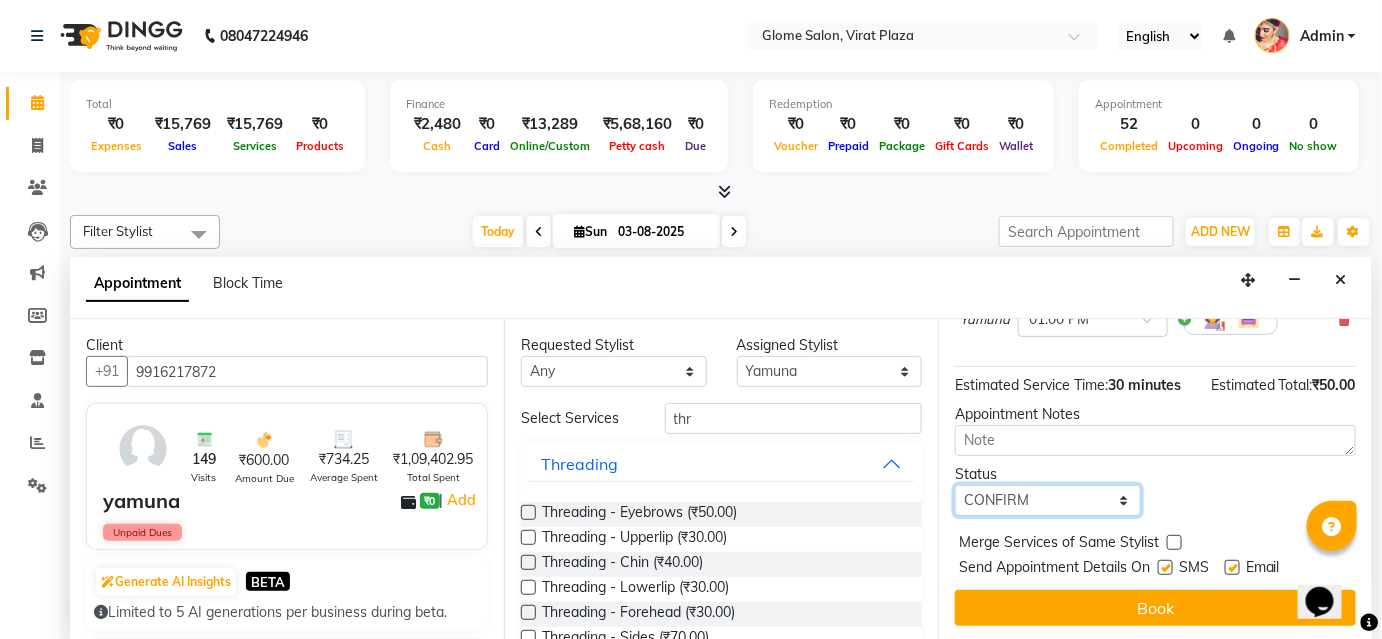 click on "Select TENTATIVE CONFIRM CHECK-IN UPCOMING" at bounding box center [1048, 500] 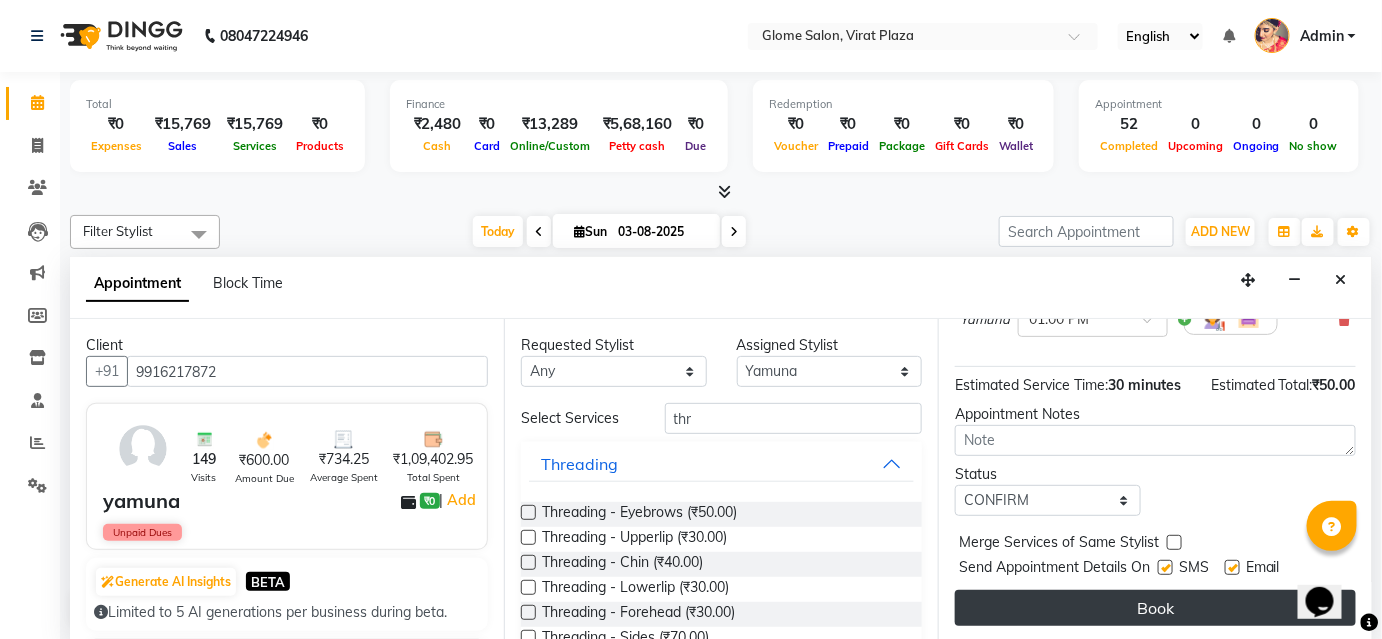 click on "Book" at bounding box center [1155, 608] 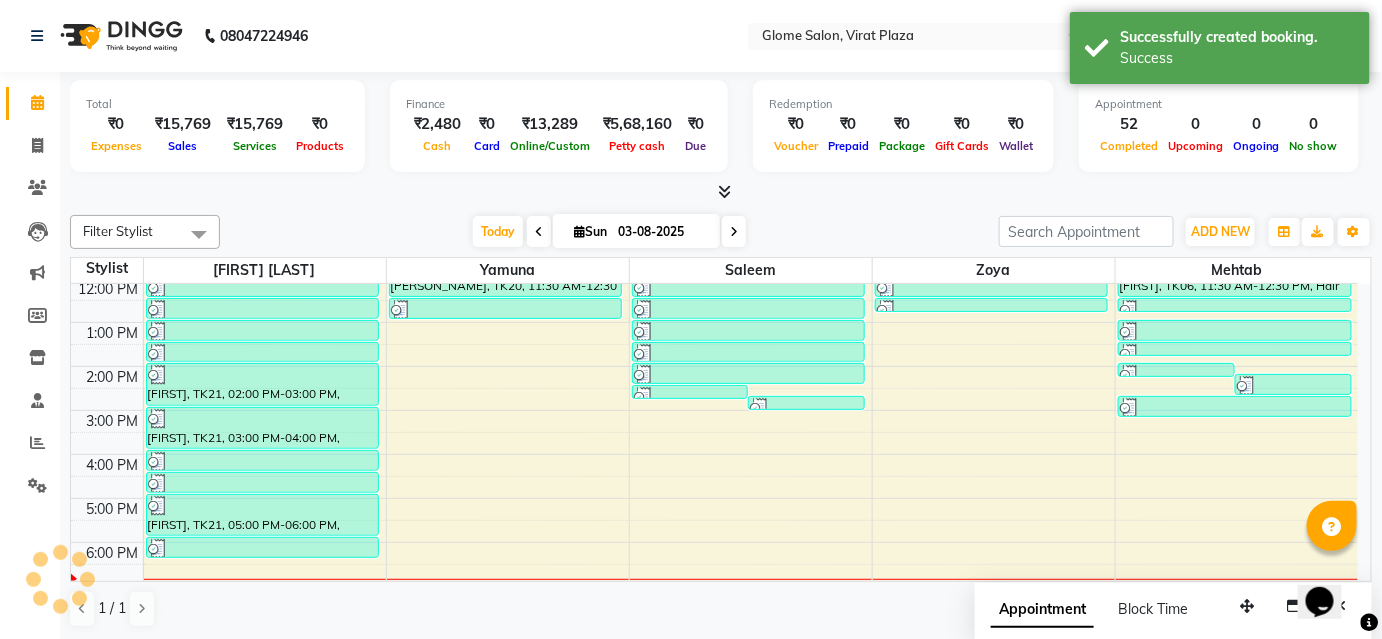 scroll, scrollTop: 0, scrollLeft: 0, axis: both 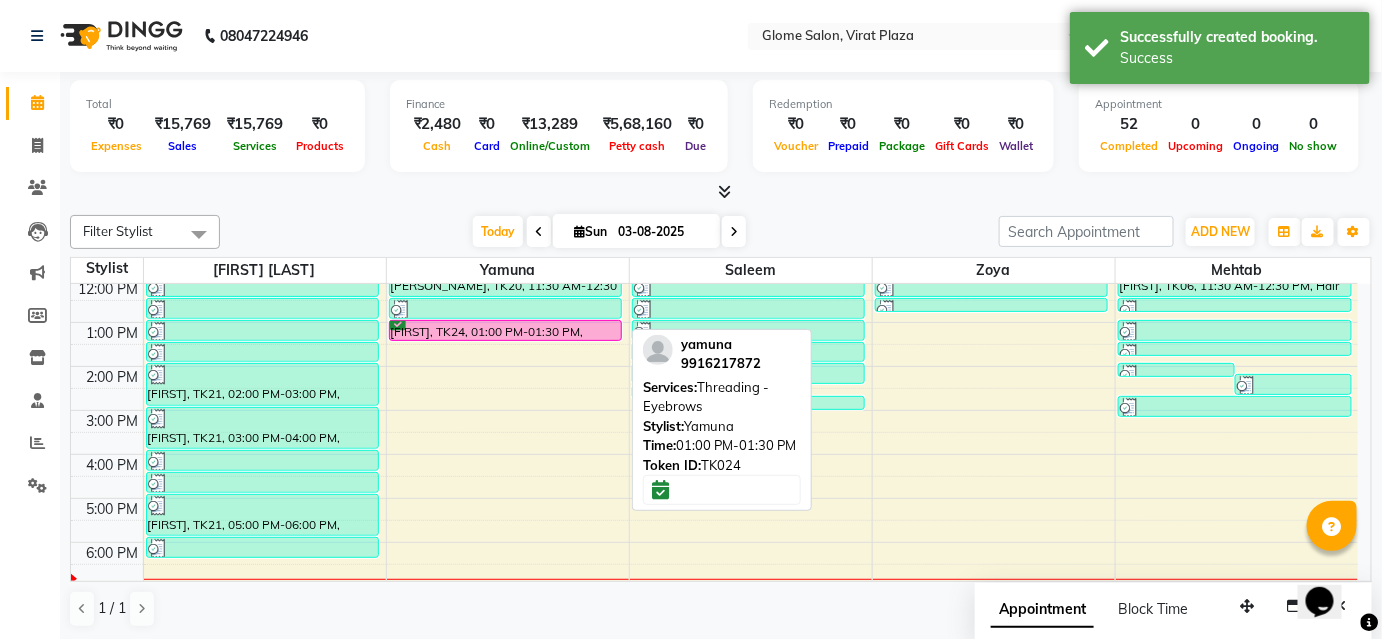 click on "[LAST], TK24, 01:00 PM-01:30 PM, Threading  - Eyebrows" at bounding box center (506, 330) 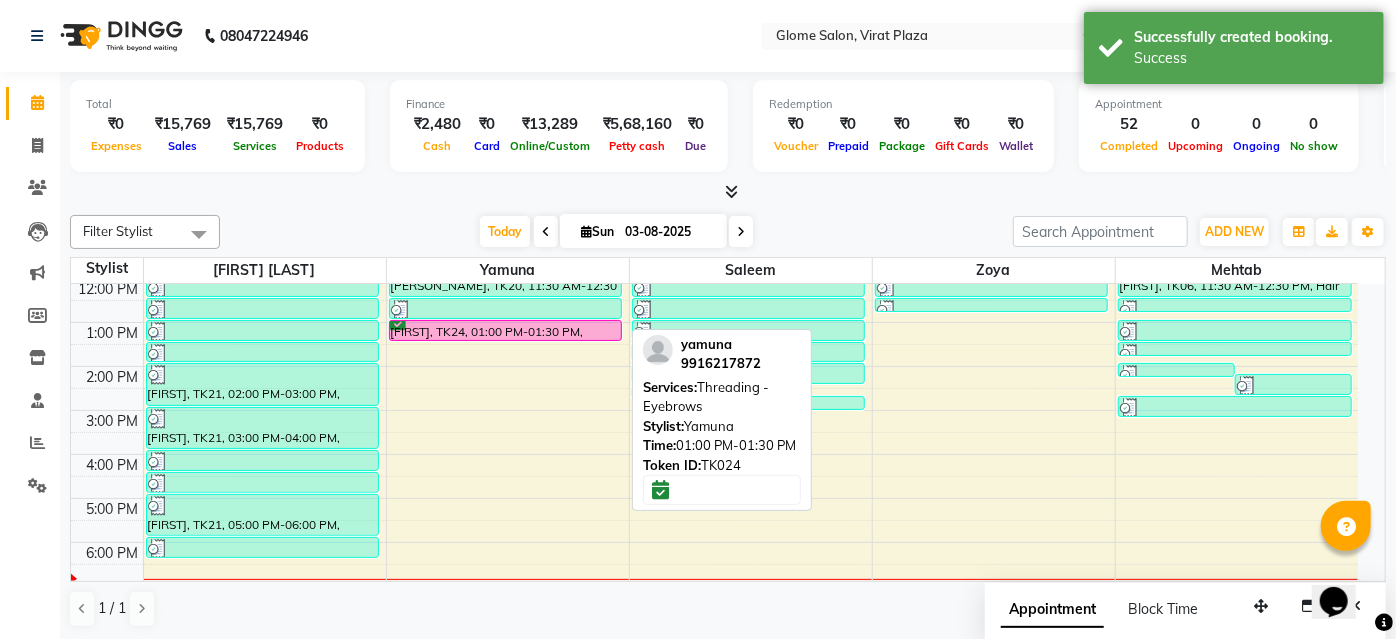 select on "6" 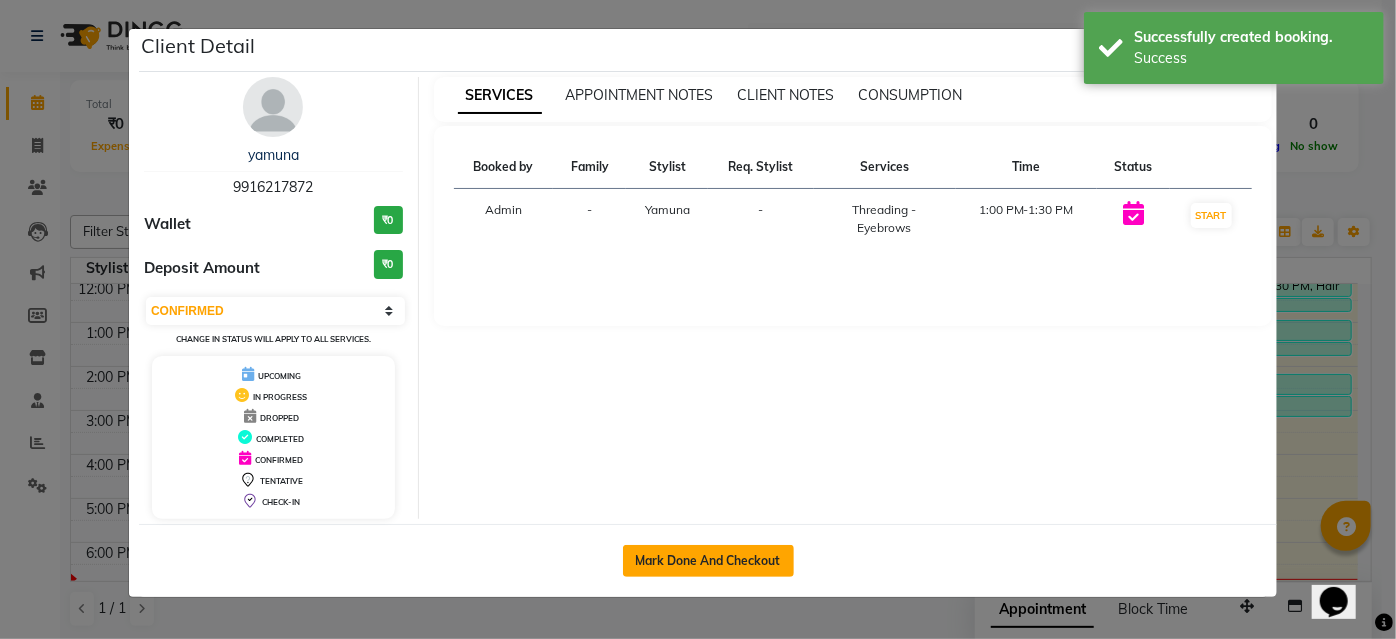 drag, startPoint x: 693, startPoint y: 552, endPoint x: 725, endPoint y: 527, distance: 40.60788 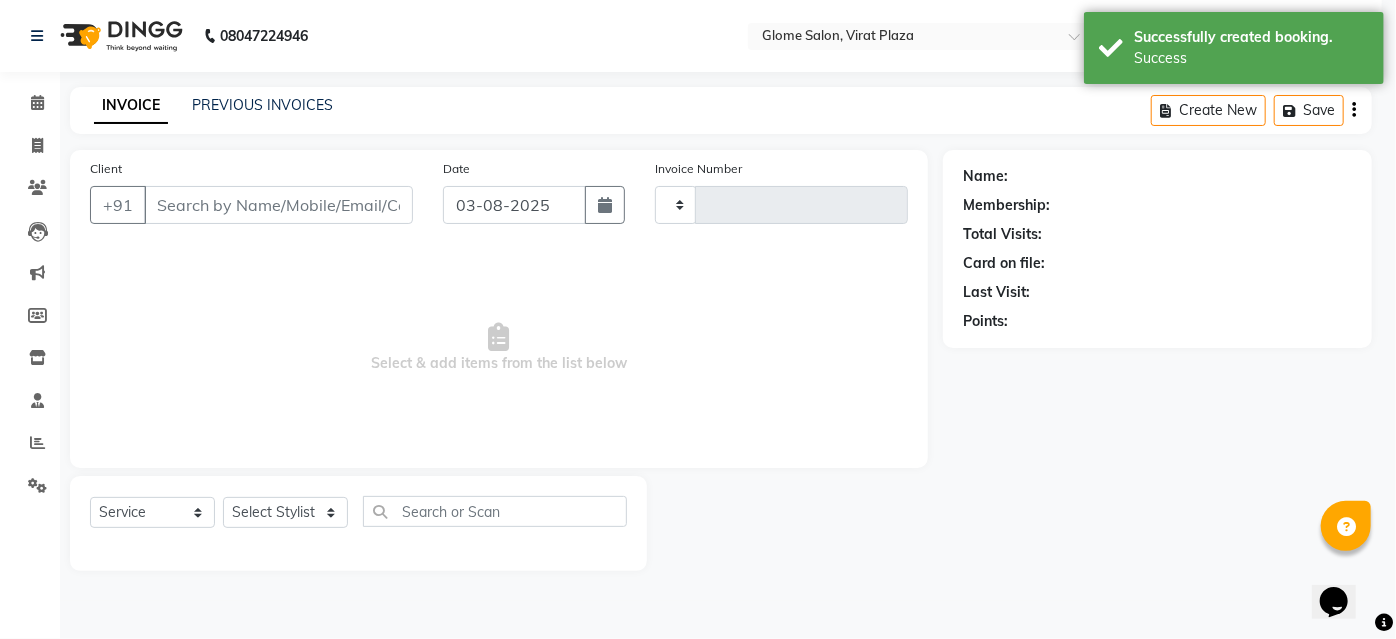 type on "1754" 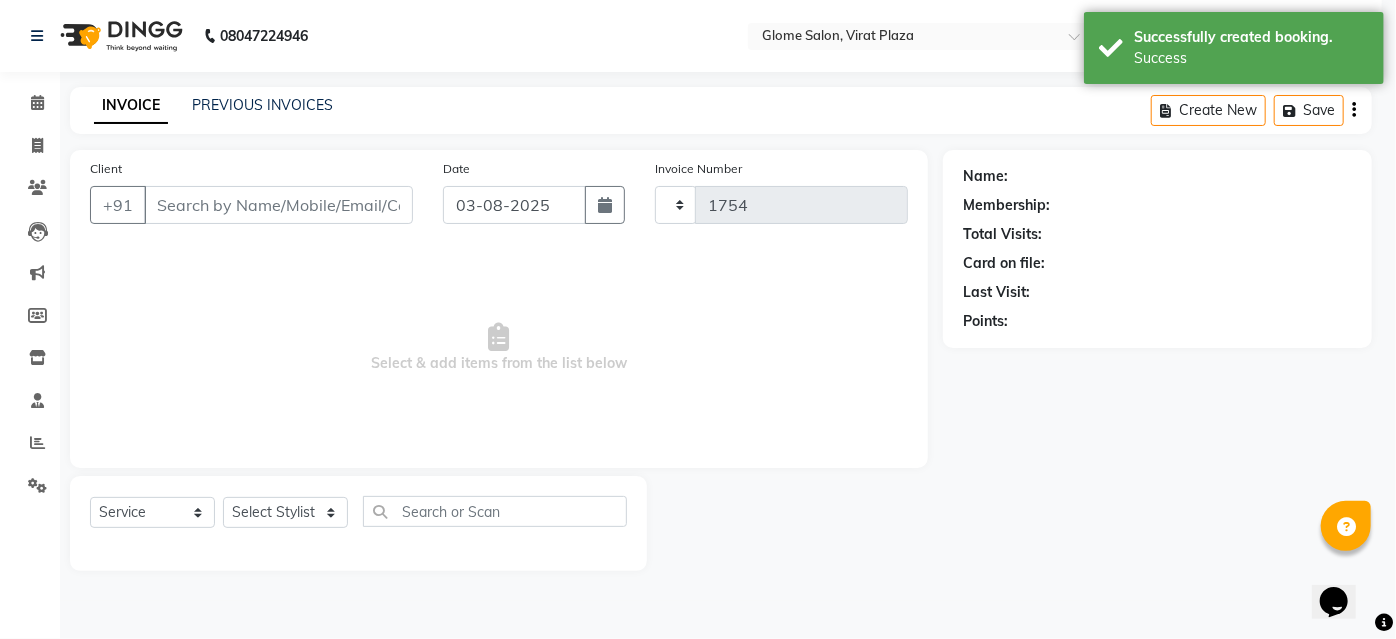 select on "5199" 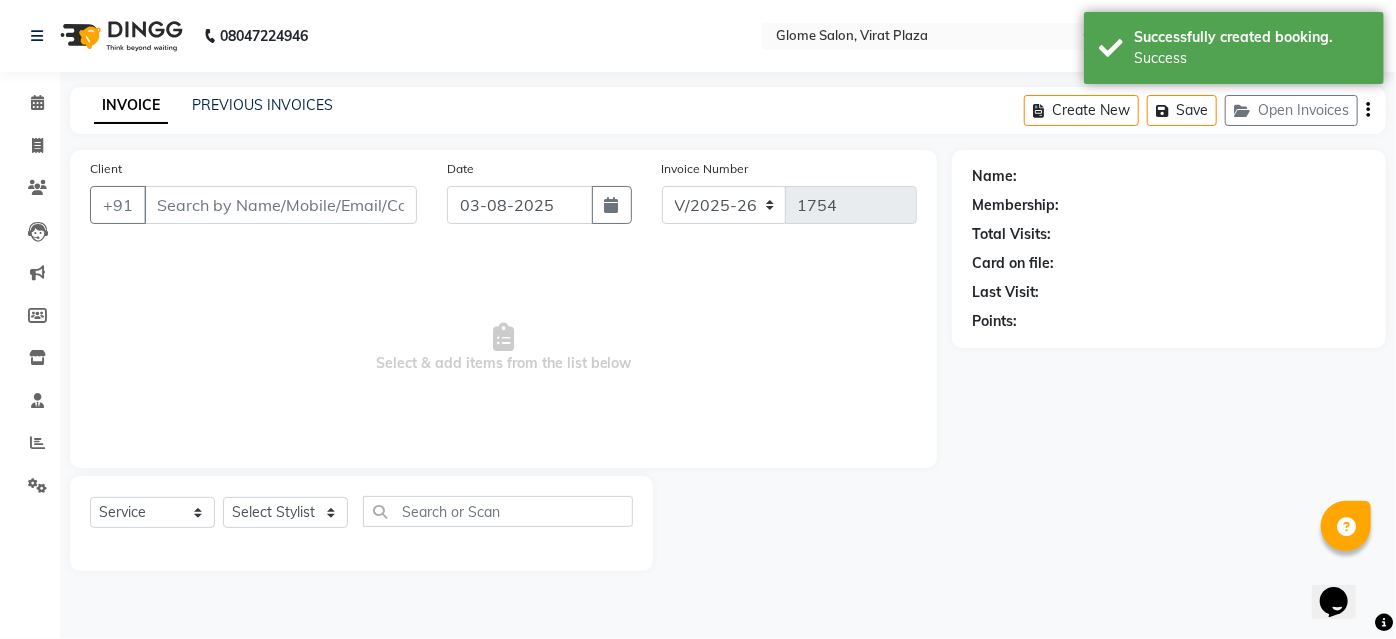 type on "9916217872" 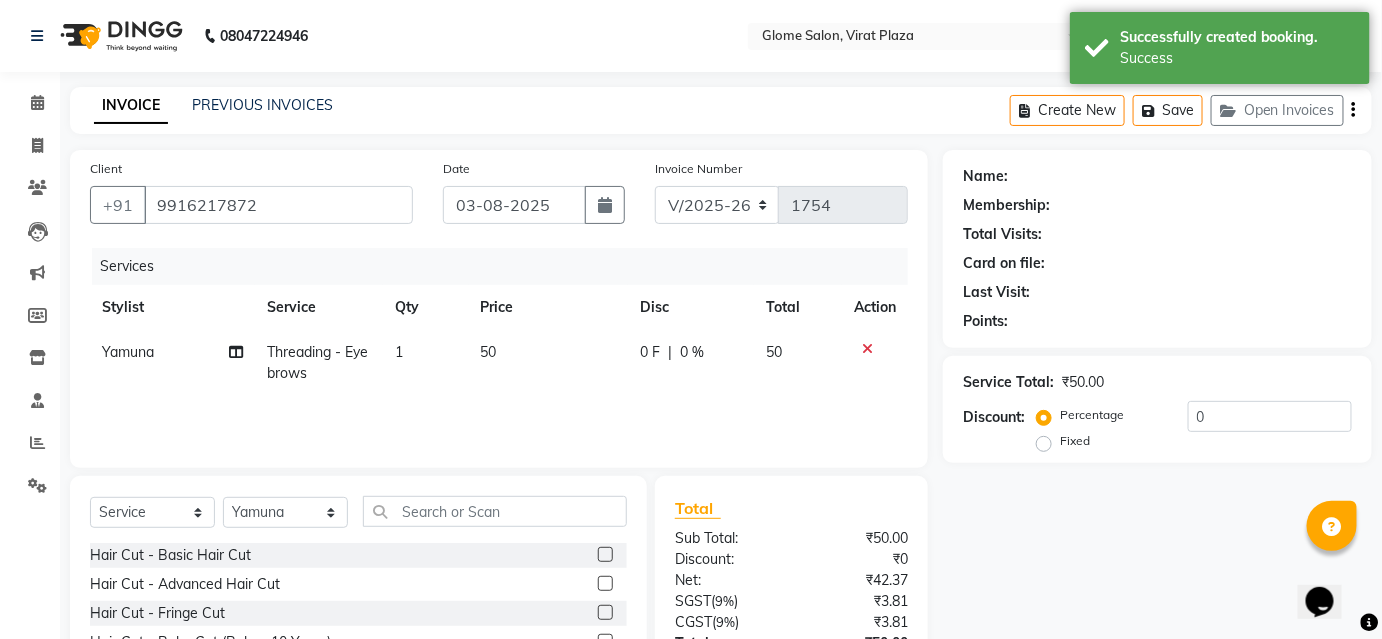 select on "1: Object" 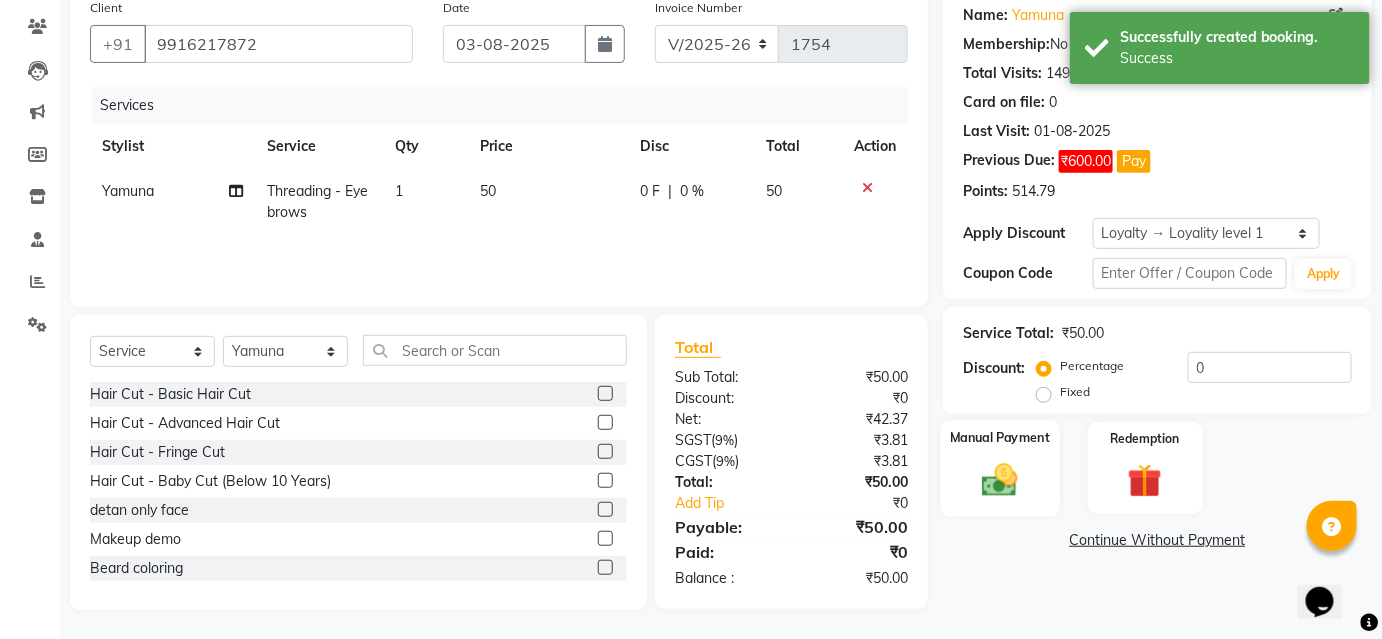 click on "Manual Payment" 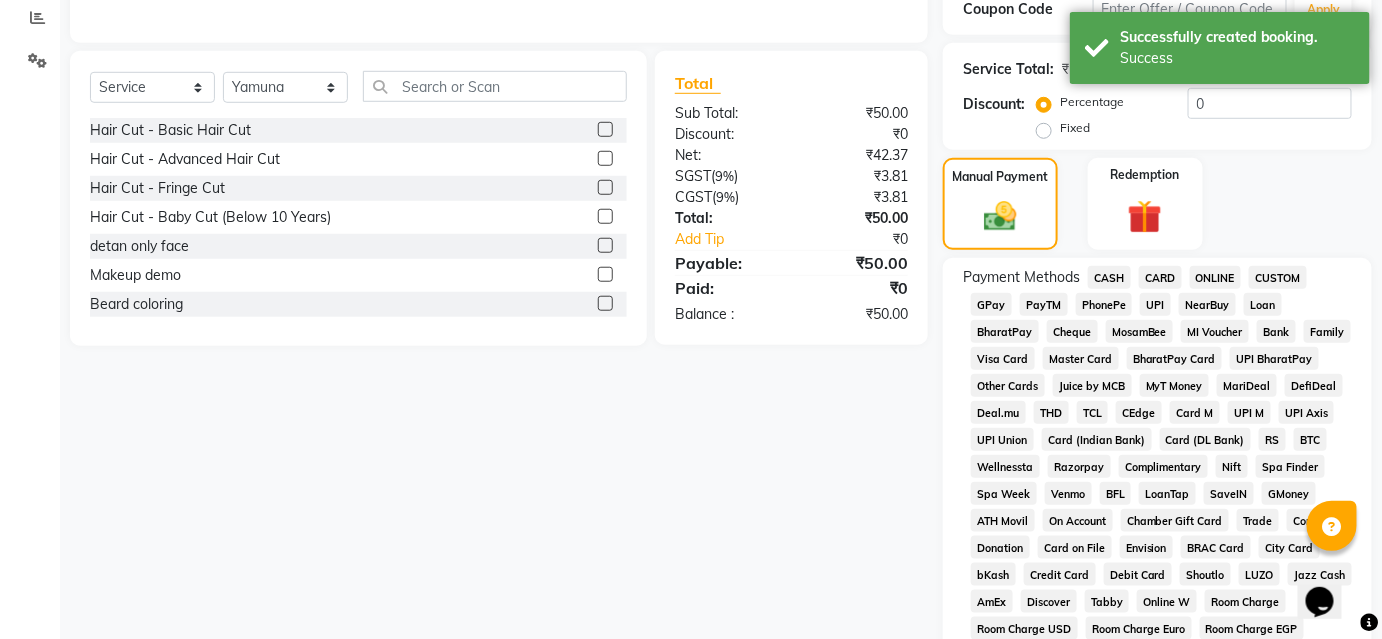 scroll, scrollTop: 434, scrollLeft: 0, axis: vertical 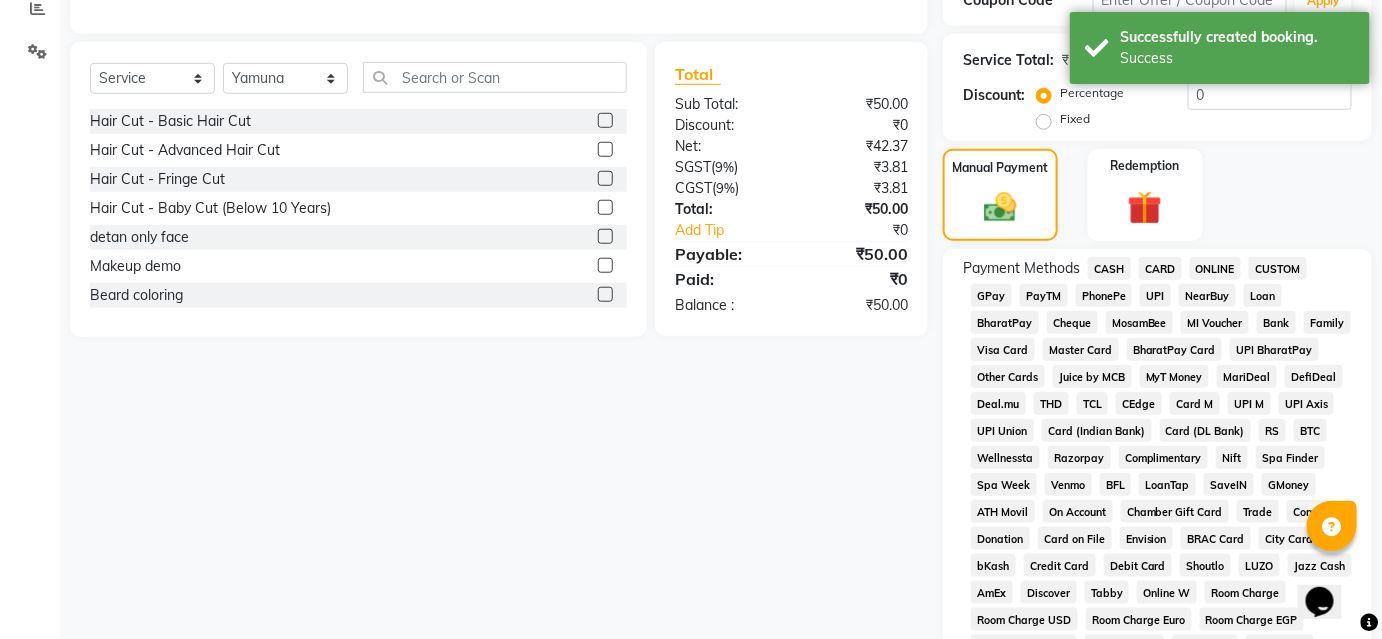 click on "CASH" 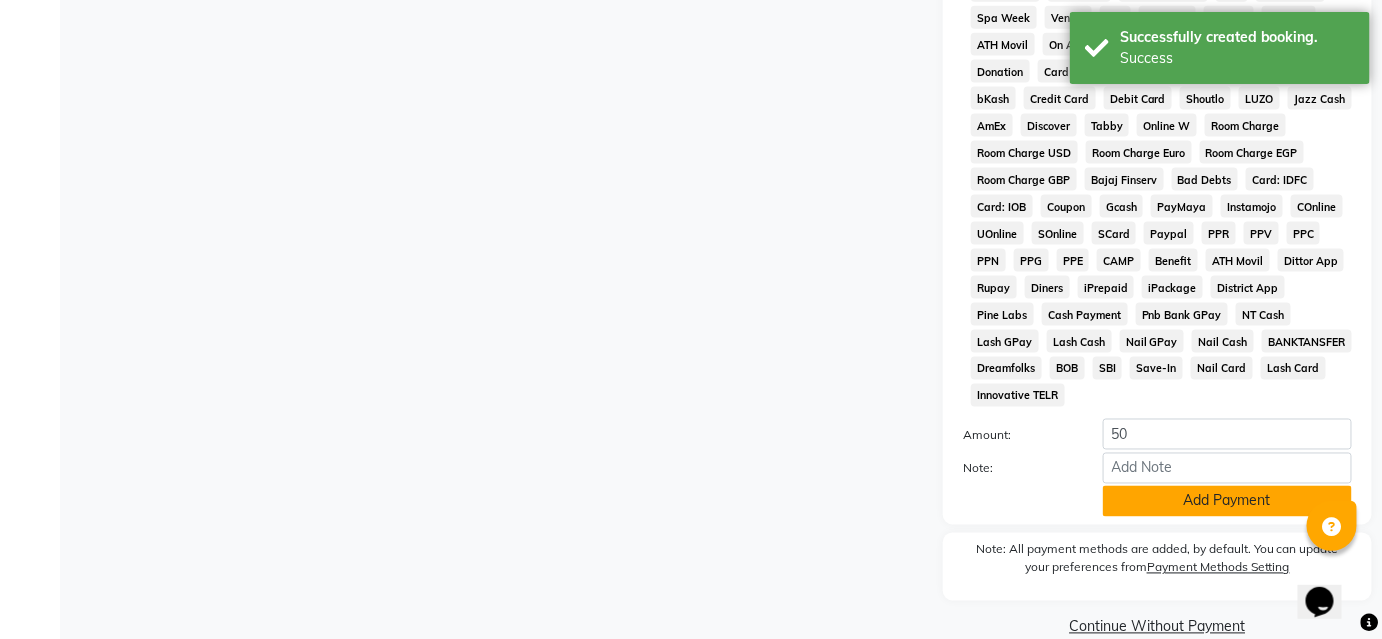 scroll, scrollTop: 909, scrollLeft: 0, axis: vertical 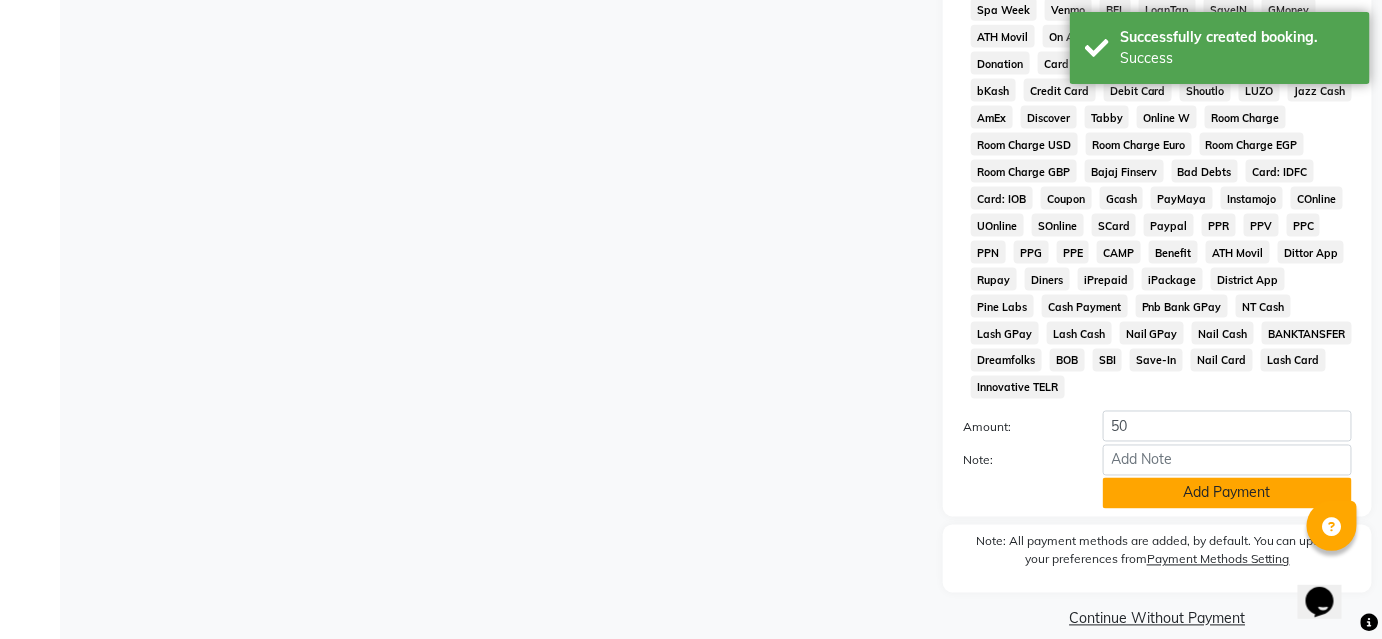 click on "Add Payment" 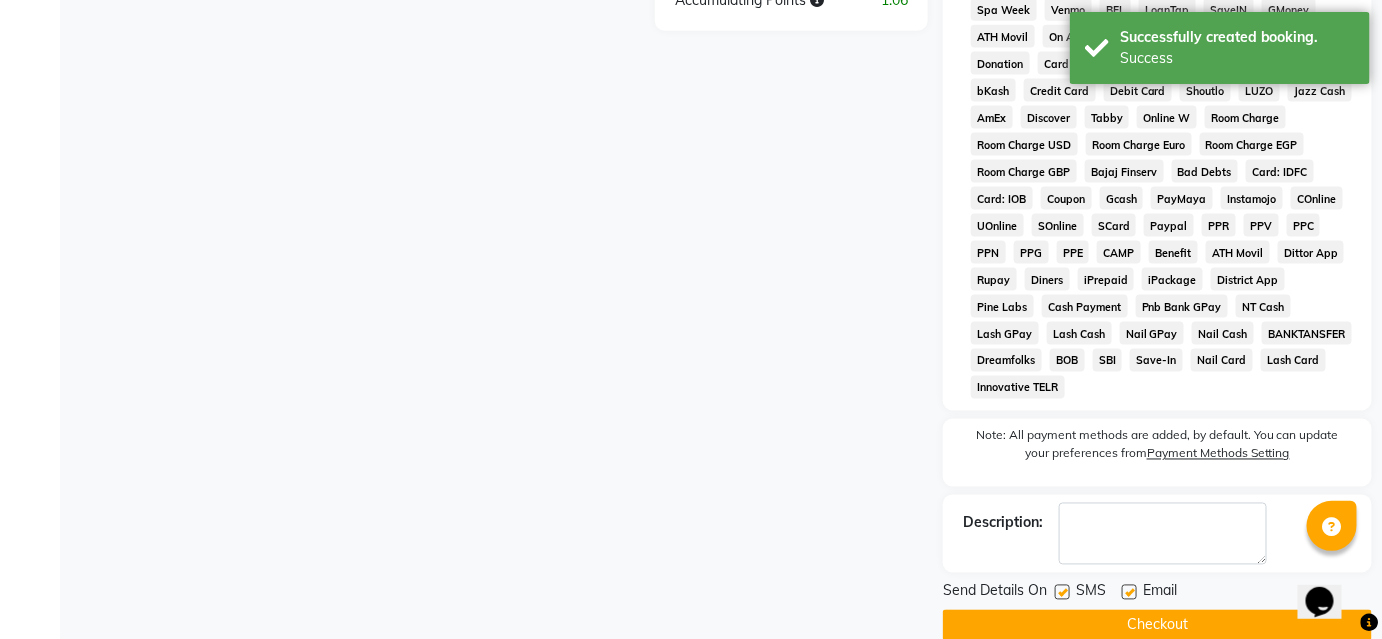 drag, startPoint x: 1137, startPoint y: 614, endPoint x: 1158, endPoint y: 587, distance: 34.20526 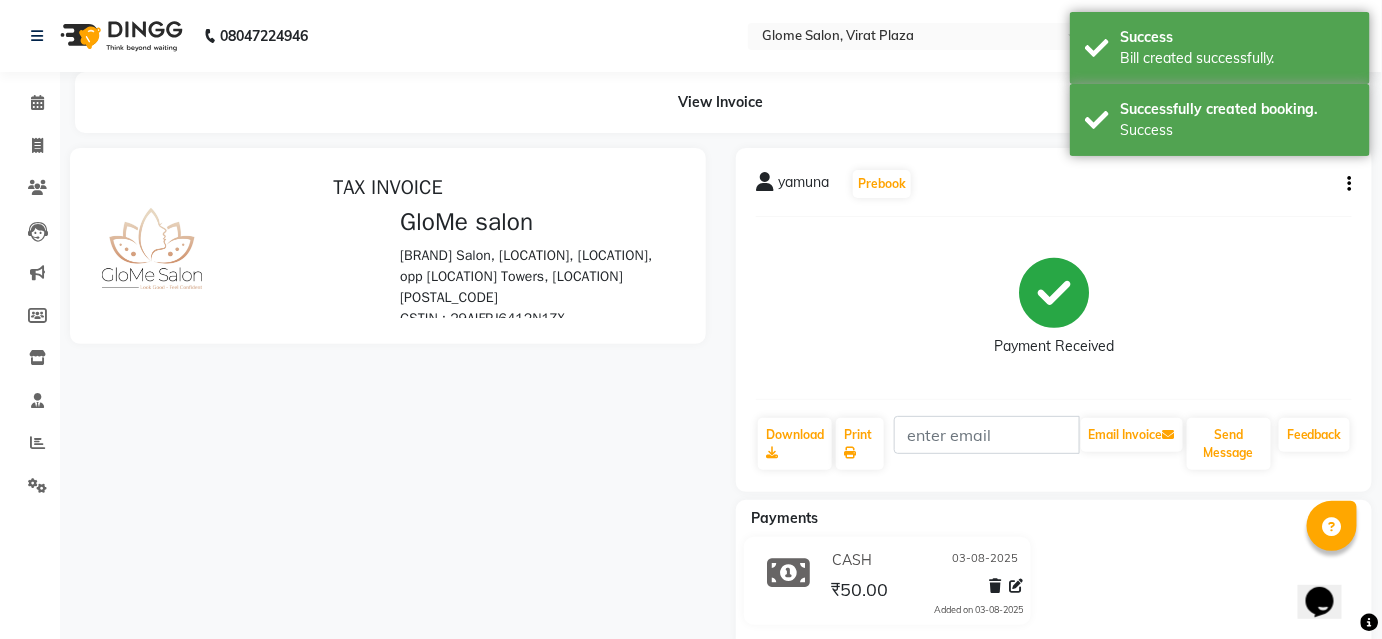 scroll, scrollTop: 0, scrollLeft: 0, axis: both 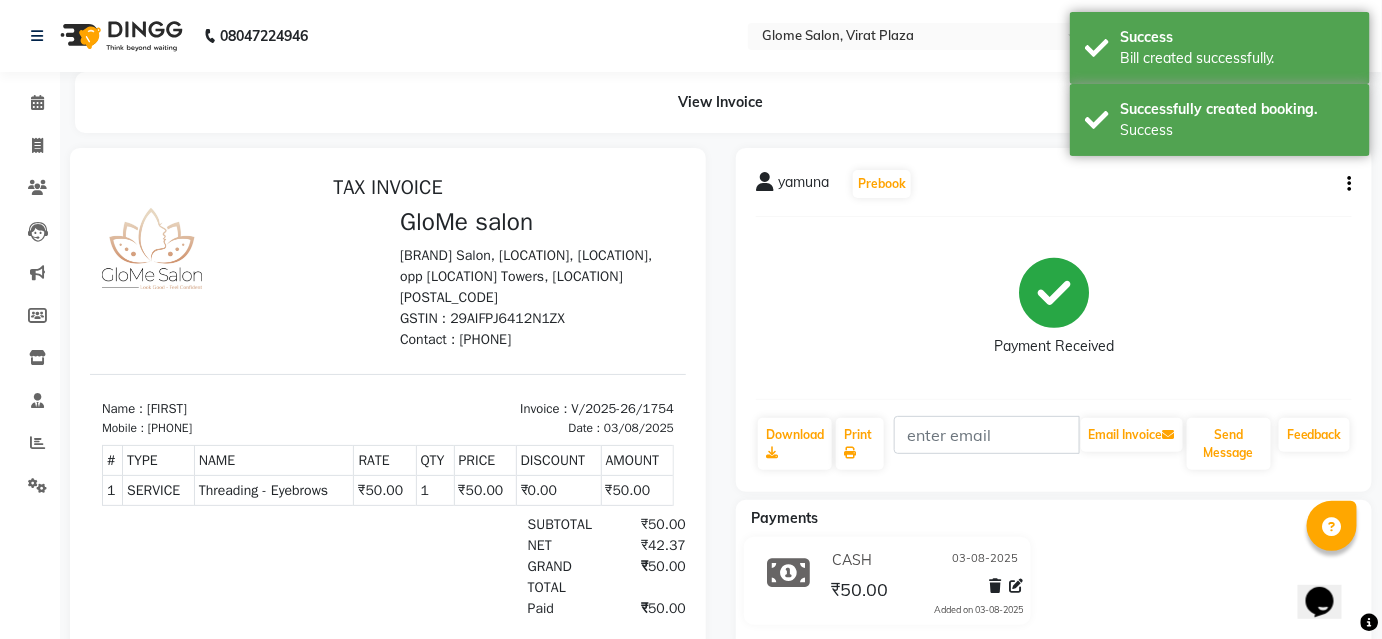 click on "Calendar" 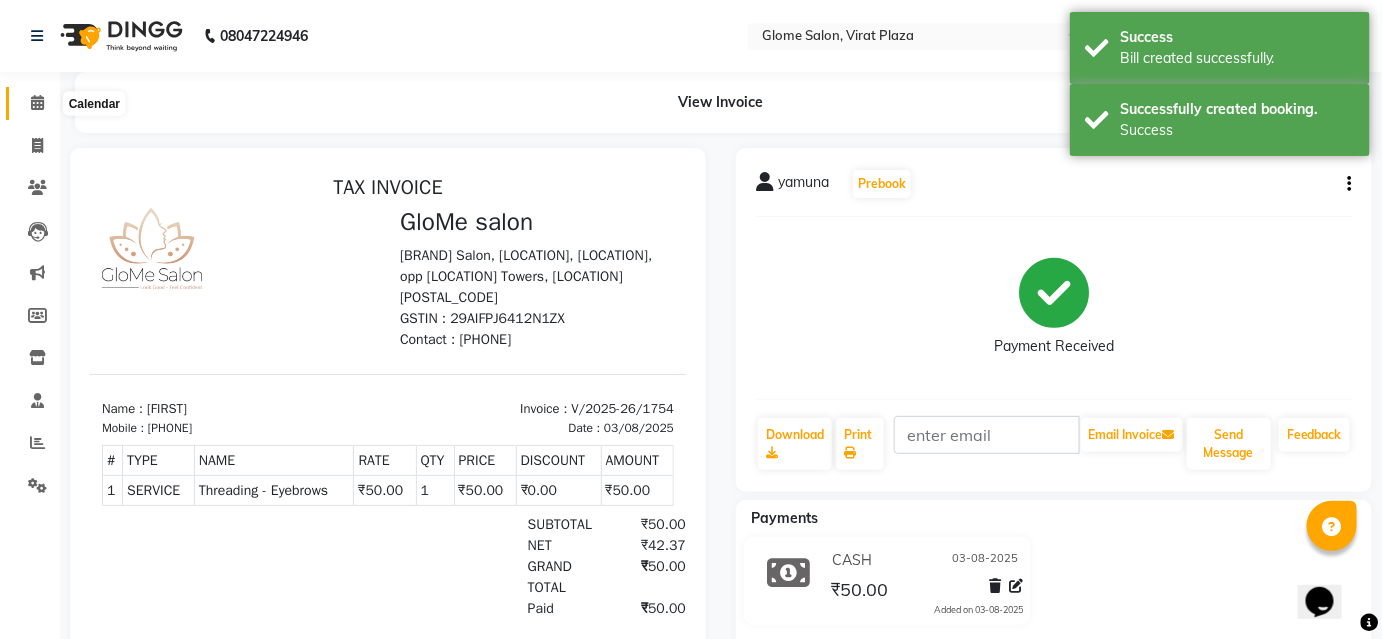click 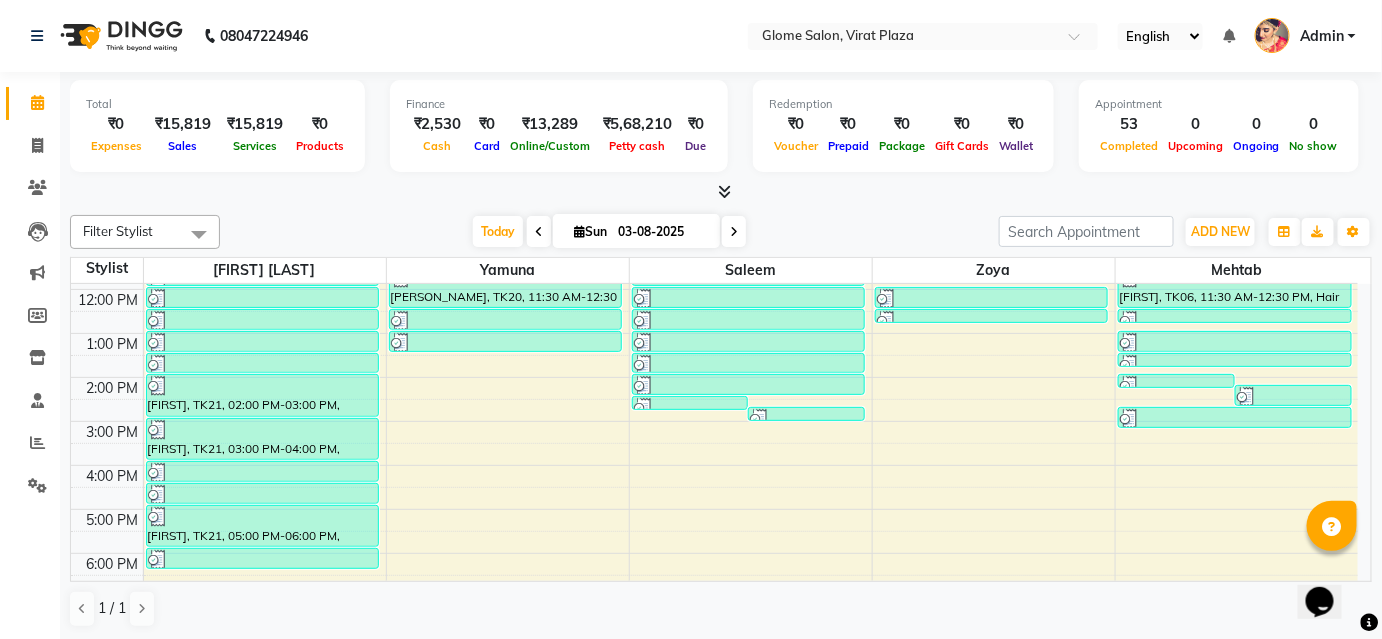 scroll, scrollTop: 181, scrollLeft: 0, axis: vertical 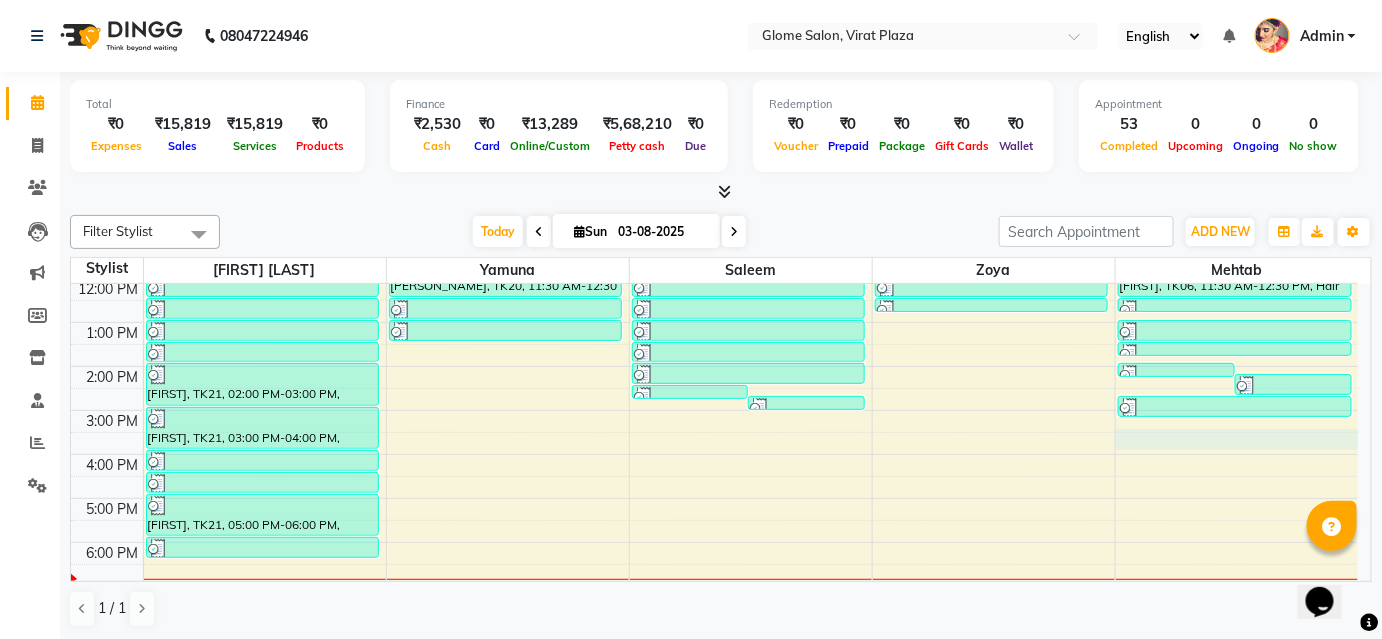 click on "8:00 AM 9:00 AM 10:00 AM 11:00 AM 12:00 PM 1:00 PM 2:00 PM 3:00 PM 4:00 PM 5:00 PM 6:00 PM 7:00 PM 8:00 PM     Bhargavi Bhargavi, TK08, 09:30 AM-10:30 AM, Cartridge Flavoured Waxing - Half Legs     Bhargavi Bhargavi, TK08, 10:30 AM-11:30 AM, Cartridge Flavoured Waxing - Full Arms     Bhargavi Bhargavi, TK08, 11:30 AM-12:00 PM, Peel Off Waxing - Underarms     Bhargavi Bhargavi, TK08, 12:00 PM-12:30 PM, Peel Off Waxing - Upper/Lower Lip     Bhargavi Bhargavi, TK08, 12:30 PM-01:00 PM, Threading  - Eyebrows     Prathima, TK13, 01:00 PM-01:30 PM, Threading  - Eyebrows     Shrushti, TK14, 01:30 PM-02:00 PM, Threading  - Eyebrows     Bhargavi Bhargavi, TK21, 02:00 PM-03:00 PM, Cartridge Flavoured Waxing - Full Arms     Bhargavi Bhargavi, TK21, 03:00 PM-04:00 PM, Cartridge Flavoured Waxing - Full Legs     Bhargavi Bhargavi, TK21, 04:00 PM-04:30 PM, Peel Off Waxing - Underarms     Bhargavi Bhargavi, TK21, 04:30 PM-05:00 PM, Hair Cut - Basic Hair Cut         Anitha, TK22, 06:00 PM-06:30 PM, Threading  - Eyebrows" at bounding box center [714, 388] 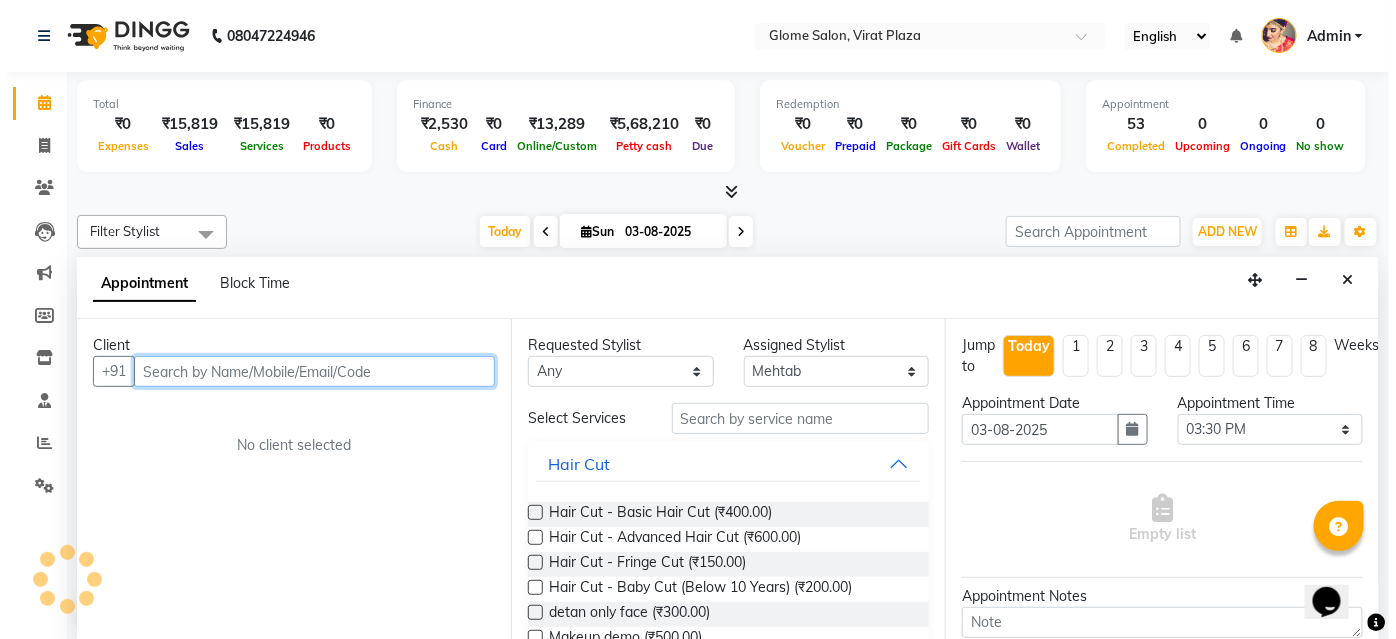 scroll, scrollTop: 0, scrollLeft: 0, axis: both 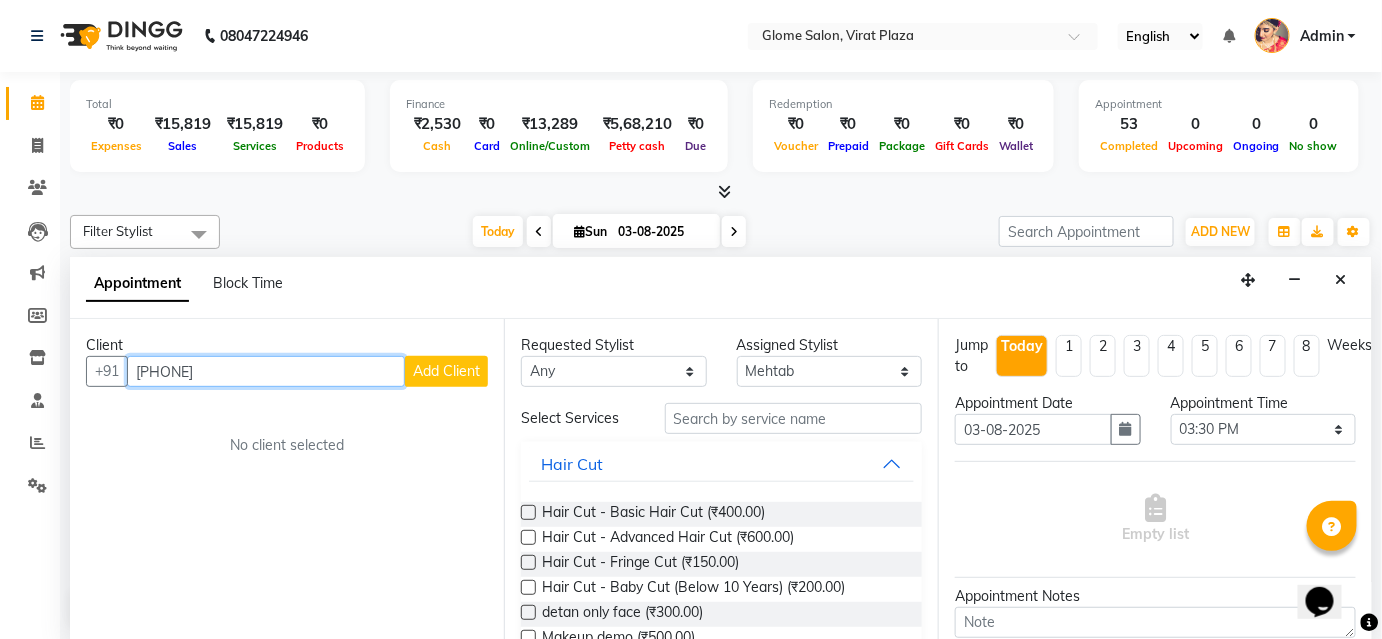 type on "9844788742" 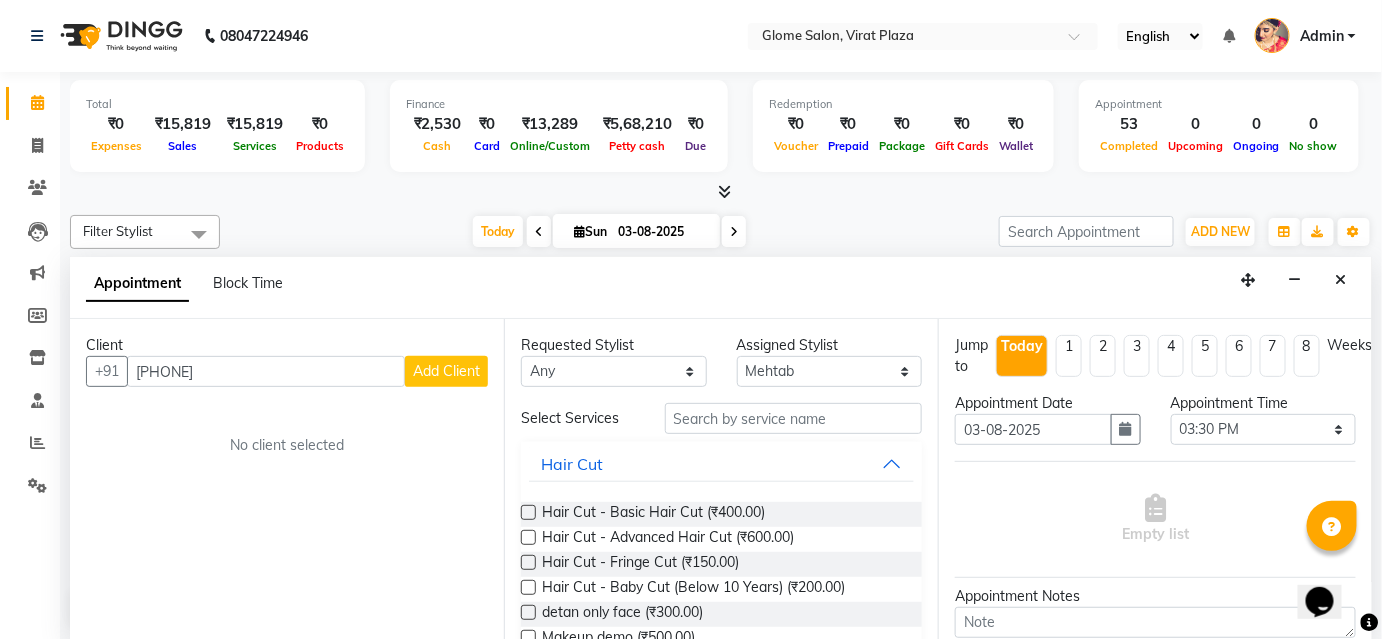 click on "Add Client" at bounding box center [446, 371] 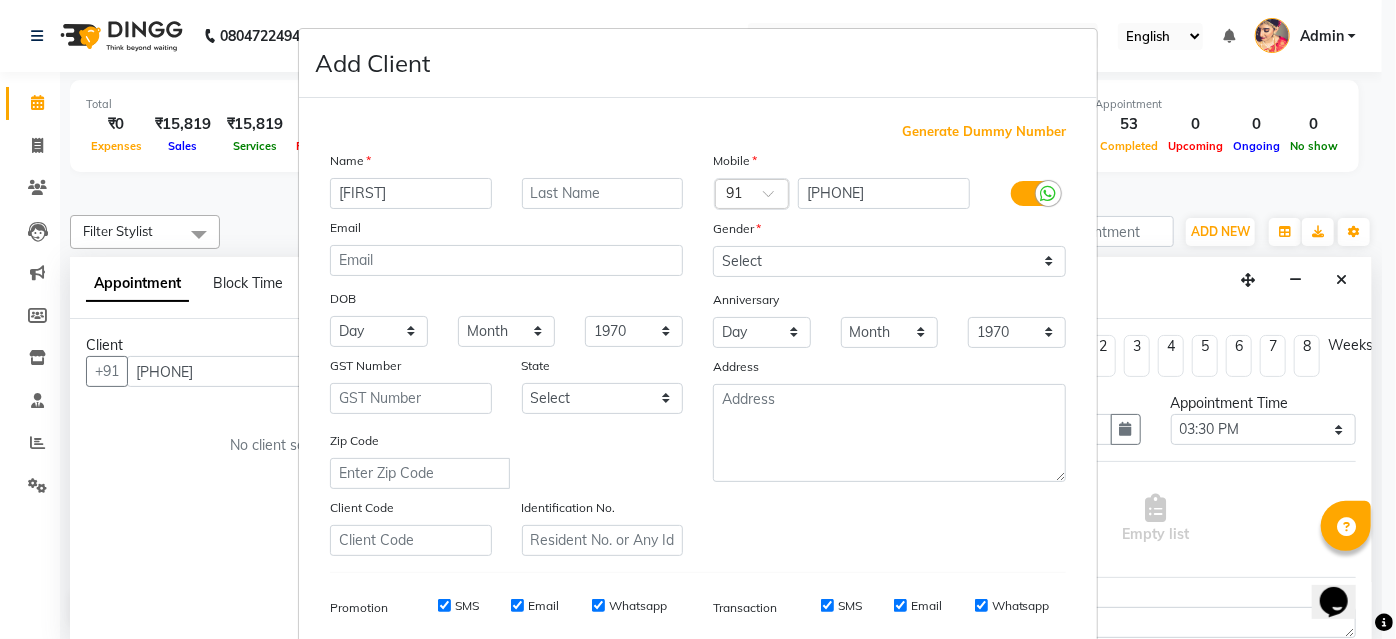 type on "Pushpa" 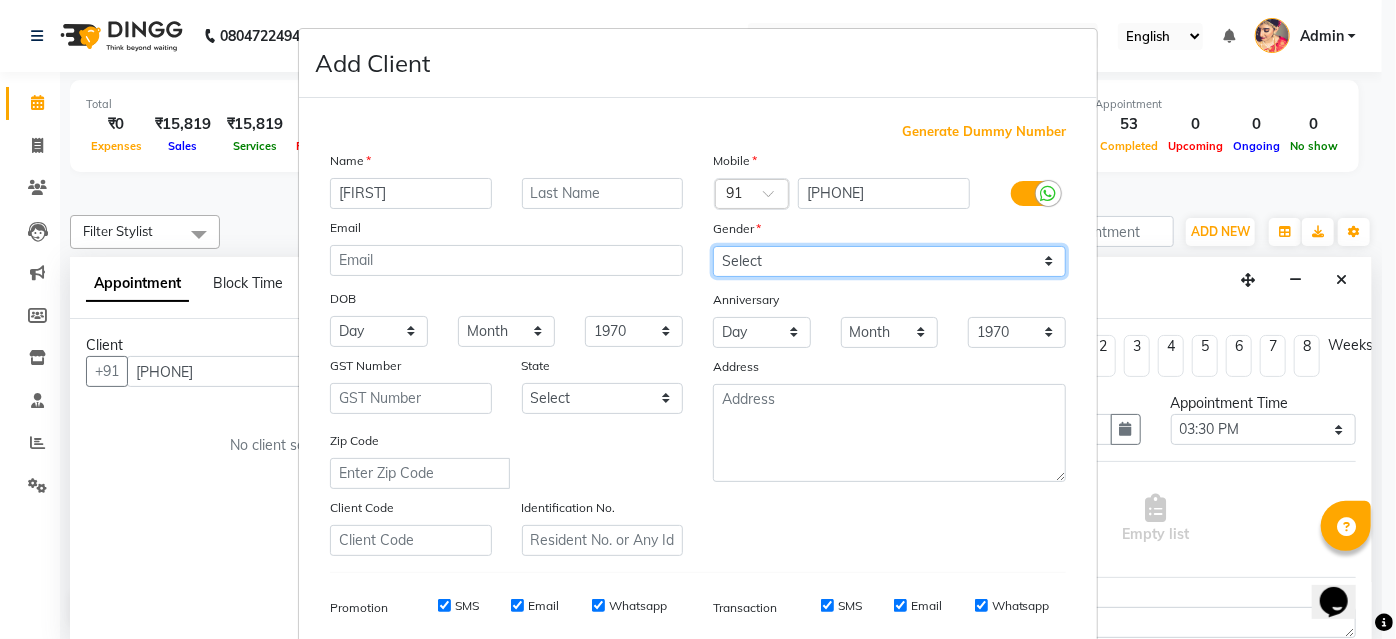 drag, startPoint x: 755, startPoint y: 253, endPoint x: 765, endPoint y: 271, distance: 20.59126 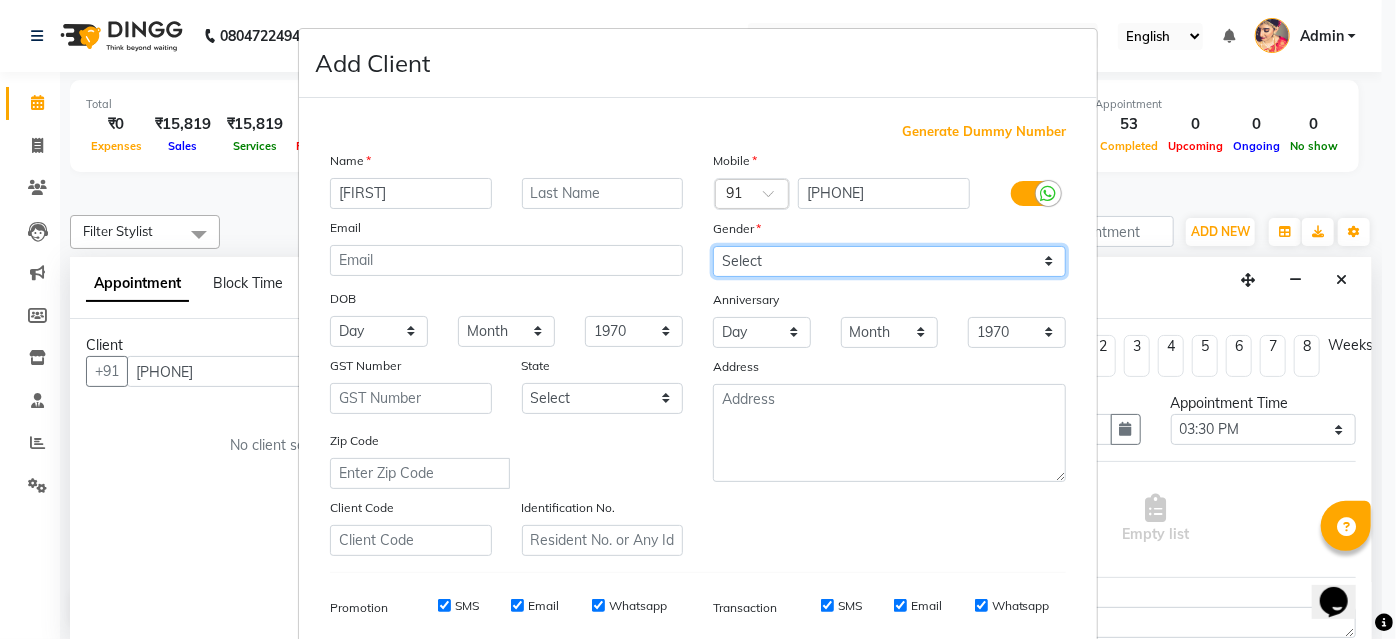 select on "female" 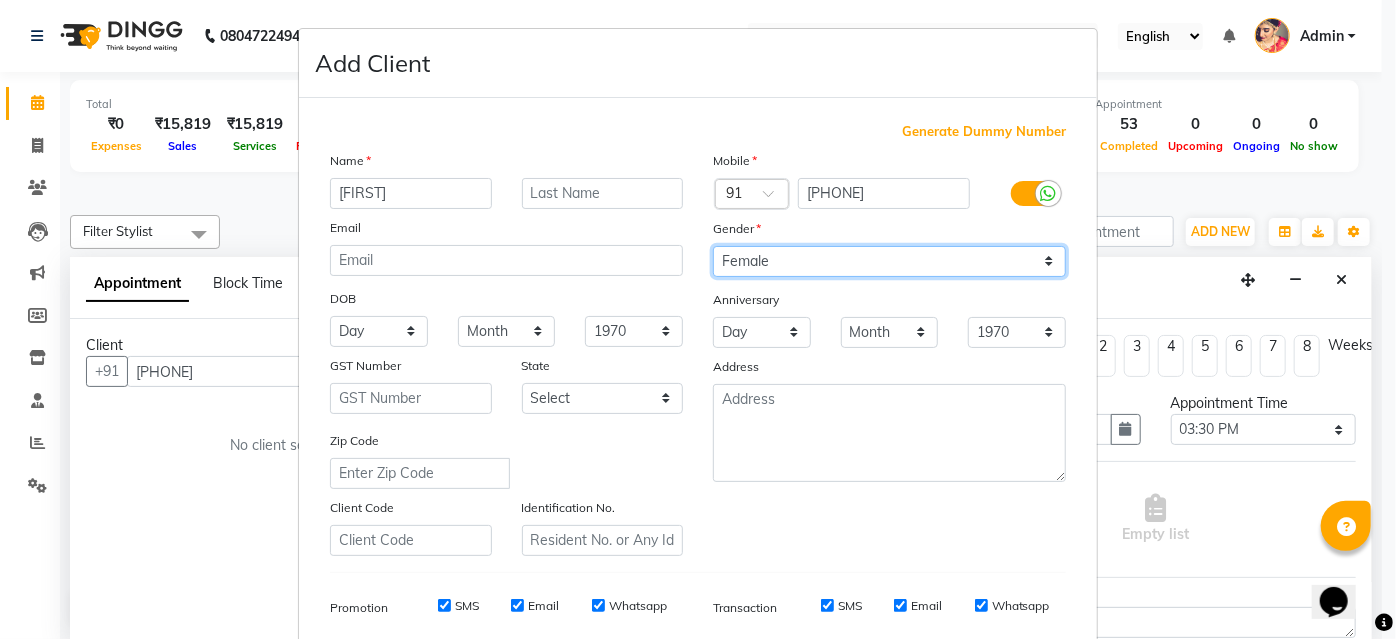 click on "Select Male Female Other Prefer Not To Say" at bounding box center (889, 261) 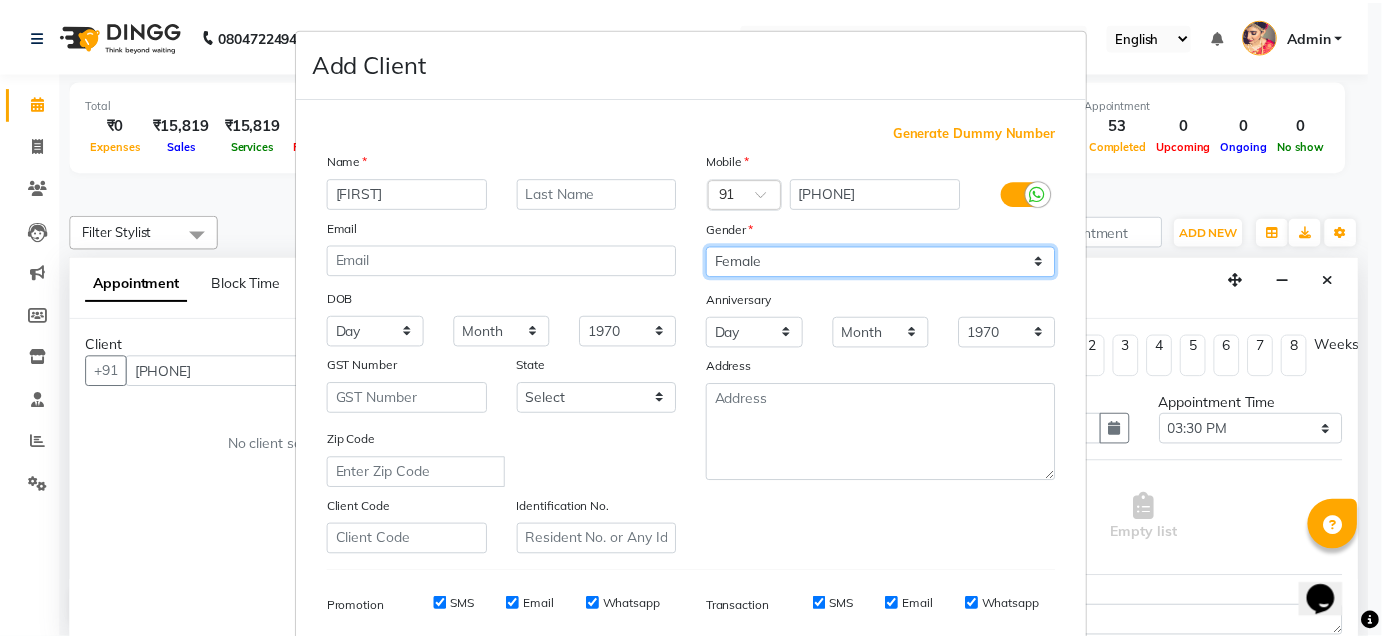 scroll, scrollTop: 282, scrollLeft: 0, axis: vertical 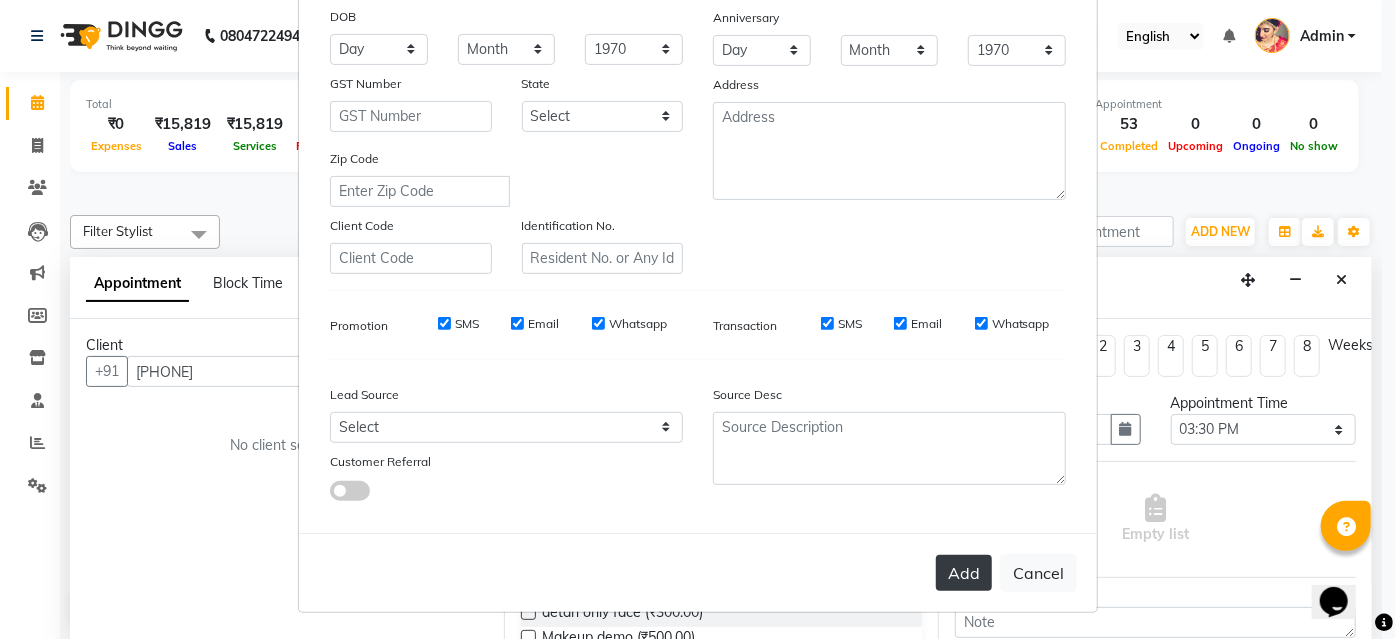 click on "Add" at bounding box center (964, 573) 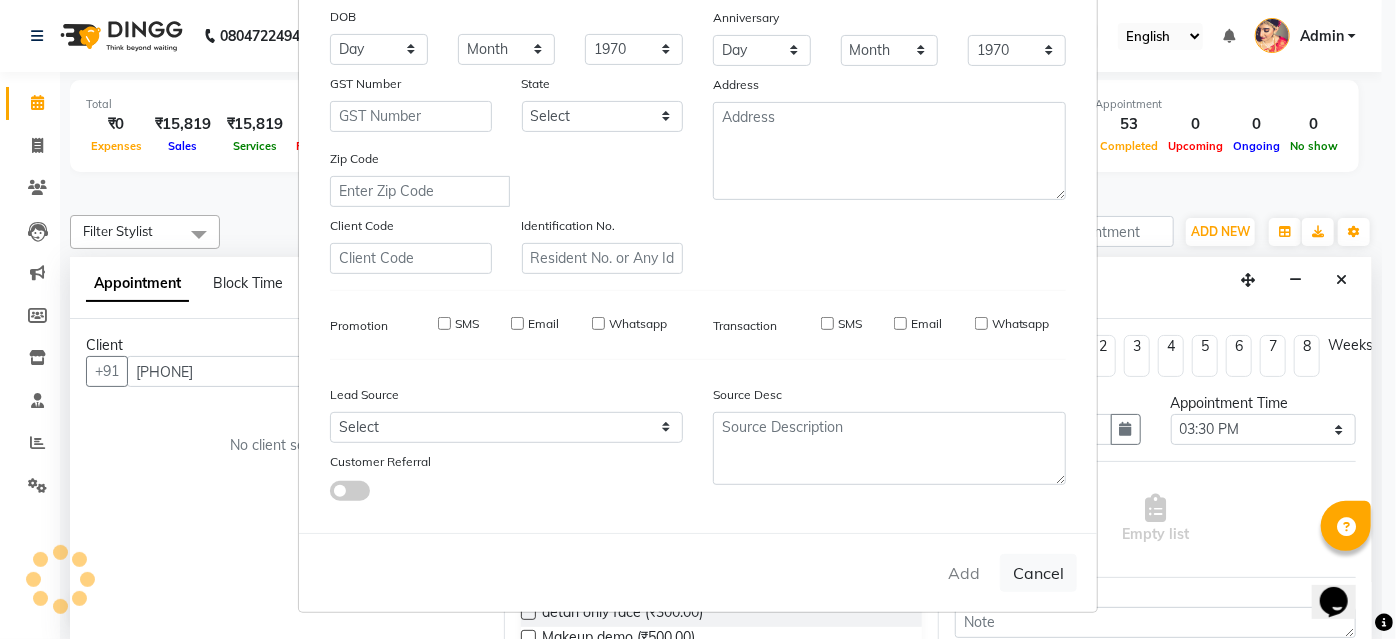 type 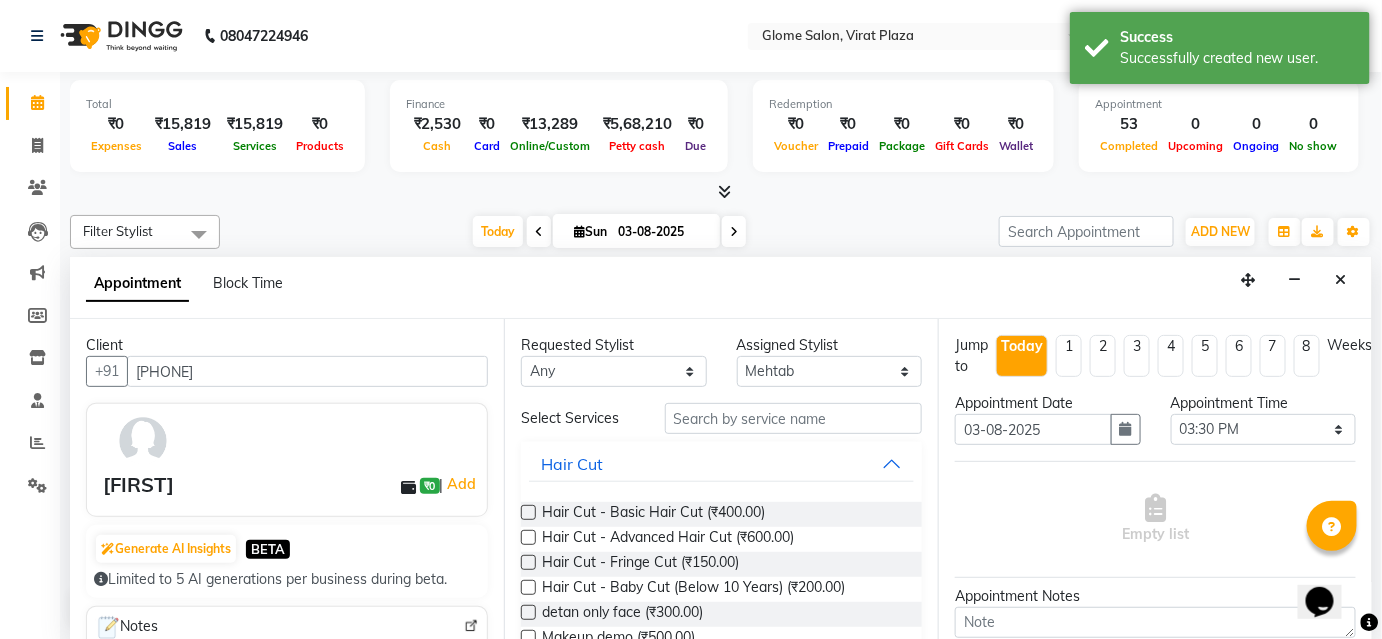 drag, startPoint x: 768, startPoint y: 531, endPoint x: 924, endPoint y: 504, distance: 158.31929 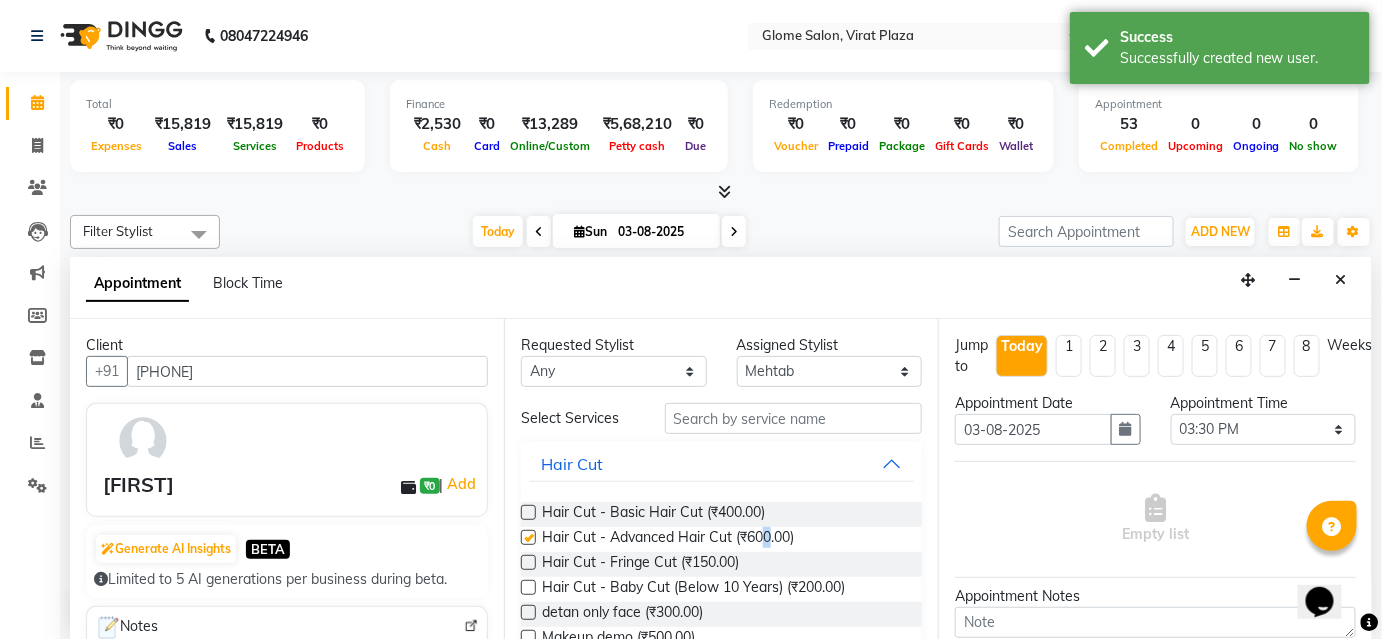 checkbox on "false" 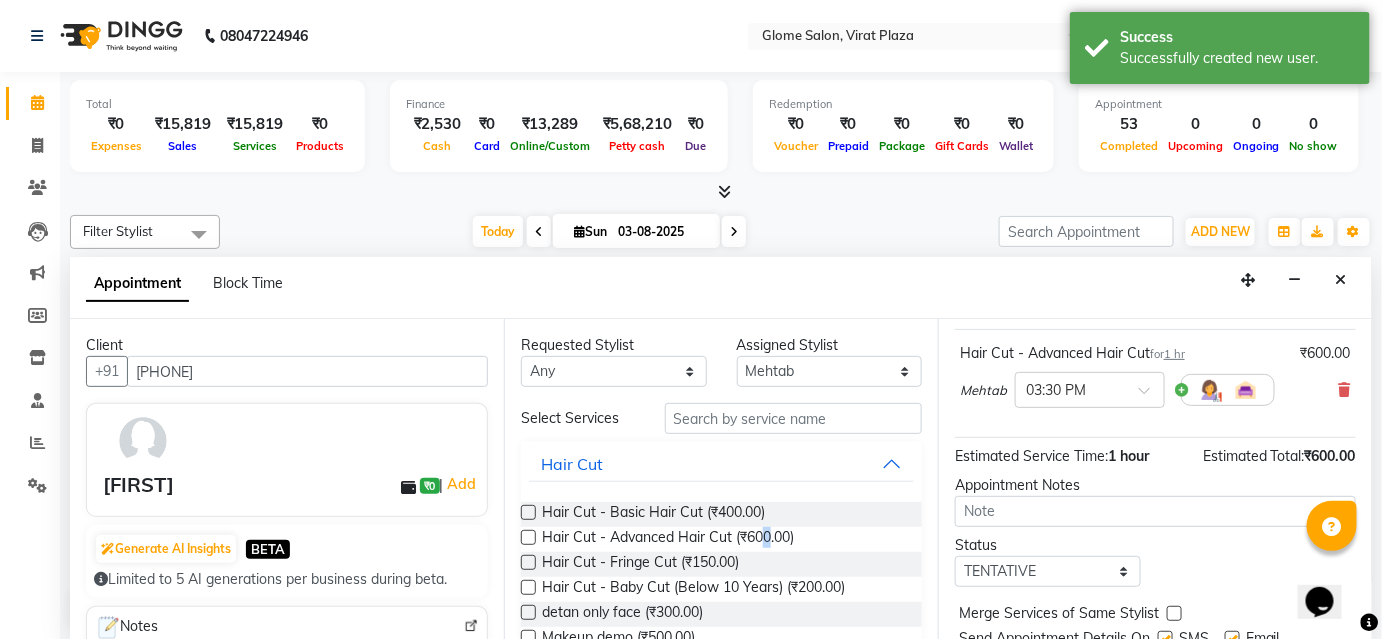 scroll, scrollTop: 203, scrollLeft: 0, axis: vertical 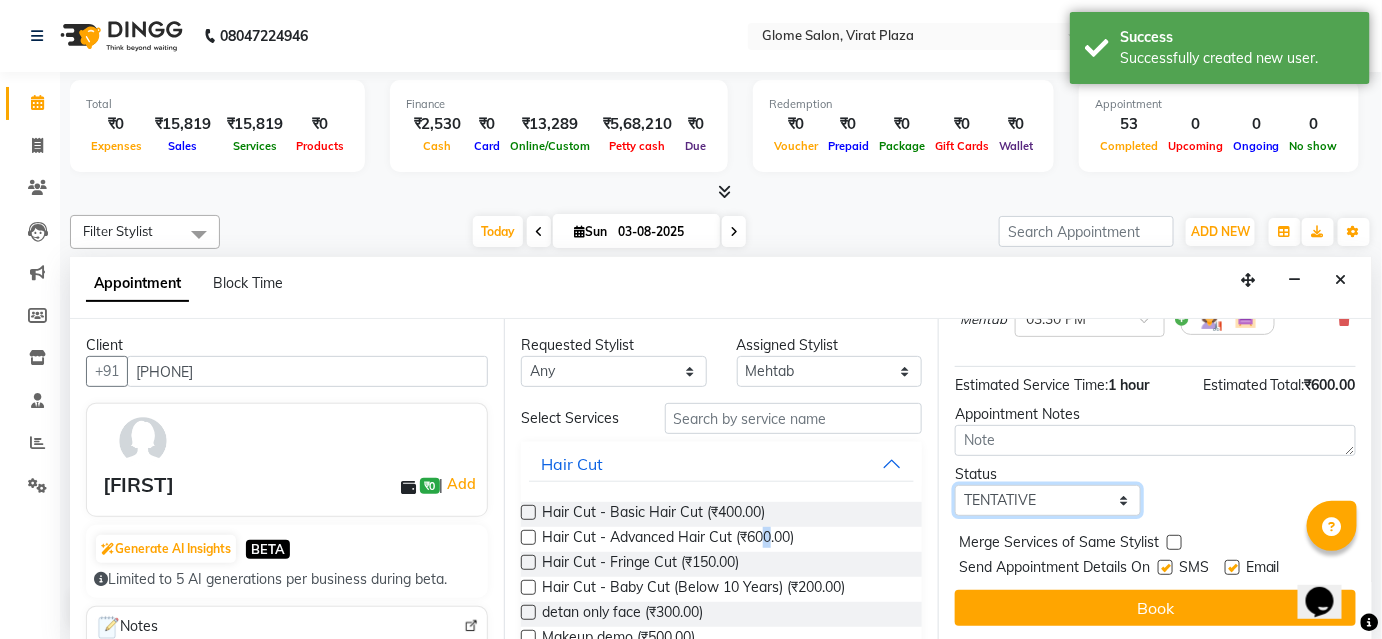 click on "Select TENTATIVE CONFIRM CHECK-IN UPCOMING" at bounding box center [1048, 500] 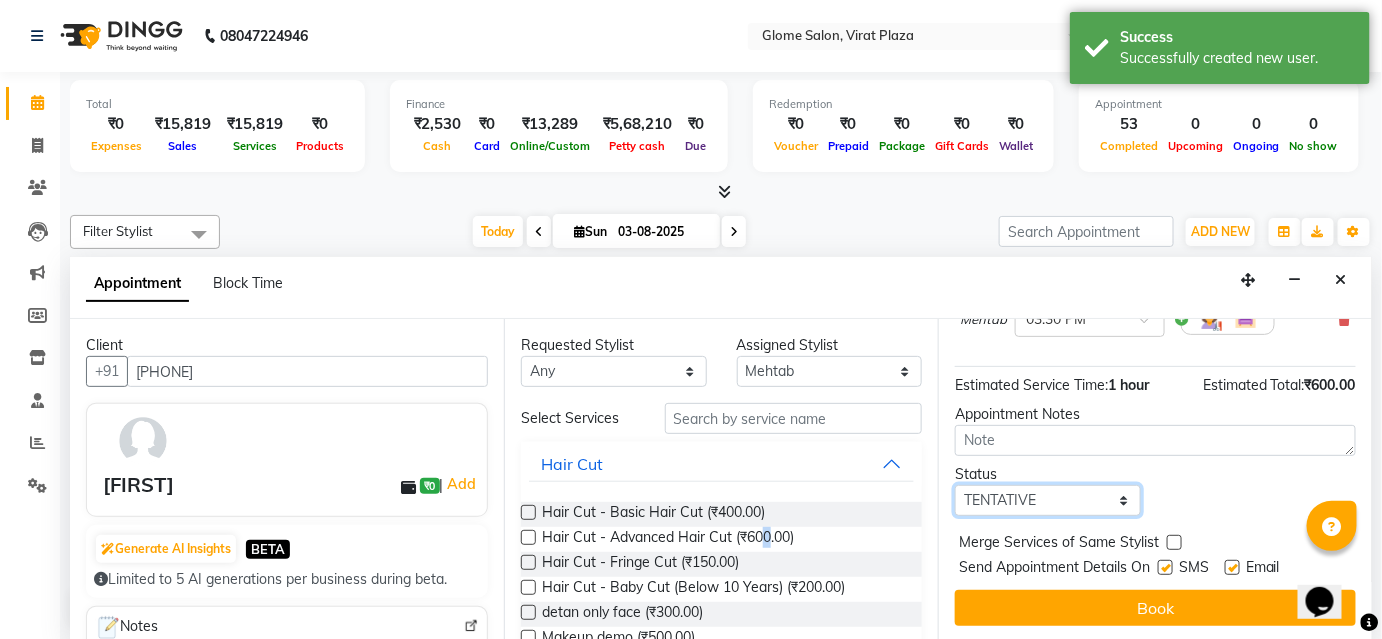 select on "confirm booking" 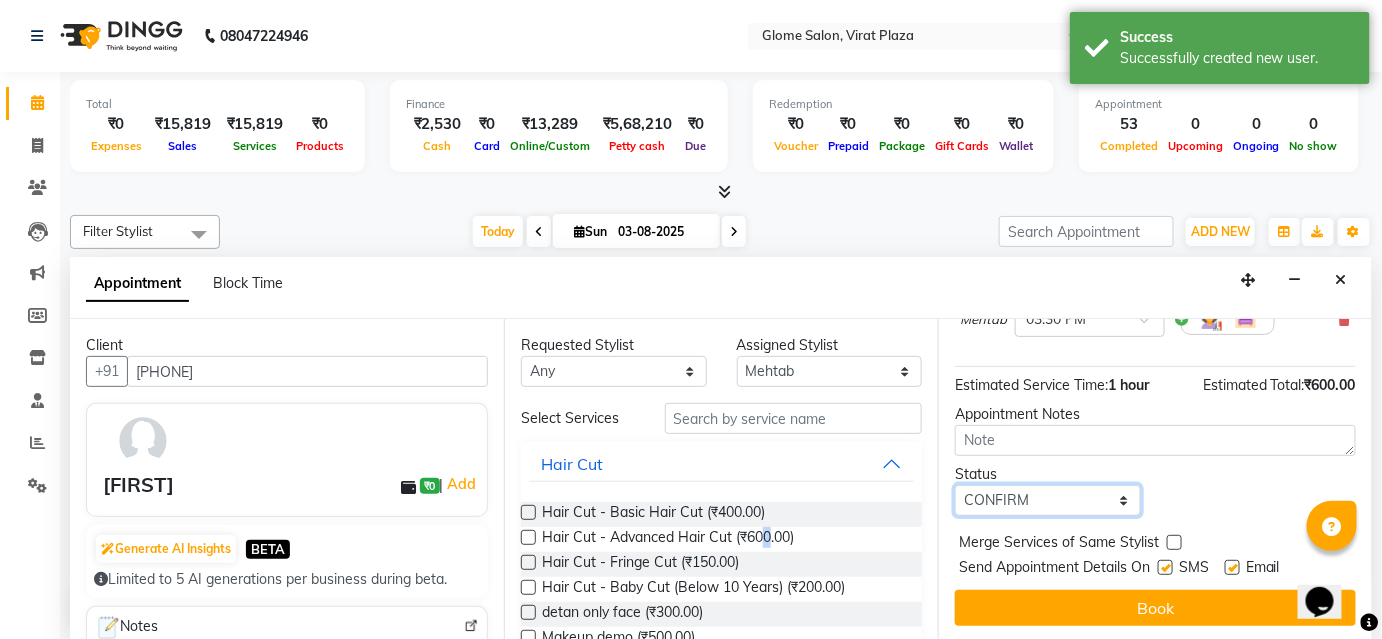 click on "Select TENTATIVE CONFIRM CHECK-IN UPCOMING" at bounding box center (1048, 500) 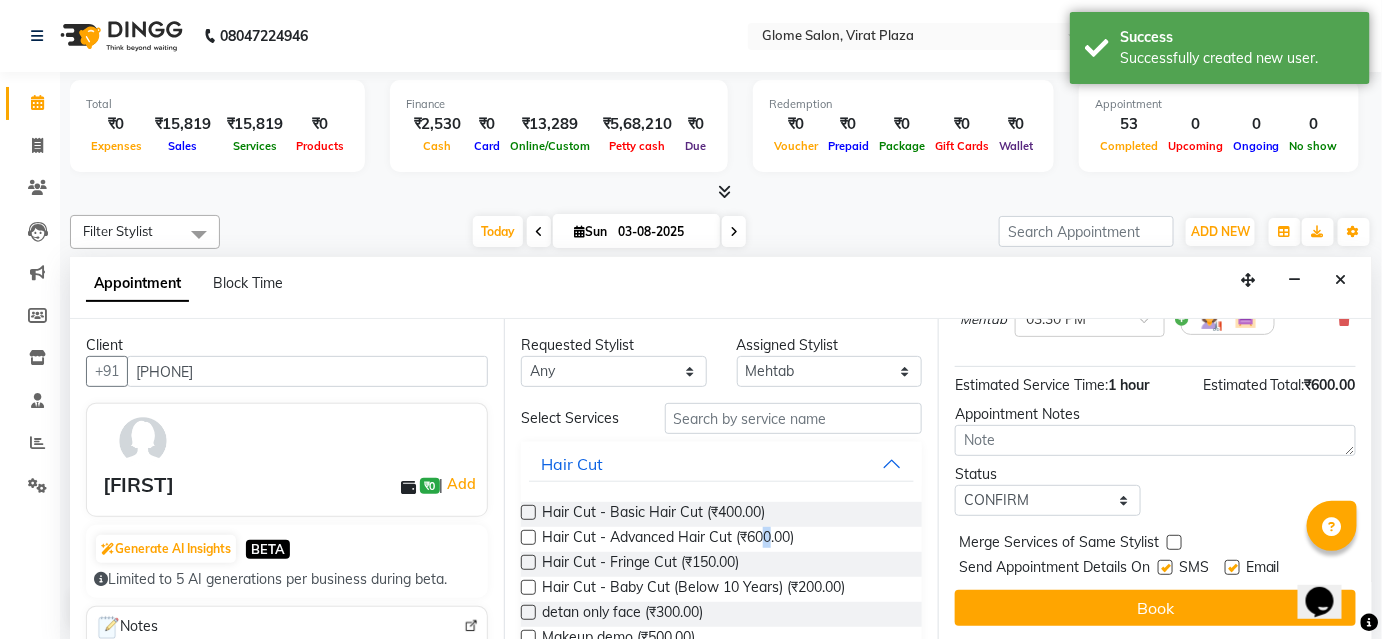 drag, startPoint x: 1018, startPoint y: 599, endPoint x: 1096, endPoint y: 503, distance: 123.69317 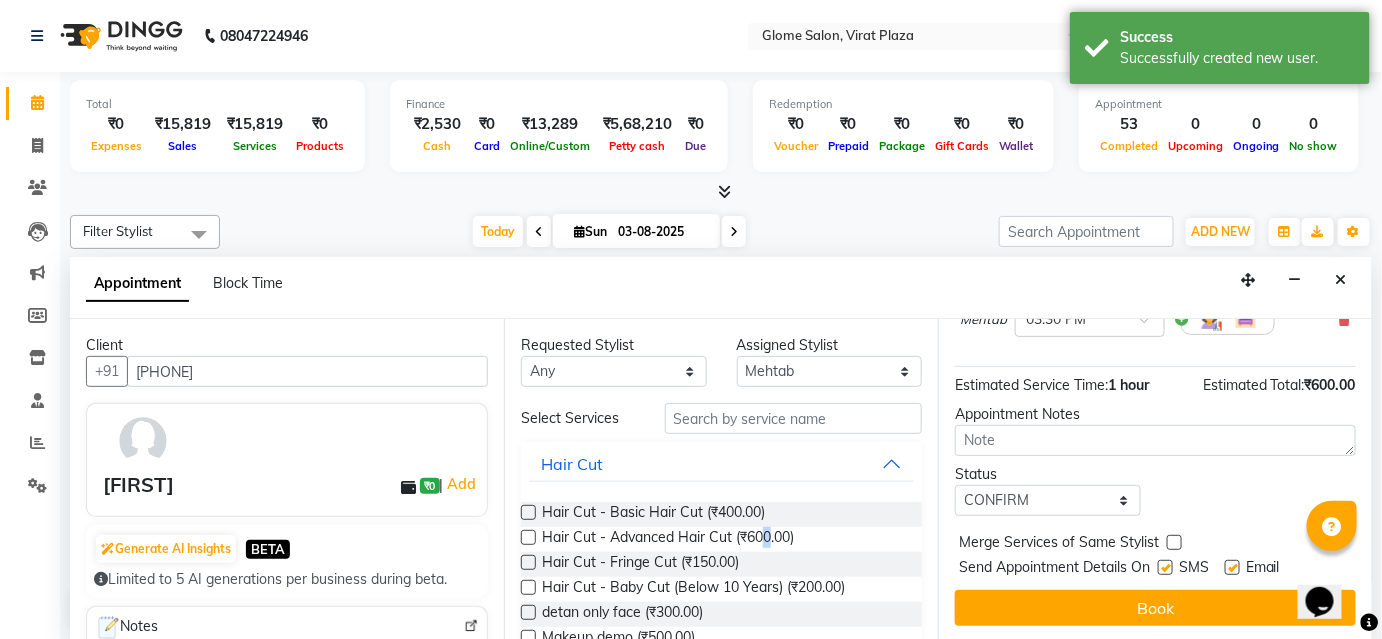 click on "Book" at bounding box center (1155, 608) 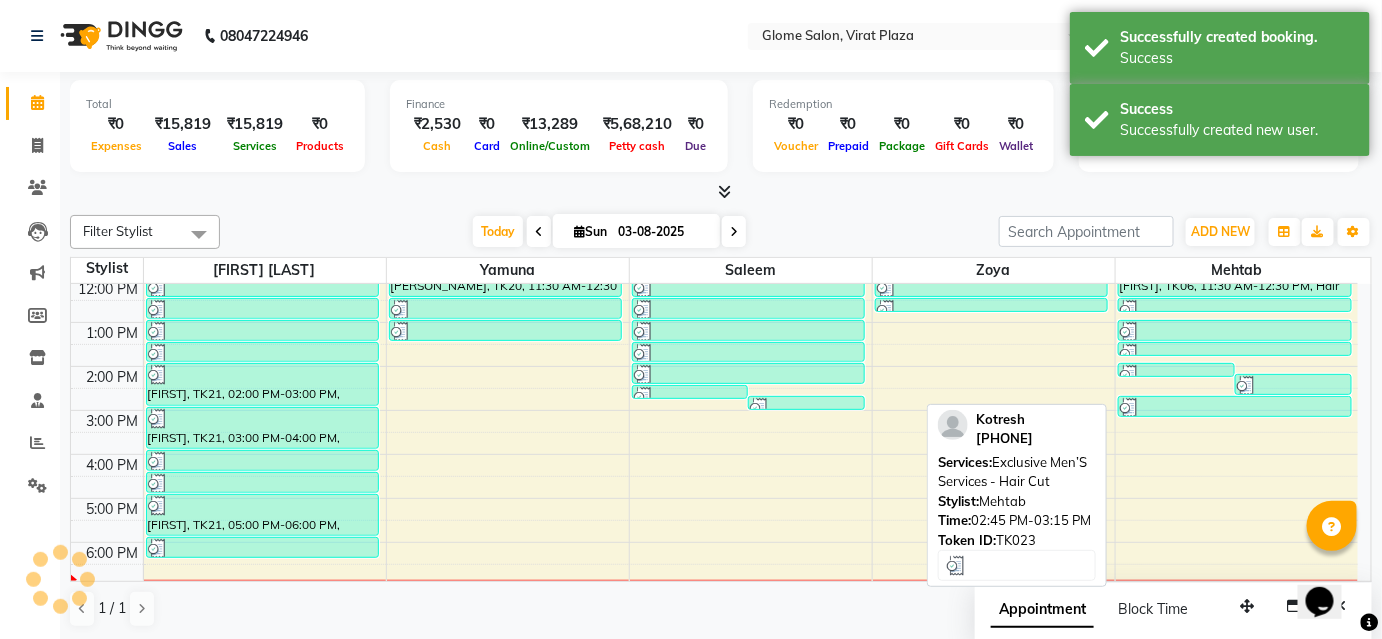 scroll, scrollTop: 0, scrollLeft: 0, axis: both 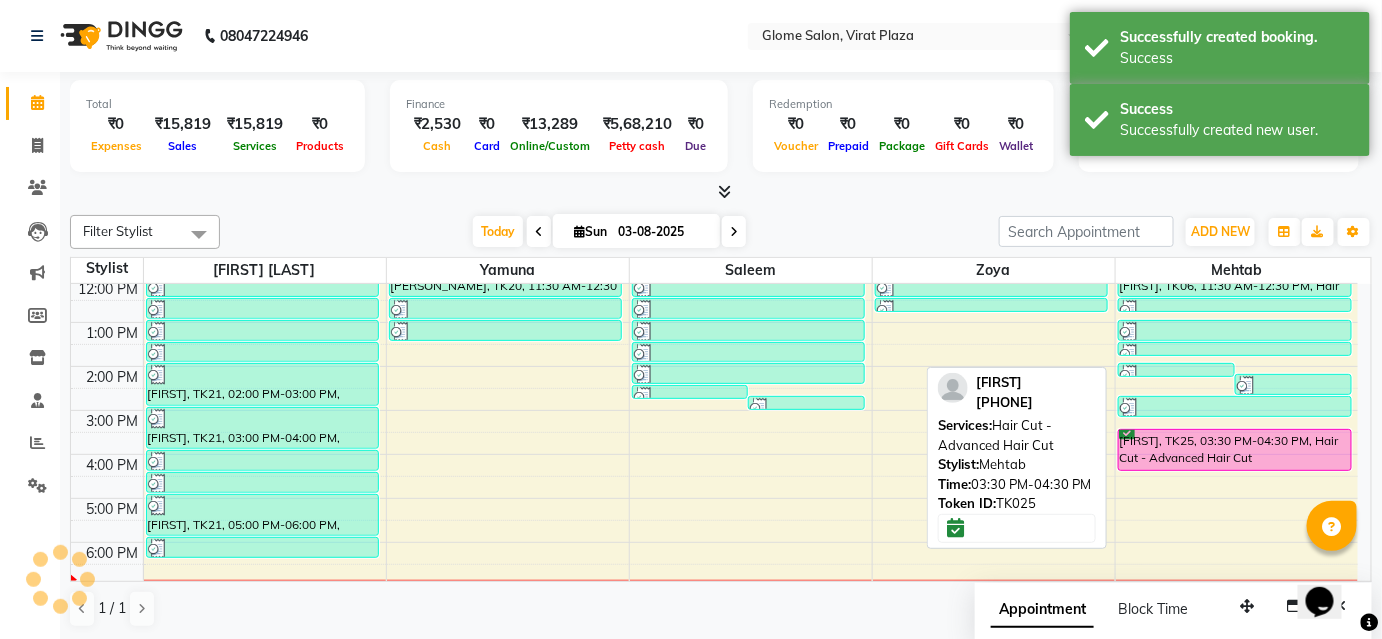 click on "[LAST], TK25, 03:30 PM-04:30 PM, Hair Cut - Advanced Hair Cut" at bounding box center [1235, 450] 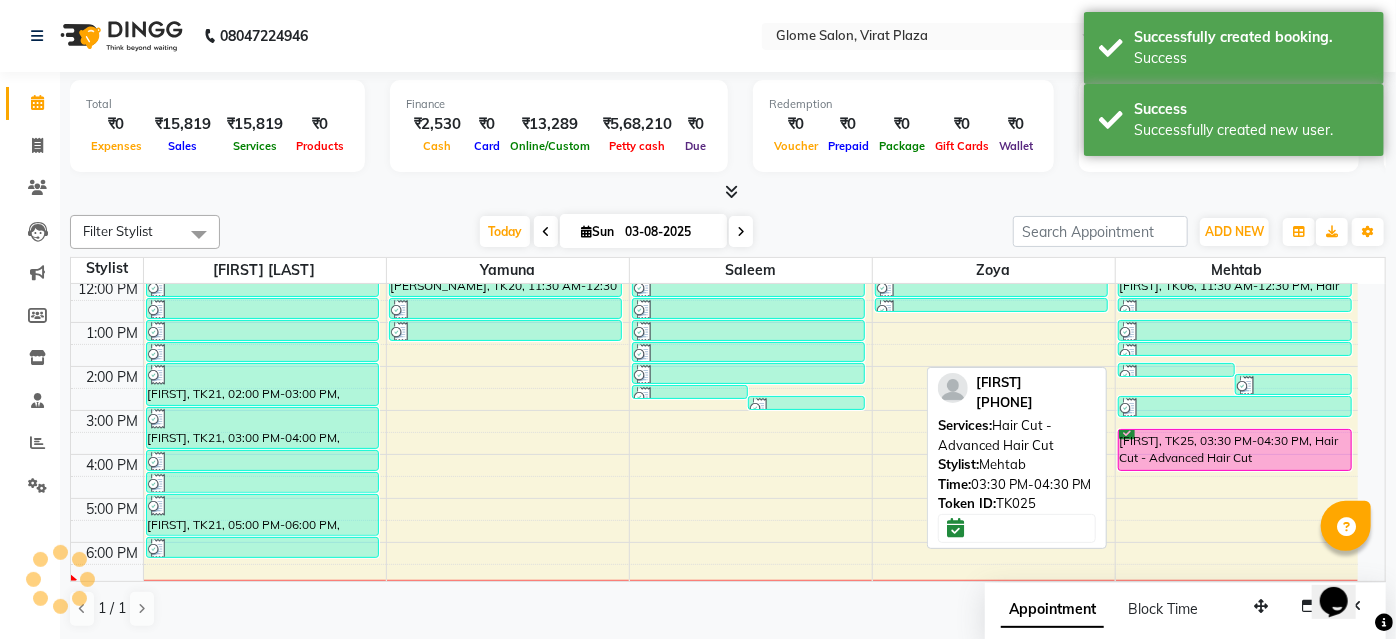 select on "6" 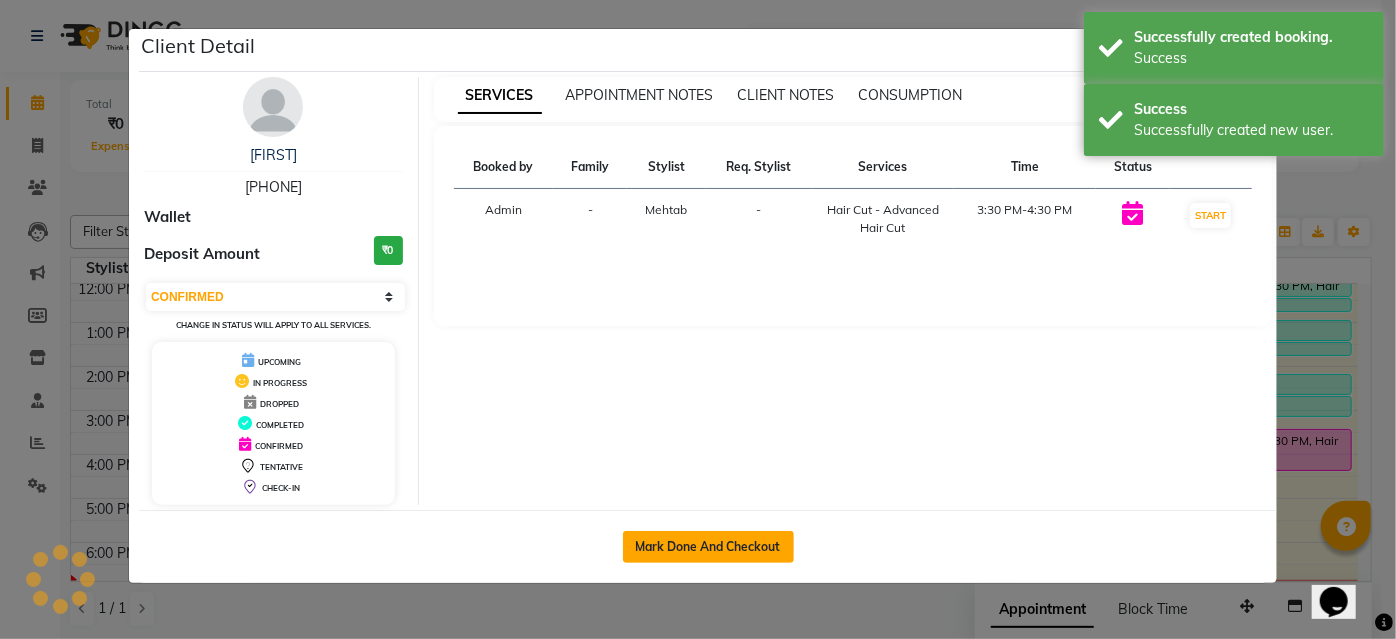 click on "Mark Done And Checkout" 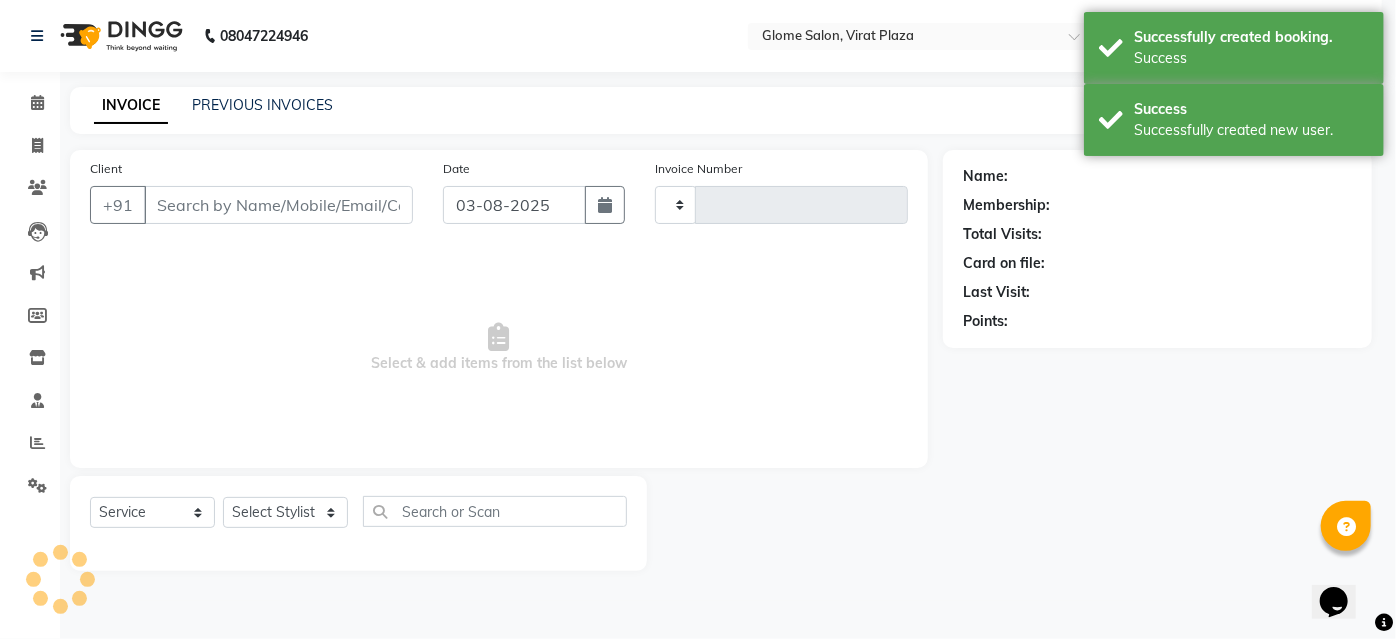 type on "1755" 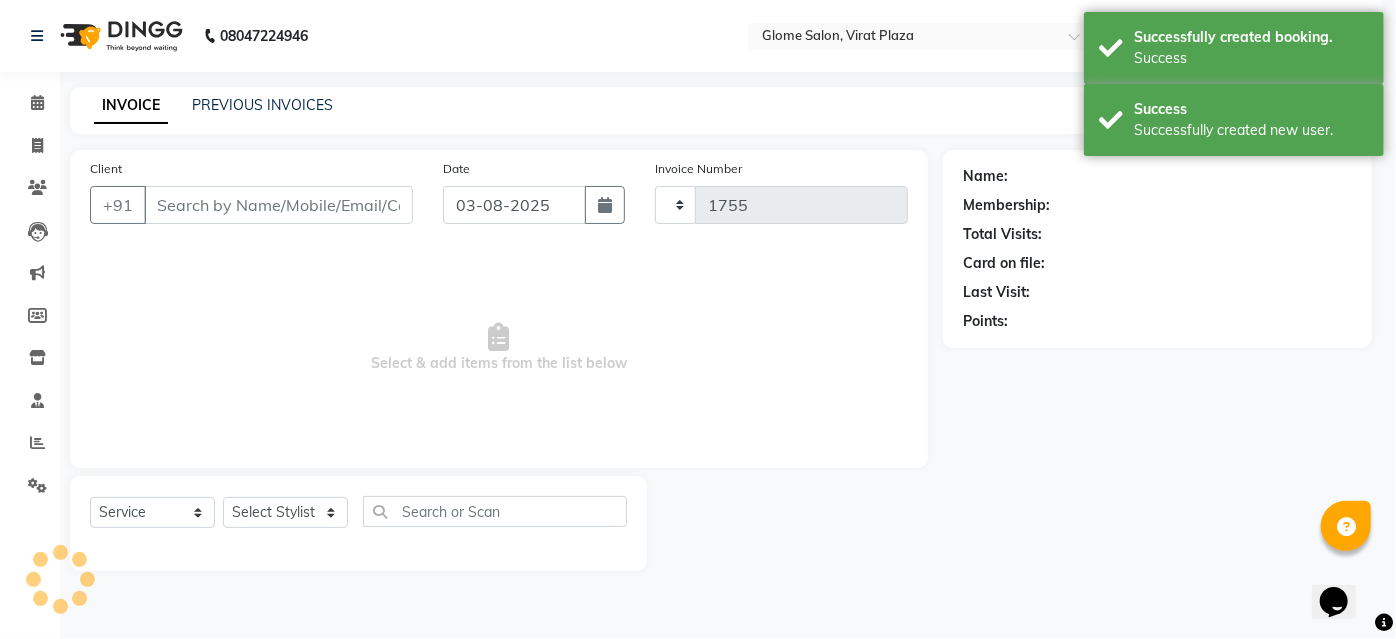 select on "3" 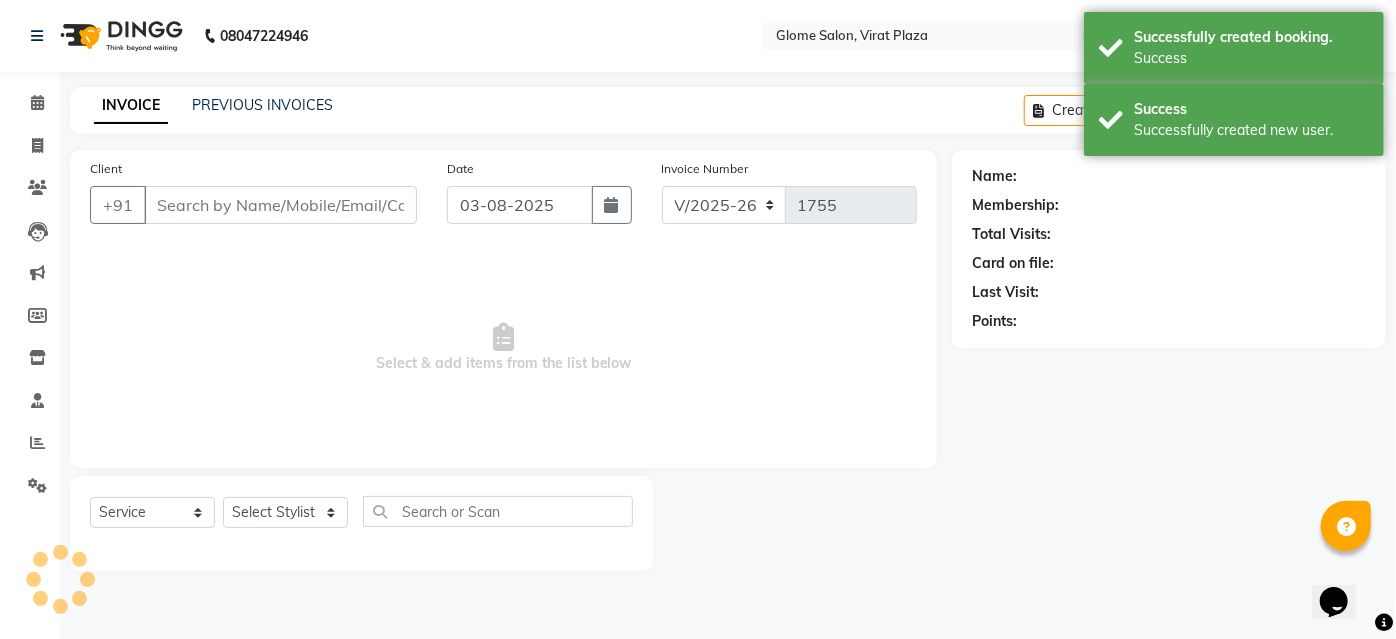 type on "9844788742" 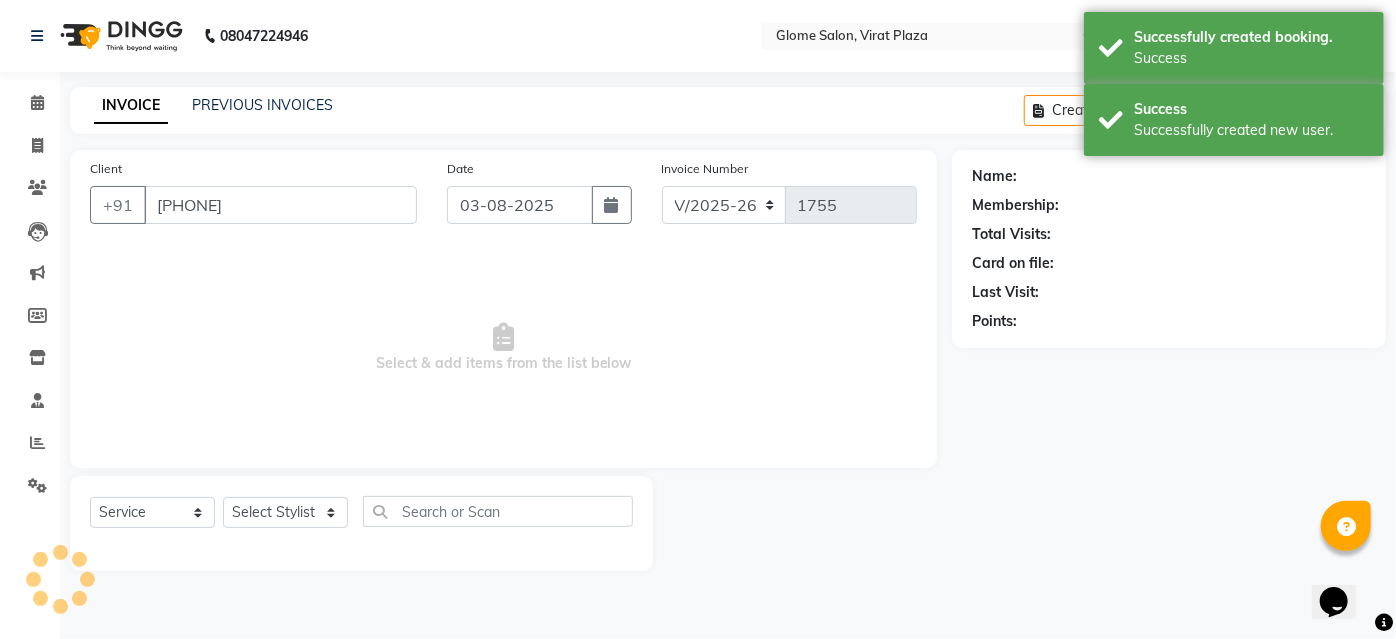 select on "87909" 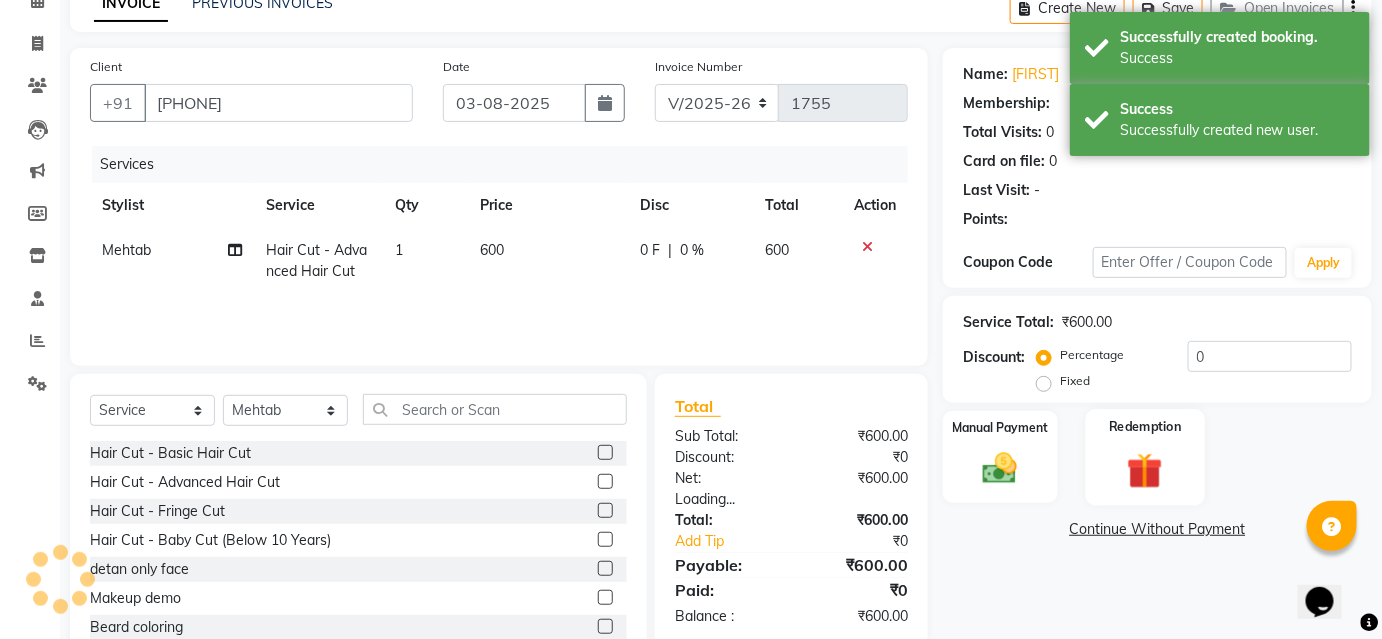scroll, scrollTop: 161, scrollLeft: 0, axis: vertical 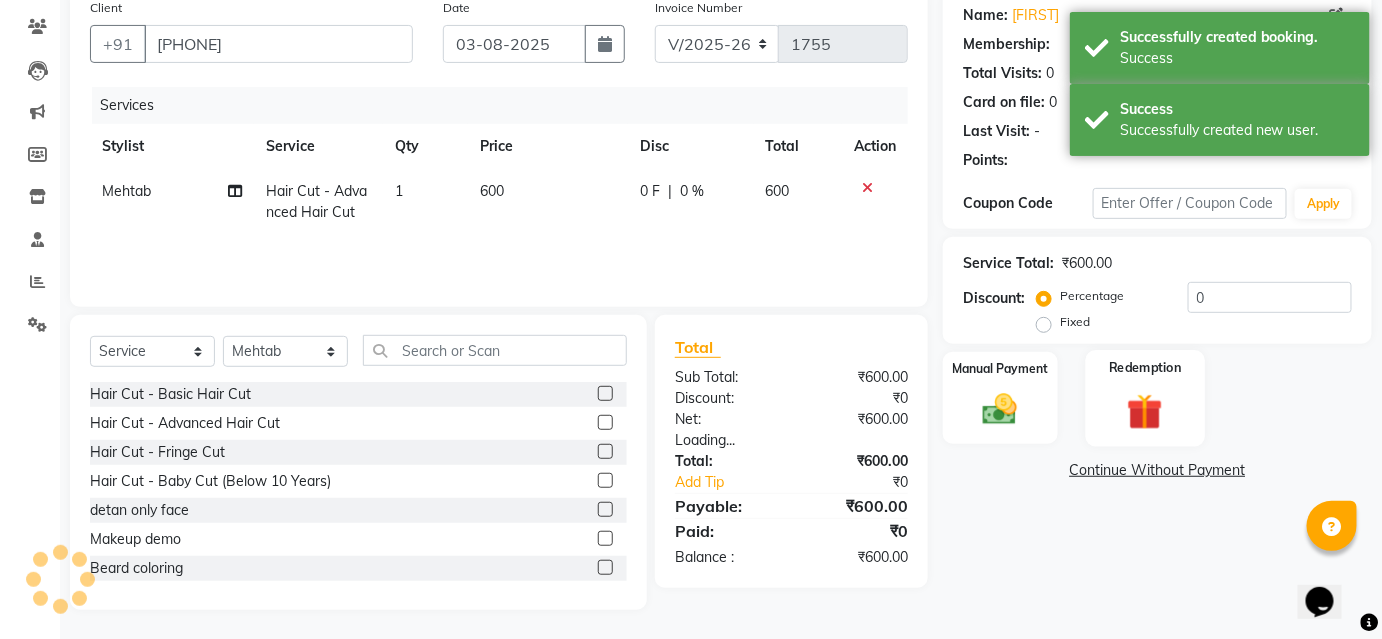 select on "1: Object" 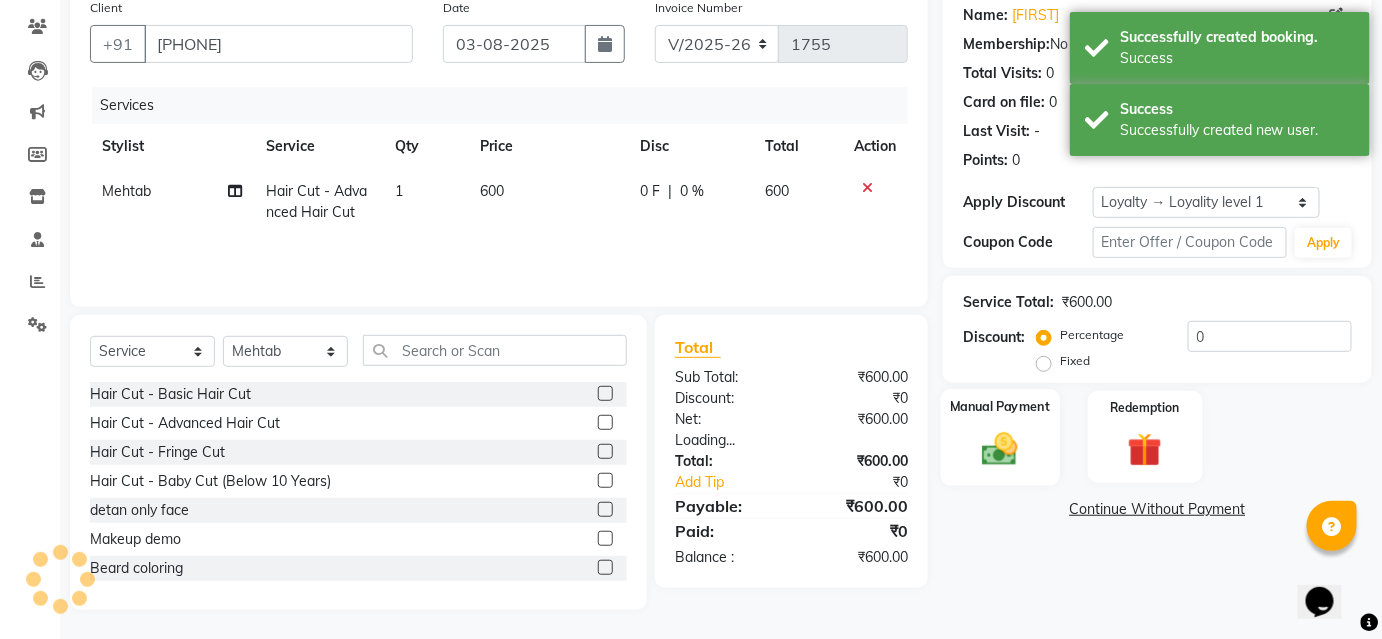 click on "Manual Payment" 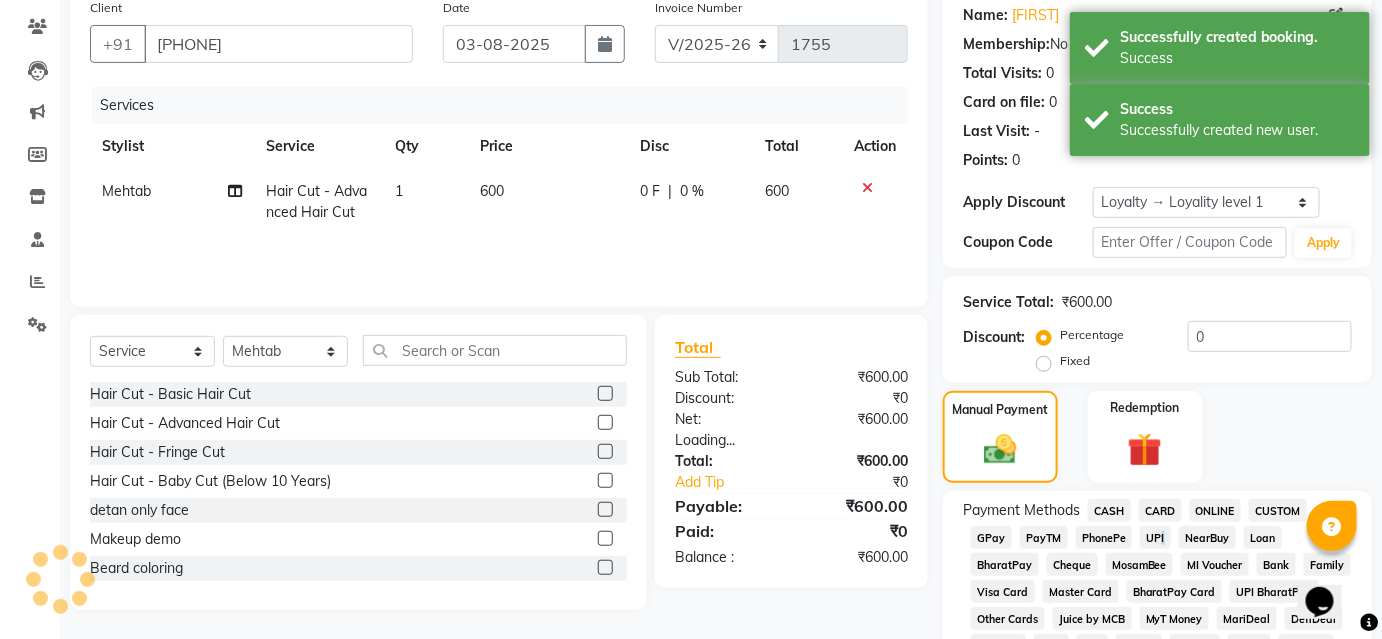 drag, startPoint x: 1155, startPoint y: 538, endPoint x: 1165, endPoint y: 534, distance: 10.770329 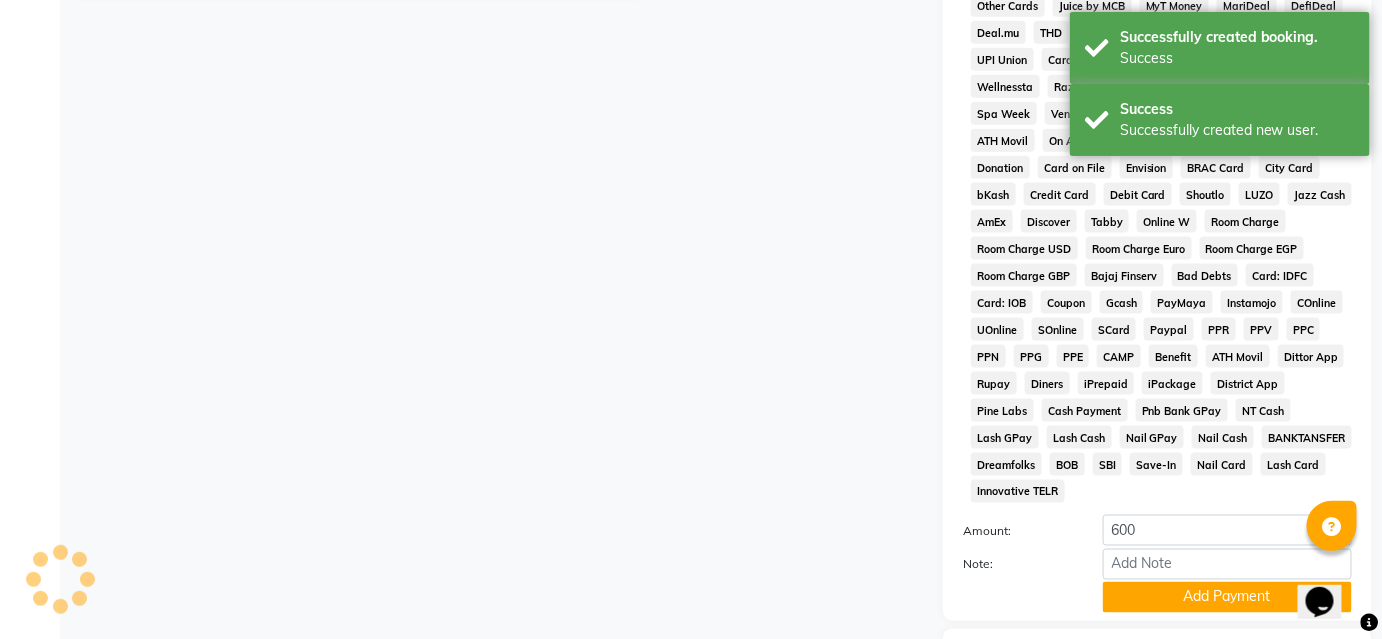 scroll, scrollTop: 878, scrollLeft: 0, axis: vertical 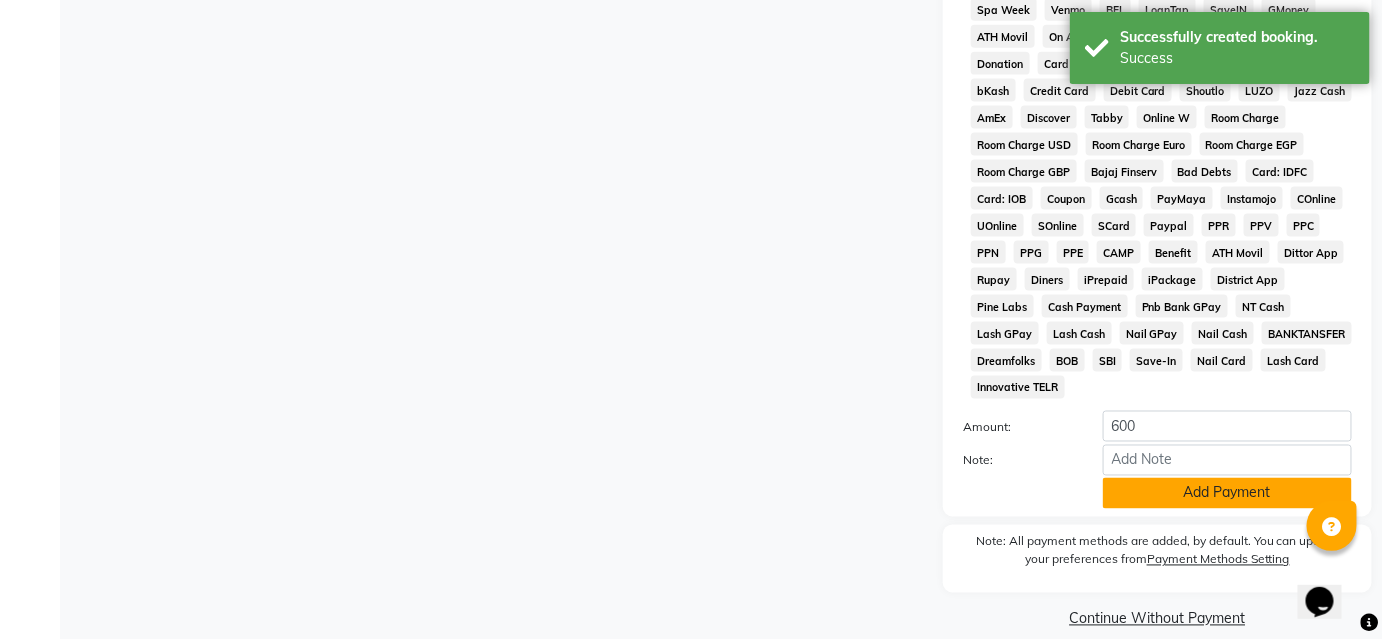 click on "Add Payment" 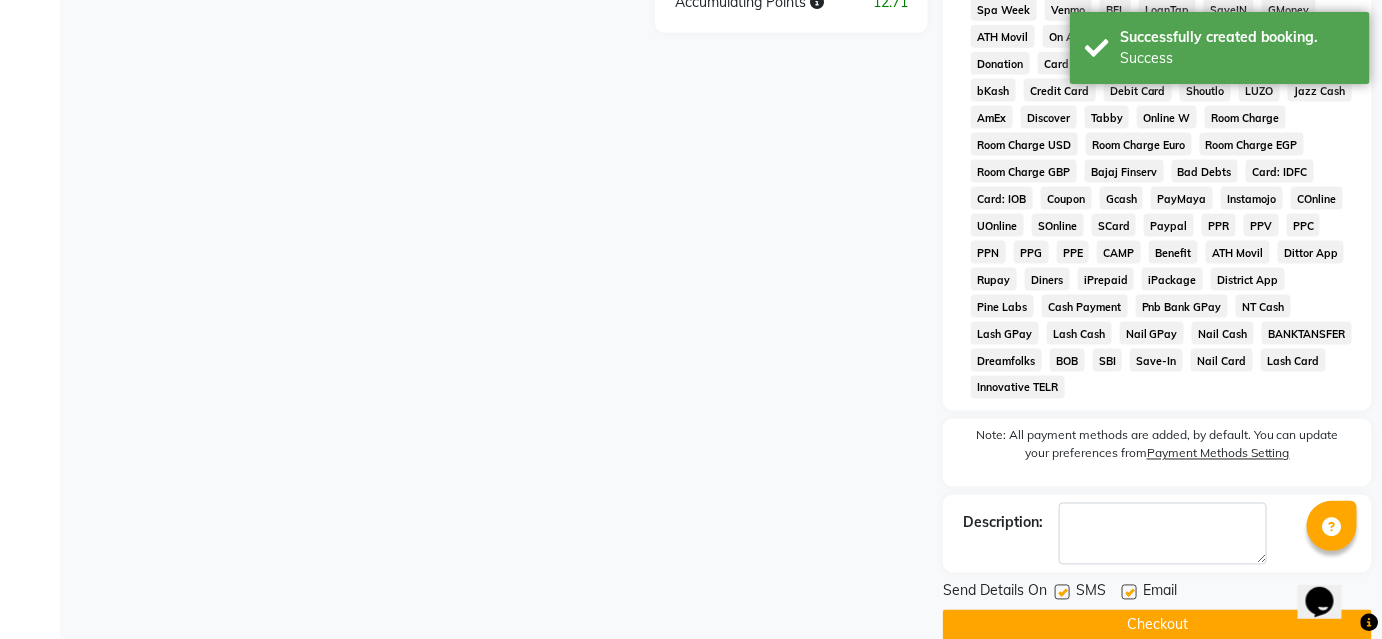 click on "Checkout" 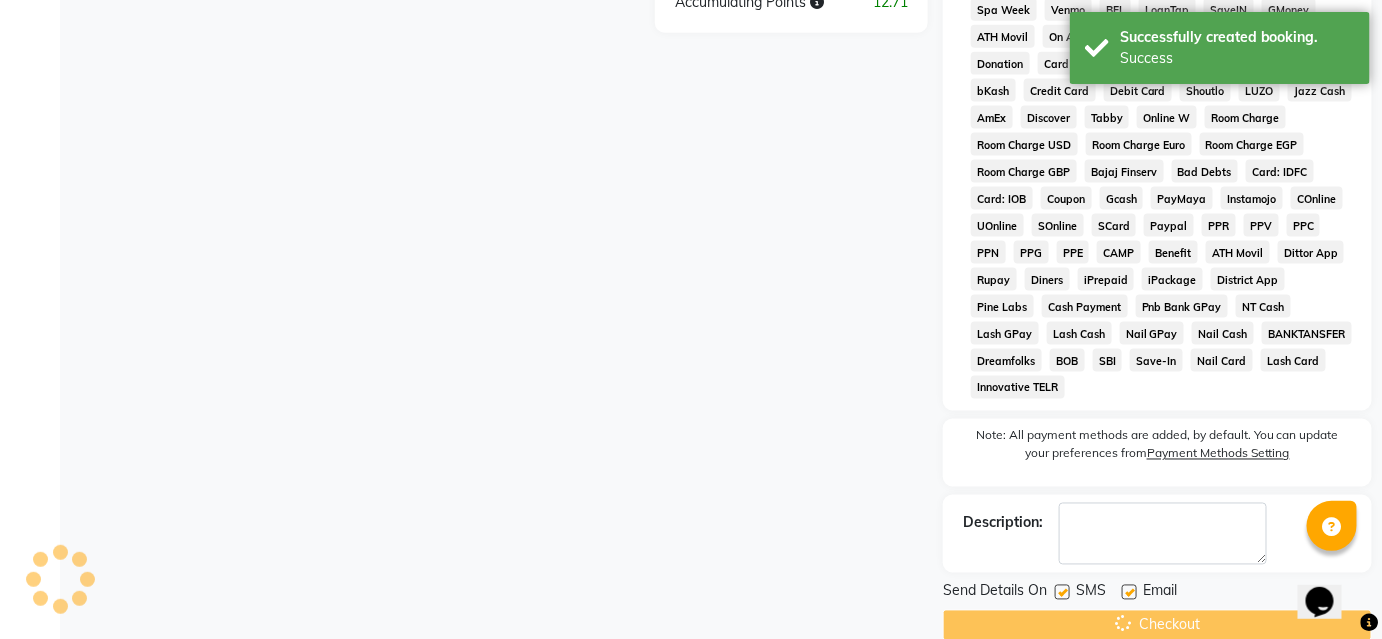 scroll, scrollTop: 0, scrollLeft: 0, axis: both 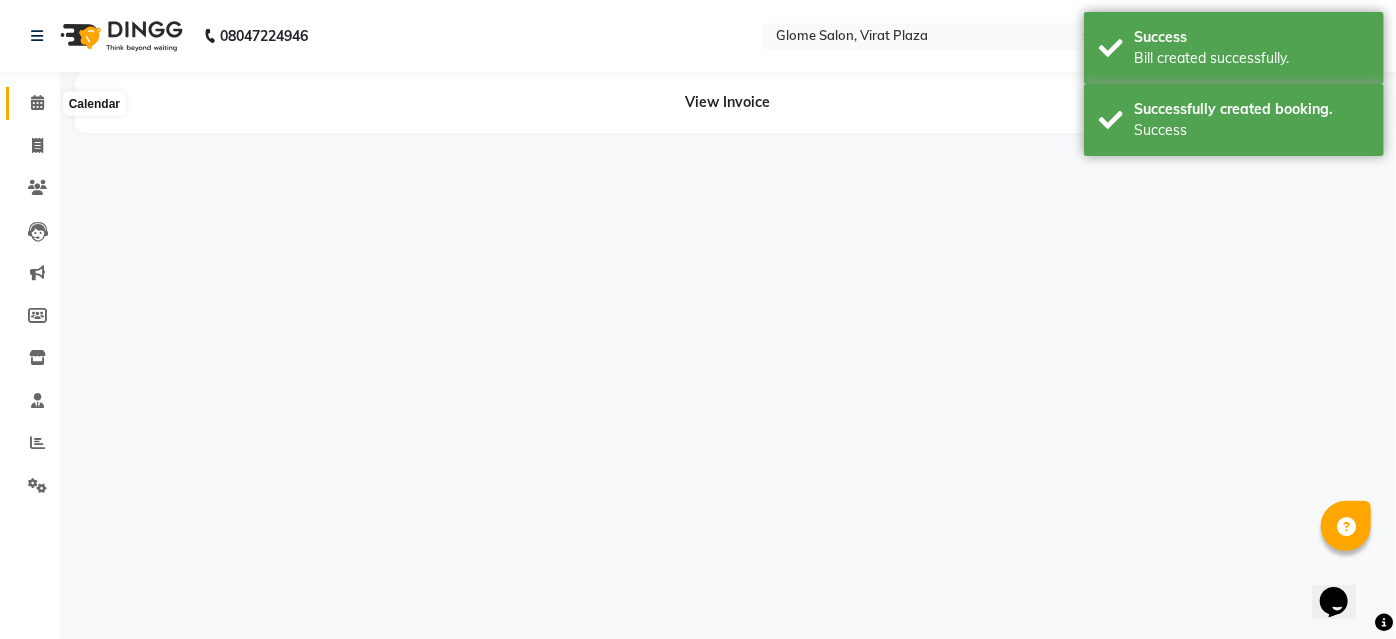 click 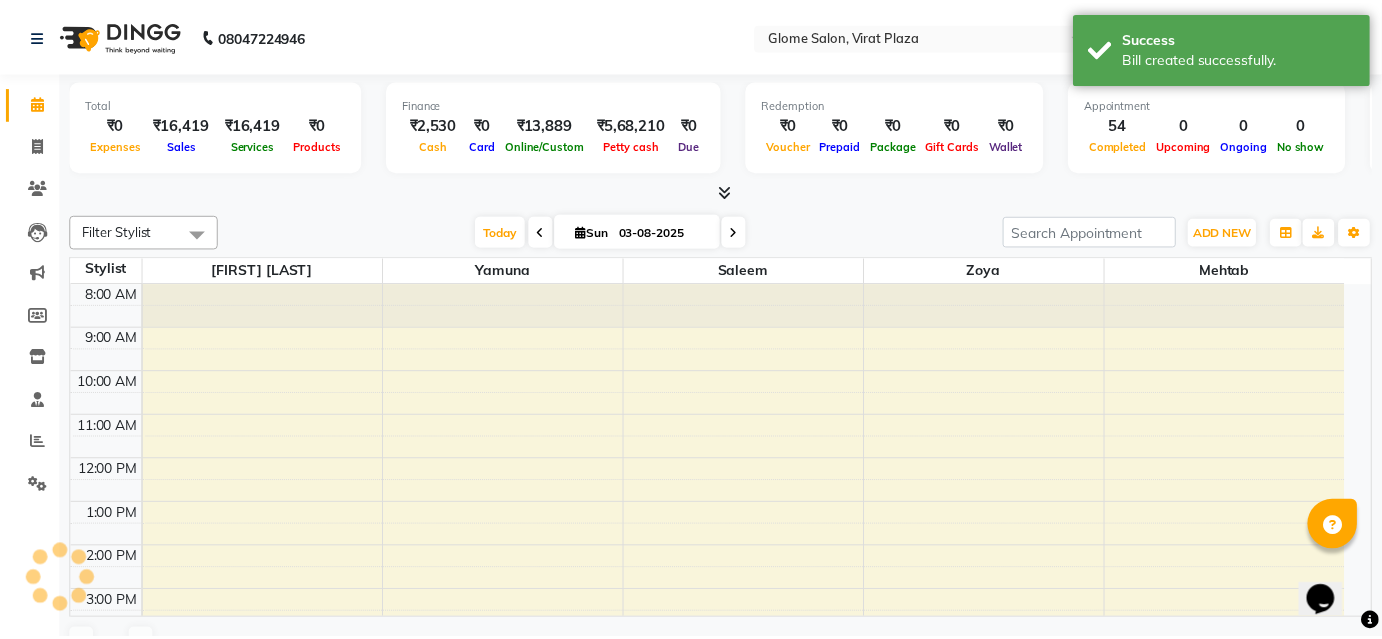 scroll, scrollTop: 0, scrollLeft: 0, axis: both 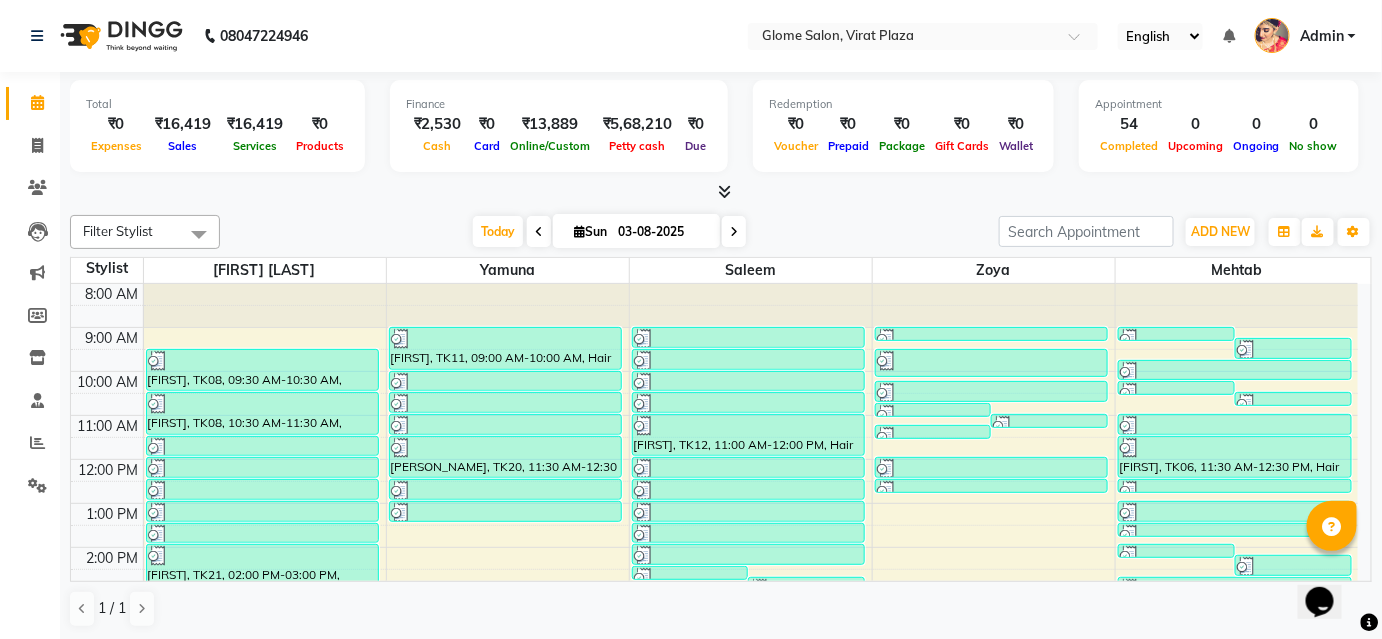 click on "8:00 AM 9:00 AM 10:00 AM 11:00 AM 12:00 PM 1:00 PM 2:00 PM 3:00 PM 4:00 PM 5:00 PM 6:00 PM 7:00 PM 8:00 PM     Bhargavi Bhargavi, TK08, 09:30 AM-10:30 AM, Cartridge Flavoured Waxing - Half Legs     Bhargavi Bhargavi, TK08, 10:30 AM-11:30 AM, Cartridge Flavoured Waxing - Full Arms     Bhargavi Bhargavi, TK08, 11:30 AM-12:00 PM, Peel Off Waxing - Underarms     Bhargavi Bhargavi, TK08, 12:00 PM-12:30 PM, Peel Off Waxing - Upper/Lower Lip     Bhargavi Bhargavi, TK08, 12:30 PM-01:00 PM, Threading  - Eyebrows     Prathima, TK13, 01:00 PM-01:30 PM, Threading  - Eyebrows     Shrushti, TK14, 01:30 PM-02:00 PM, Threading  - Eyebrows     Bhargavi Bhargavi, TK21, 02:00 PM-03:00 PM, Cartridge Flavoured Waxing - Full Arms     Bhargavi Bhargavi, TK21, 03:00 PM-04:00 PM, Cartridge Flavoured Waxing - Full Legs     Bhargavi Bhargavi, TK21, 04:00 PM-04:30 PM, Peel Off Waxing - Underarms     Bhargavi Bhargavi, TK21, 04:30 PM-05:00 PM, Hair Cut - Basic Hair Cut         Anitha, TK22, 06:00 PM-06:30 PM, Threading  - Eyebrows" at bounding box center (714, 569) 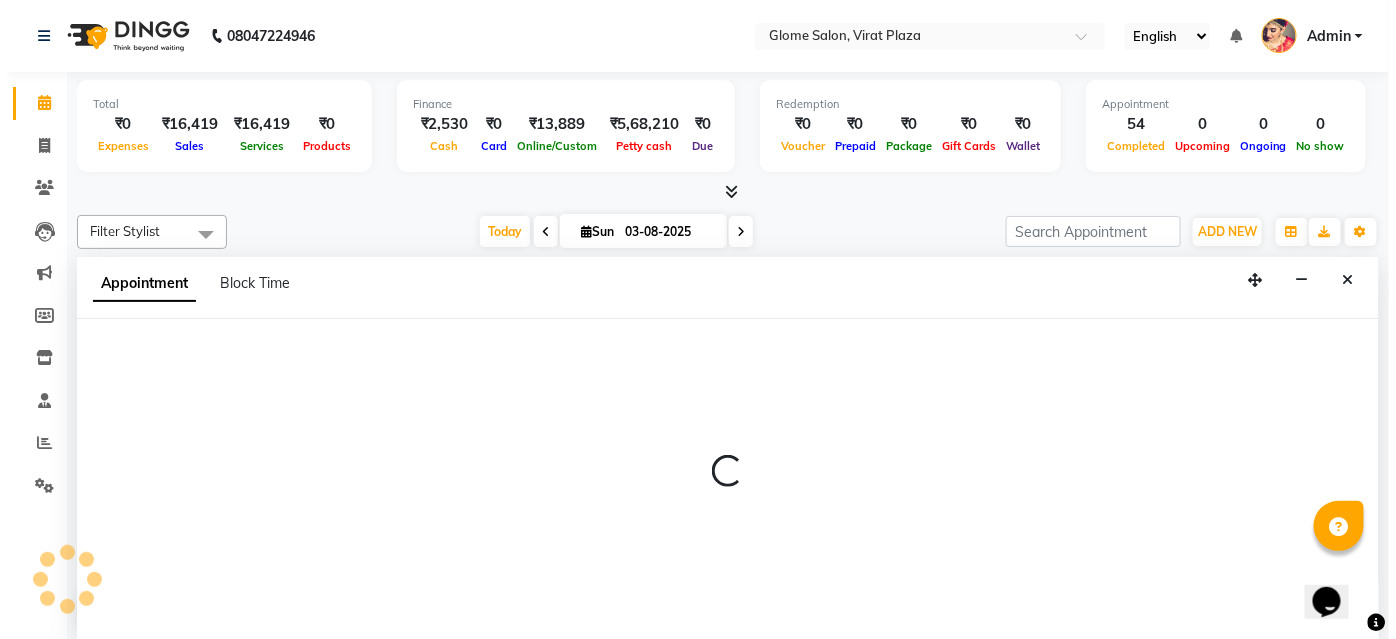 scroll, scrollTop: 0, scrollLeft: 0, axis: both 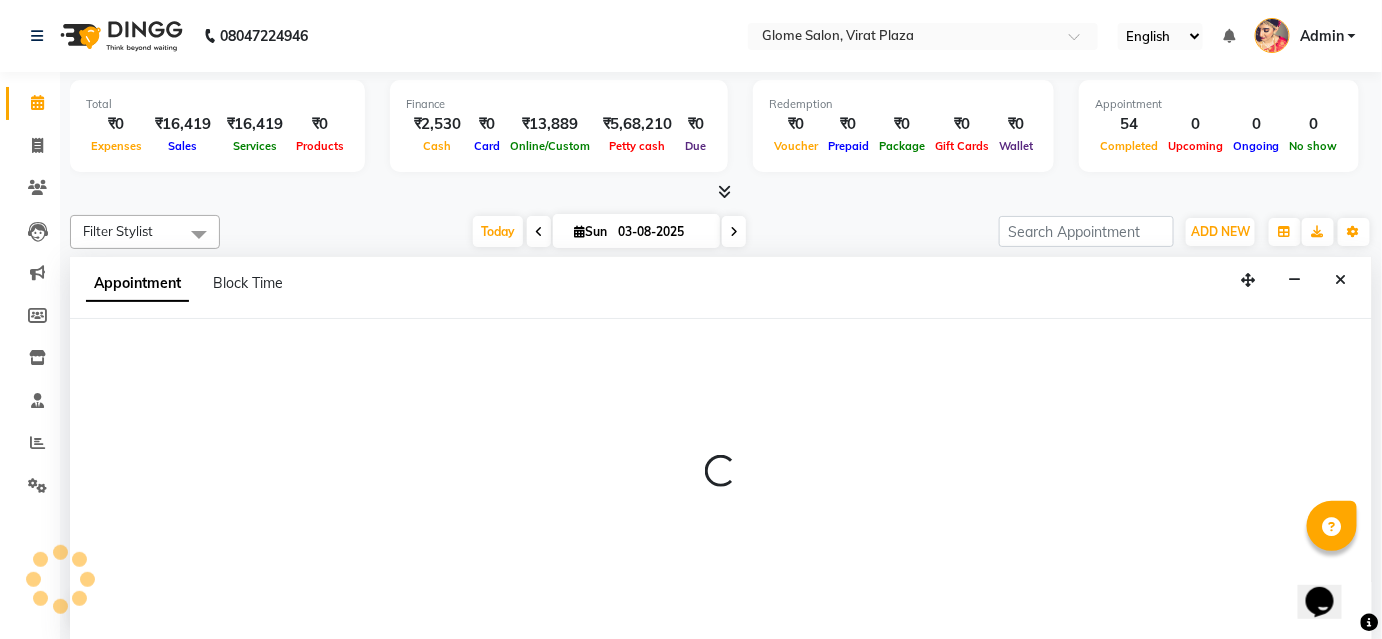 select on "63052" 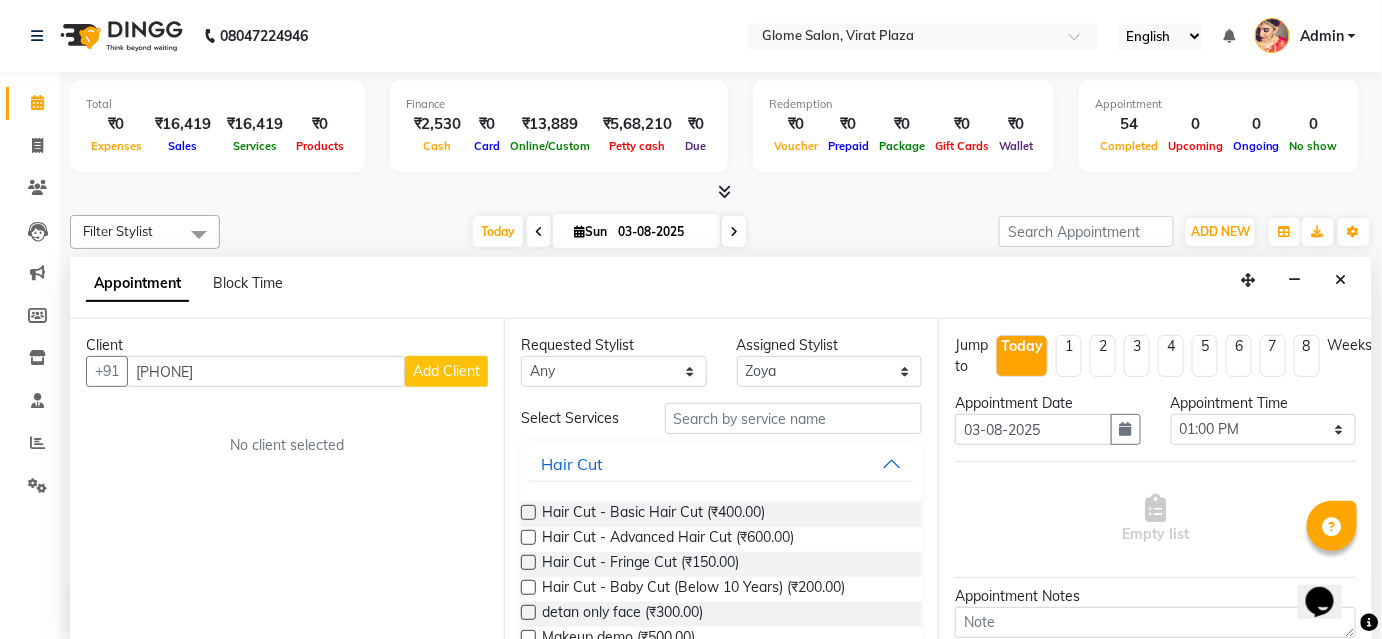 type on "9481725018" 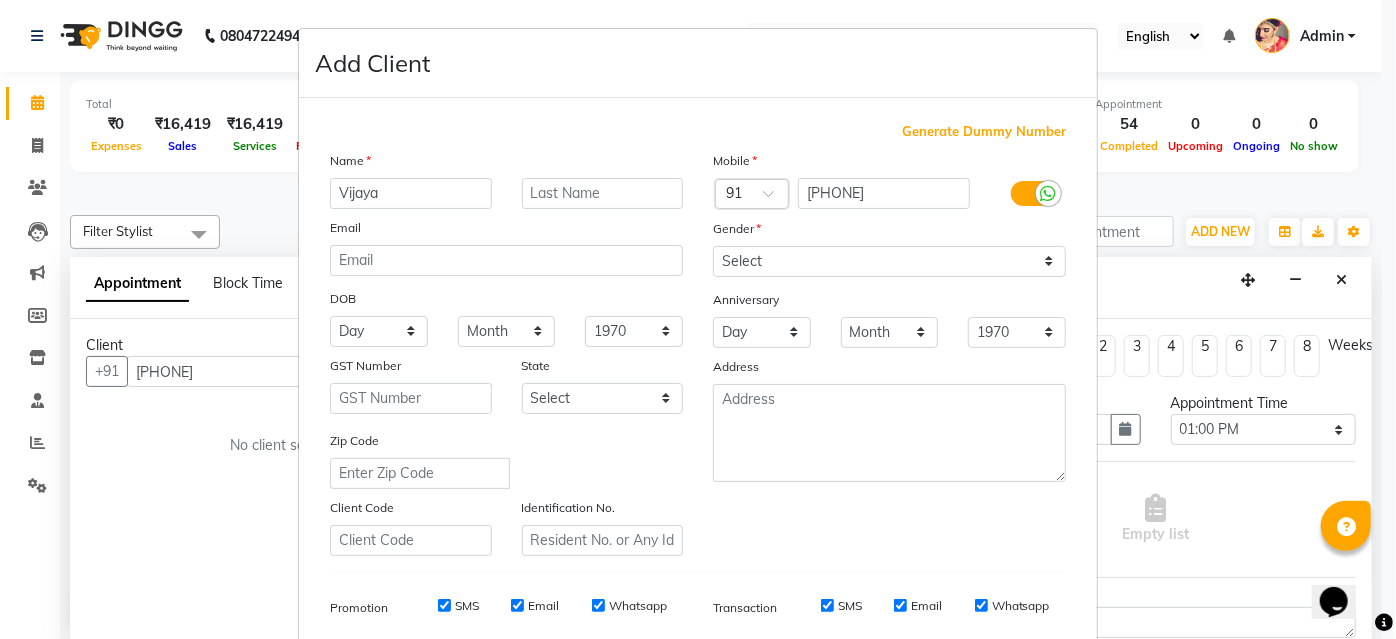 type on "Vijaya" 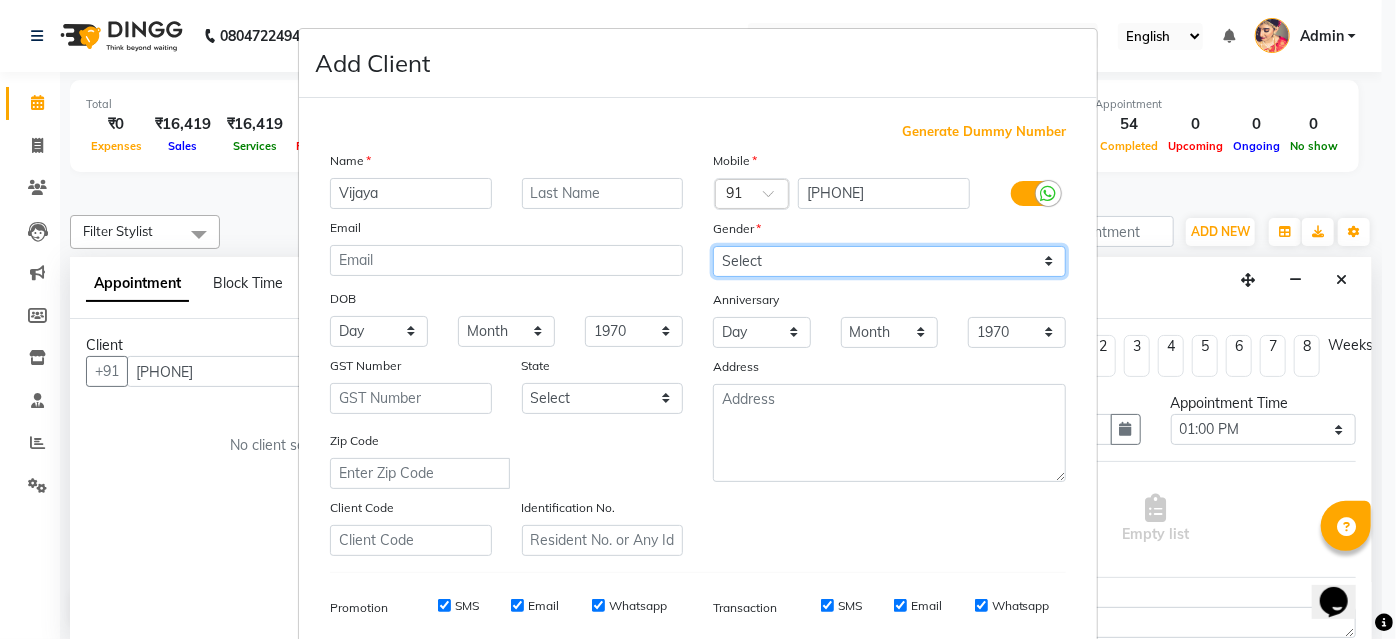 click on "Select Male Female Other Prefer Not To Say" at bounding box center [889, 261] 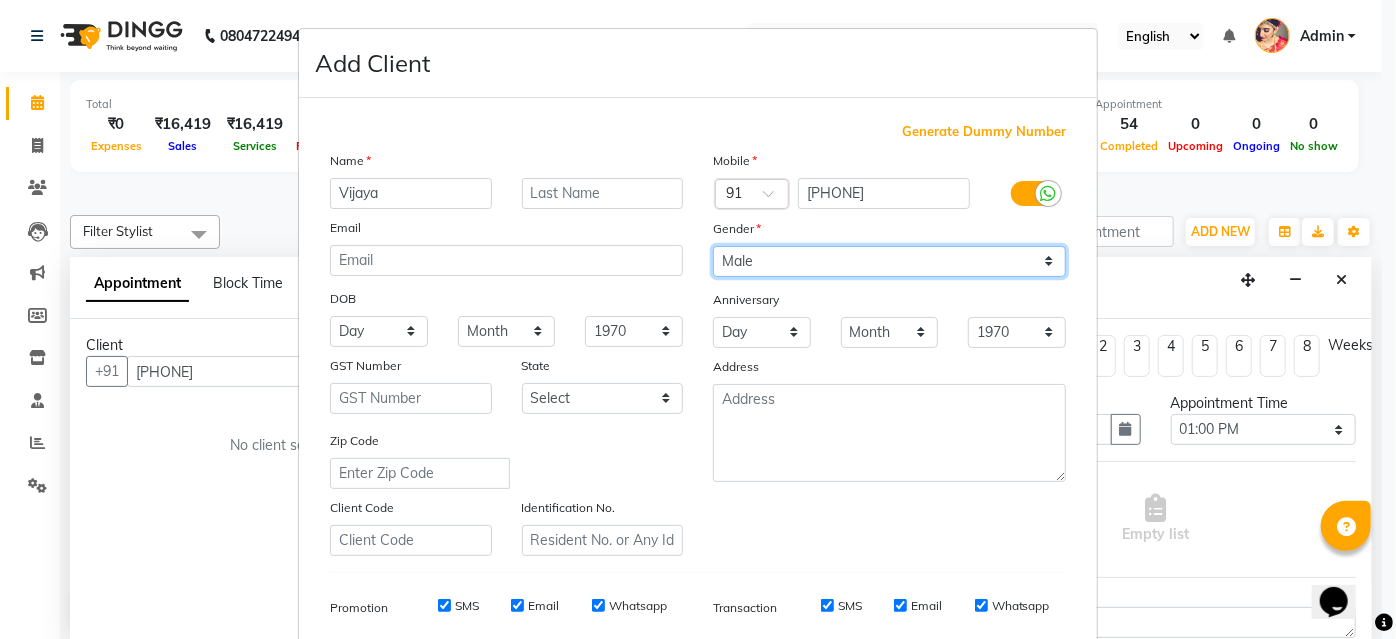 click on "Select Male Female Other Prefer Not To Say" at bounding box center (889, 261) 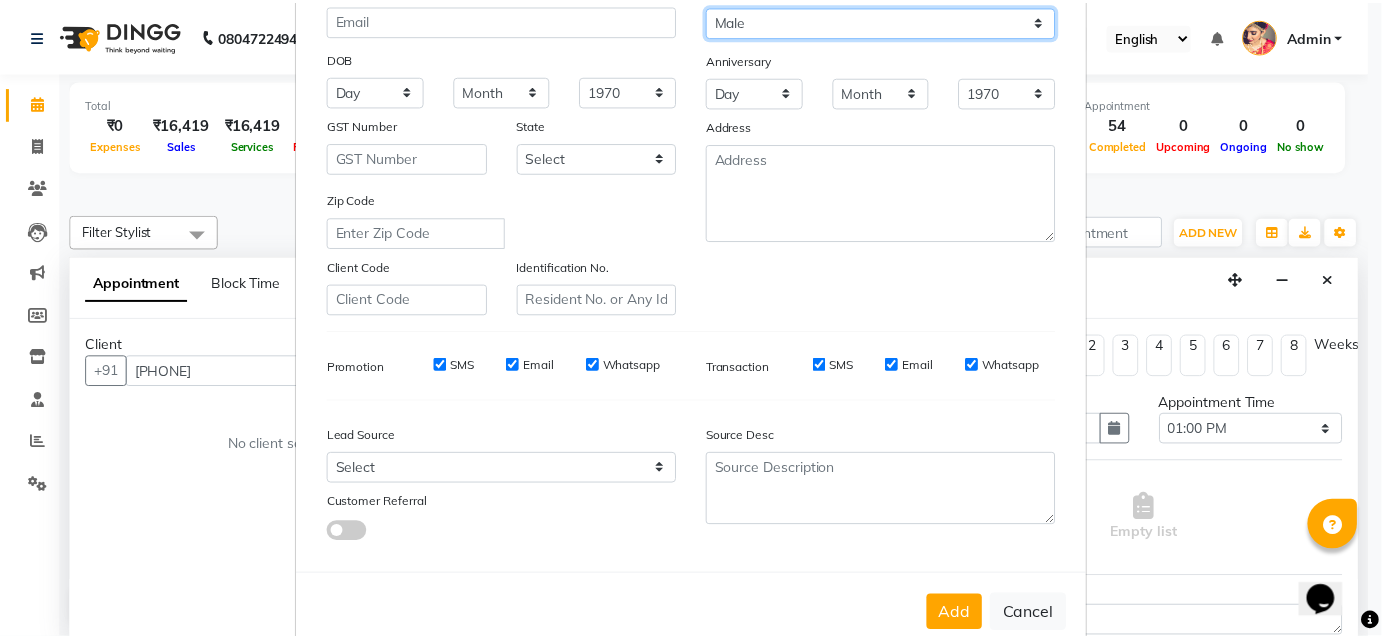 scroll, scrollTop: 282, scrollLeft: 0, axis: vertical 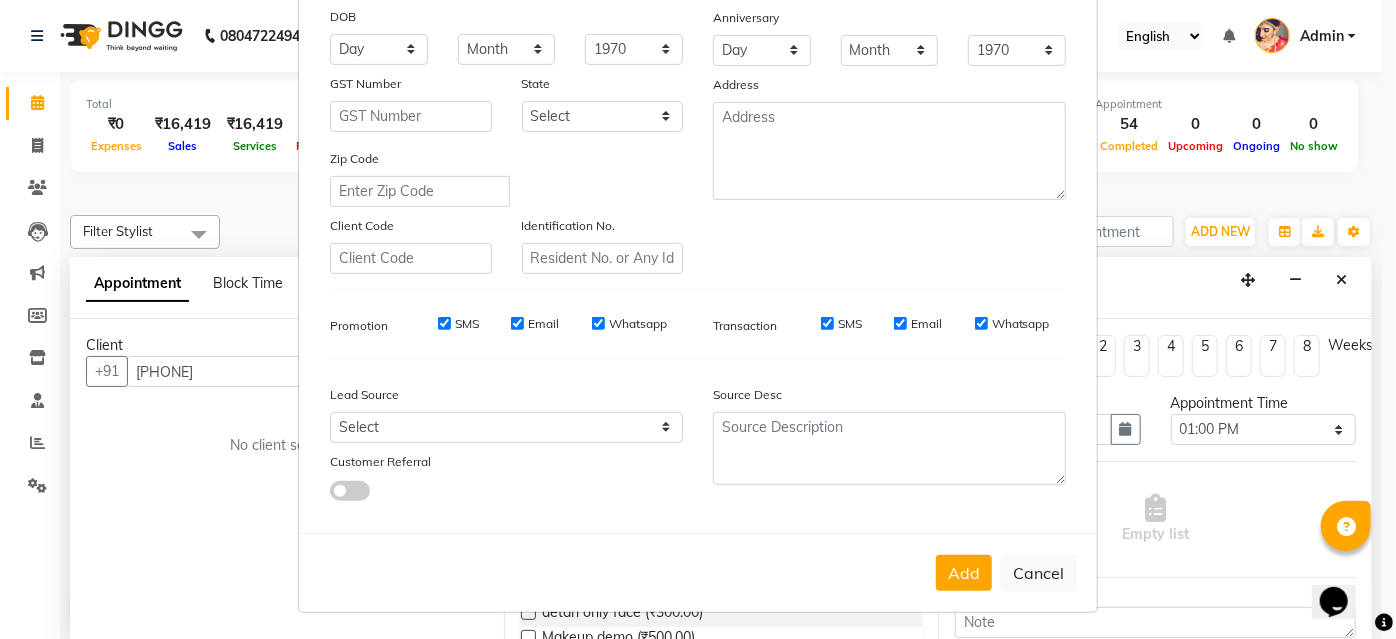 drag, startPoint x: 949, startPoint y: 561, endPoint x: 942, endPoint y: 542, distance: 20.248457 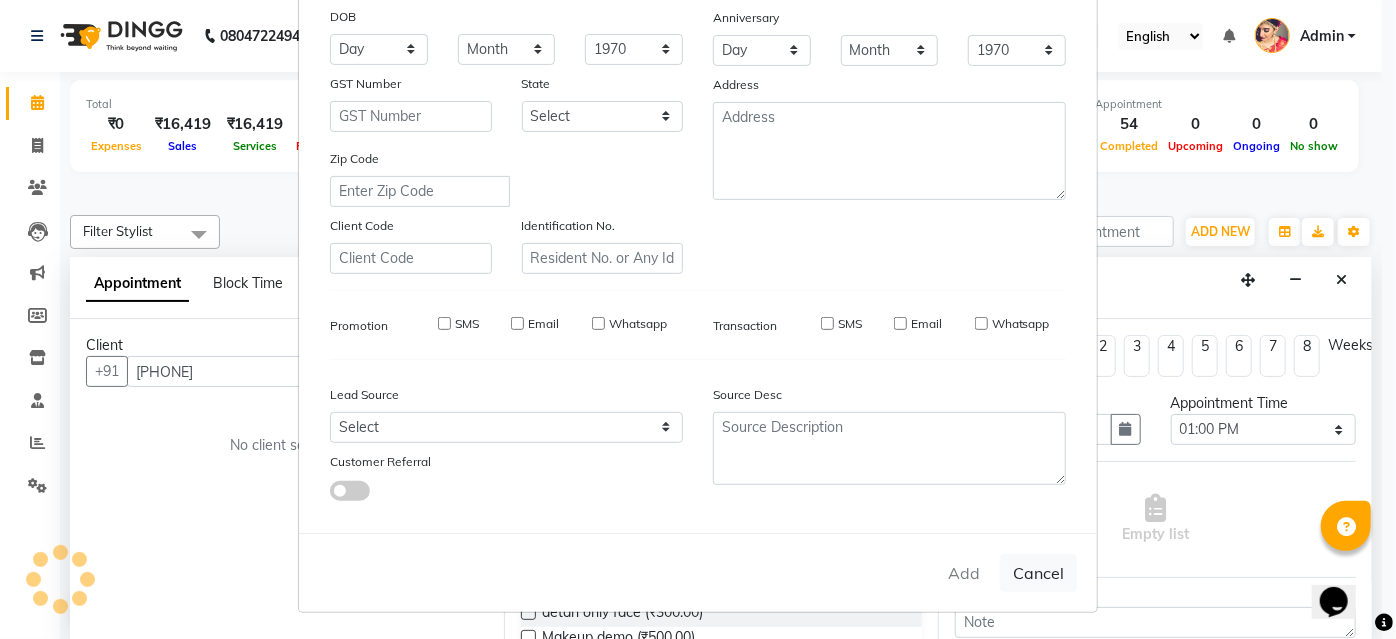 type 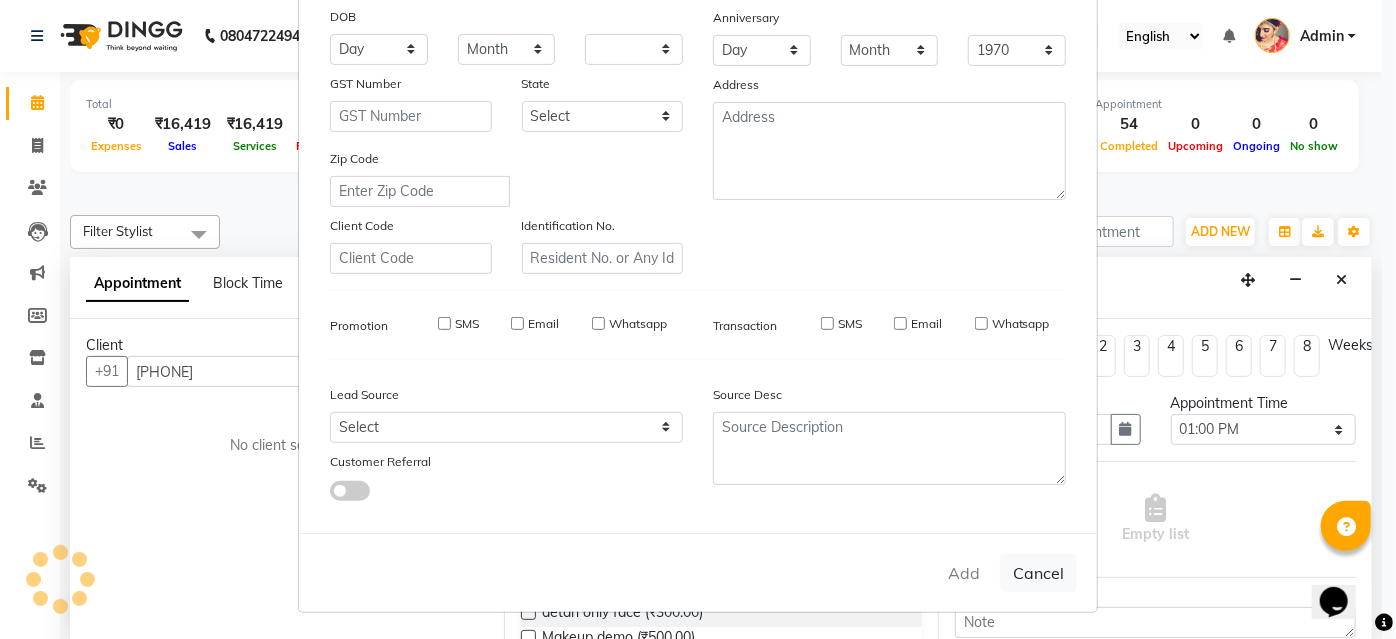 select 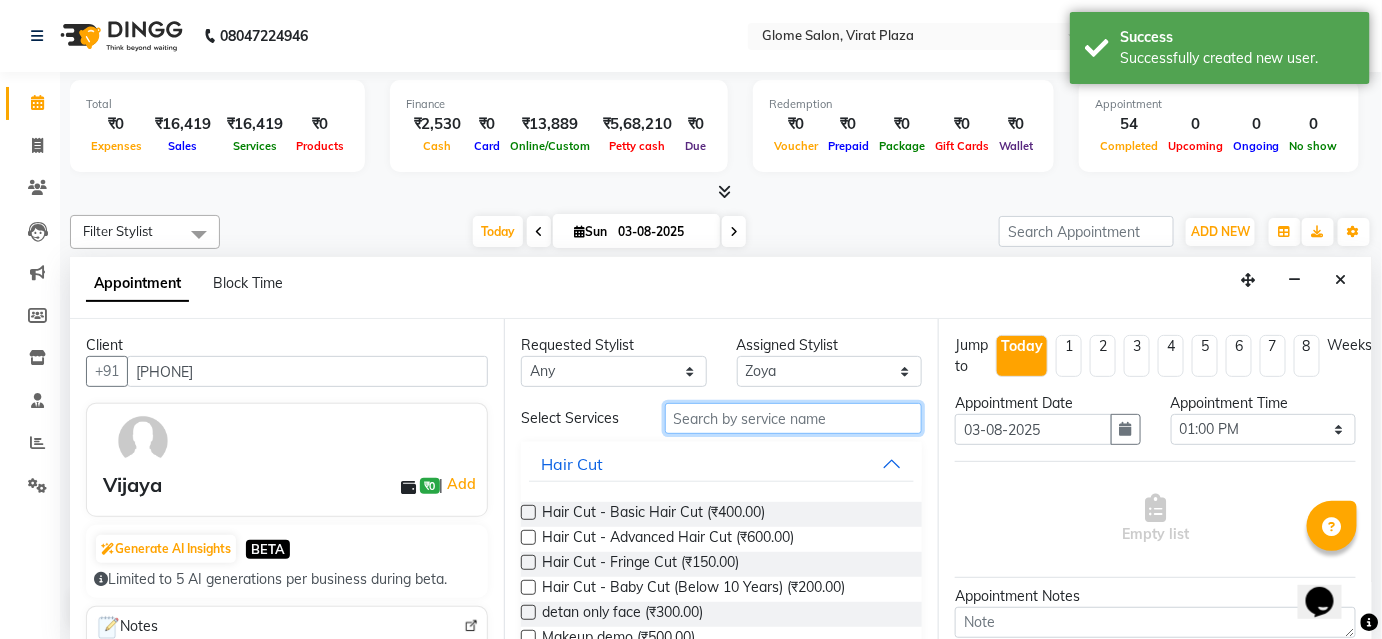 click at bounding box center [793, 418] 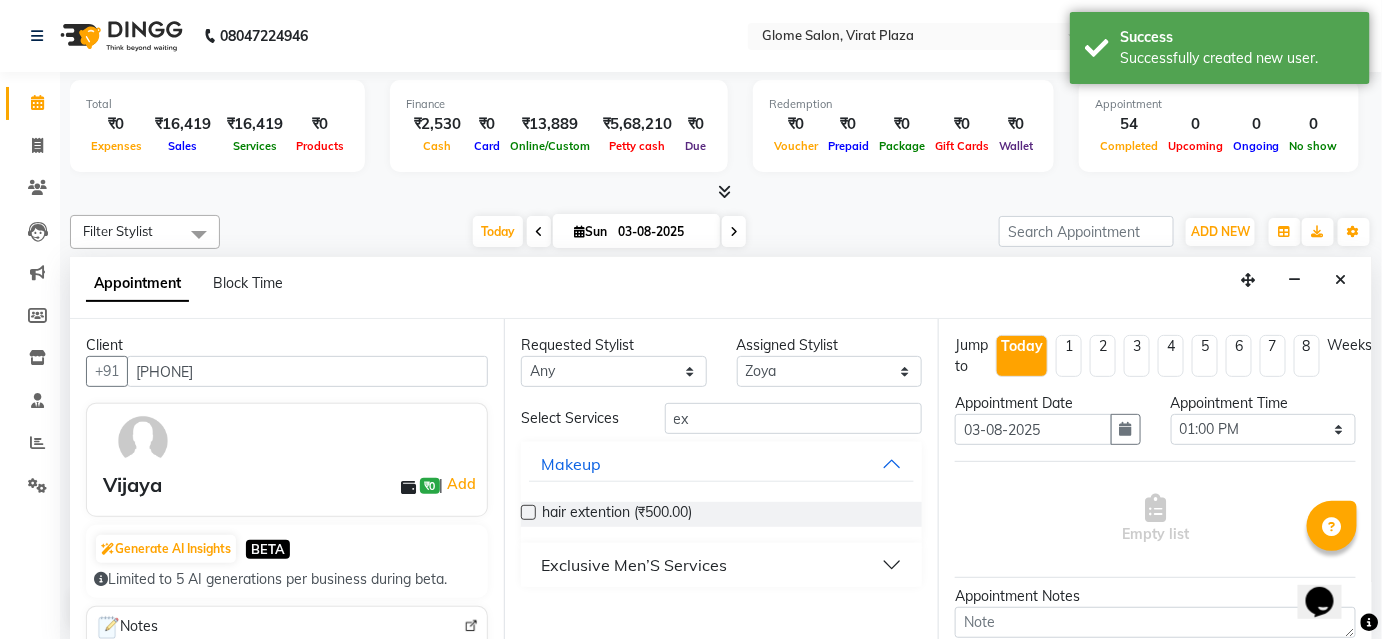 click on "Exclusive Men’S Services" at bounding box center [721, 565] 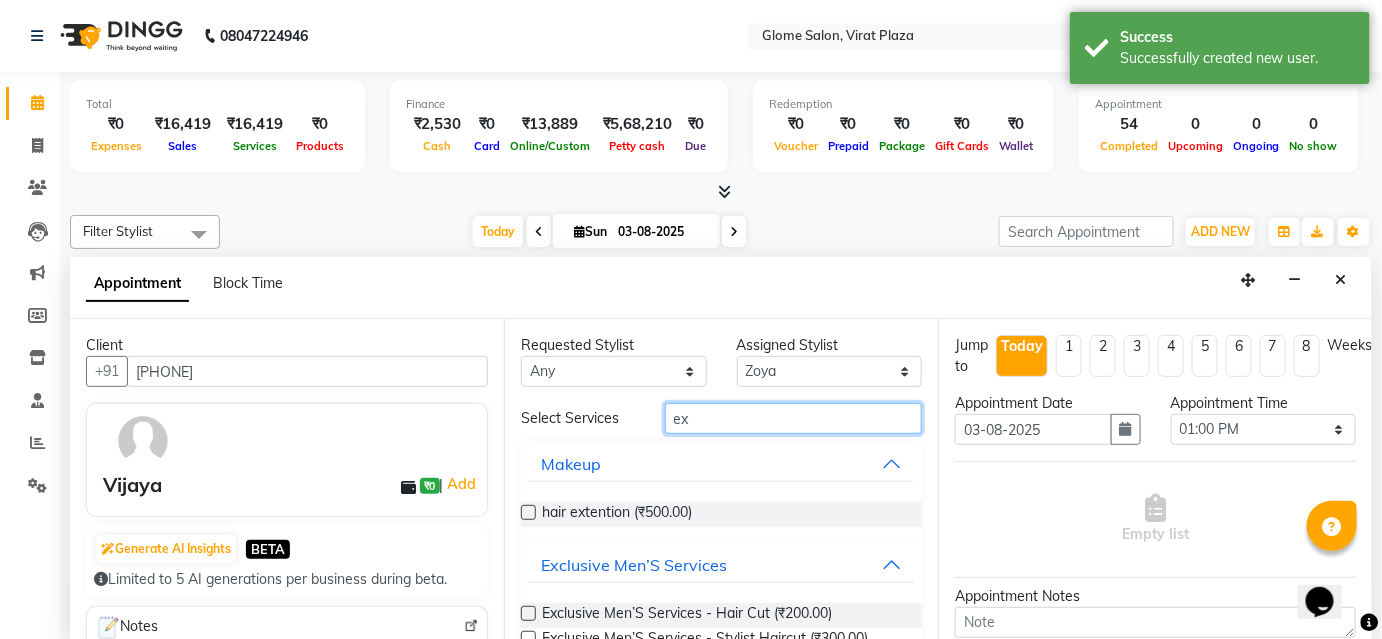 click on "ex" at bounding box center (793, 418) 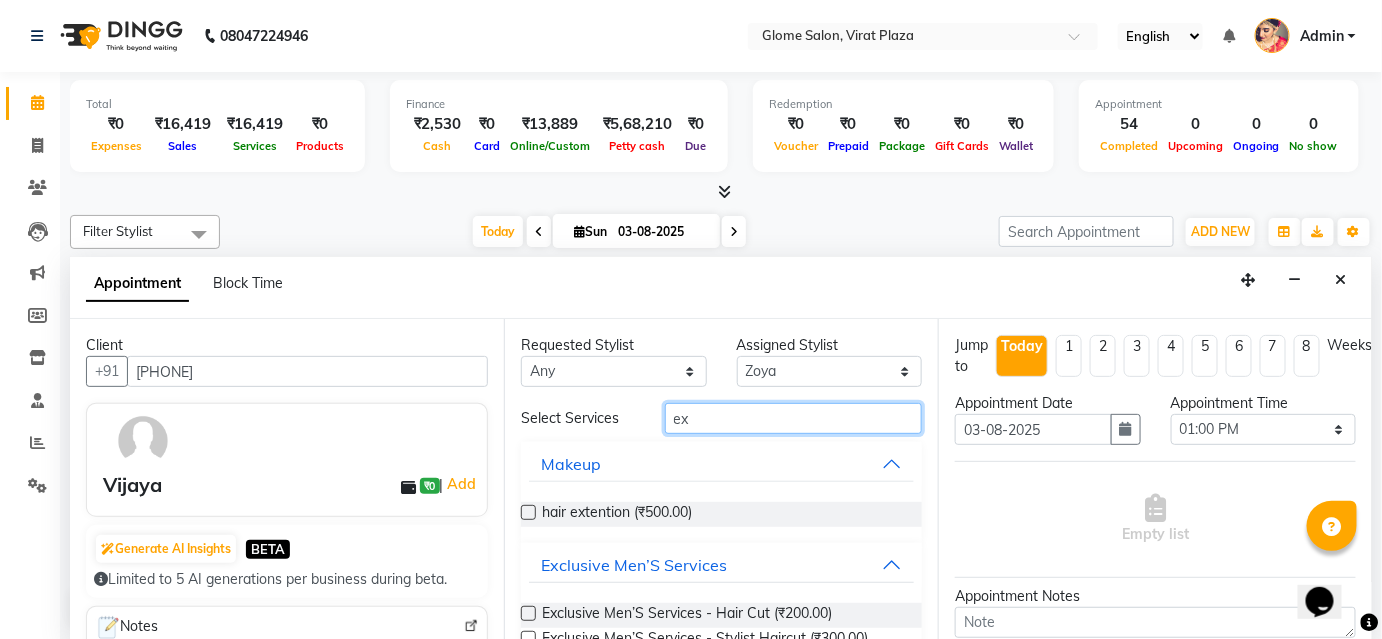 type on "e" 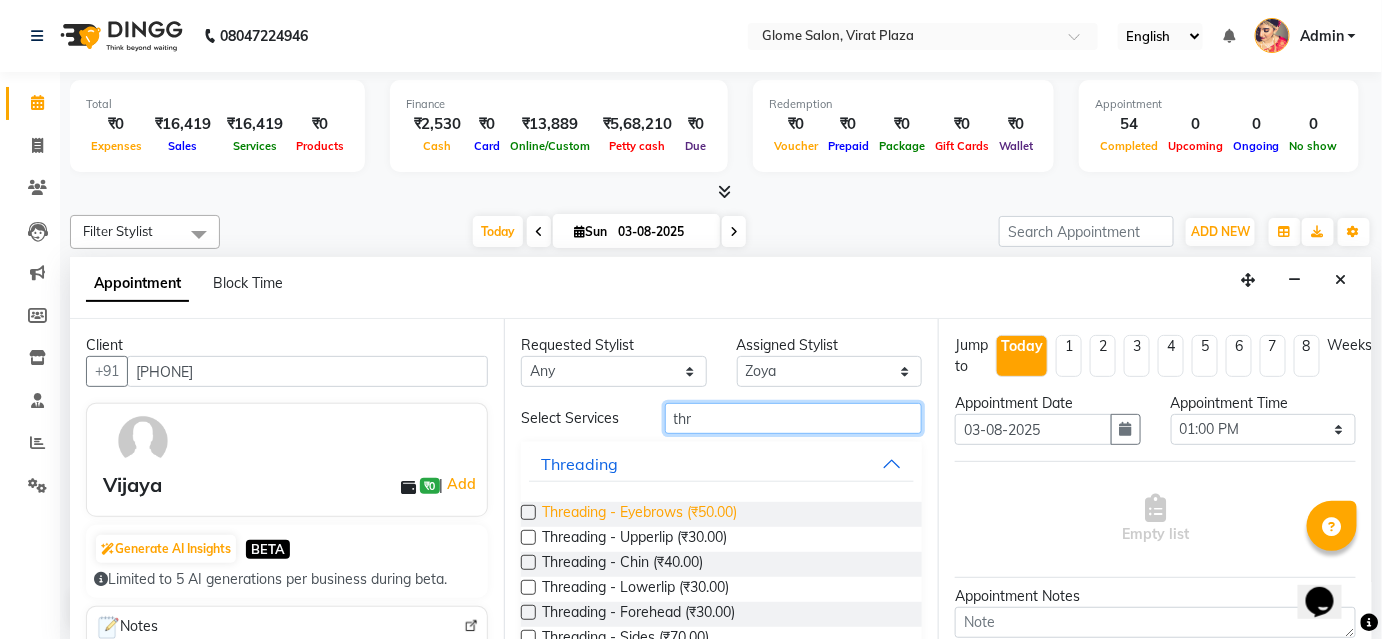 type on "thr" 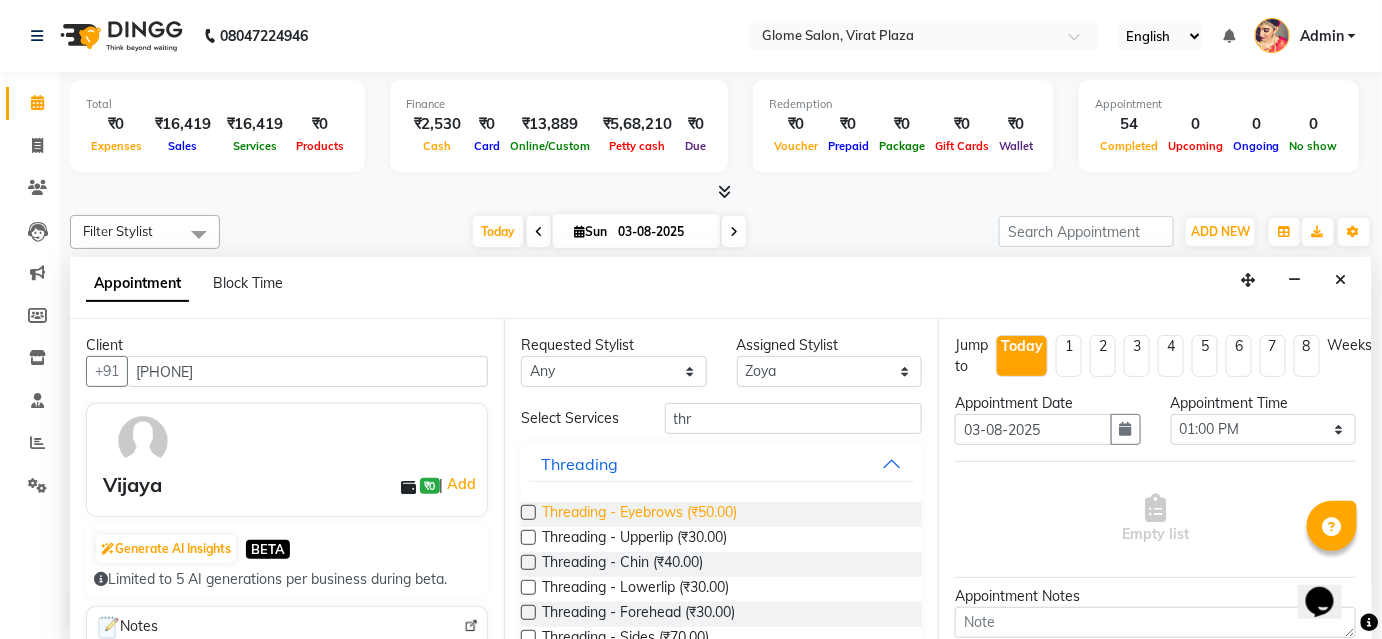 click on "Threading  - Eyebrows (₹50.00)" at bounding box center [639, 514] 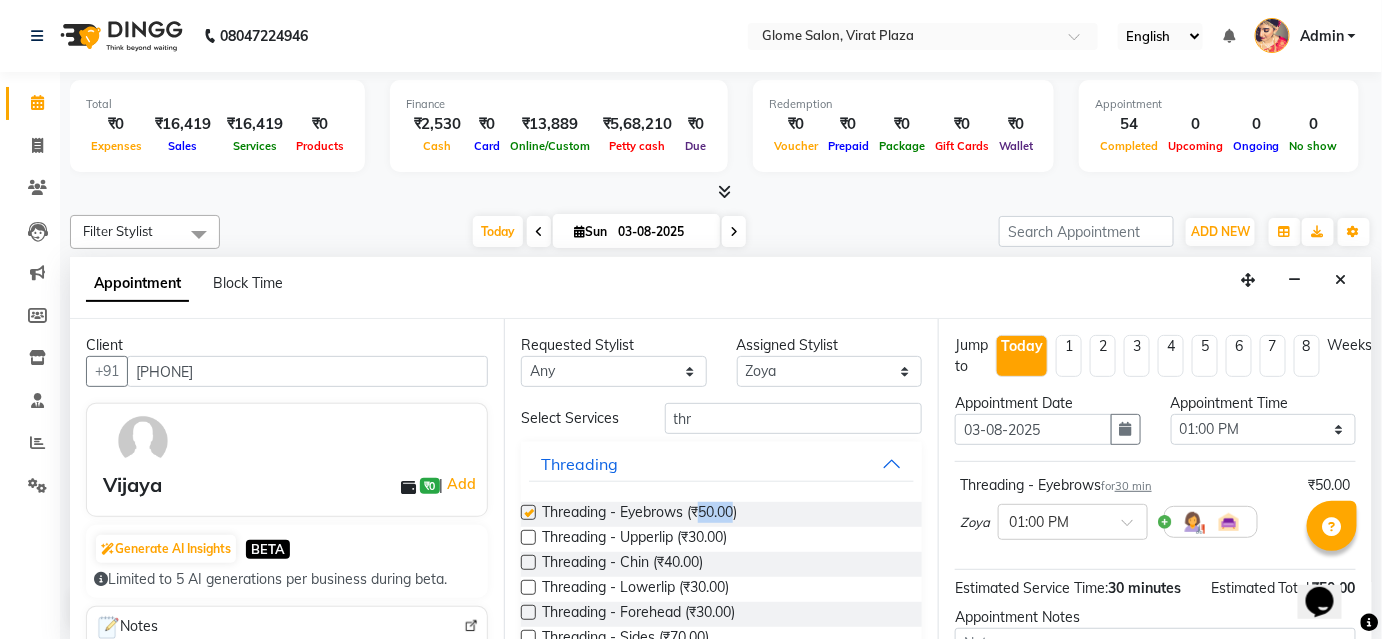 drag, startPoint x: 704, startPoint y: 505, endPoint x: 751, endPoint y: 497, distance: 47.67599 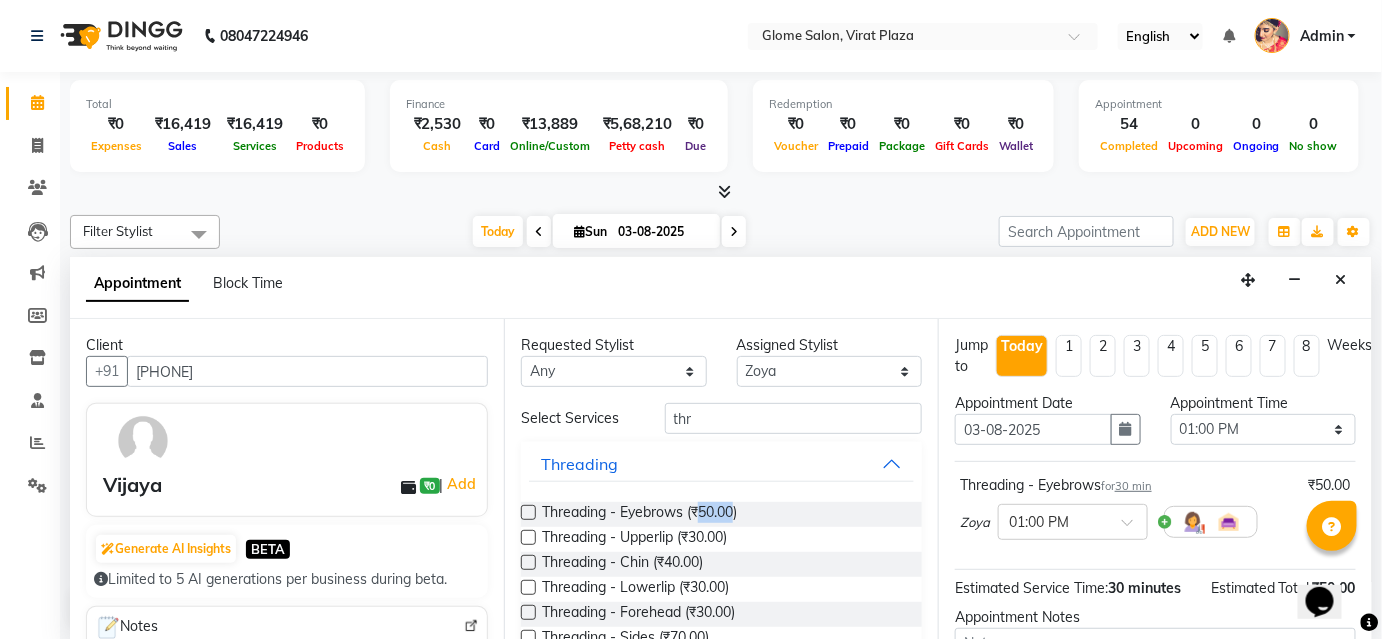 checkbox on "false" 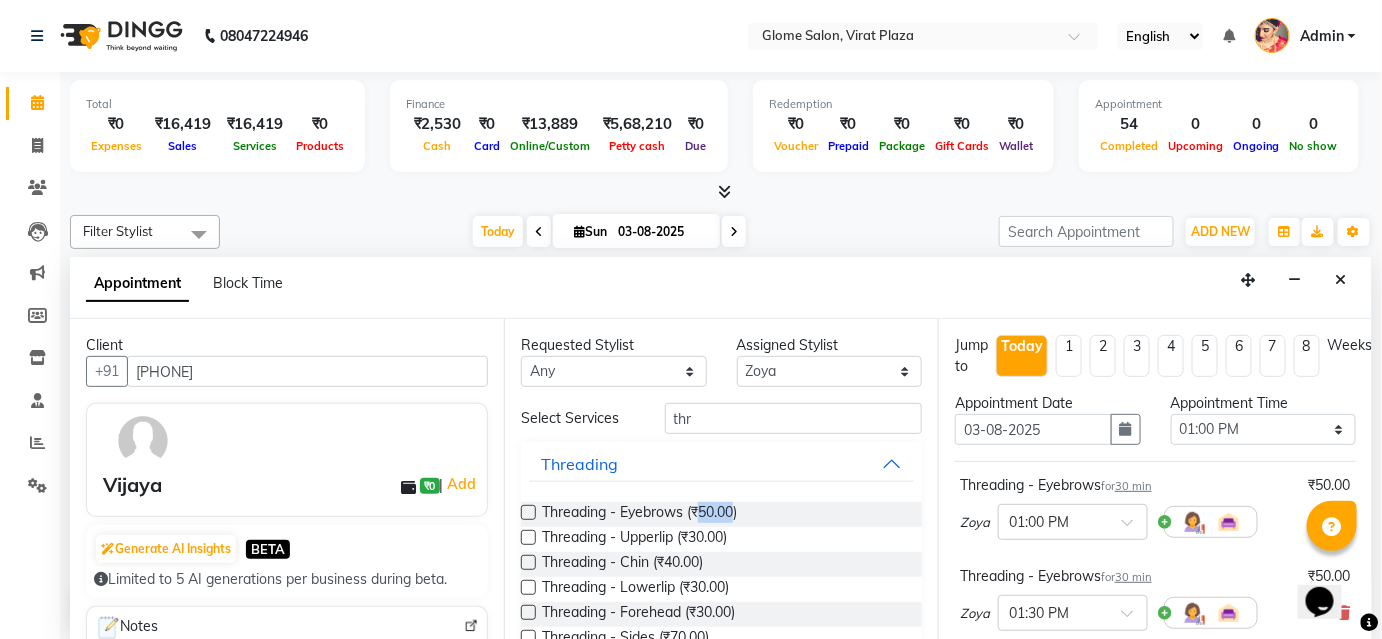 scroll, scrollTop: 294, scrollLeft: 0, axis: vertical 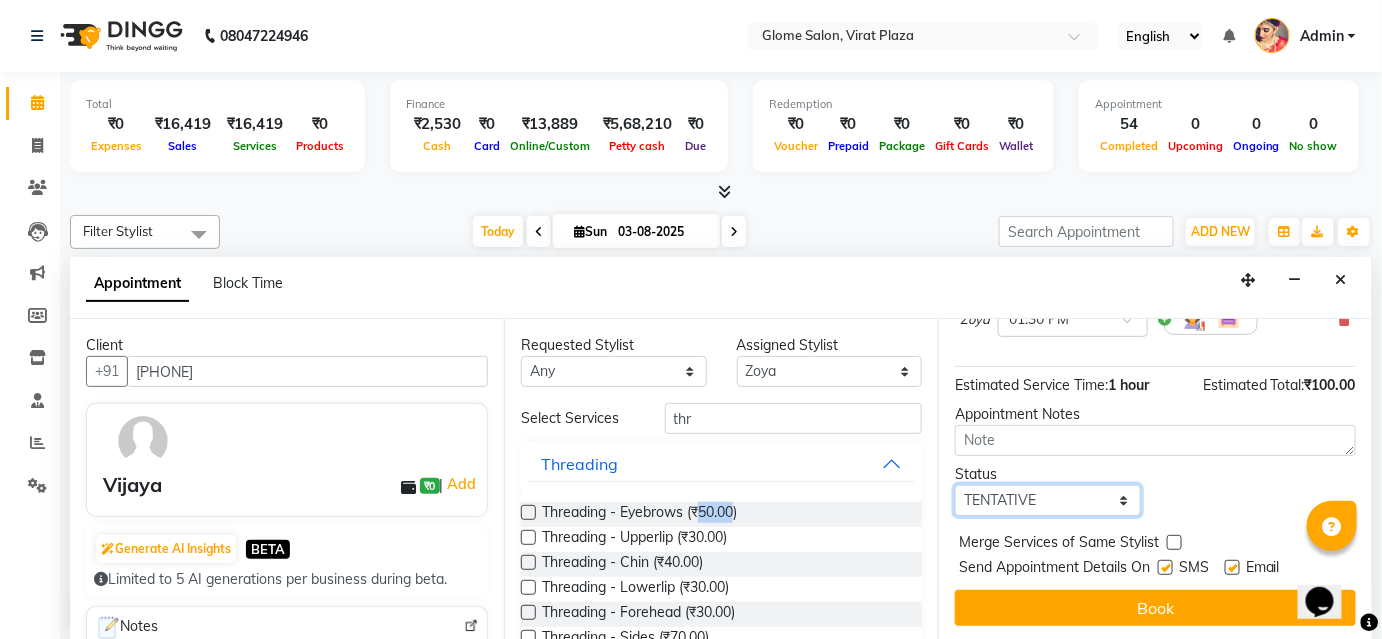 click on "Select TENTATIVE CONFIRM CHECK-IN UPCOMING" at bounding box center (1048, 500) 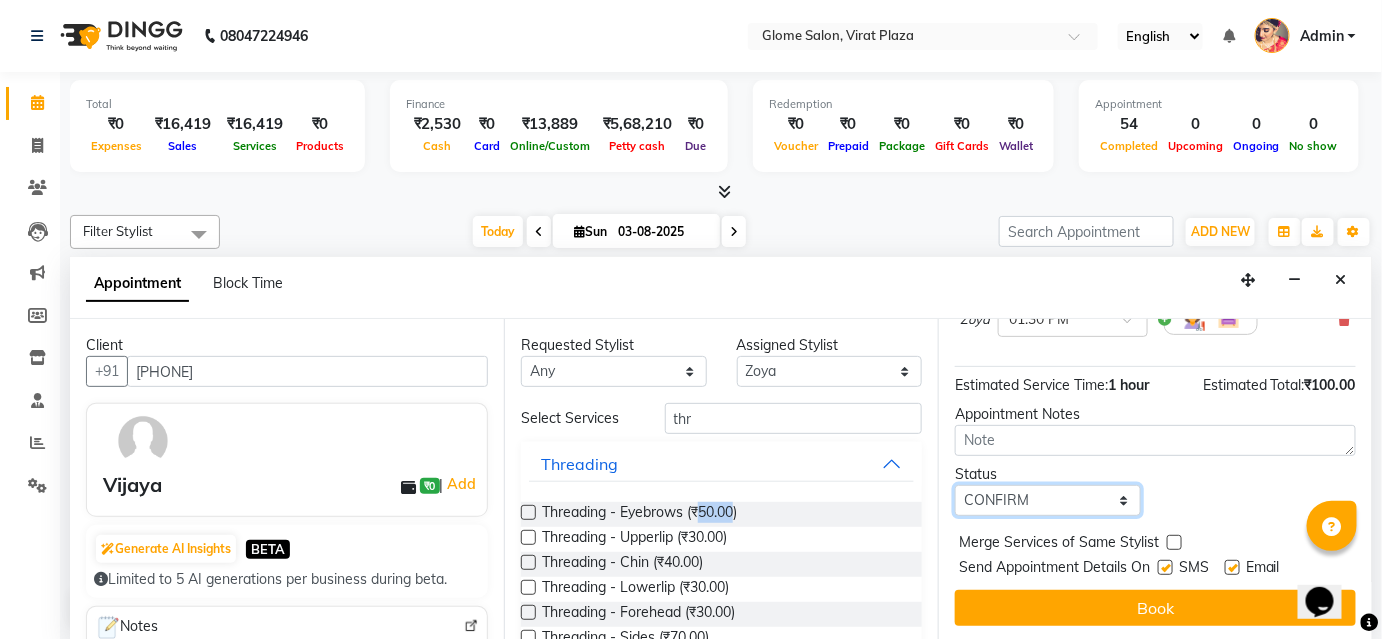click on "Select TENTATIVE CONFIRM CHECK-IN UPCOMING" at bounding box center (1048, 500) 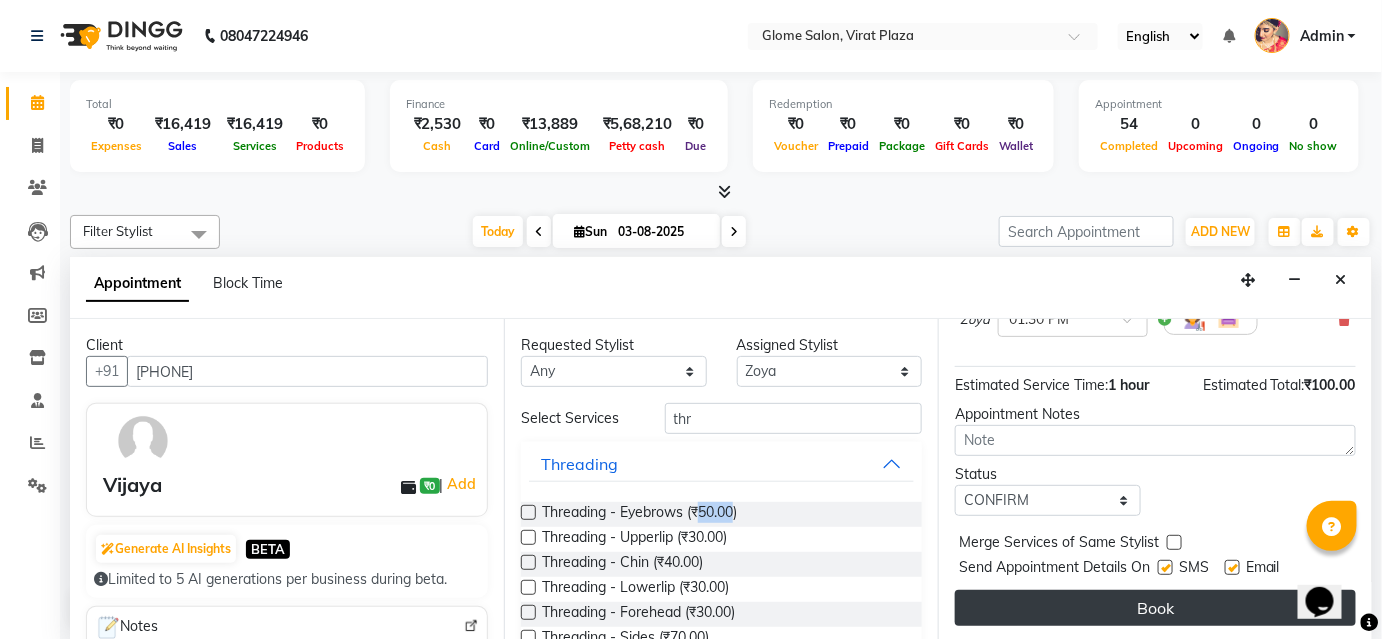click on "Book" at bounding box center (1155, 608) 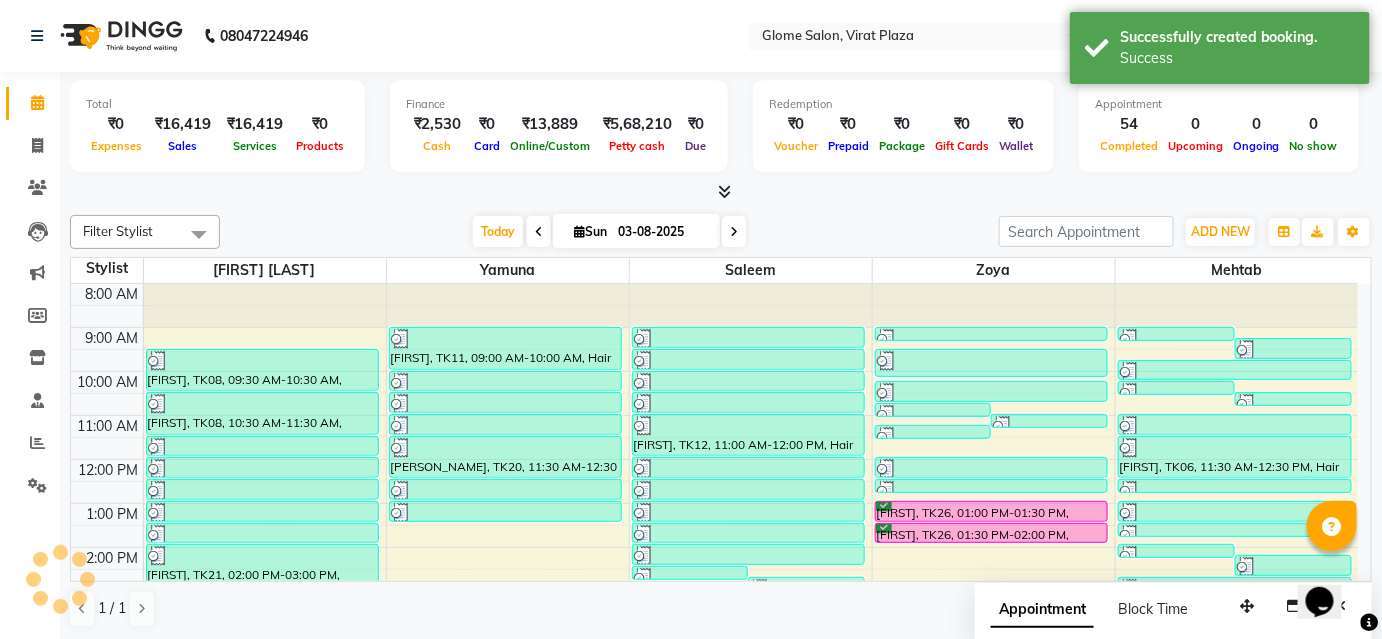 scroll, scrollTop: 0, scrollLeft: 0, axis: both 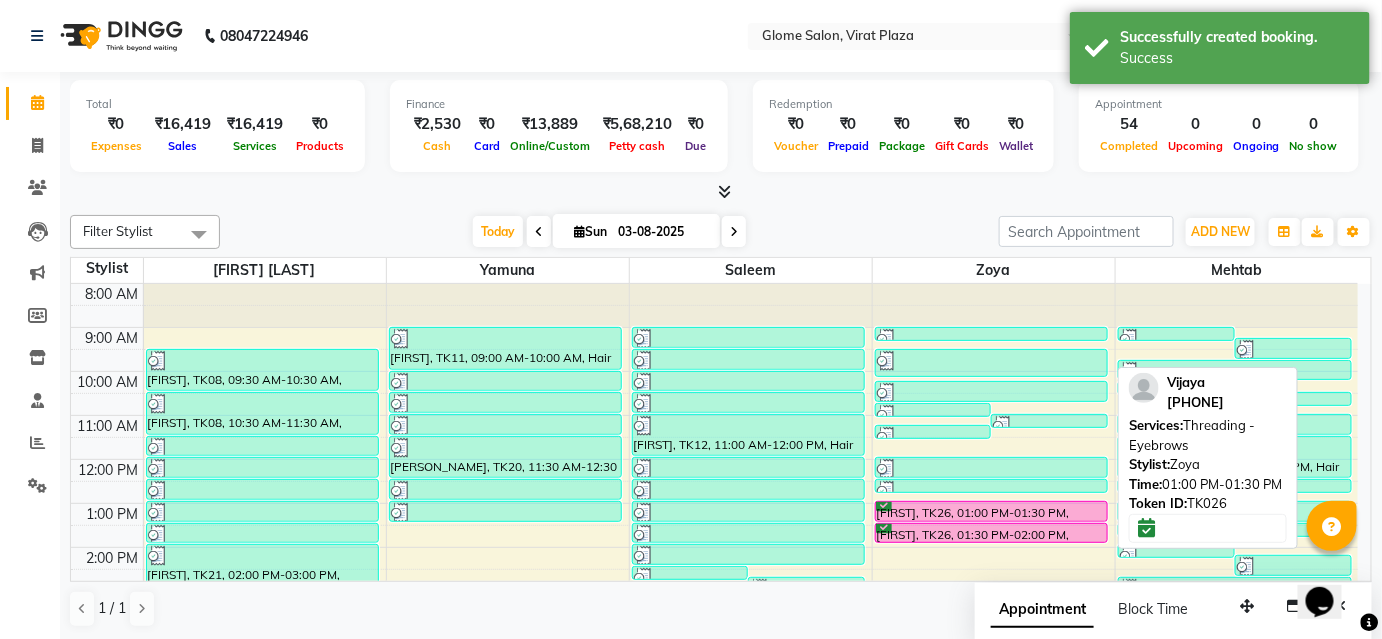 click at bounding box center (992, 521) 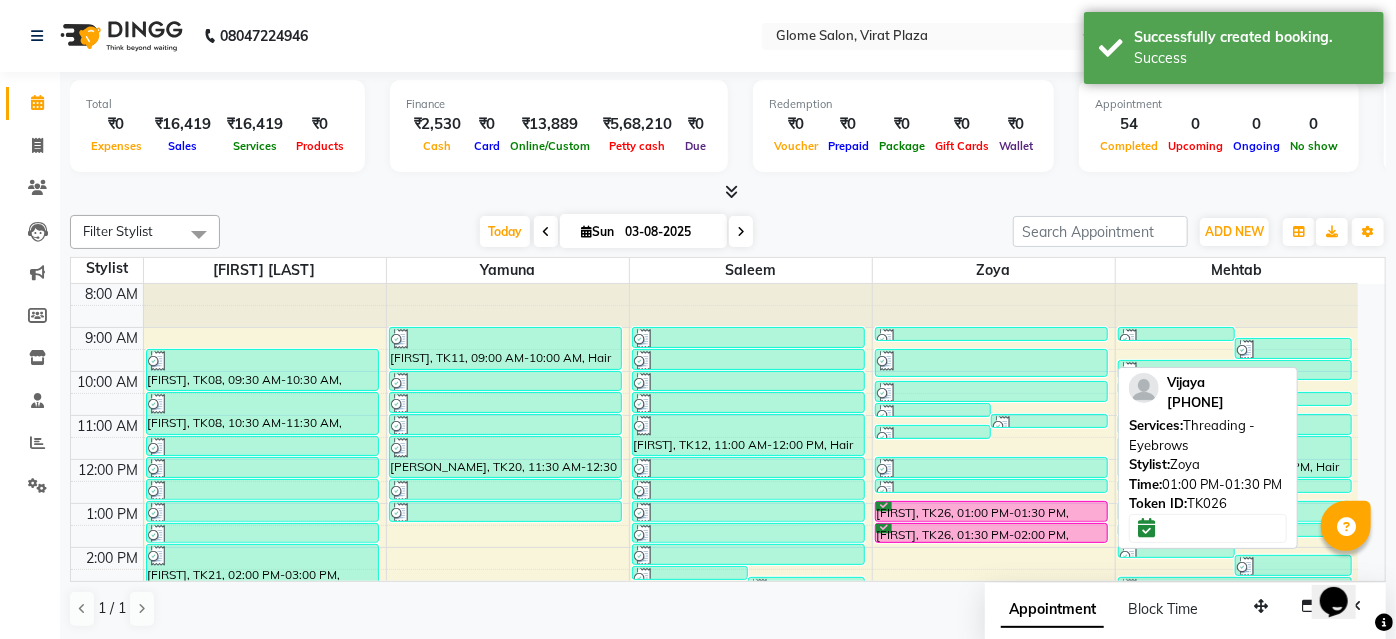 select on "6" 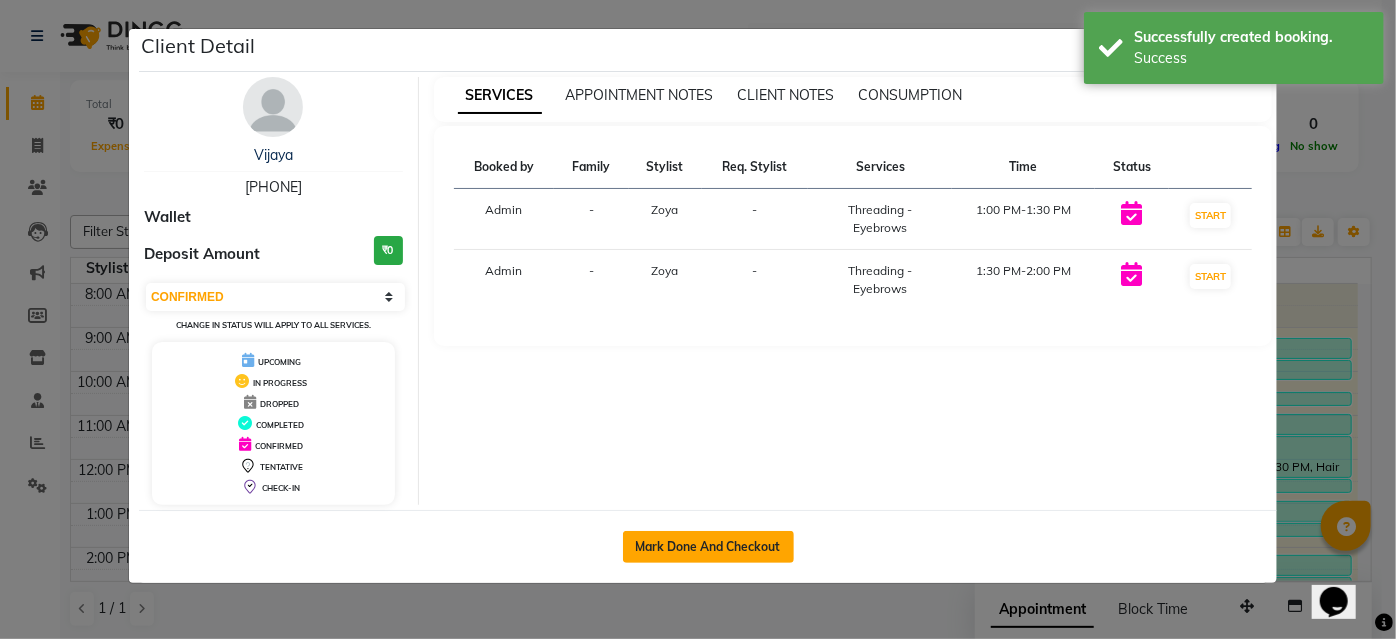 click on "Mark Done And Checkout" 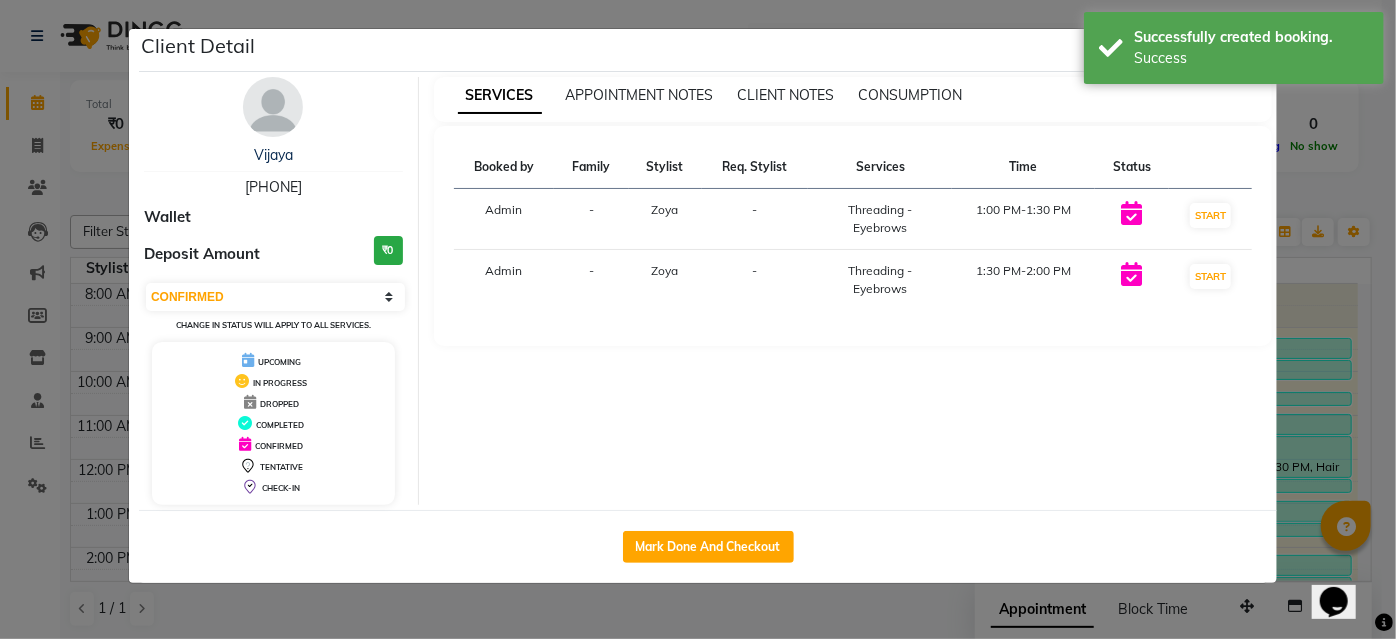 select on "5199" 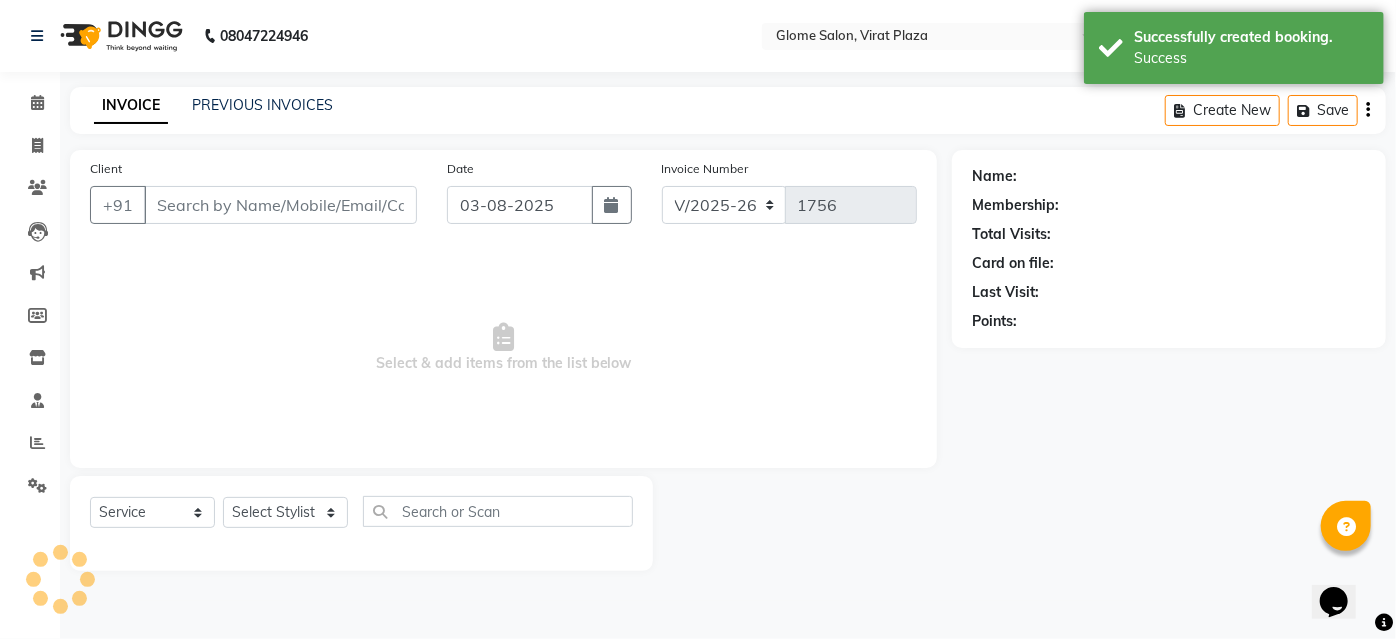 type on "9481725018" 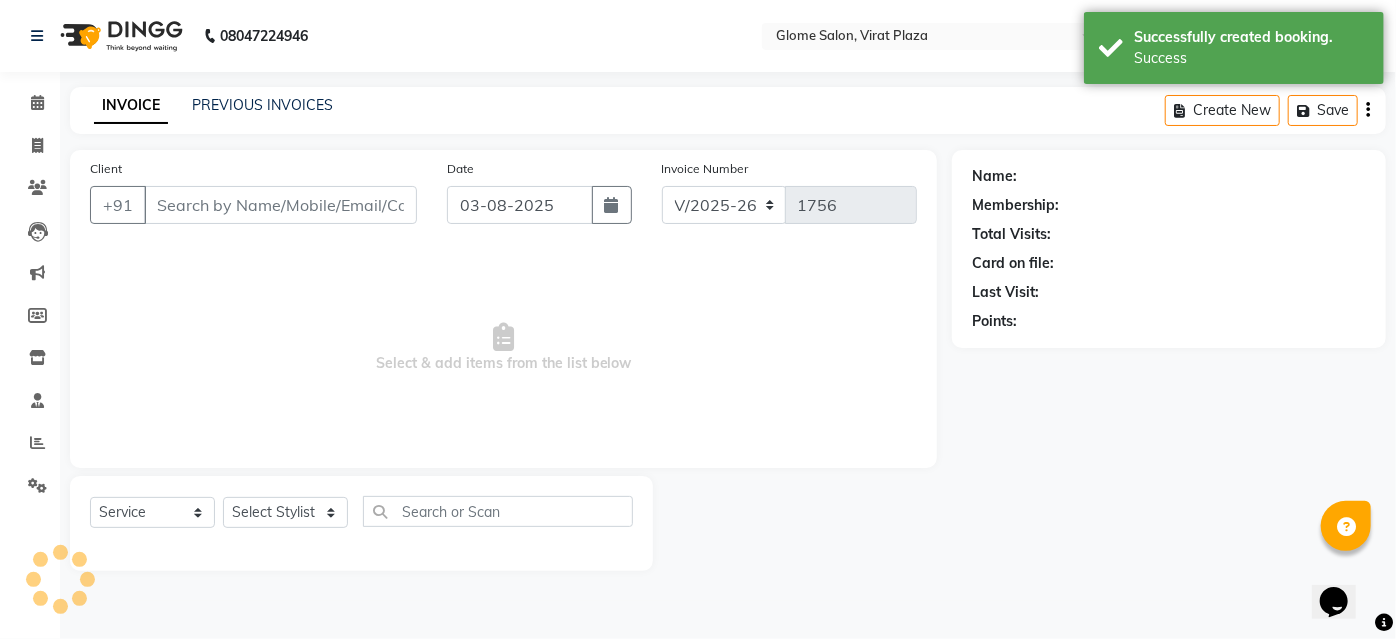 select on "63052" 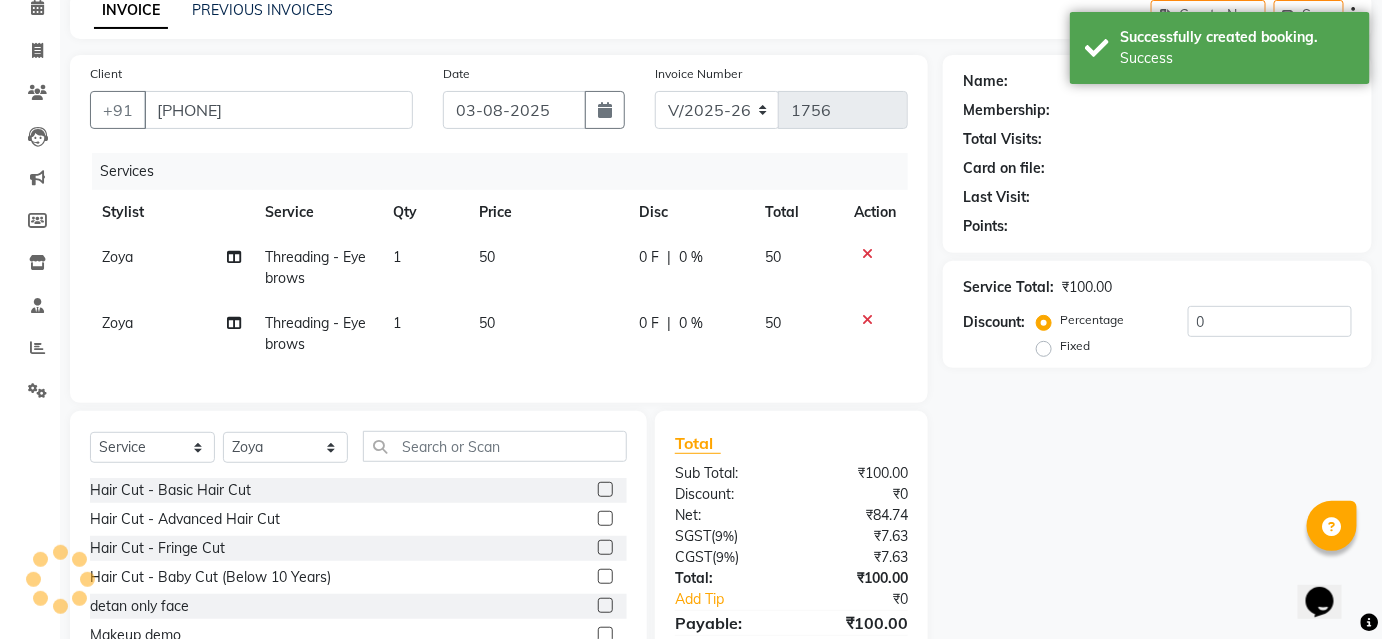 scroll, scrollTop: 205, scrollLeft: 0, axis: vertical 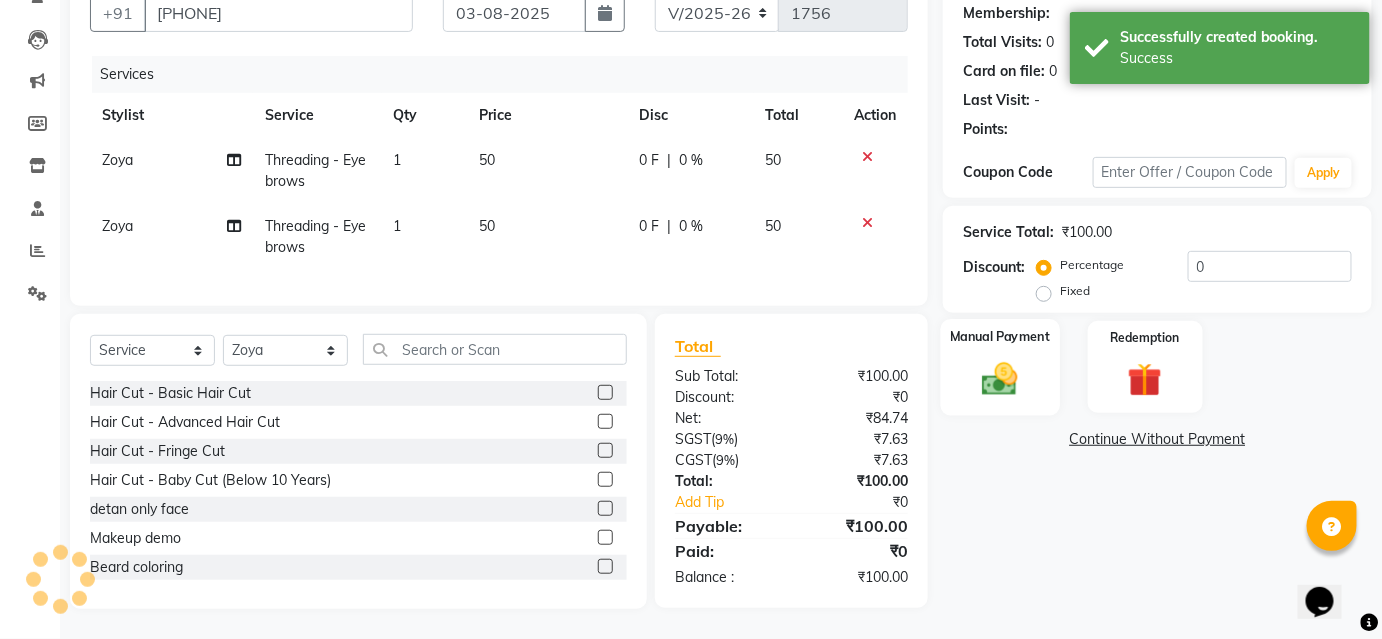 select on "1: Object" 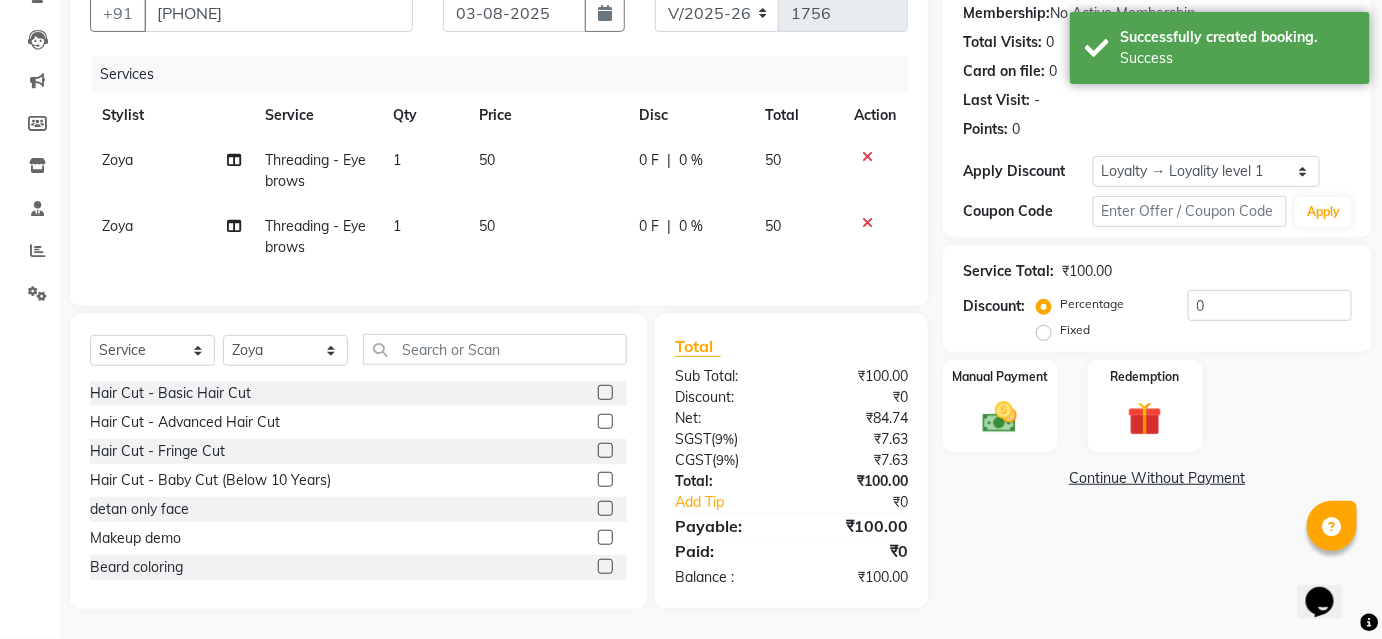 click on "Name: Vijaya  Membership:  No Active Membership  Total Visits:  0 Card on file:  0 Last Visit:   - Points:   0  Apply Discount Select  Loyalty → Loyality level 1  Coupon Code Apply Service Total:  ₹100.00  Discount:  Percentage   Fixed  0 Manual Payment Redemption  Continue Without Payment" 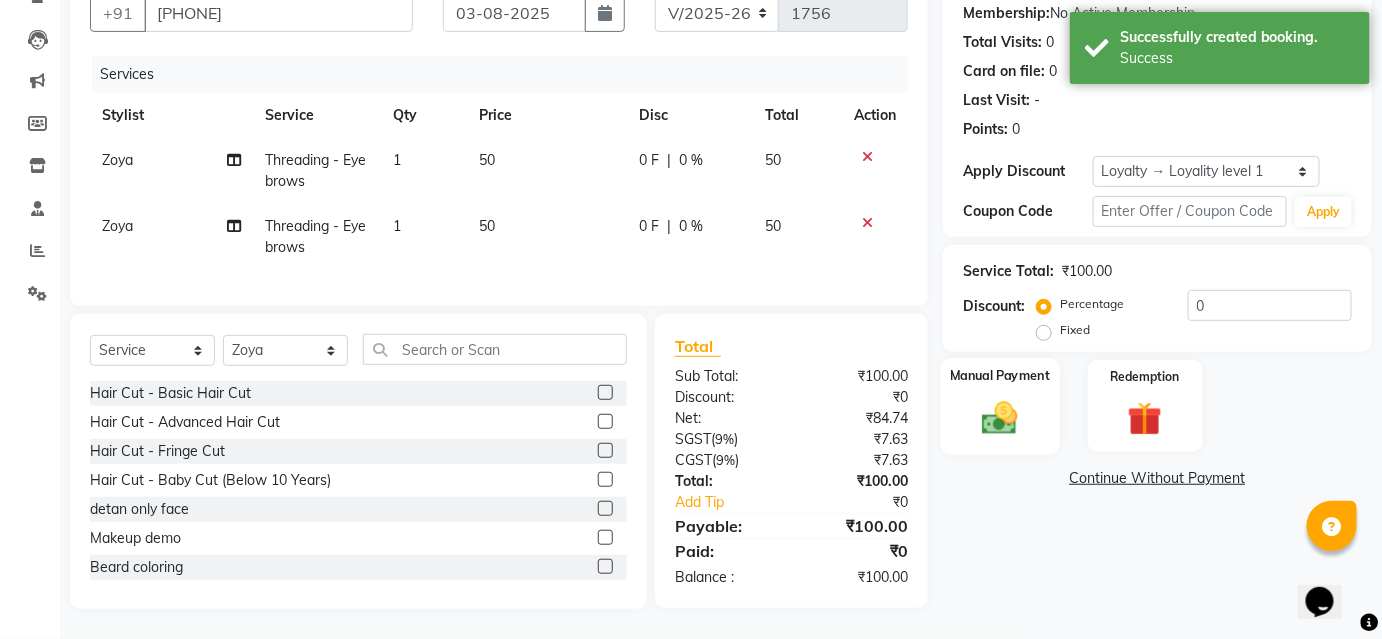 click on "Manual Payment" 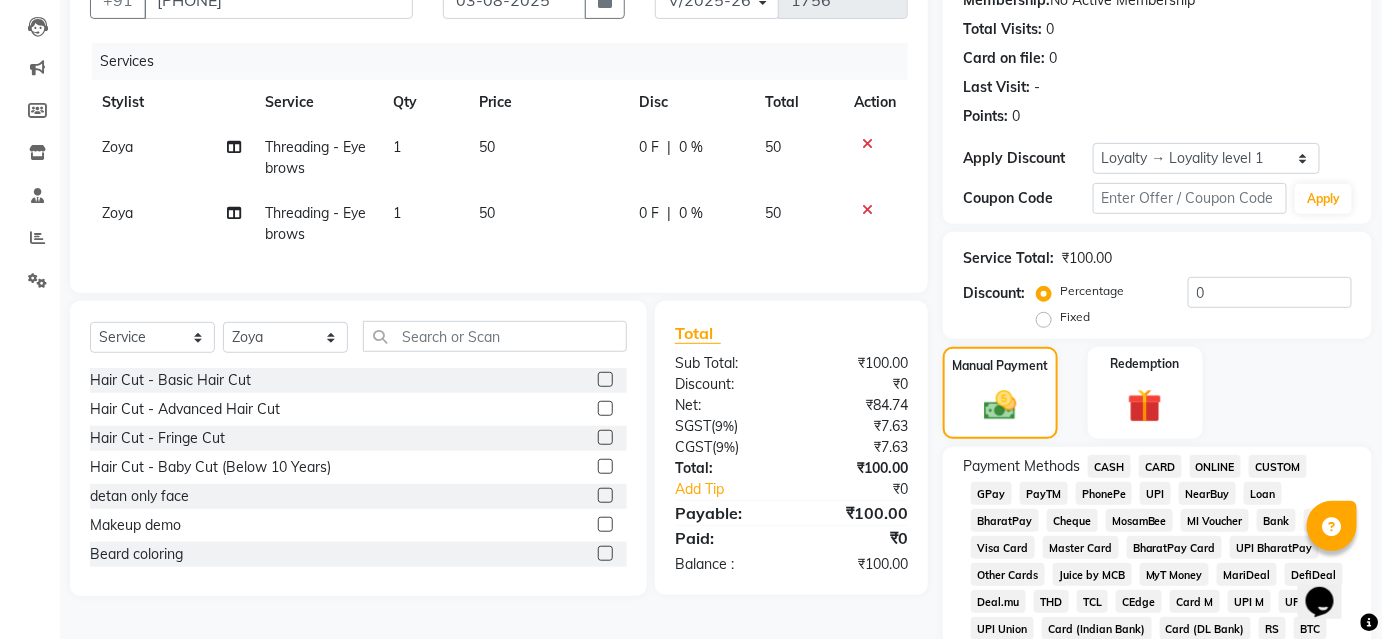 click on "CASH" 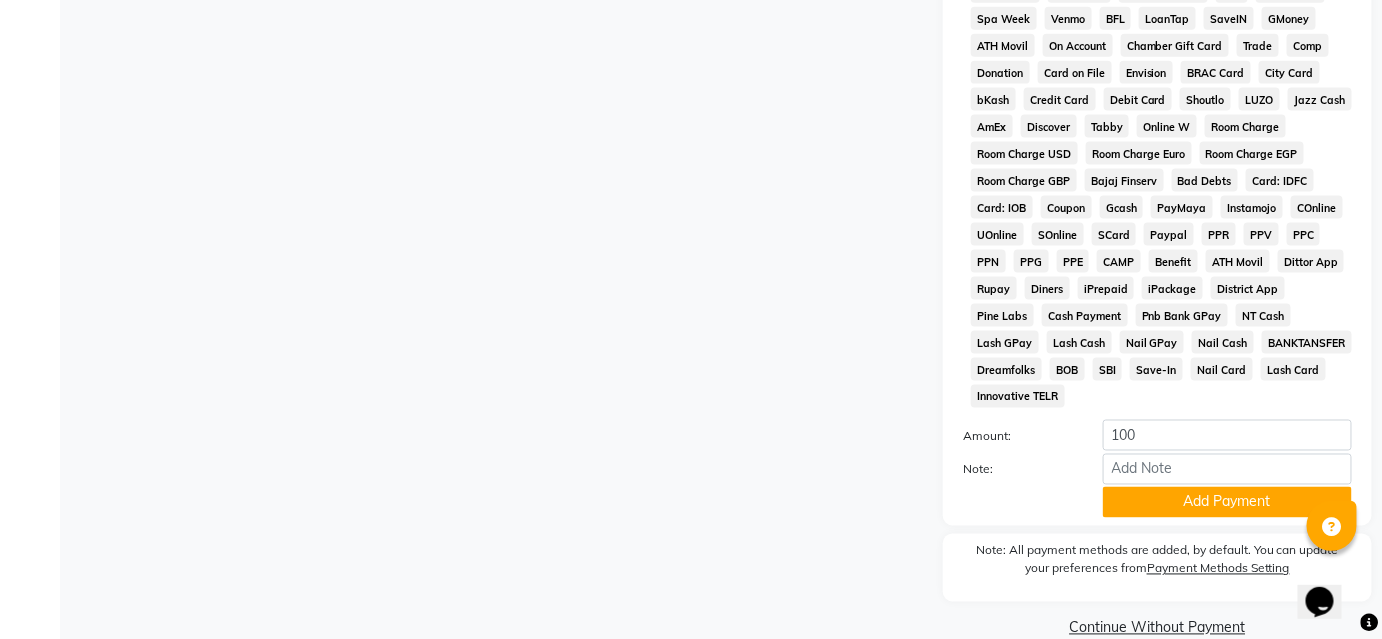 scroll, scrollTop: 878, scrollLeft: 0, axis: vertical 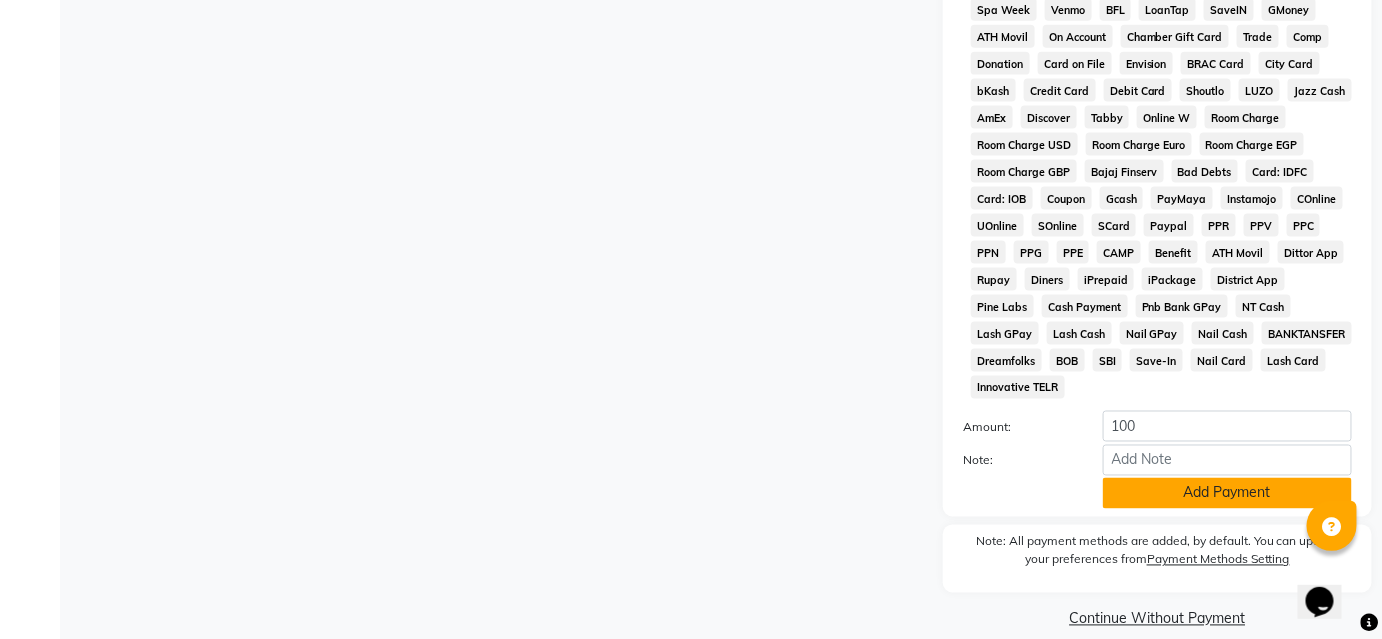 click on "Add Payment" 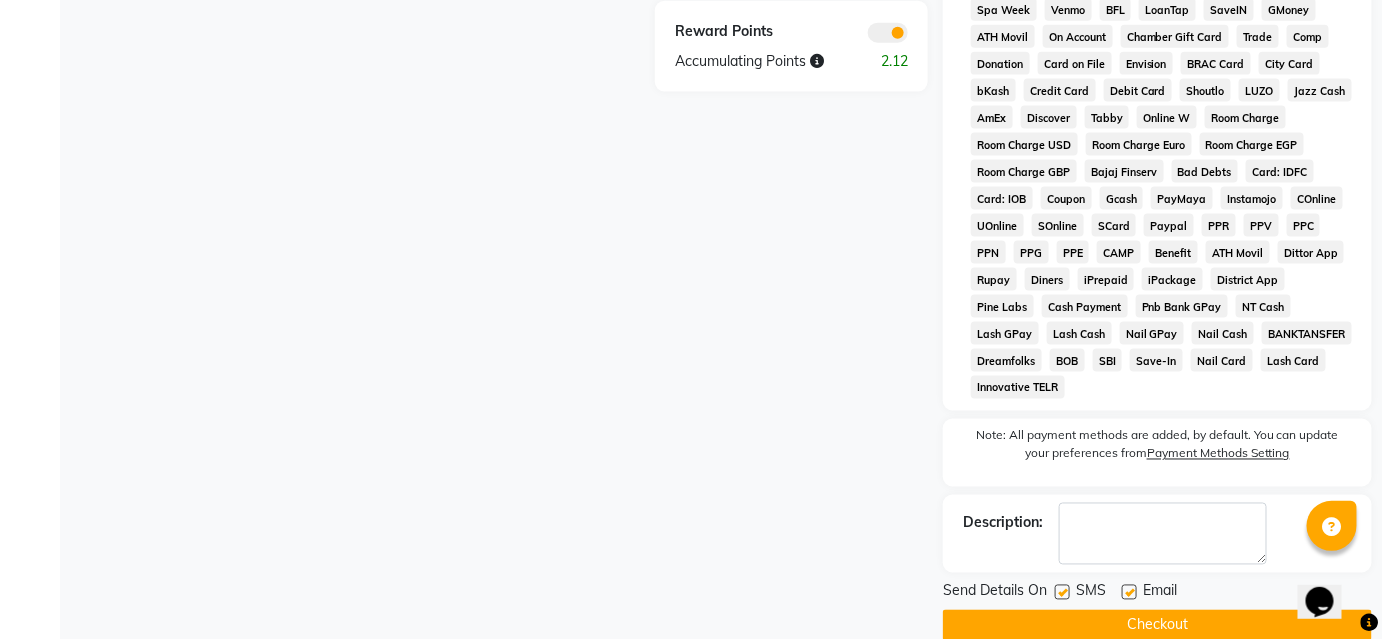 drag, startPoint x: 1172, startPoint y: 597, endPoint x: 1154, endPoint y: 580, distance: 24.758837 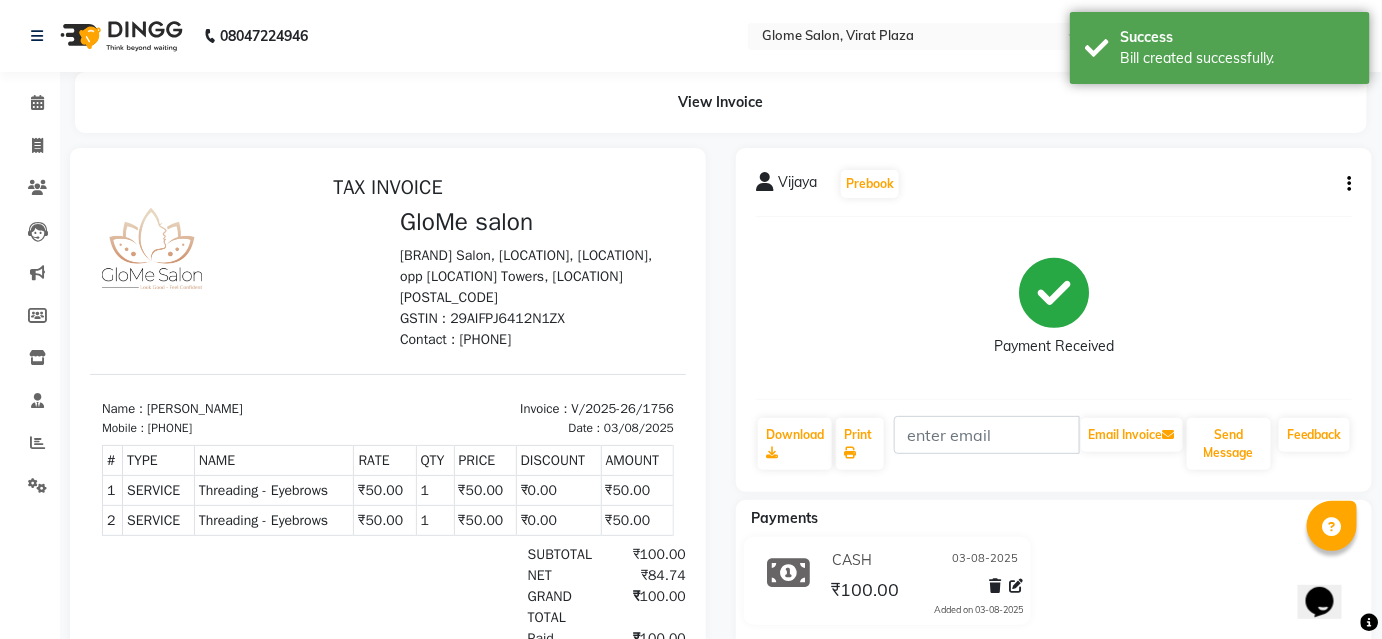 scroll, scrollTop: 0, scrollLeft: 0, axis: both 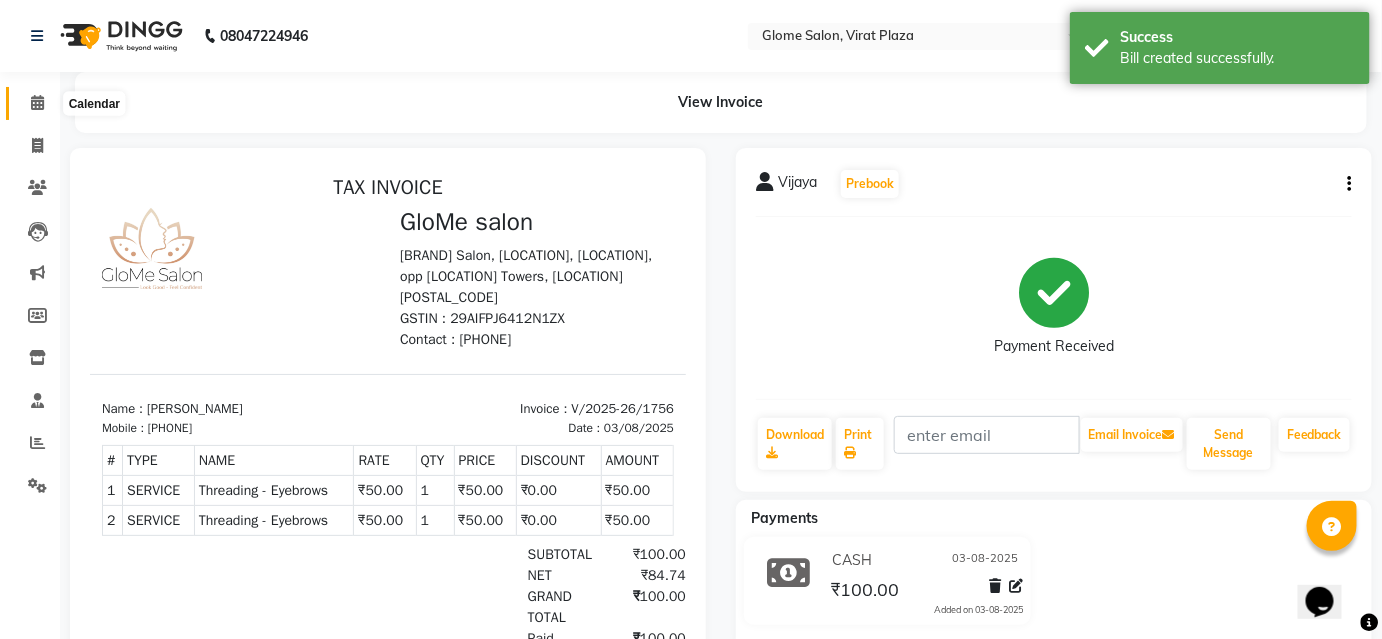 click 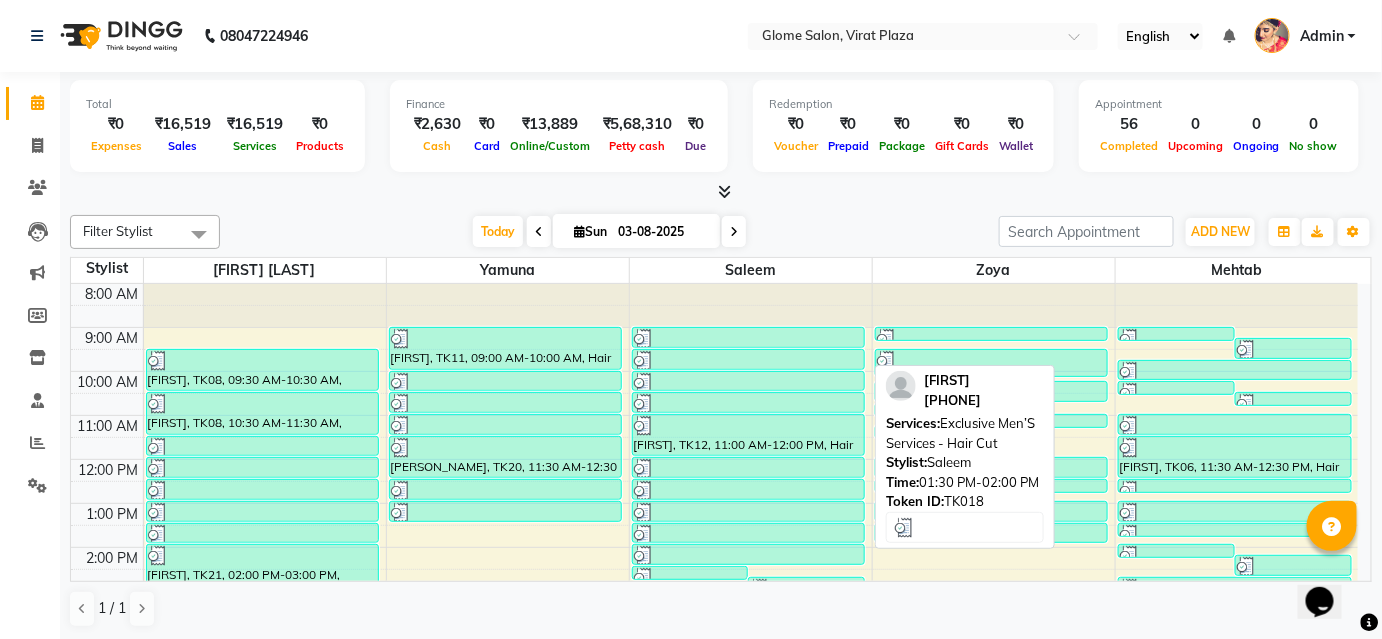 scroll, scrollTop: 90, scrollLeft: 0, axis: vertical 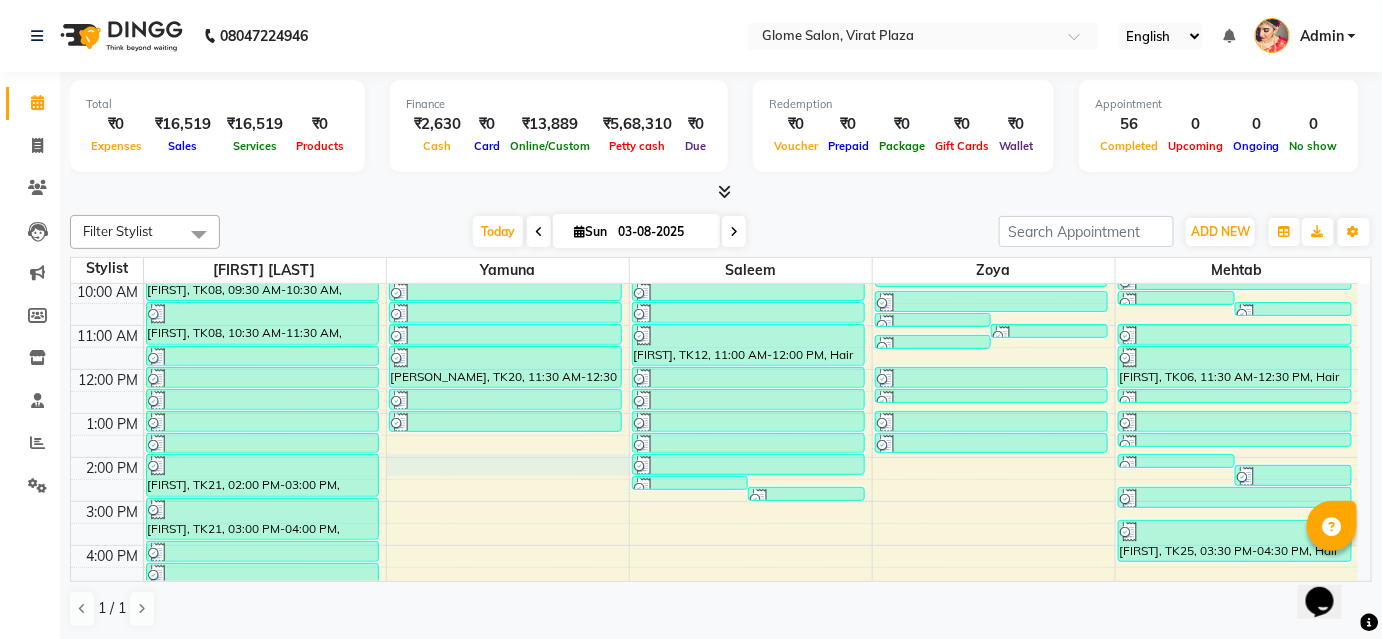 click on "8:00 AM 9:00 AM 10:00 AM 11:00 AM 12:00 PM 1:00 PM 2:00 PM 3:00 PM 4:00 PM 5:00 PM 6:00 PM 7:00 PM 8:00 PM     Bhargavi Bhargavi, TK08, 09:30 AM-10:30 AM, Cartridge Flavoured Waxing - Half Legs     Bhargavi Bhargavi, TK08, 10:30 AM-11:30 AM, Cartridge Flavoured Waxing - Full Arms     Bhargavi Bhargavi, TK08, 11:30 AM-12:00 PM, Peel Off Waxing - Underarms     Bhargavi Bhargavi, TK08, 12:00 PM-12:30 PM, Peel Off Waxing - Upper/Lower Lip     Bhargavi Bhargavi, TK08, 12:30 PM-01:00 PM, Threading  - Eyebrows     Prathima, TK13, 01:00 PM-01:30 PM, Threading  - Eyebrows     Shrushti, TK14, 01:30 PM-02:00 PM, Threading  - Eyebrows     Bhargavi Bhargavi, TK21, 02:00 PM-03:00 PM, Cartridge Flavoured Waxing - Full Arms     Bhargavi Bhargavi, TK21, 03:00 PM-04:00 PM, Cartridge Flavoured Waxing - Full Legs     Bhargavi Bhargavi, TK21, 04:00 PM-04:30 PM, Peel Off Waxing - Underarms     Bhargavi Bhargavi, TK21, 04:30 PM-05:00 PM, Hair Cut - Basic Hair Cut         Anitha, TK22, 06:00 PM-06:30 PM, Threading  - Eyebrows" at bounding box center (714, 479) 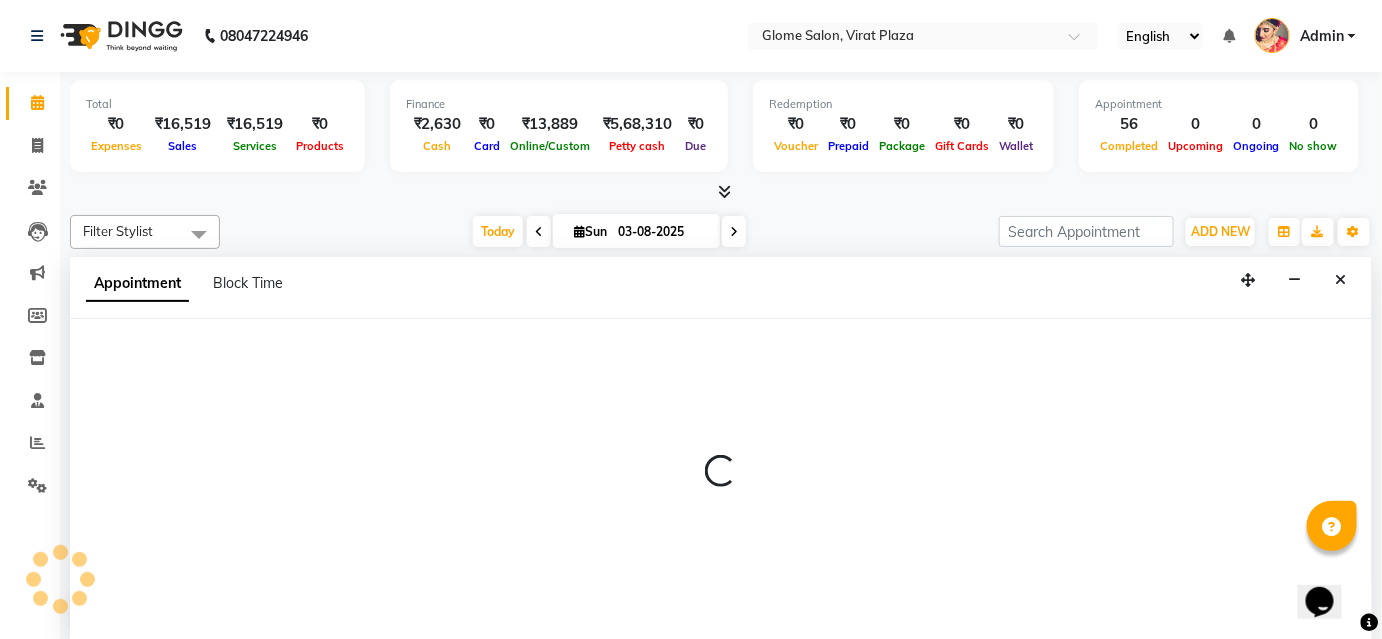 scroll, scrollTop: 0, scrollLeft: 0, axis: both 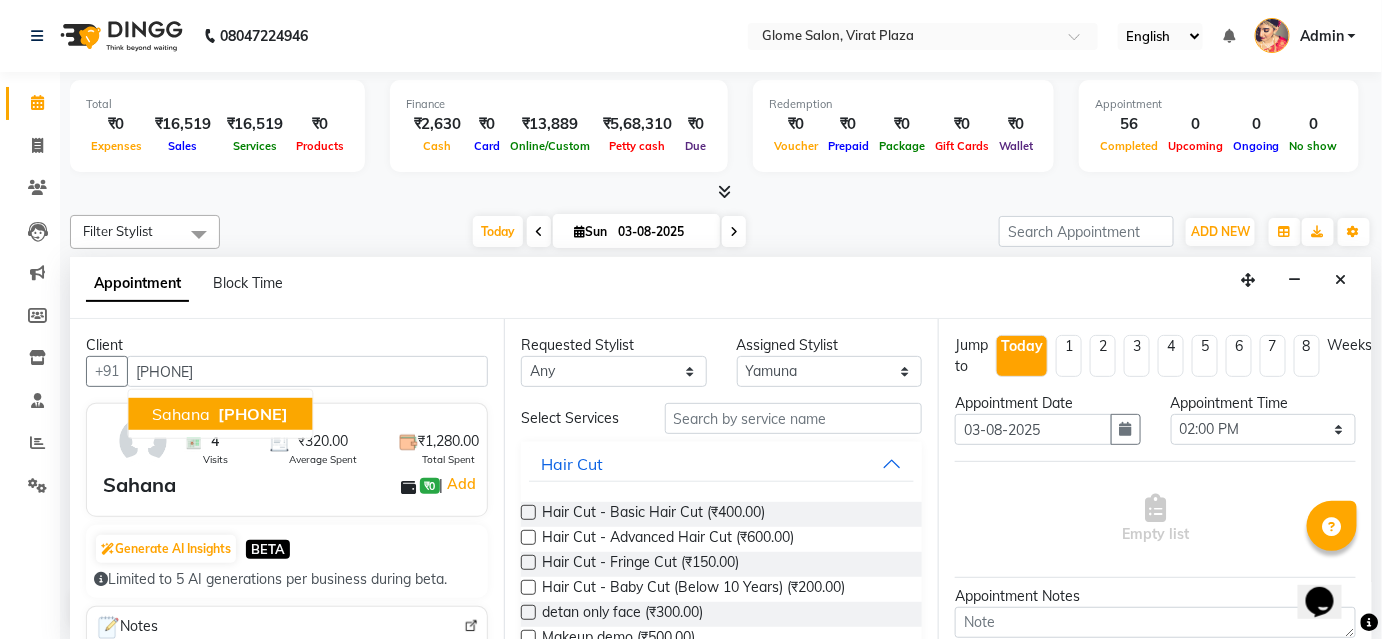 click on "9742493210" at bounding box center (253, 414) 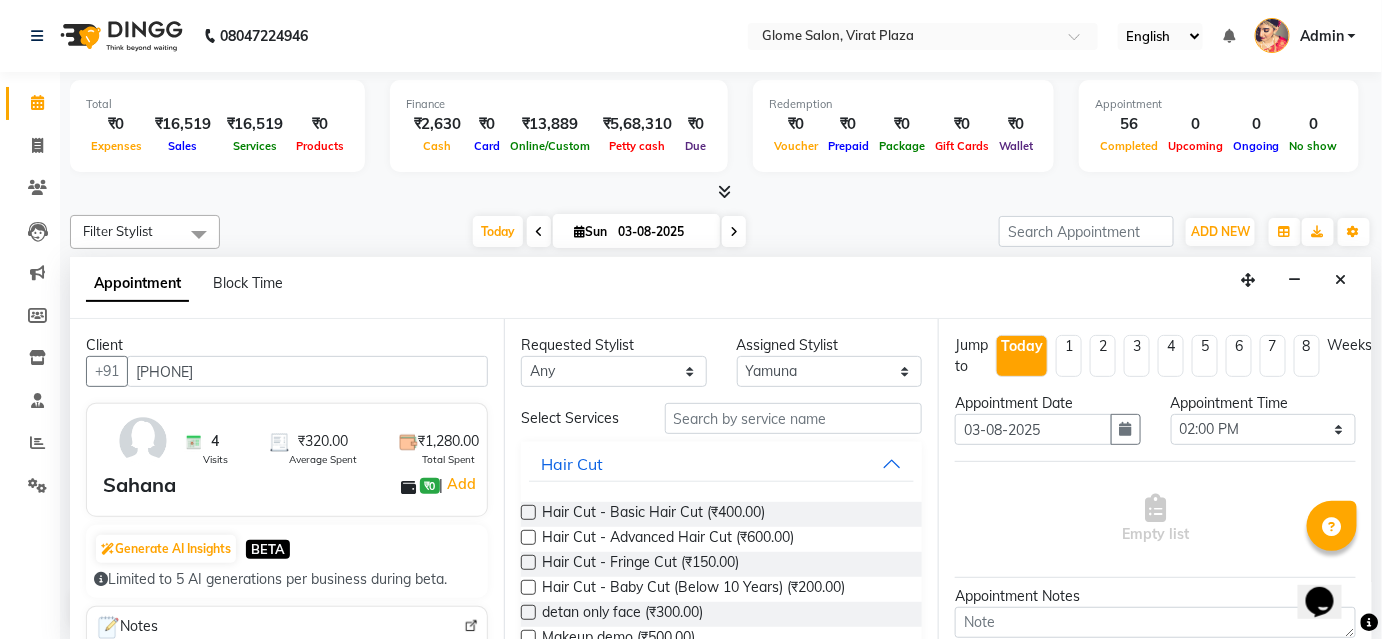 type on "9742493210" 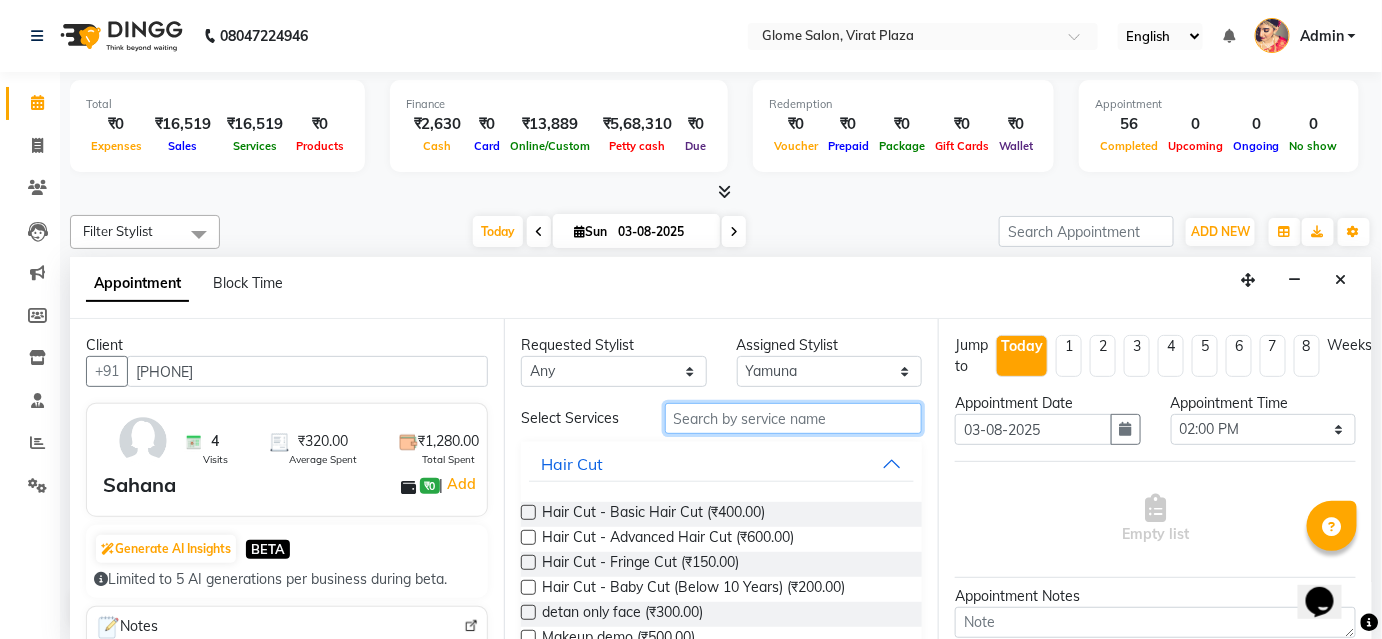 click at bounding box center (793, 418) 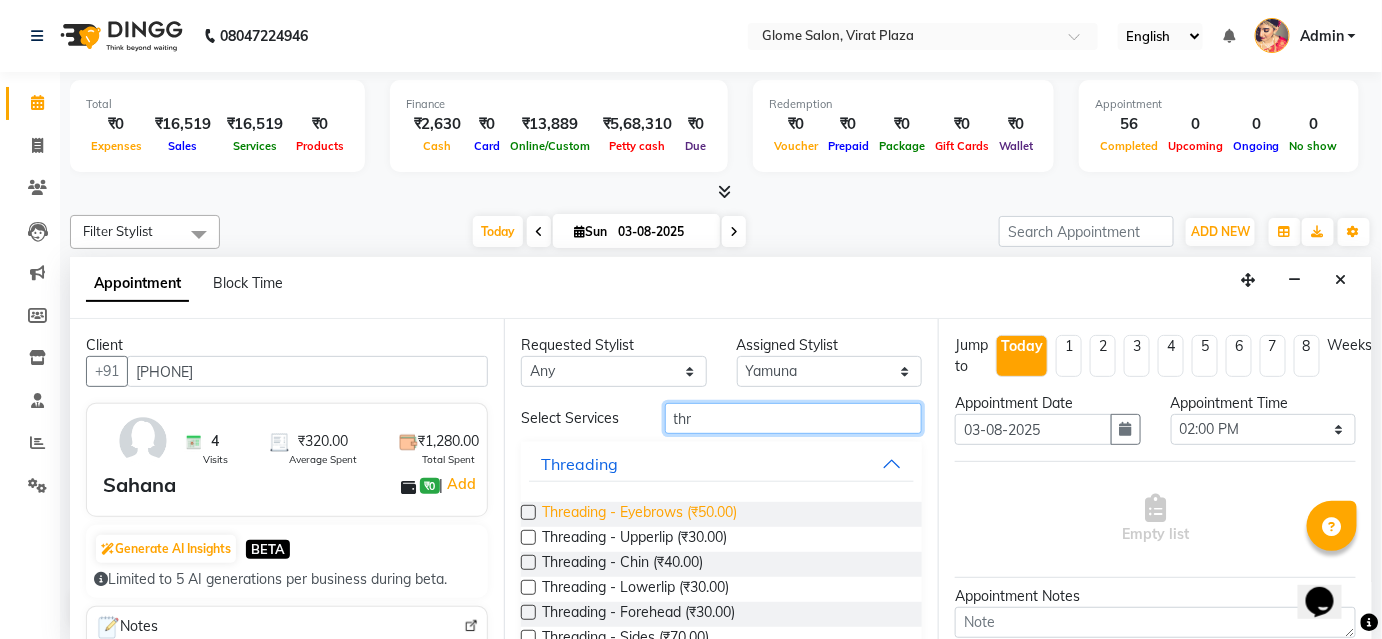 type on "thr" 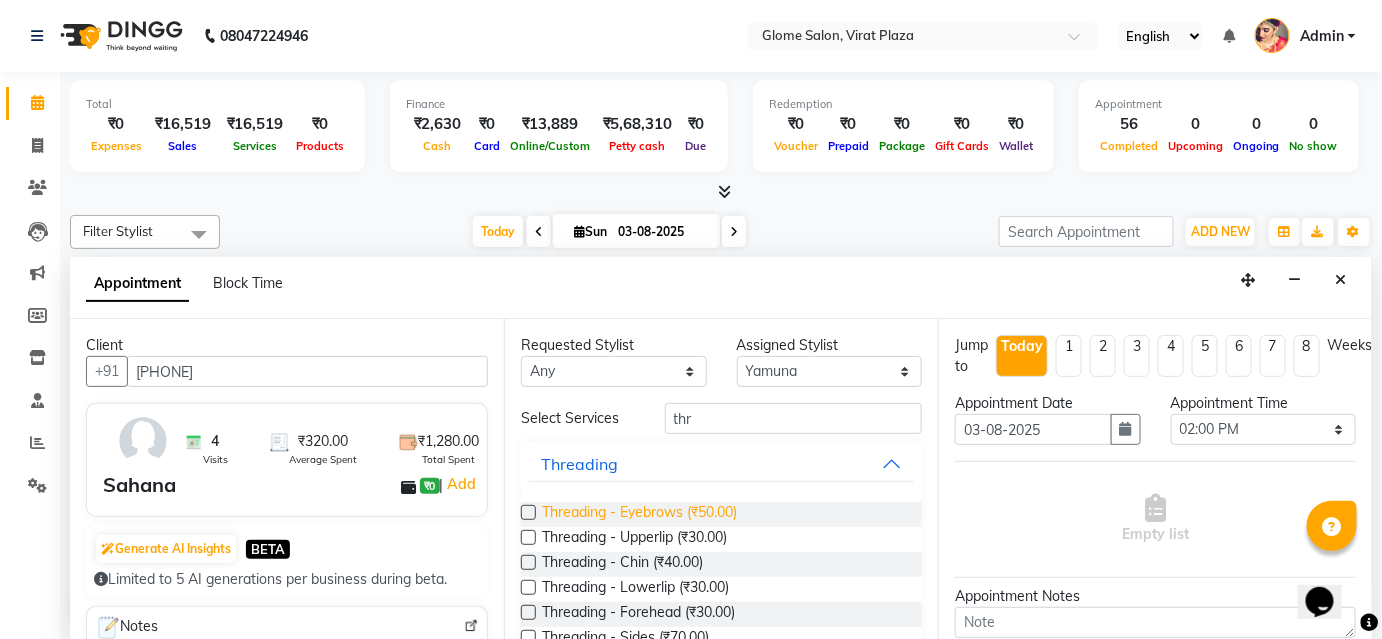 click on "Threading  - Eyebrows (₹50.00)" at bounding box center (639, 514) 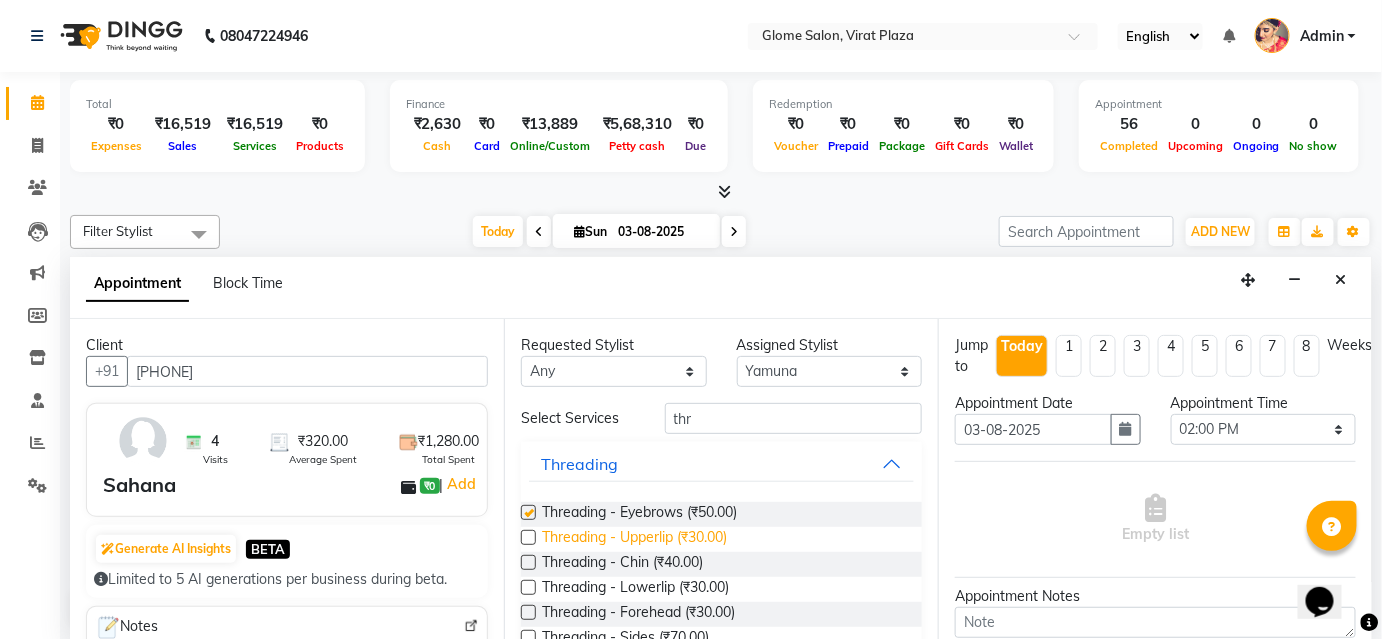 checkbox on "false" 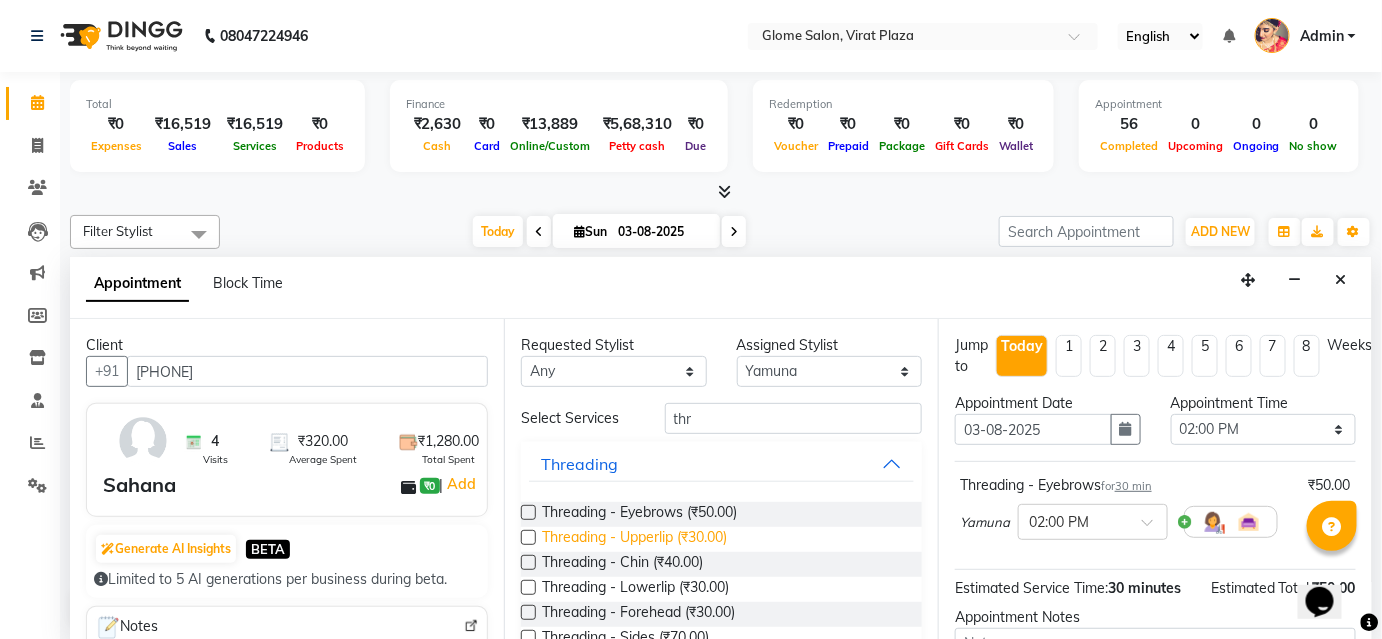 click on "Threading  - Upperlip (₹30.00)" at bounding box center (634, 539) 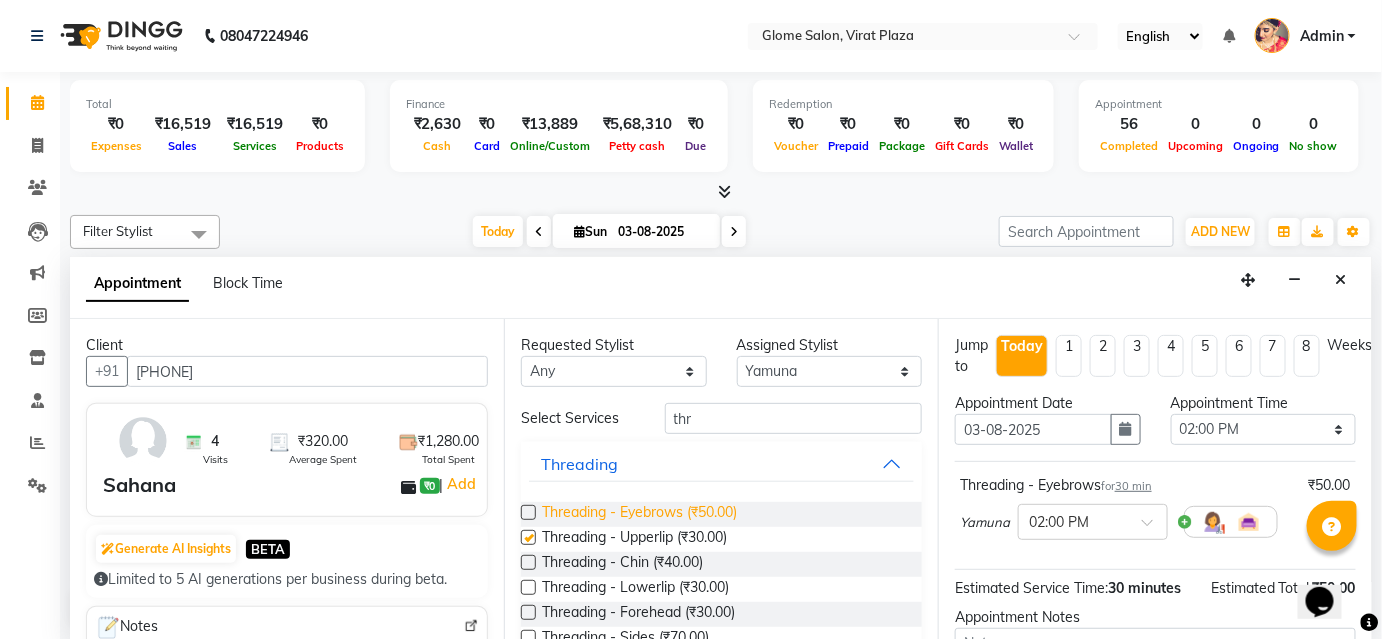 checkbox on "false" 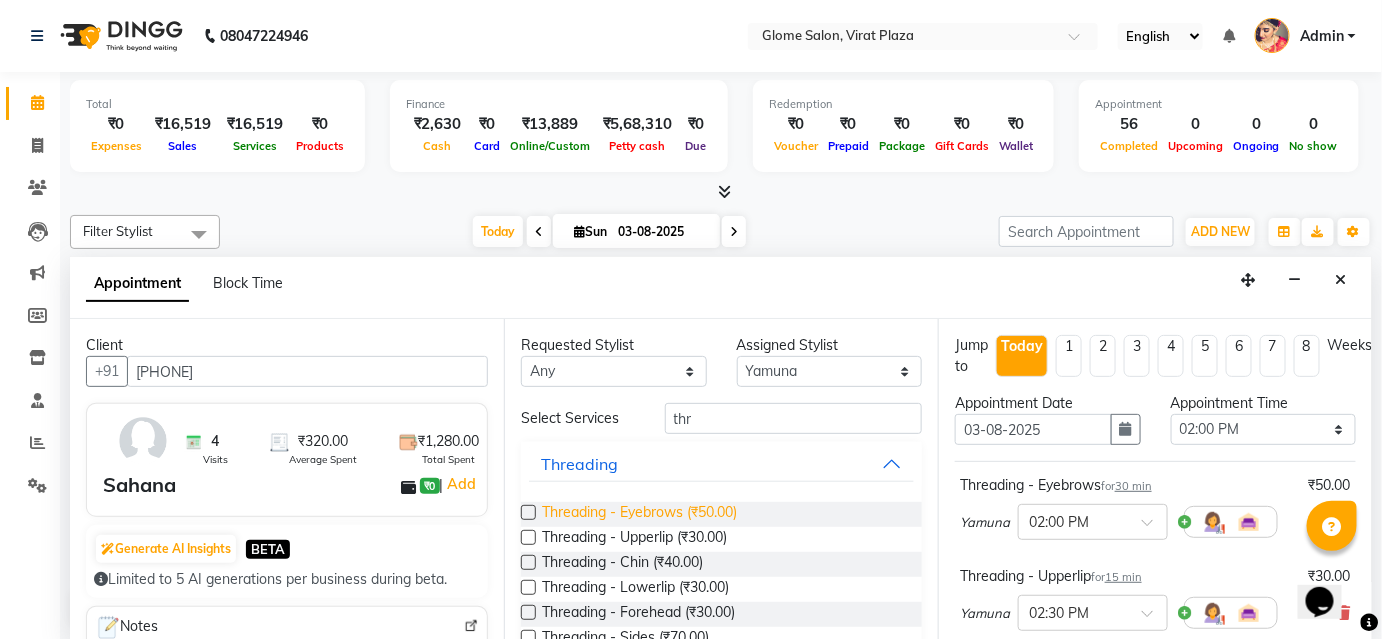 click on "Threading  - Eyebrows (₹50.00)" at bounding box center [639, 514] 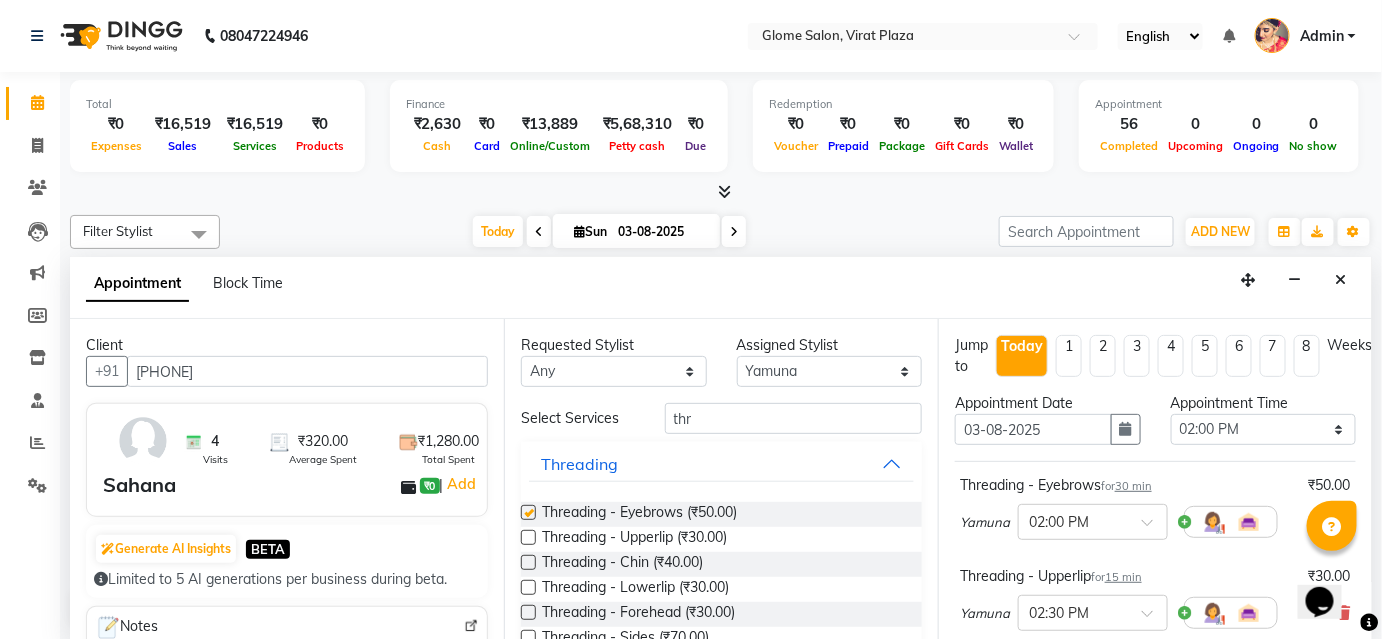 checkbox on "false" 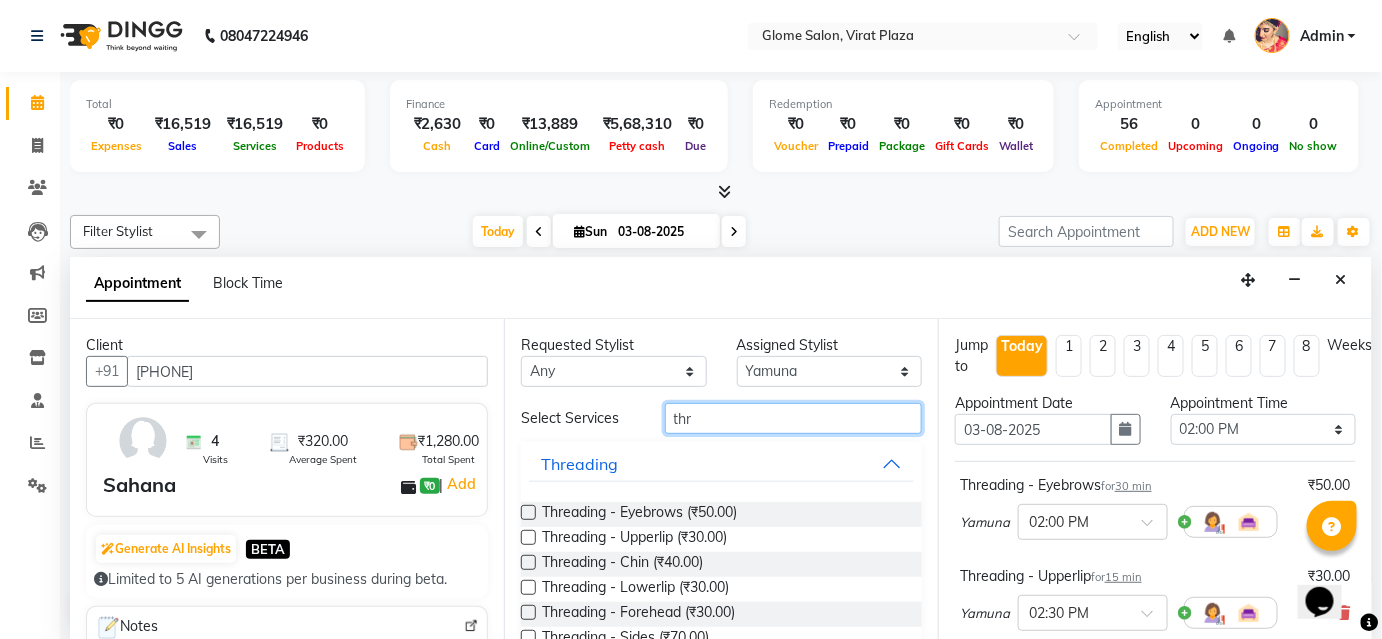 click on "thr" at bounding box center [793, 418] 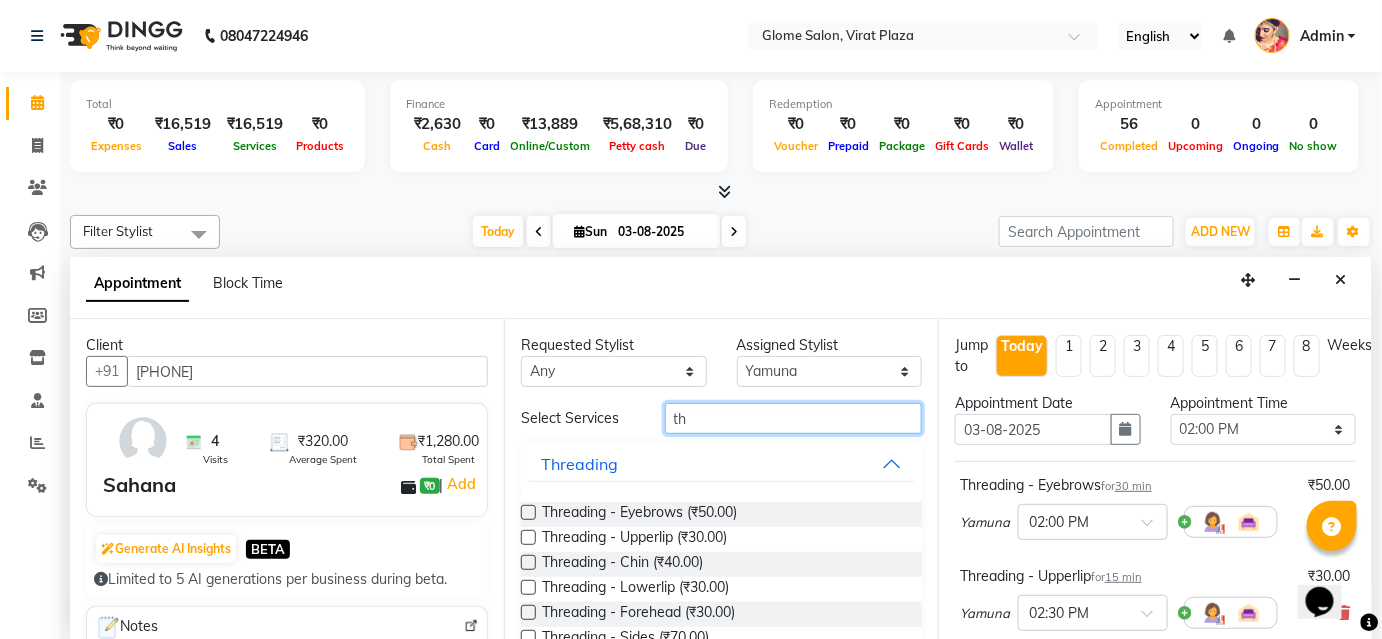 type on "t" 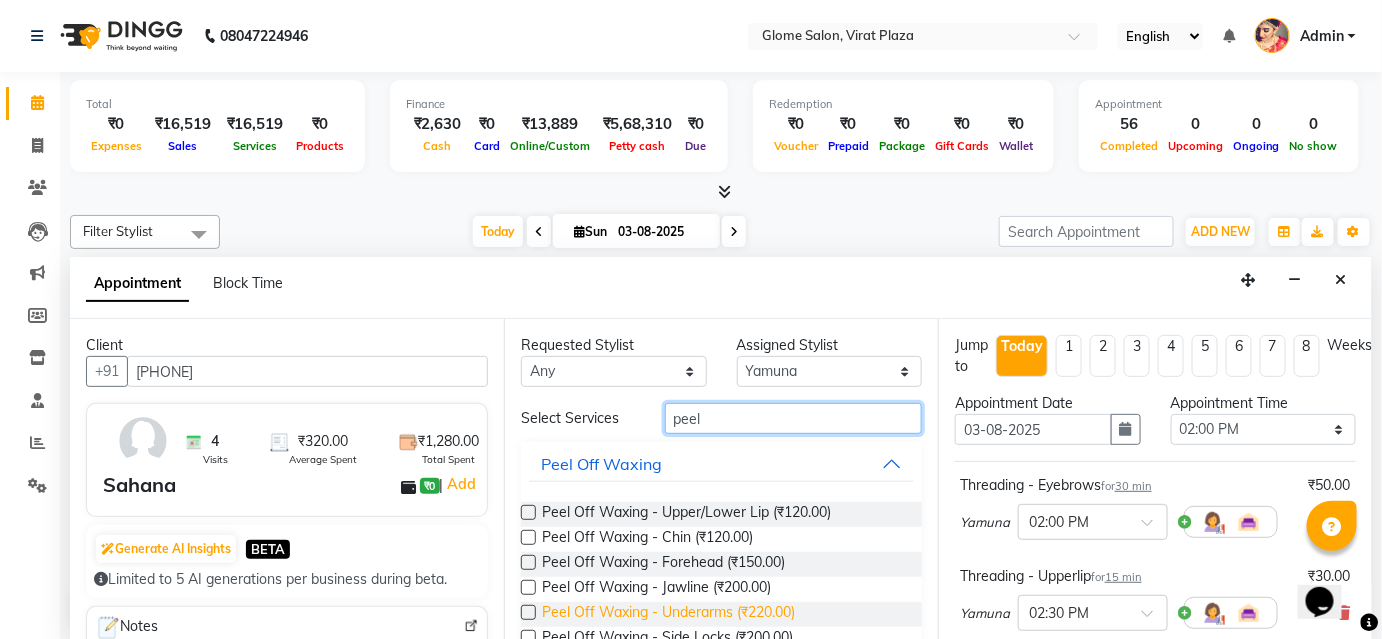 type on "peel" 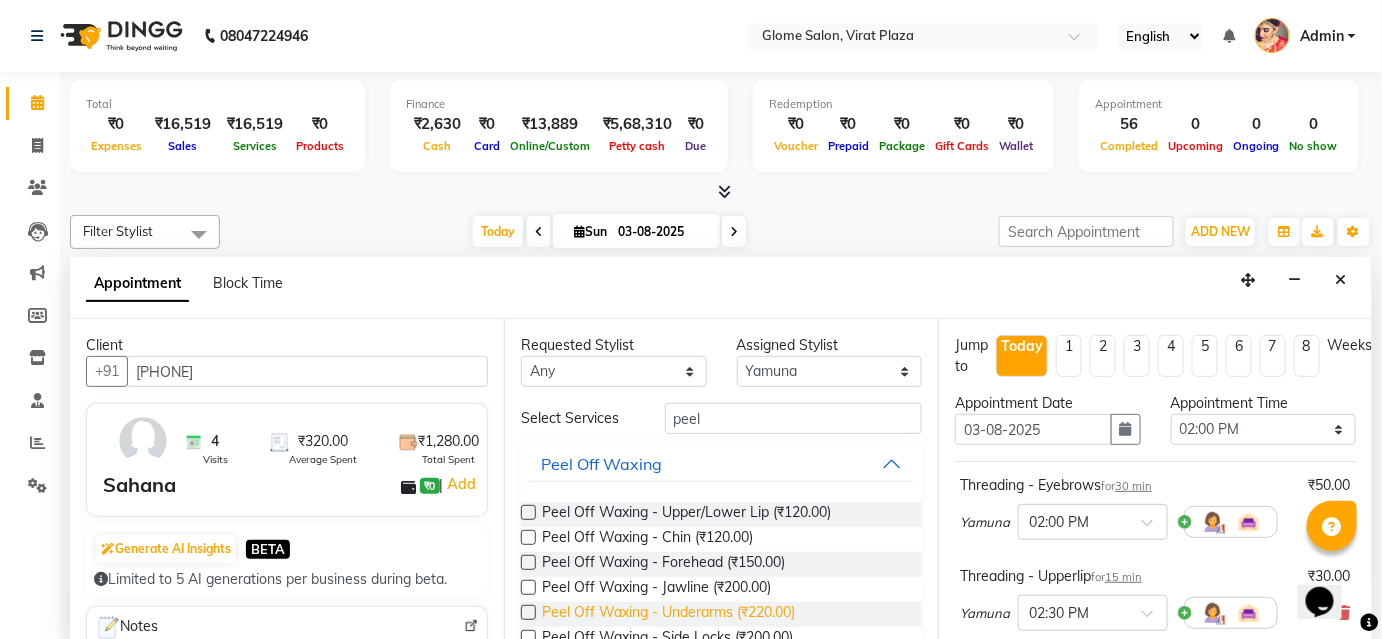click on "Peel Off Waxing - Underarms (₹220.00)" at bounding box center [668, 614] 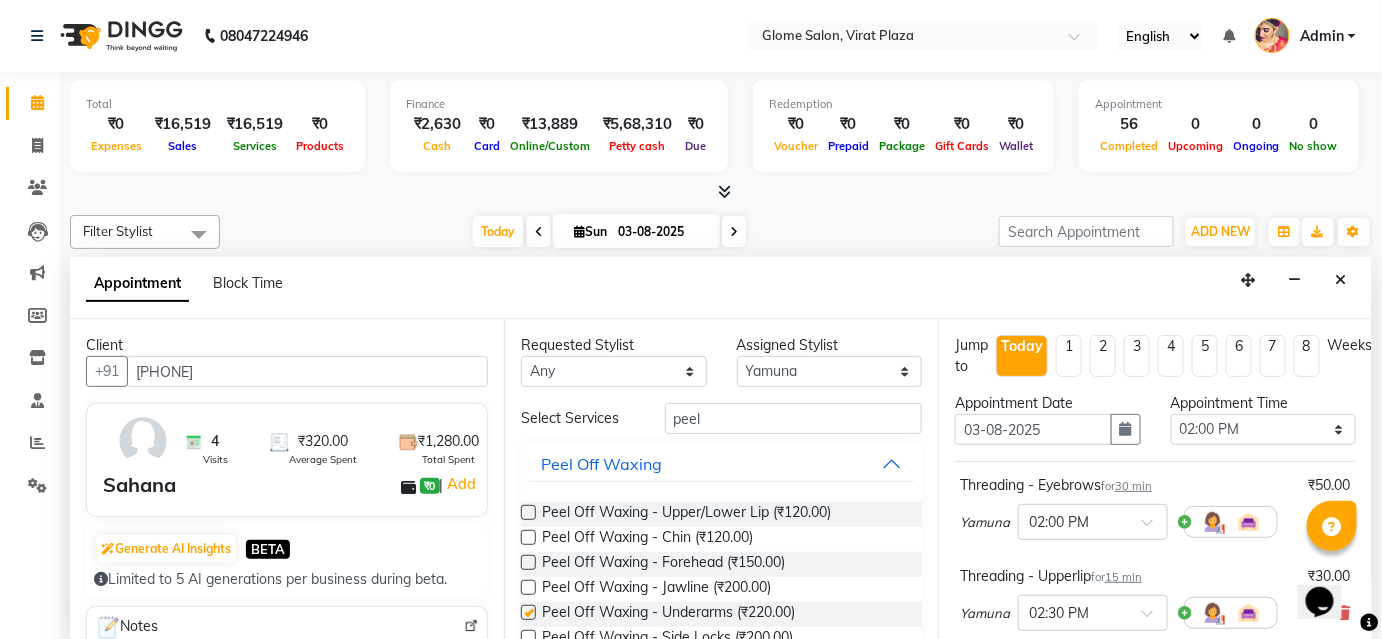 checkbox on "false" 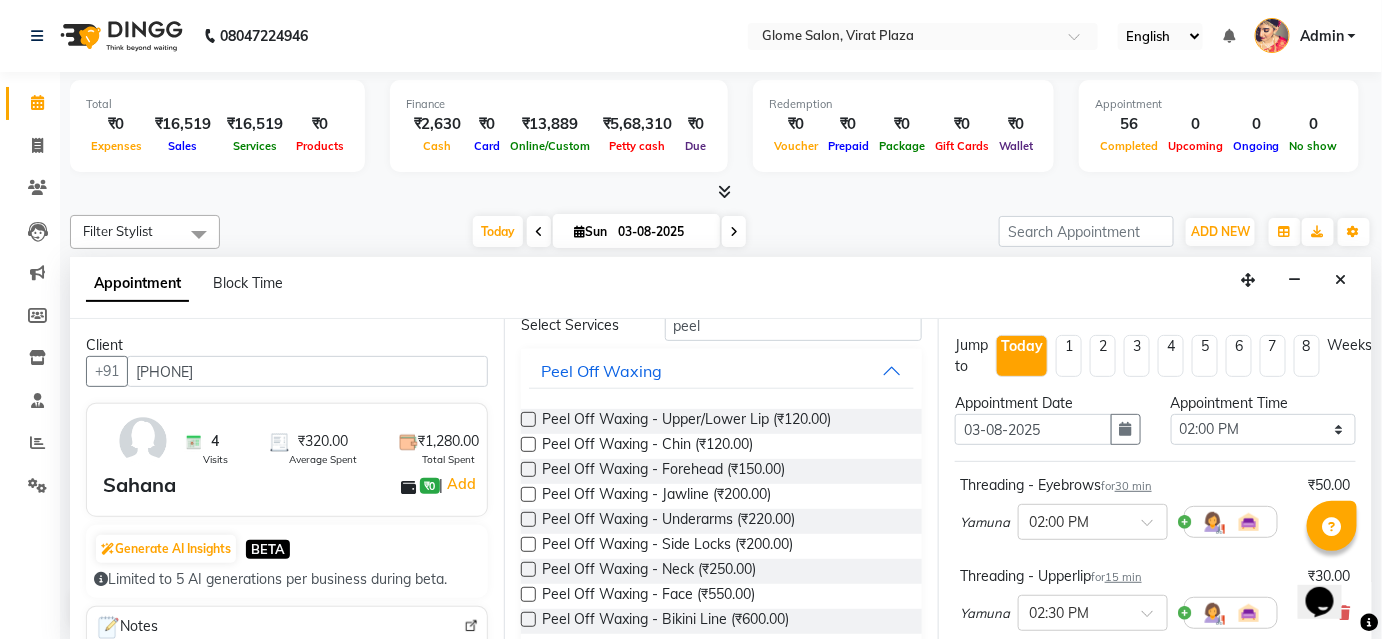 scroll, scrollTop: 162, scrollLeft: 0, axis: vertical 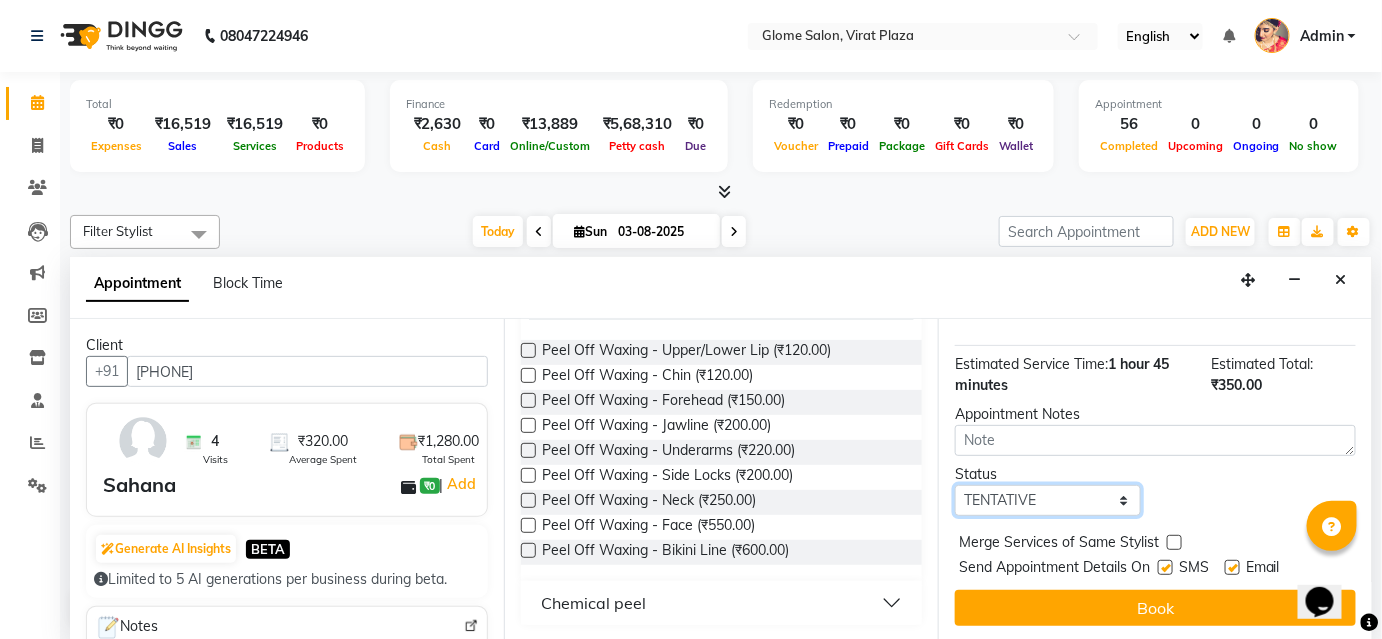 drag, startPoint x: 1092, startPoint y: 495, endPoint x: 1087, endPoint y: 508, distance: 13.928389 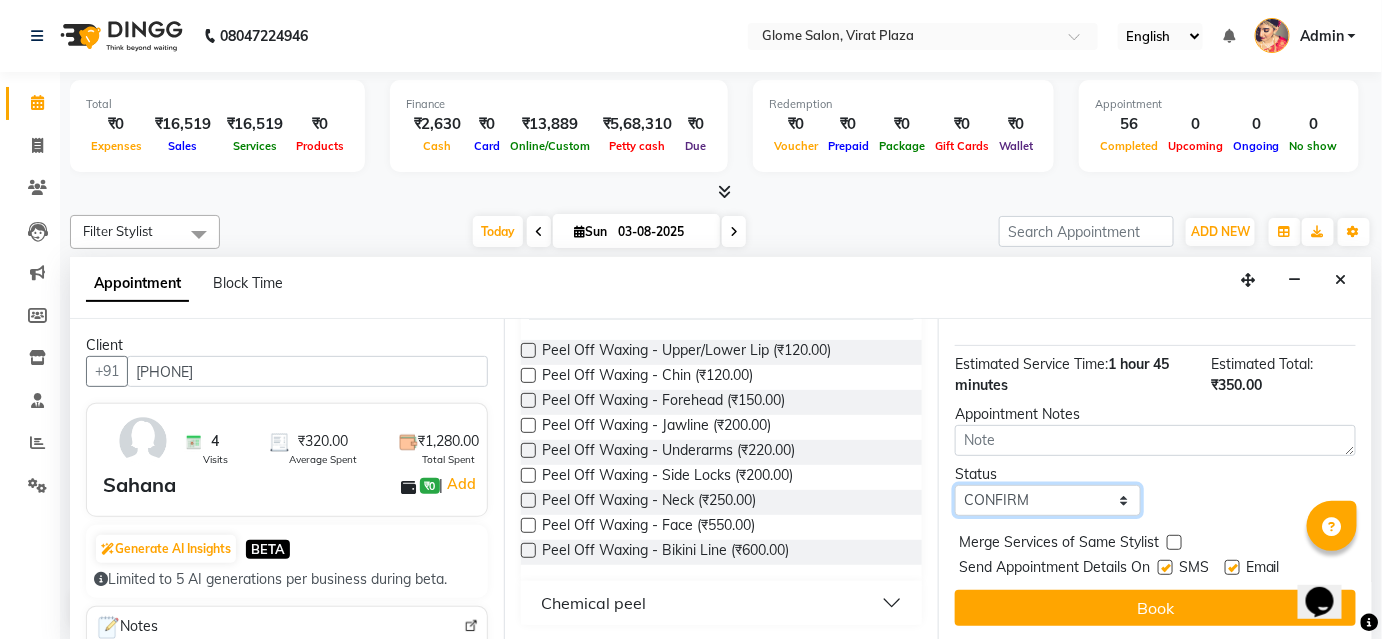 click on "Select TENTATIVE CONFIRM CHECK-IN UPCOMING" at bounding box center [1048, 500] 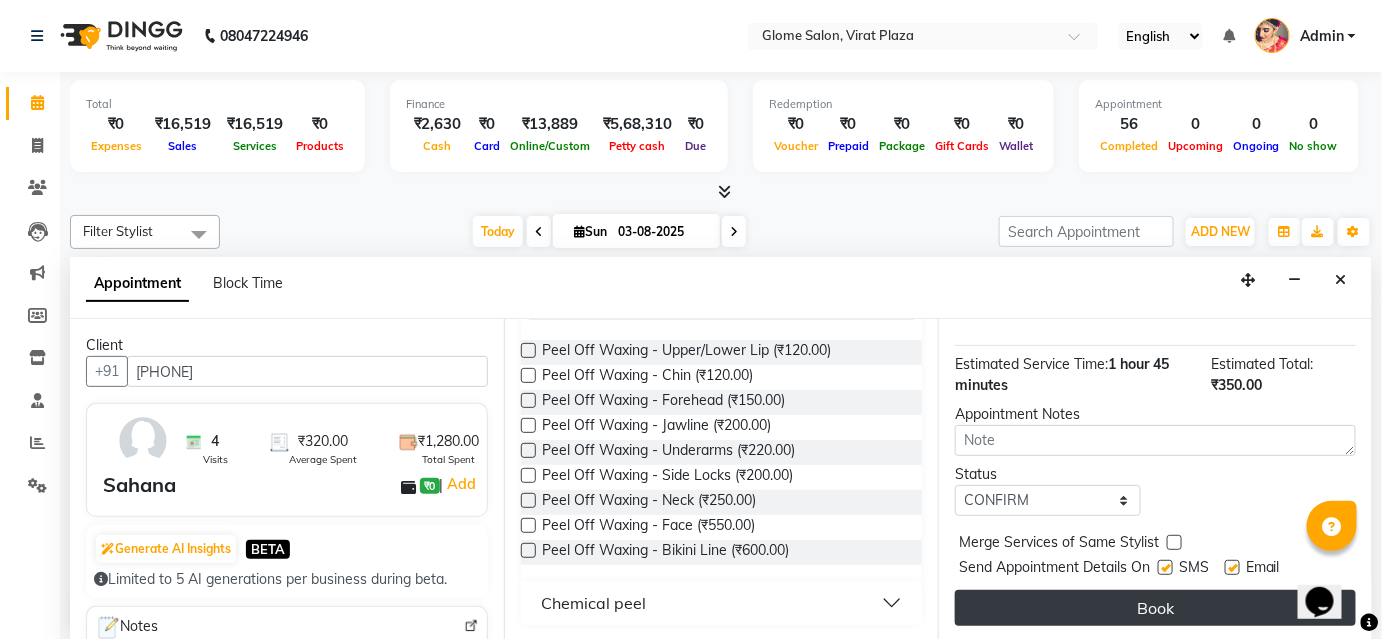 click on "Book" at bounding box center [1155, 608] 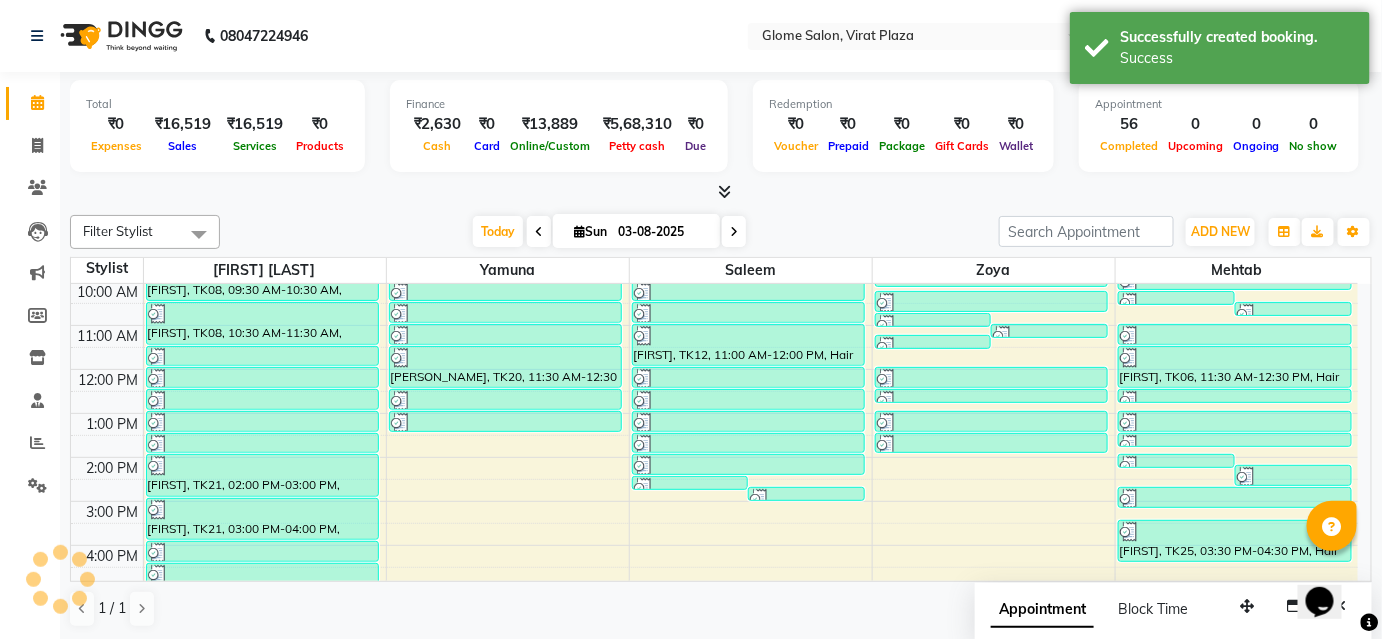 scroll, scrollTop: 0, scrollLeft: 0, axis: both 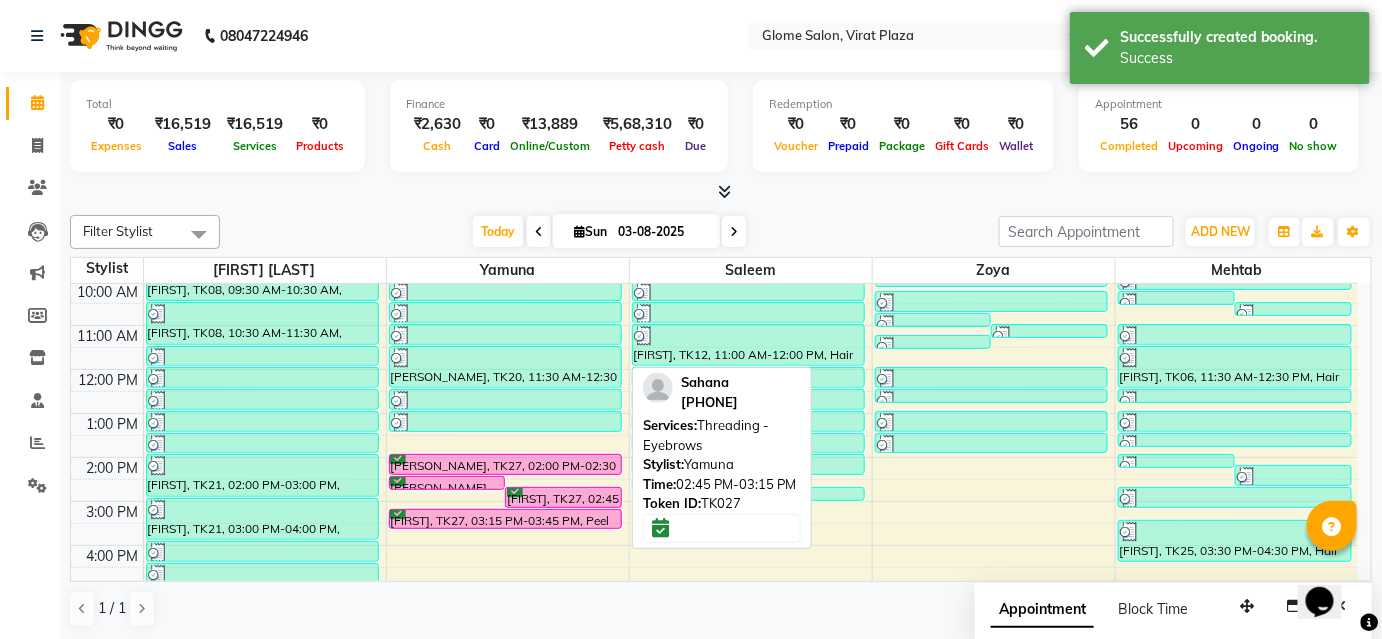 click on "[LAST], TK27, 02:45 PM-03:15 PM, Threading  - Eyebrows" at bounding box center (563, 497) 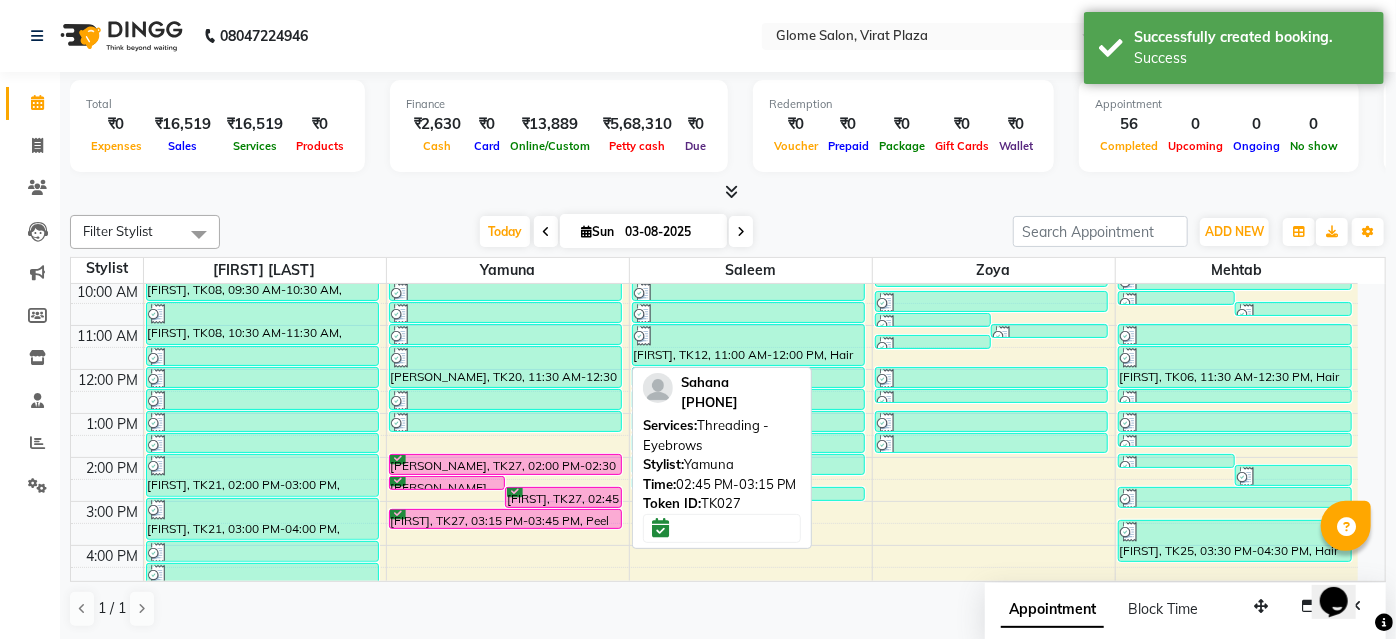 select on "6" 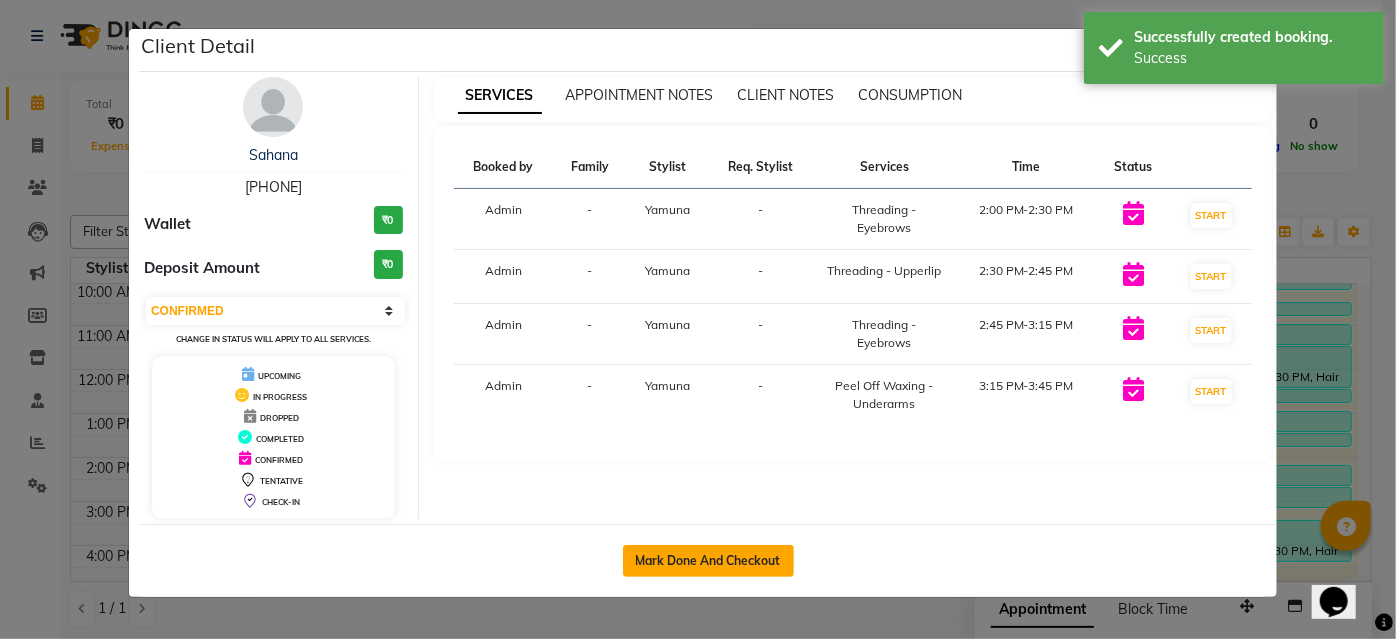 drag, startPoint x: 757, startPoint y: 550, endPoint x: 783, endPoint y: 516, distance: 42.80187 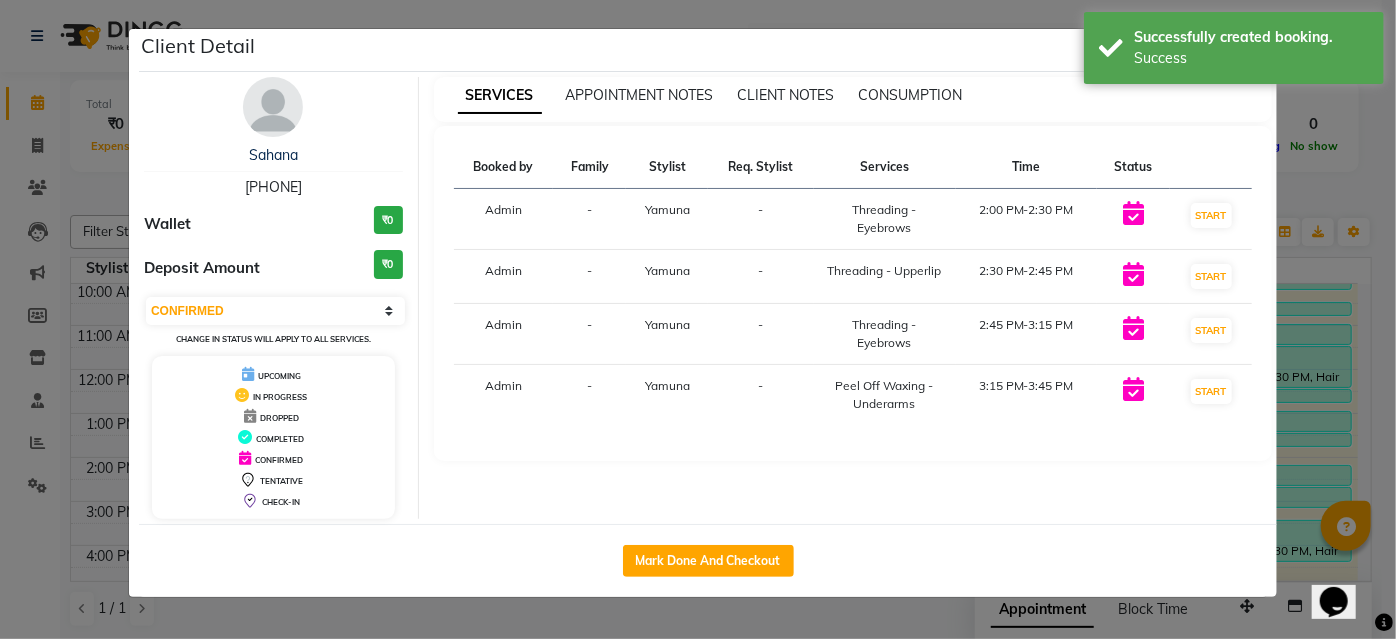 click on "Mark Done And Checkout" 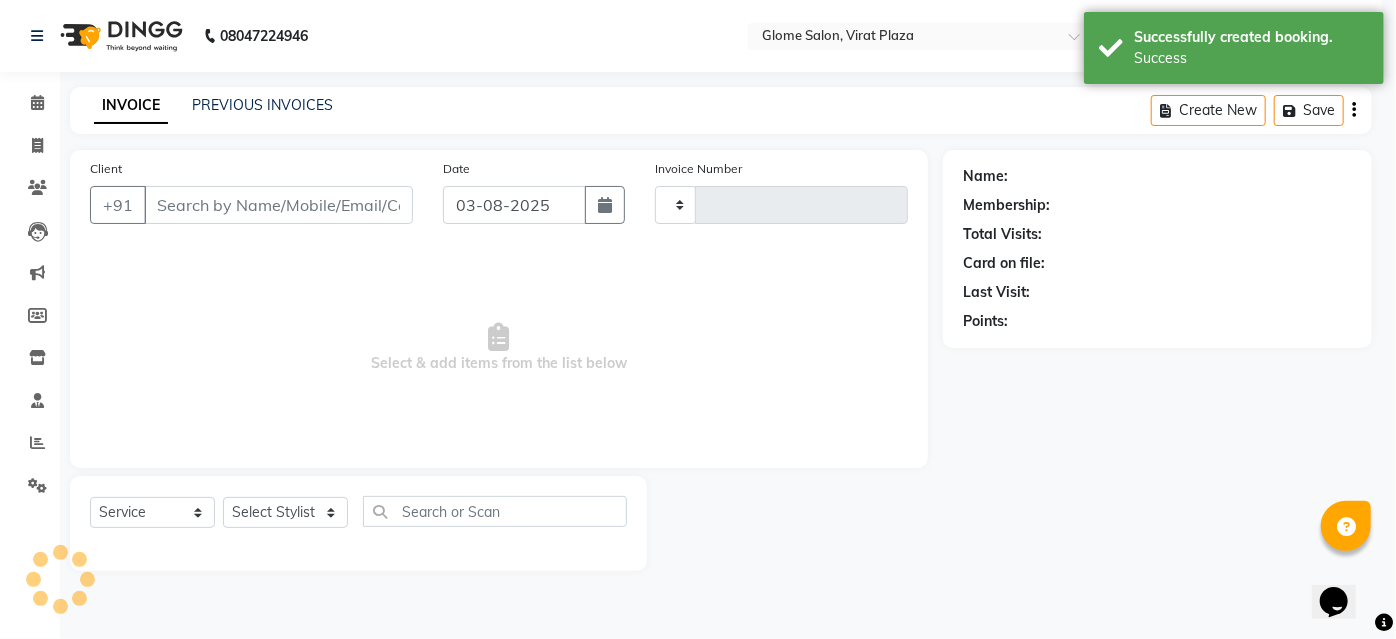 type on "1757" 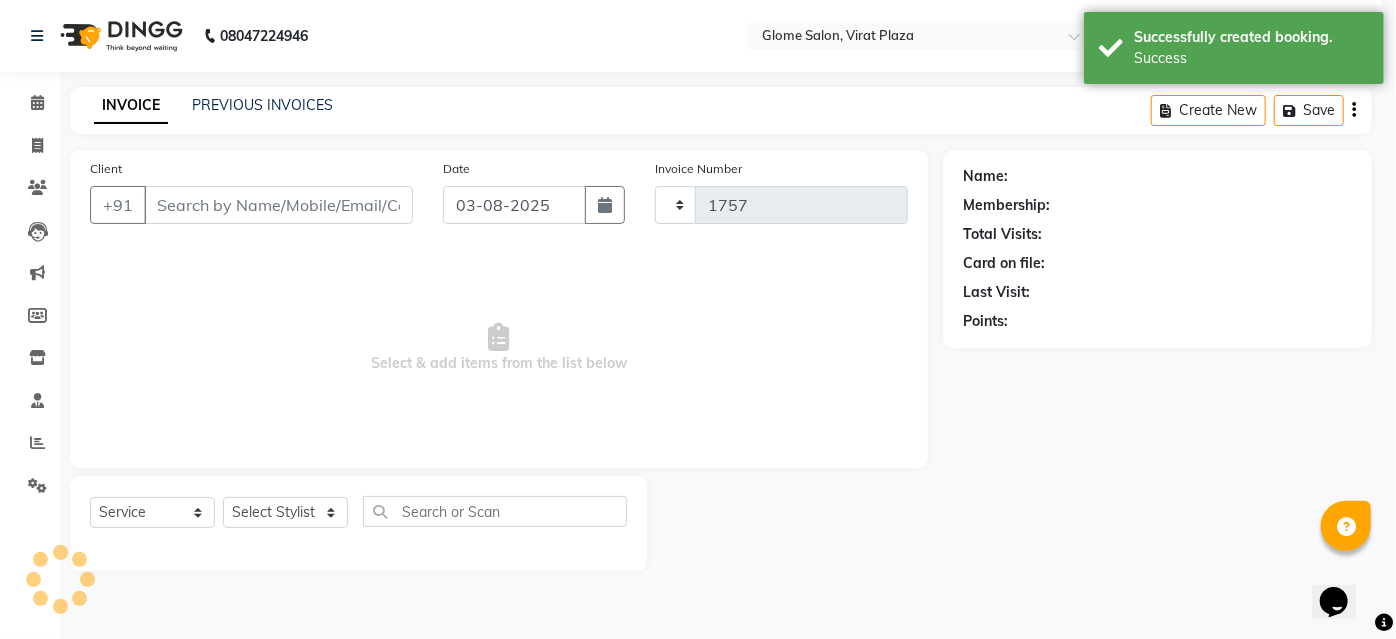 select on "5199" 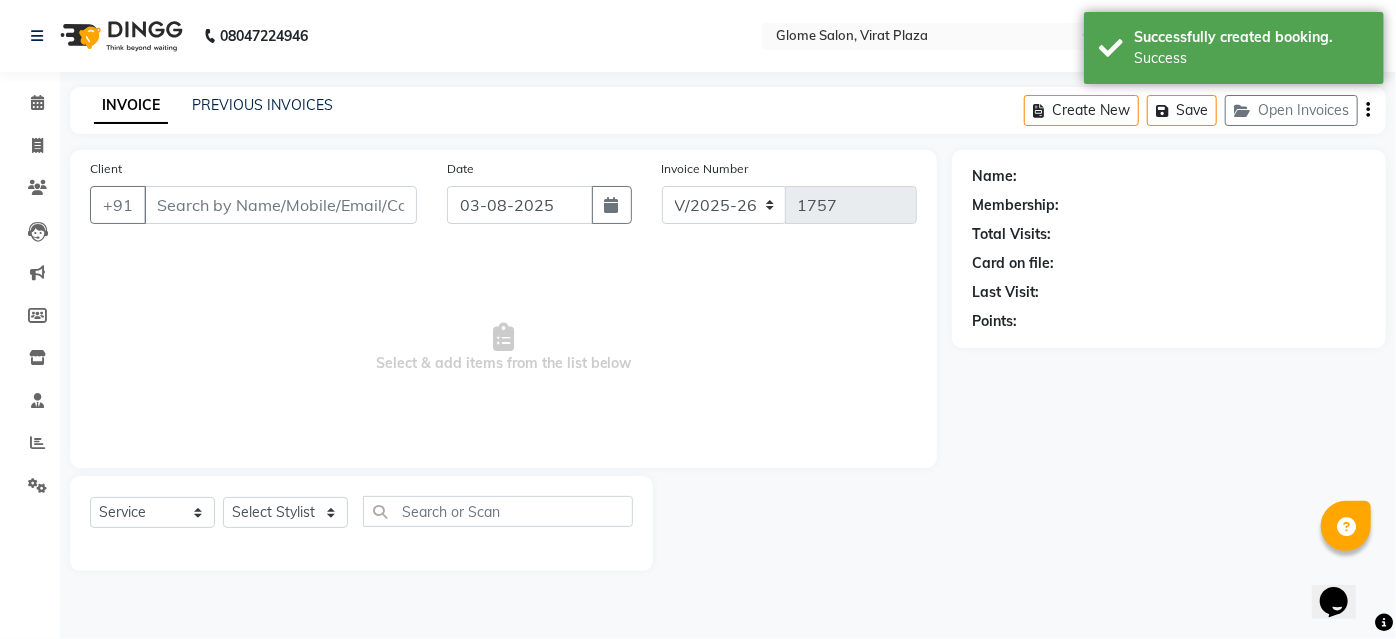 type on "9742493210" 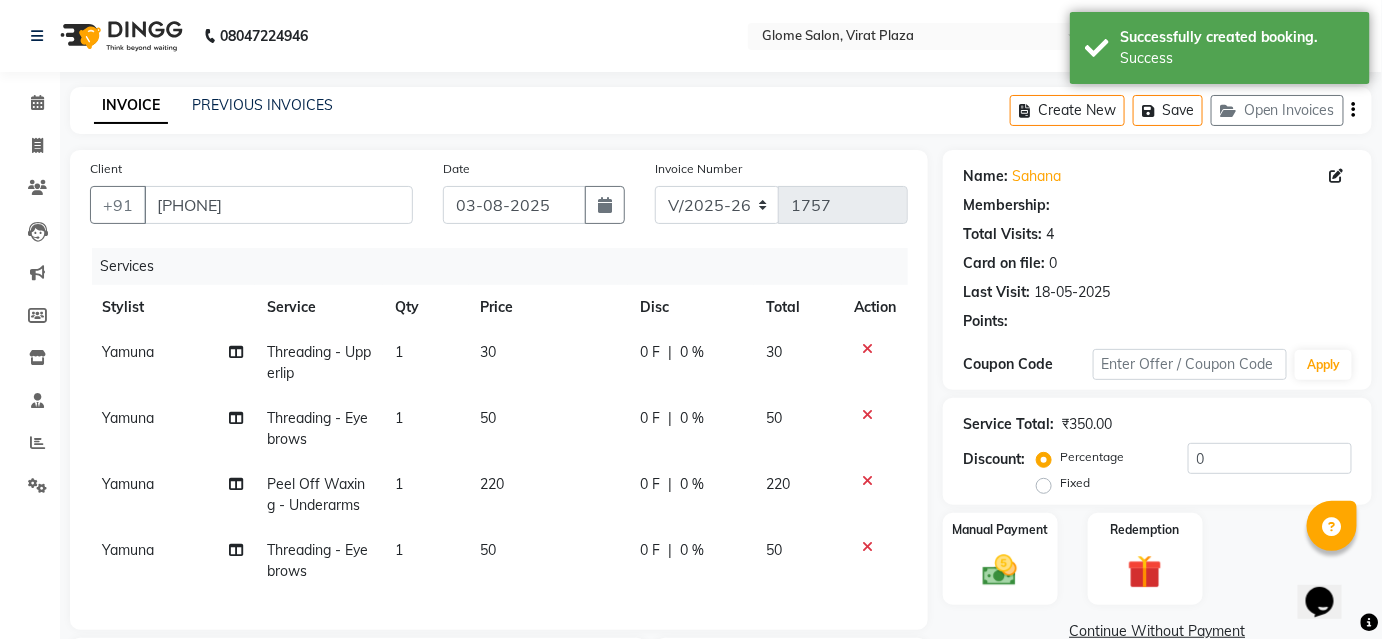 select on "1: Object" 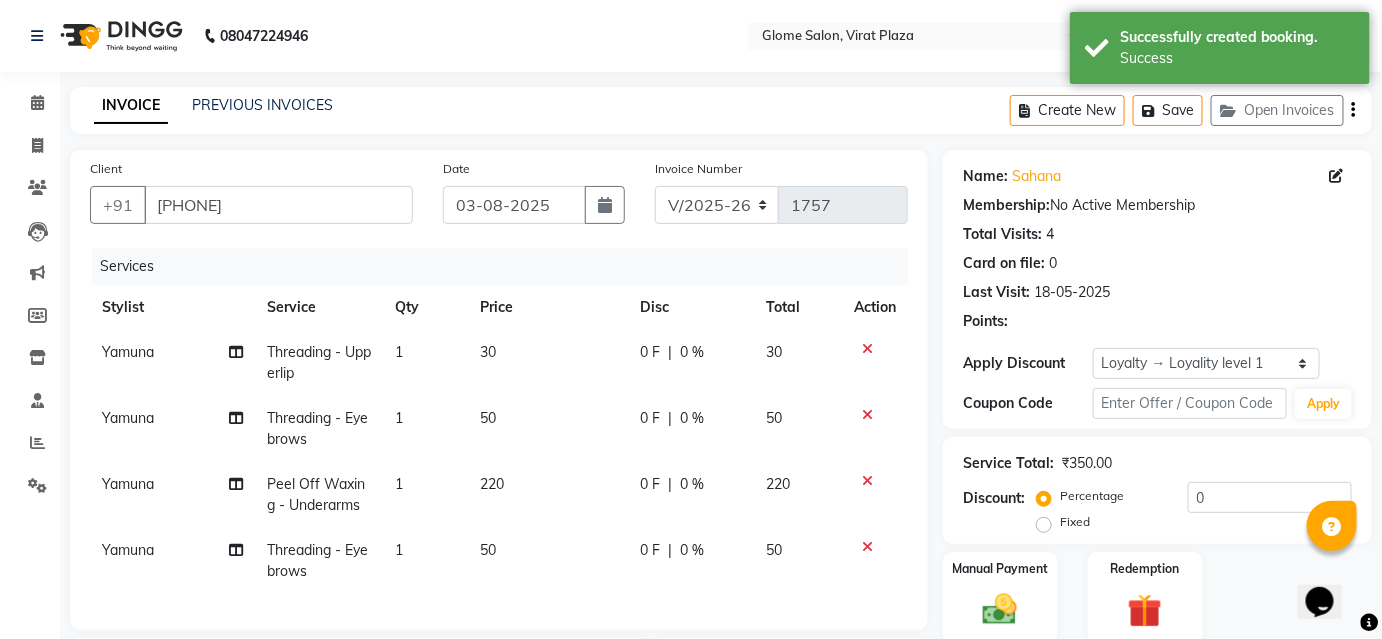 scroll, scrollTop: 337, scrollLeft: 0, axis: vertical 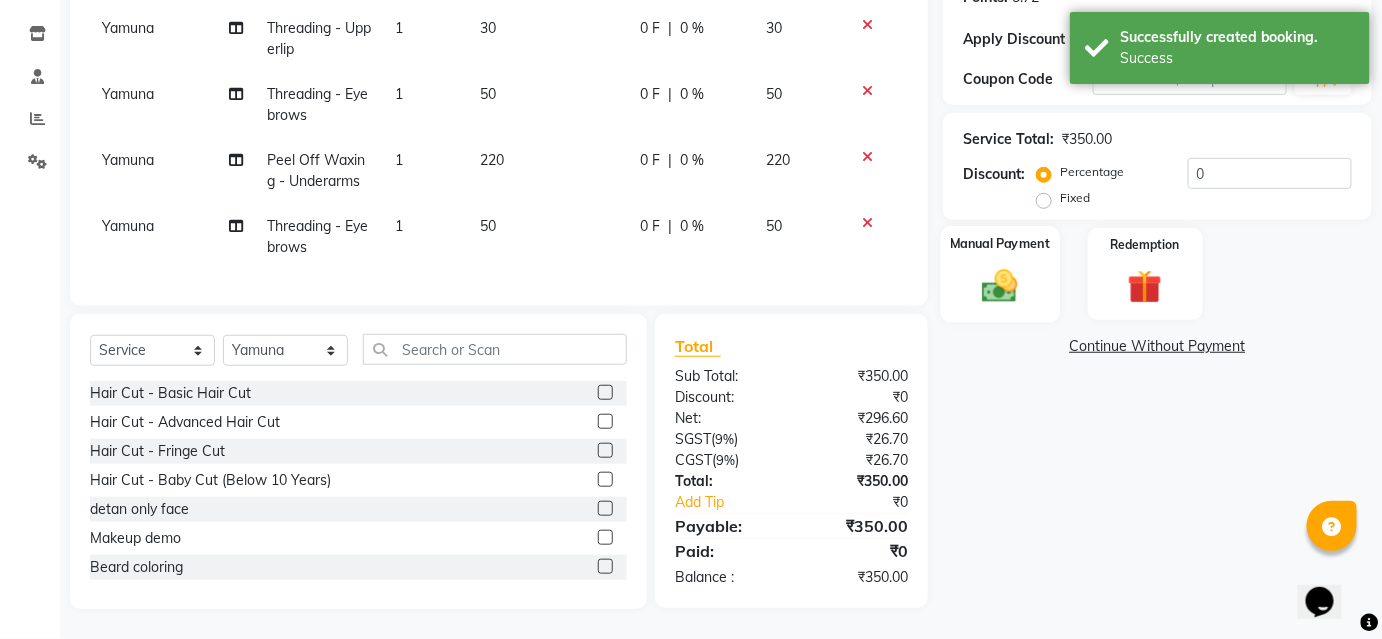 click 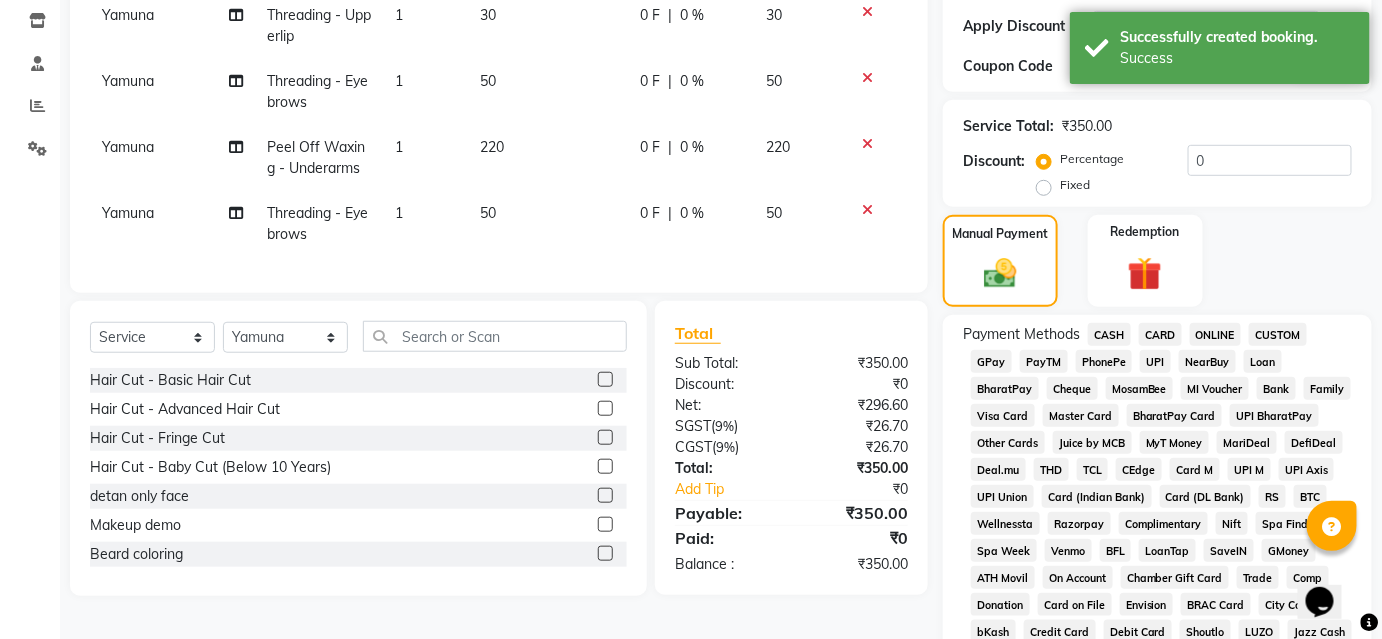 drag, startPoint x: 1115, startPoint y: 332, endPoint x: 1143, endPoint y: 334, distance: 28.071337 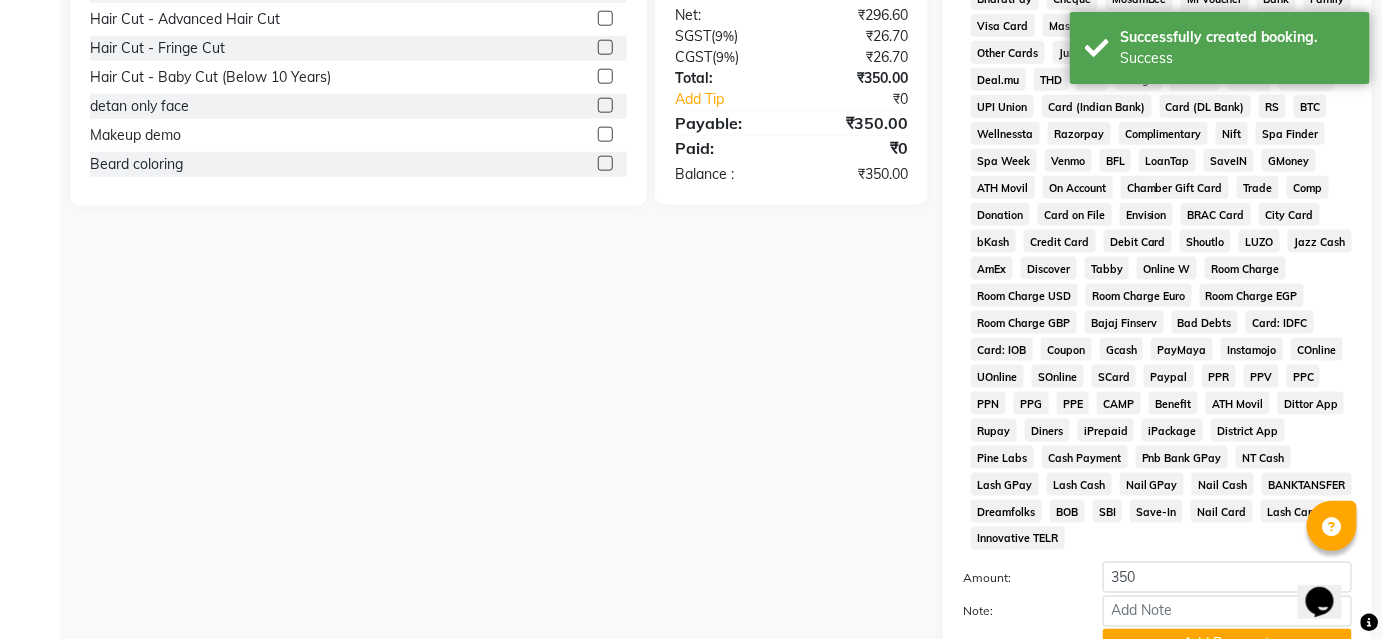 scroll, scrollTop: 878, scrollLeft: 0, axis: vertical 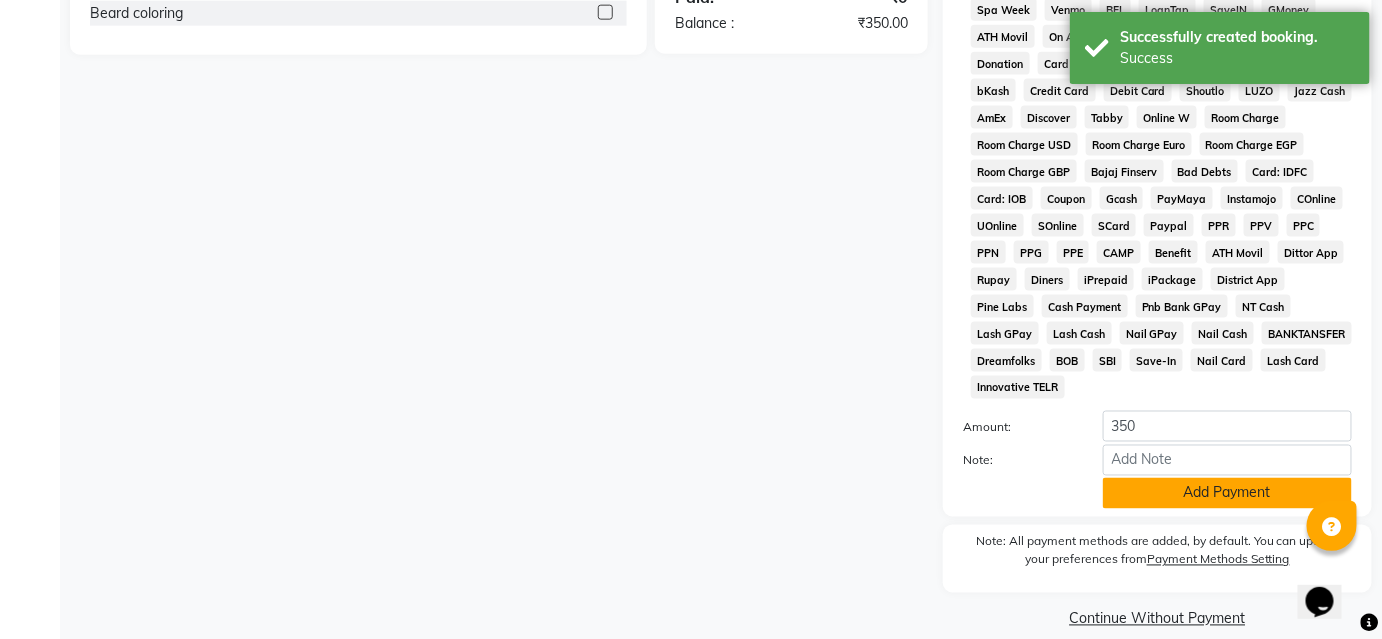 click on "Add Payment" 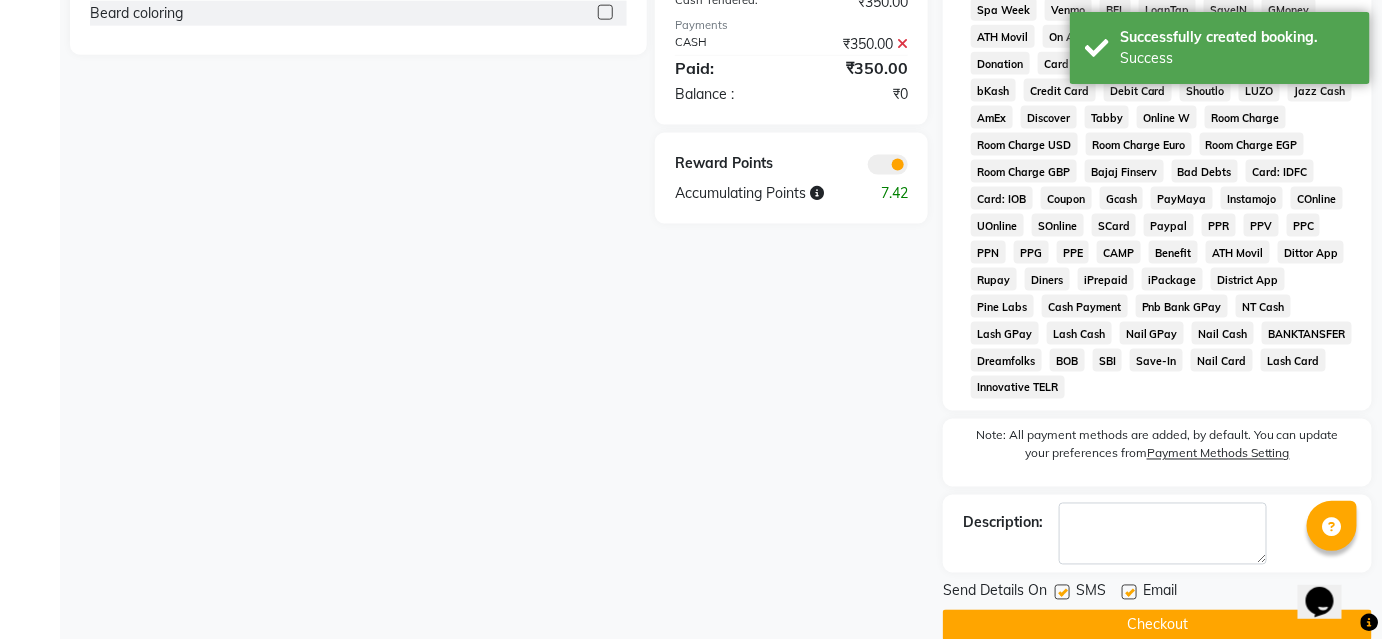 click on "Checkout" 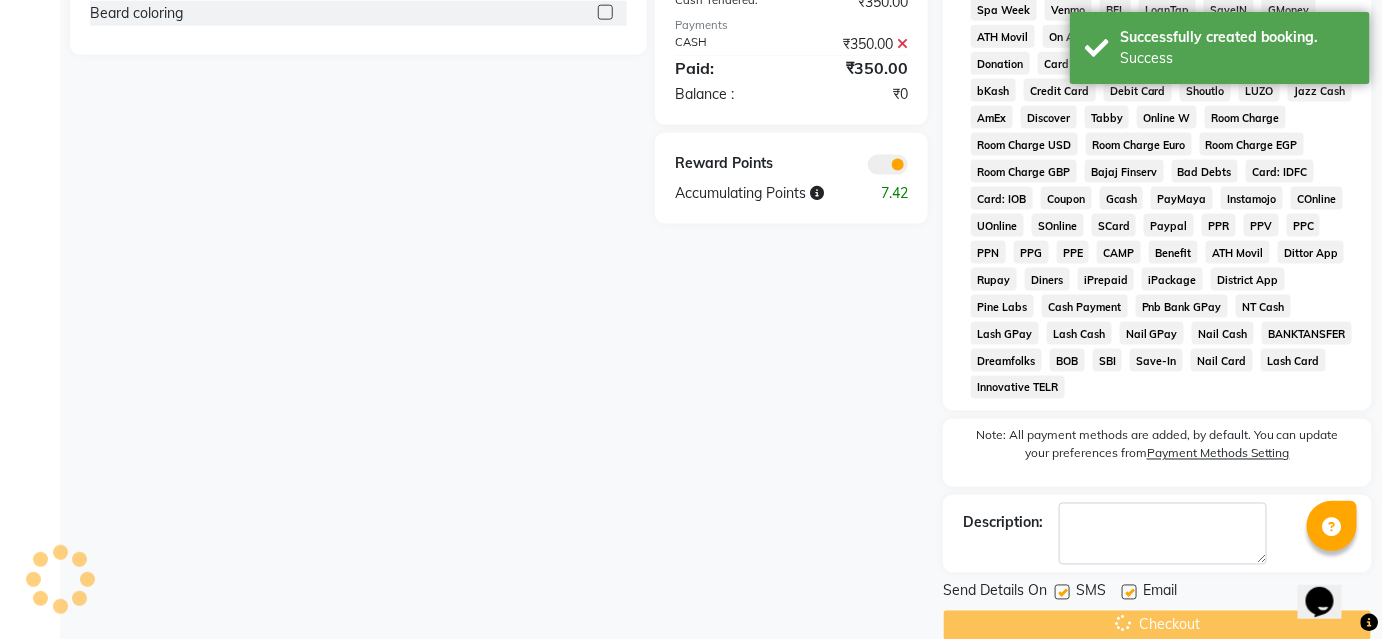 scroll, scrollTop: 0, scrollLeft: 0, axis: both 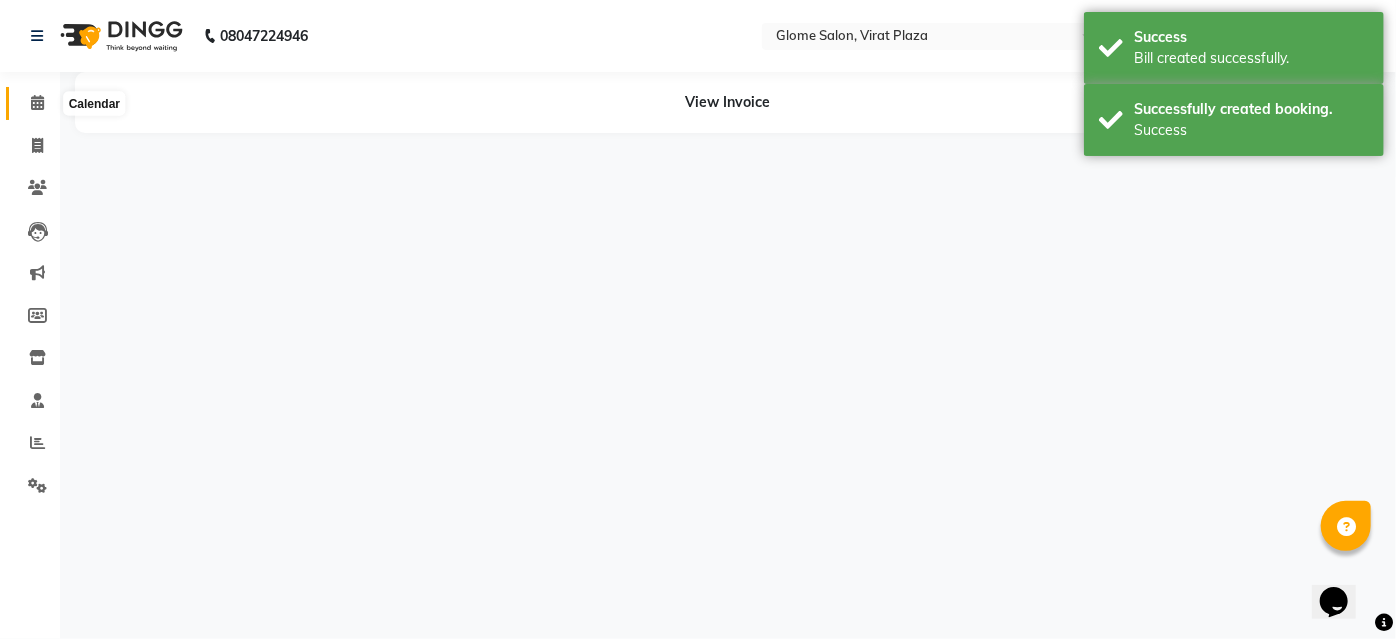 click 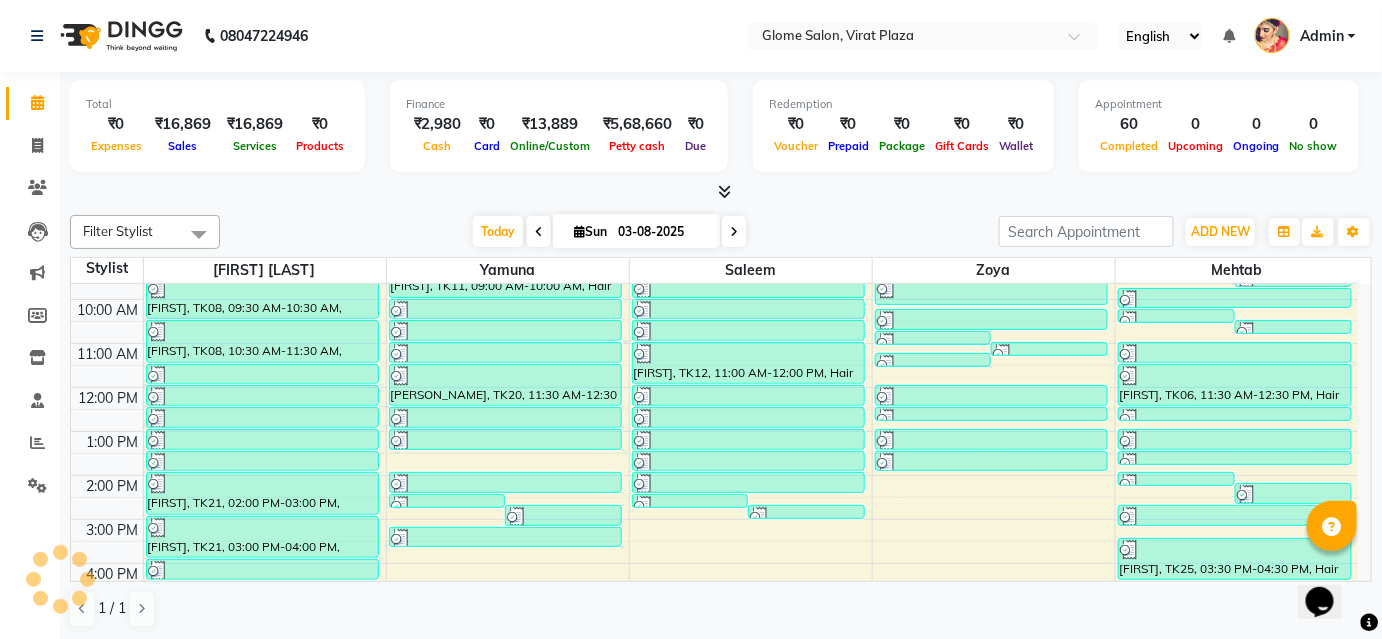 scroll, scrollTop: 90, scrollLeft: 0, axis: vertical 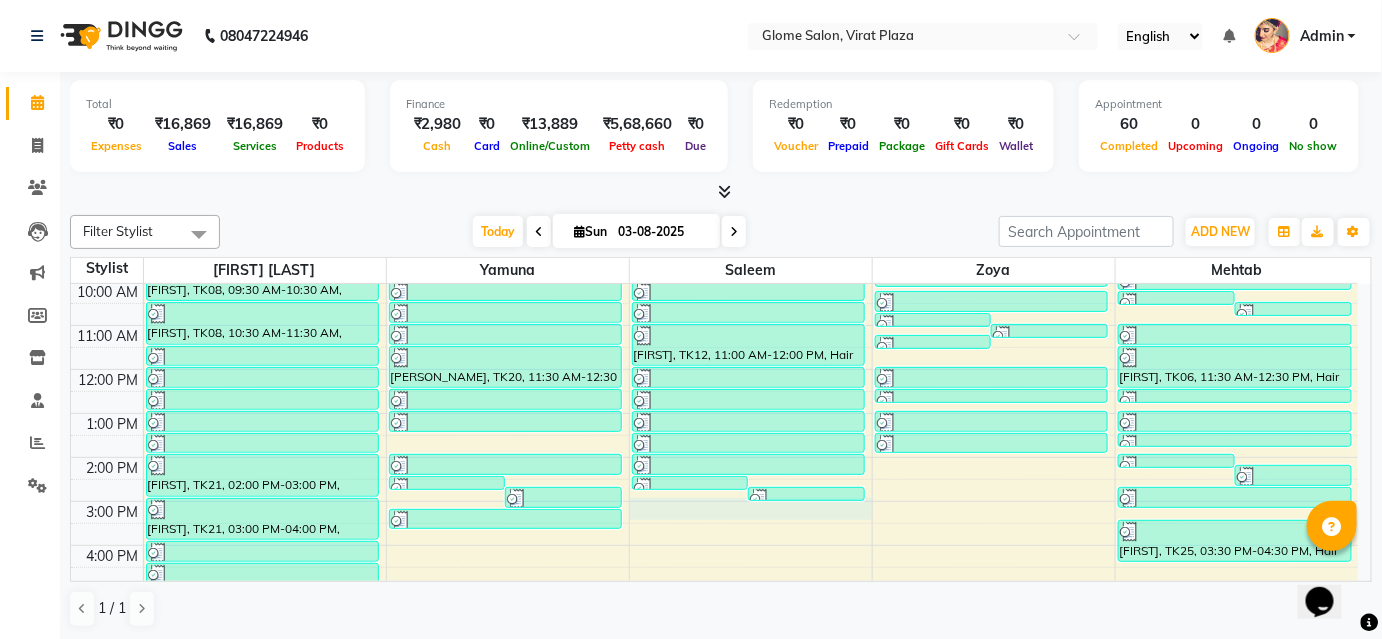 click on "8:00 AM 9:00 AM 10:00 AM 11:00 AM 12:00 PM 1:00 PM 2:00 PM 3:00 PM 4:00 PM 5:00 PM 6:00 PM 7:00 PM 8:00 PM     Bhargavi Bhargavi, TK08, 09:30 AM-10:30 AM, Cartridge Flavoured Waxing - Half Legs     Bhargavi Bhargavi, TK08, 10:30 AM-11:30 AM, Cartridge Flavoured Waxing - Full Arms     Bhargavi Bhargavi, TK08, 11:30 AM-12:00 PM, Peel Off Waxing - Underarms     Bhargavi Bhargavi, TK08, 12:00 PM-12:30 PM, Peel Off Waxing - Upper/Lower Lip     Bhargavi Bhargavi, TK08, 12:30 PM-01:00 PM, Threading  - Eyebrows     Prathima, TK13, 01:00 PM-01:30 PM, Threading  - Eyebrows     Shrushti, TK14, 01:30 PM-02:00 PM, Threading  - Eyebrows     Bhargavi Bhargavi, TK21, 02:00 PM-03:00 PM, Cartridge Flavoured Waxing - Full Arms     Bhargavi Bhargavi, TK21, 03:00 PM-04:00 PM, Cartridge Flavoured Waxing - Full Legs     Bhargavi Bhargavi, TK21, 04:00 PM-04:30 PM, Peel Off Waxing - Underarms     Bhargavi Bhargavi, TK21, 04:30 PM-05:00 PM, Hair Cut - Basic Hair Cut         Anitha, TK22, 06:00 PM-06:30 PM, Threading  - Eyebrows" at bounding box center [714, 479] 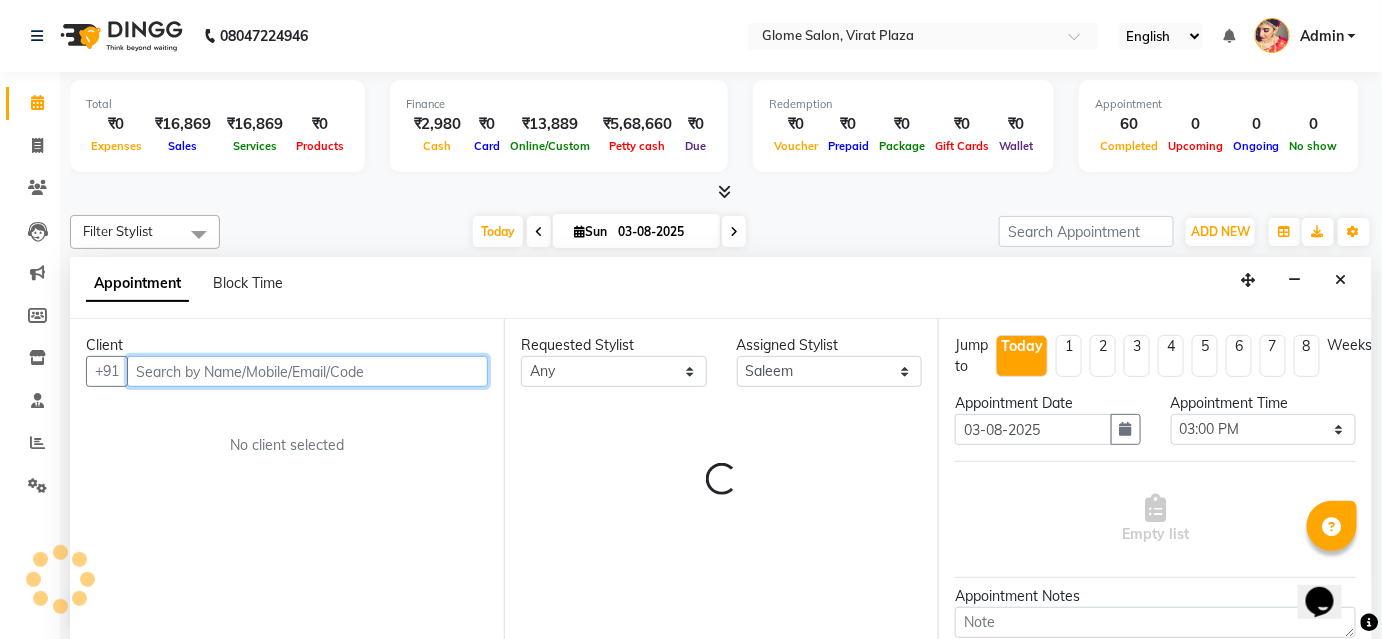scroll, scrollTop: 0, scrollLeft: 0, axis: both 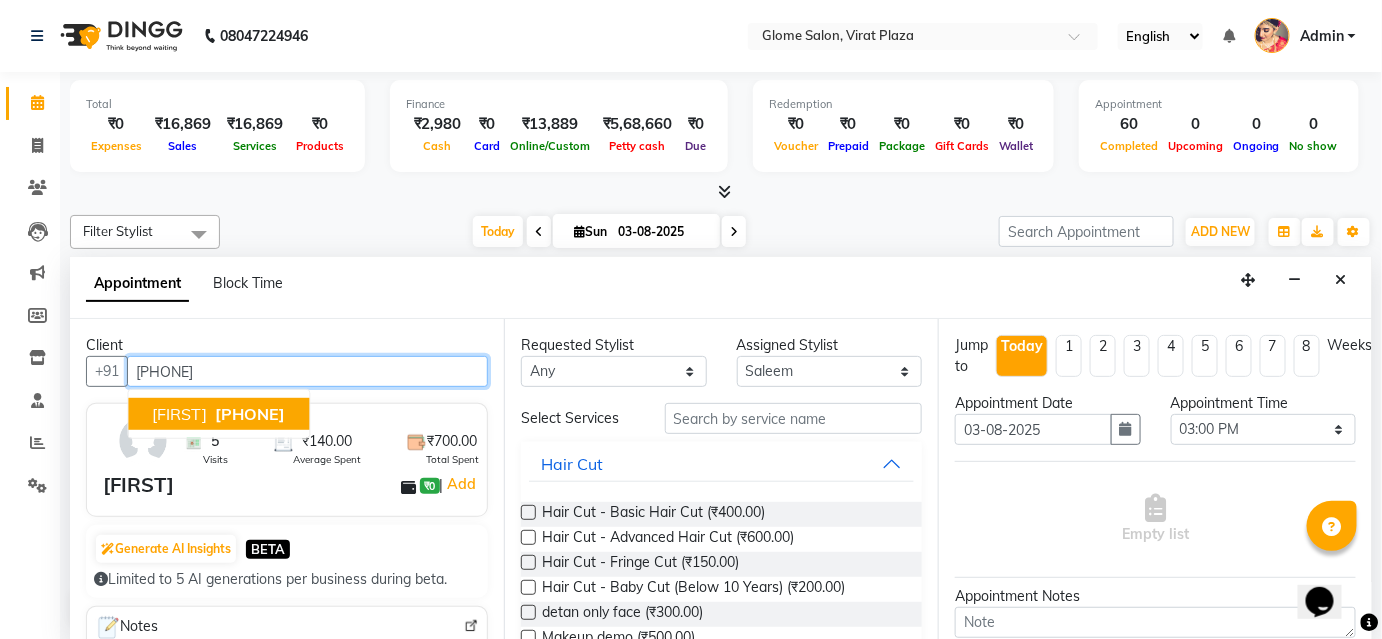click on "Sannidhi   6363609307" at bounding box center (218, 414) 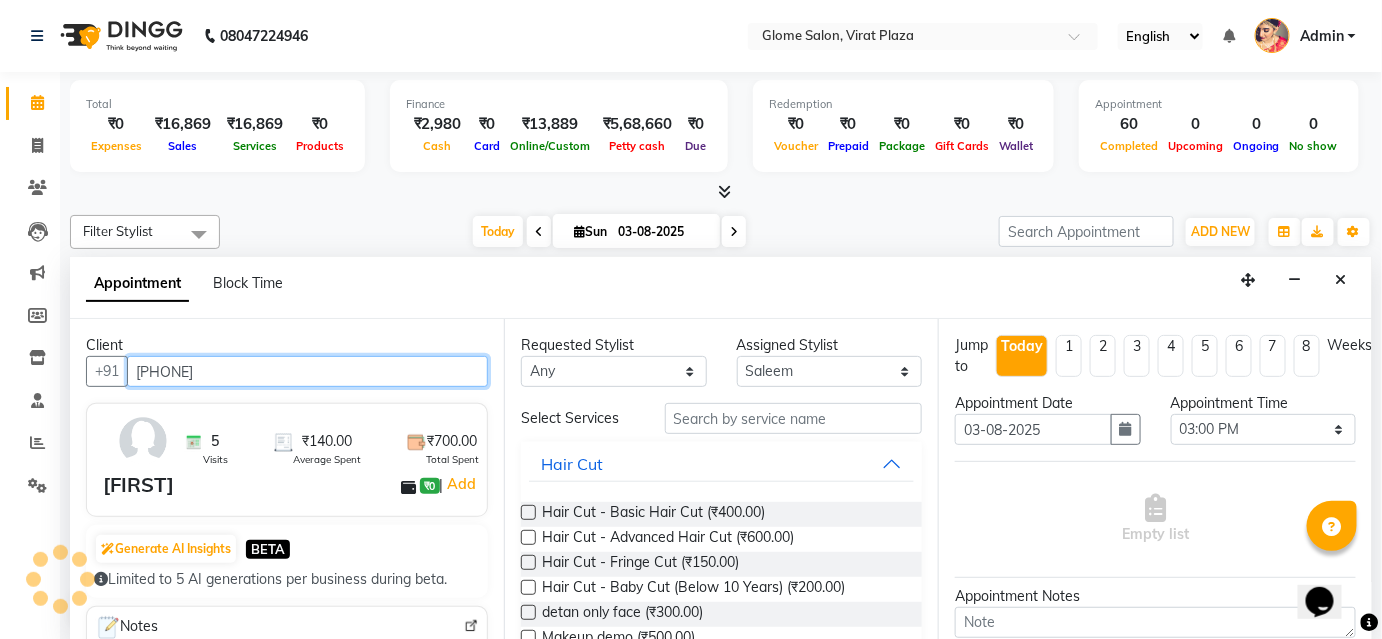 type on "6363609307" 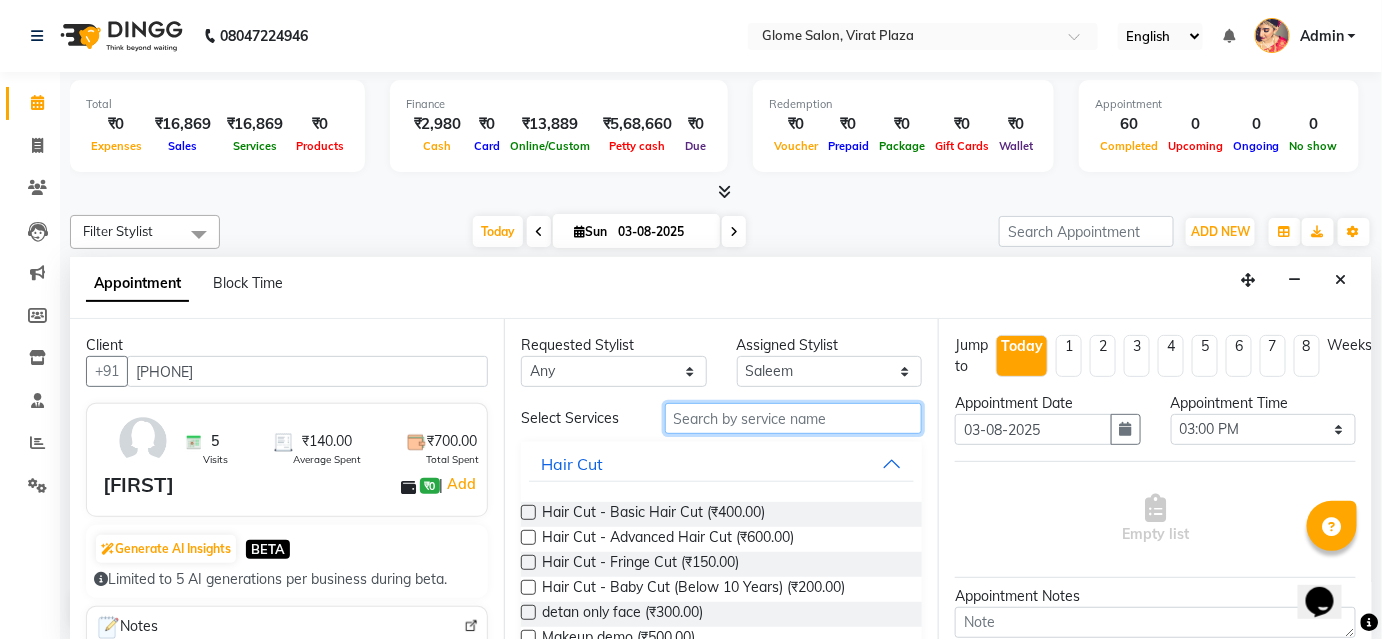 click at bounding box center [793, 418] 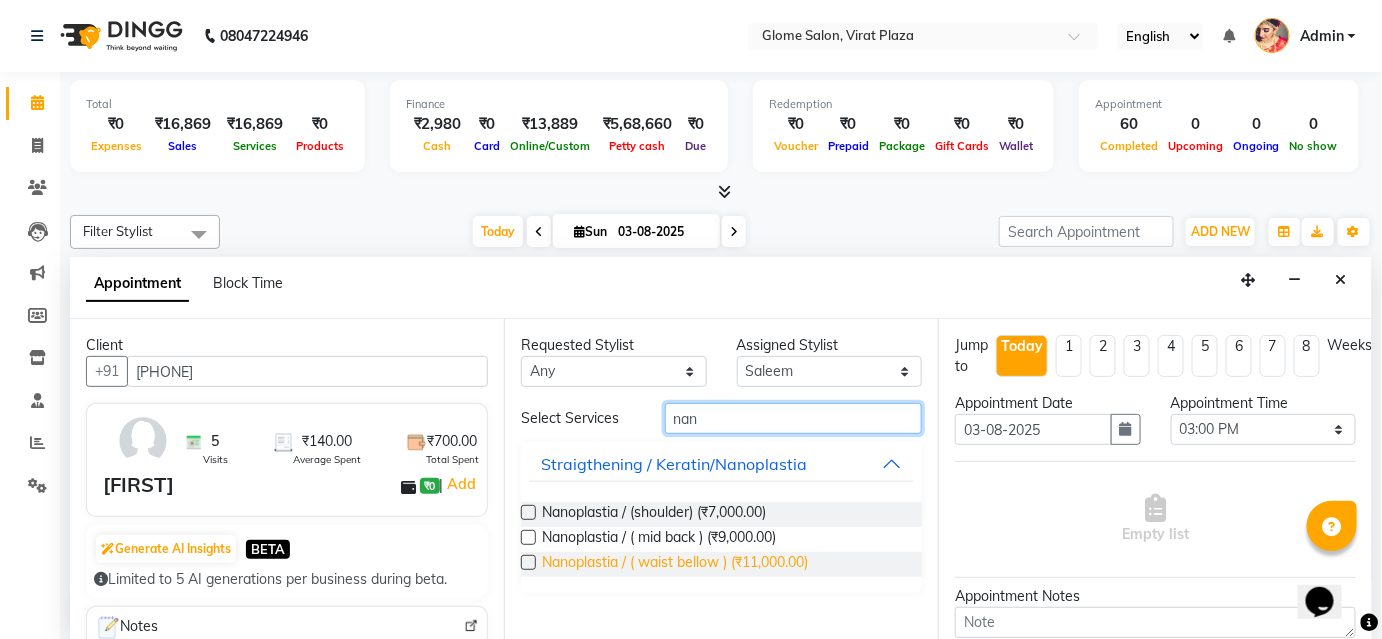 type on "nan" 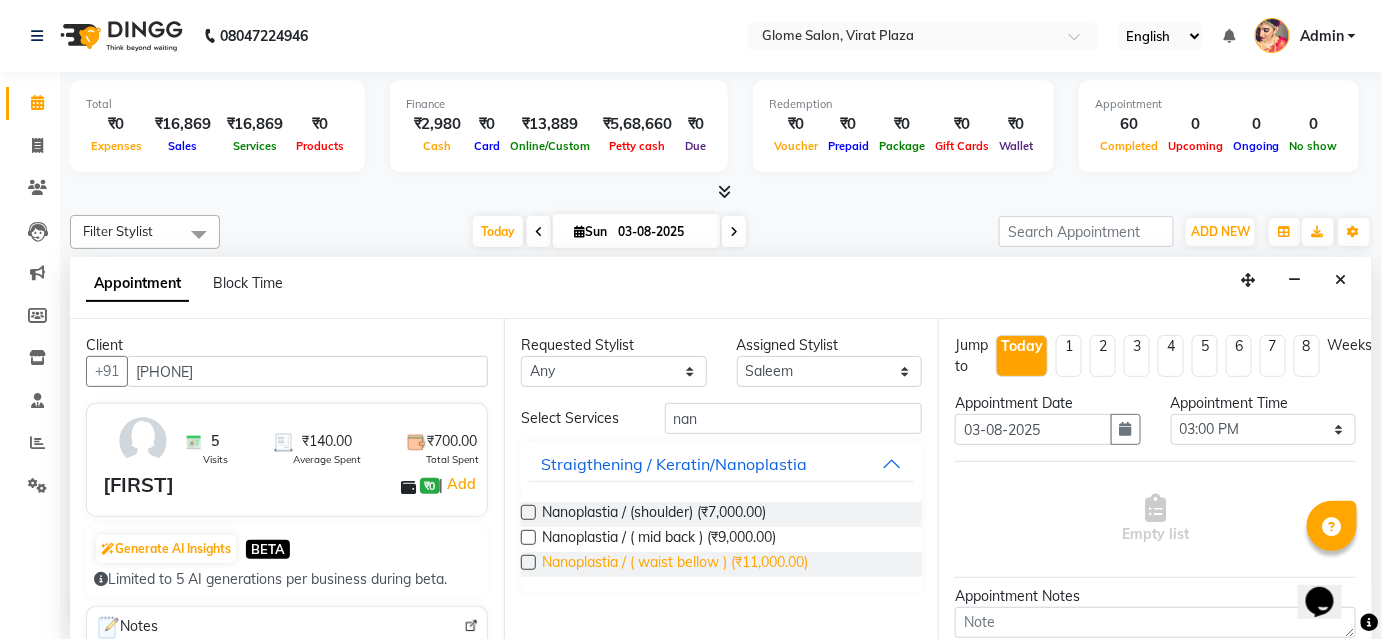 click on "Nanoplastia / ( waist bellow ) (₹11,000.00)" at bounding box center (675, 564) 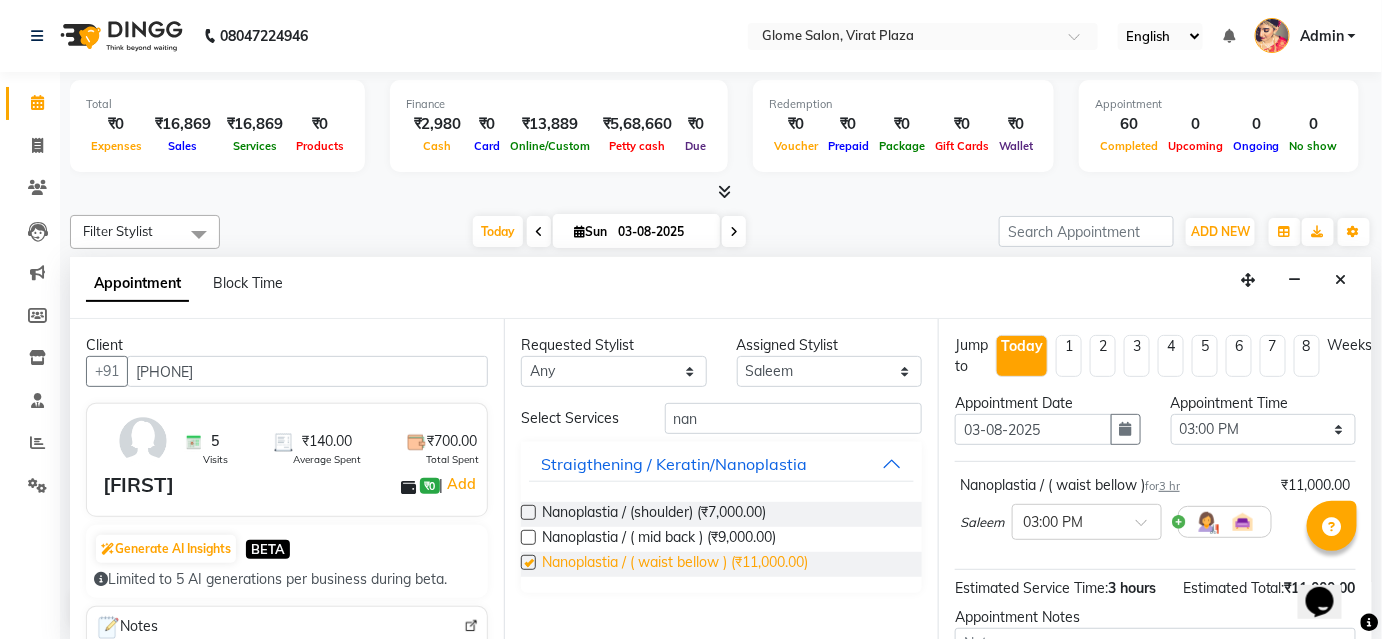 checkbox on "false" 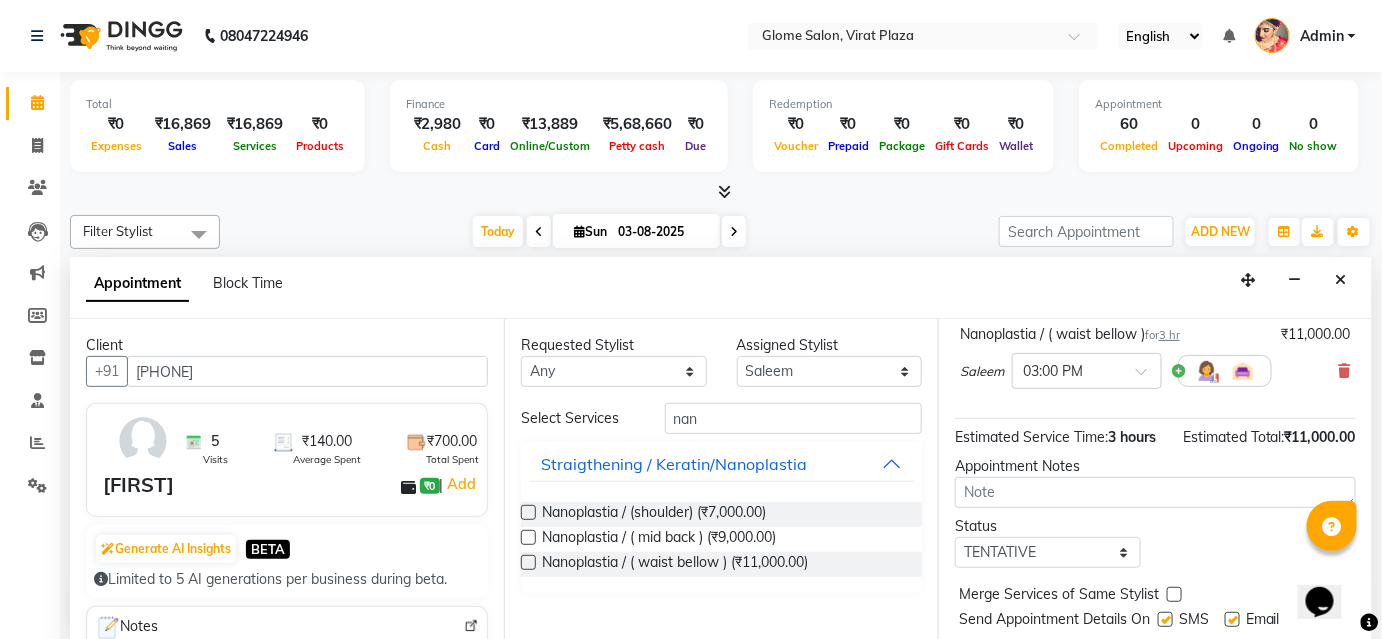 scroll, scrollTop: 224, scrollLeft: 0, axis: vertical 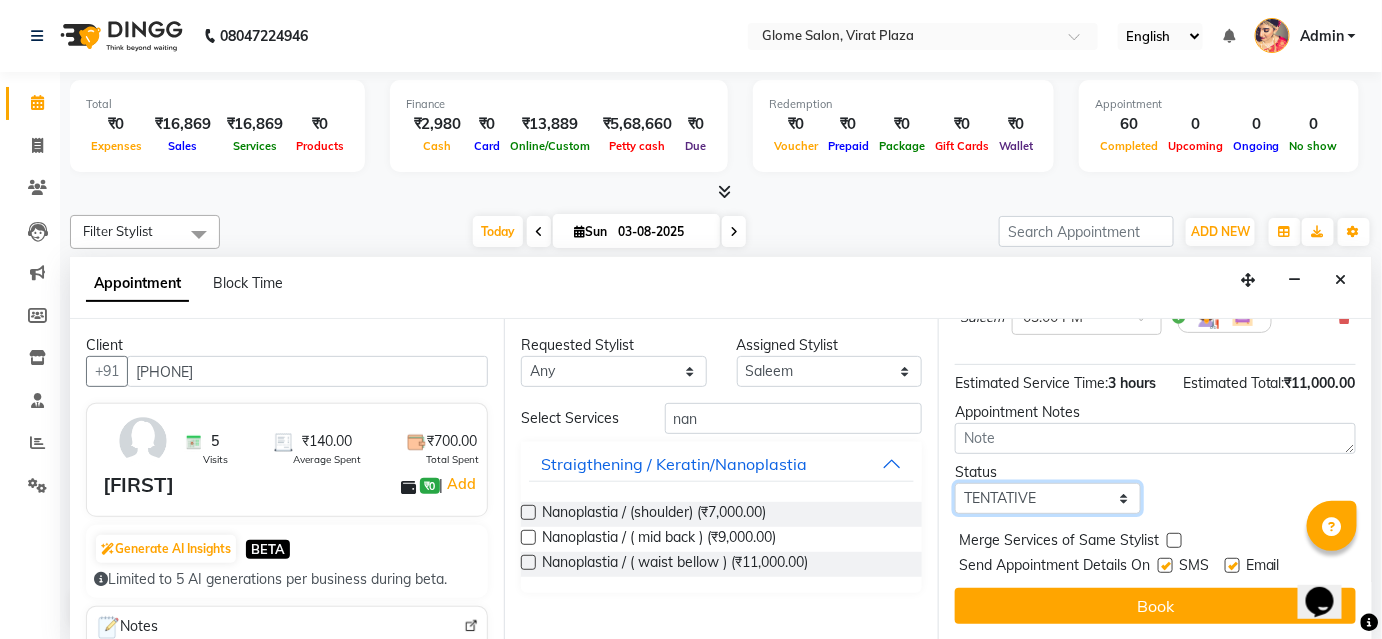 click on "Select TENTATIVE CONFIRM CHECK-IN UPCOMING" at bounding box center (1048, 498) 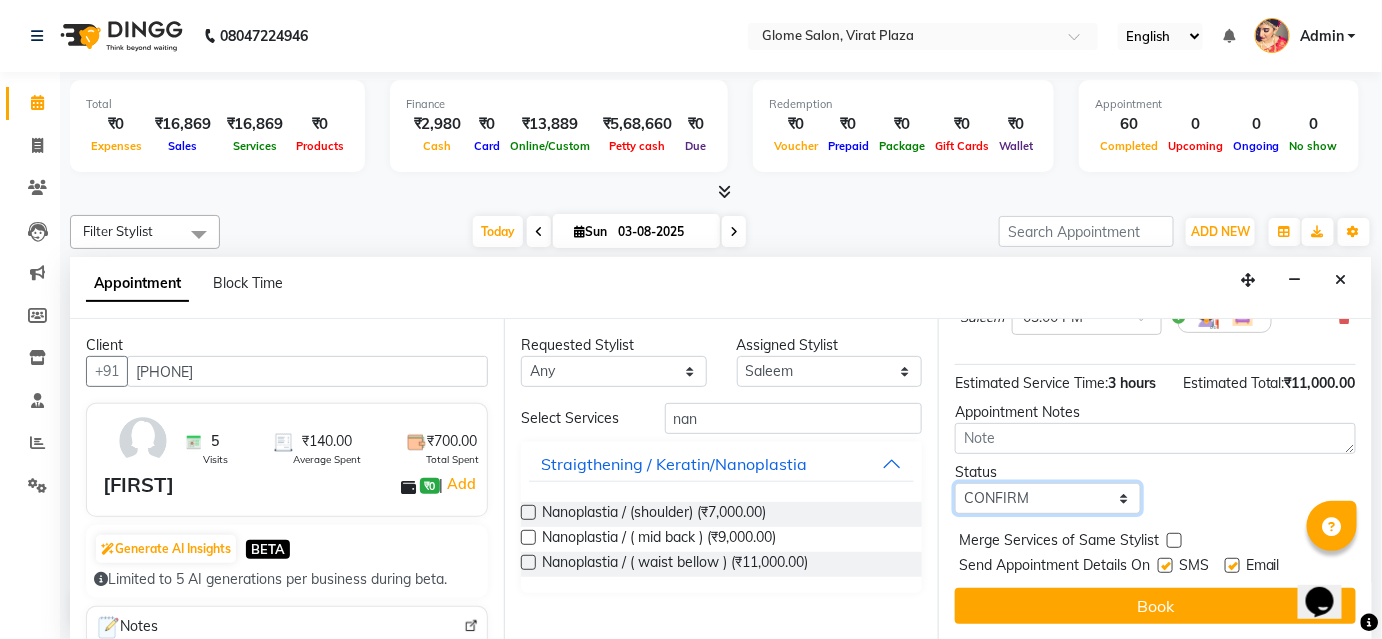 click on "Select TENTATIVE CONFIRM CHECK-IN UPCOMING" at bounding box center [1048, 498] 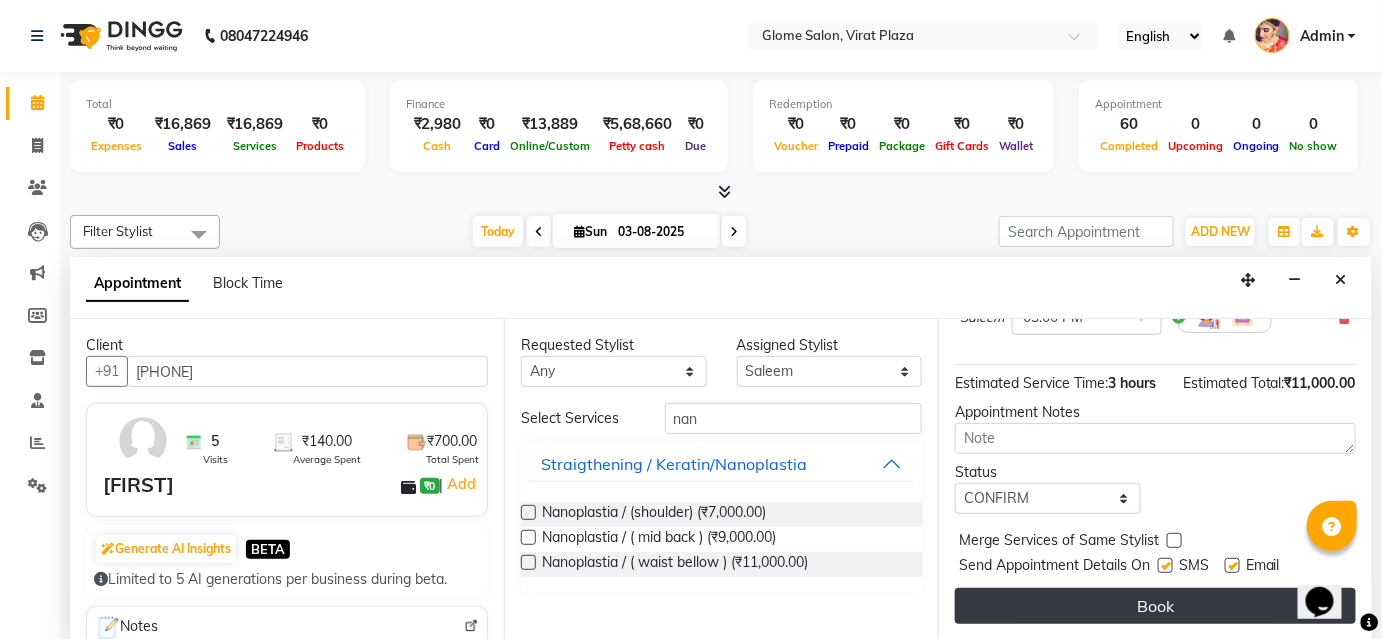 click on "Book" at bounding box center (1155, 606) 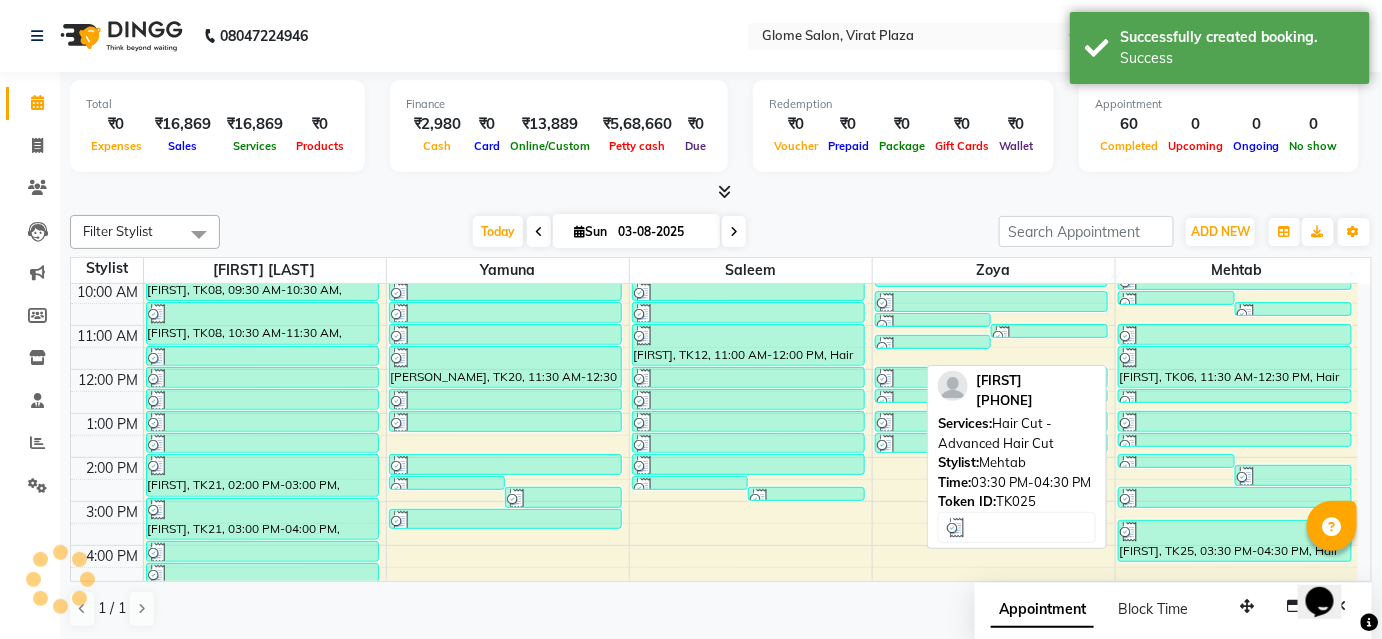 scroll, scrollTop: 0, scrollLeft: 0, axis: both 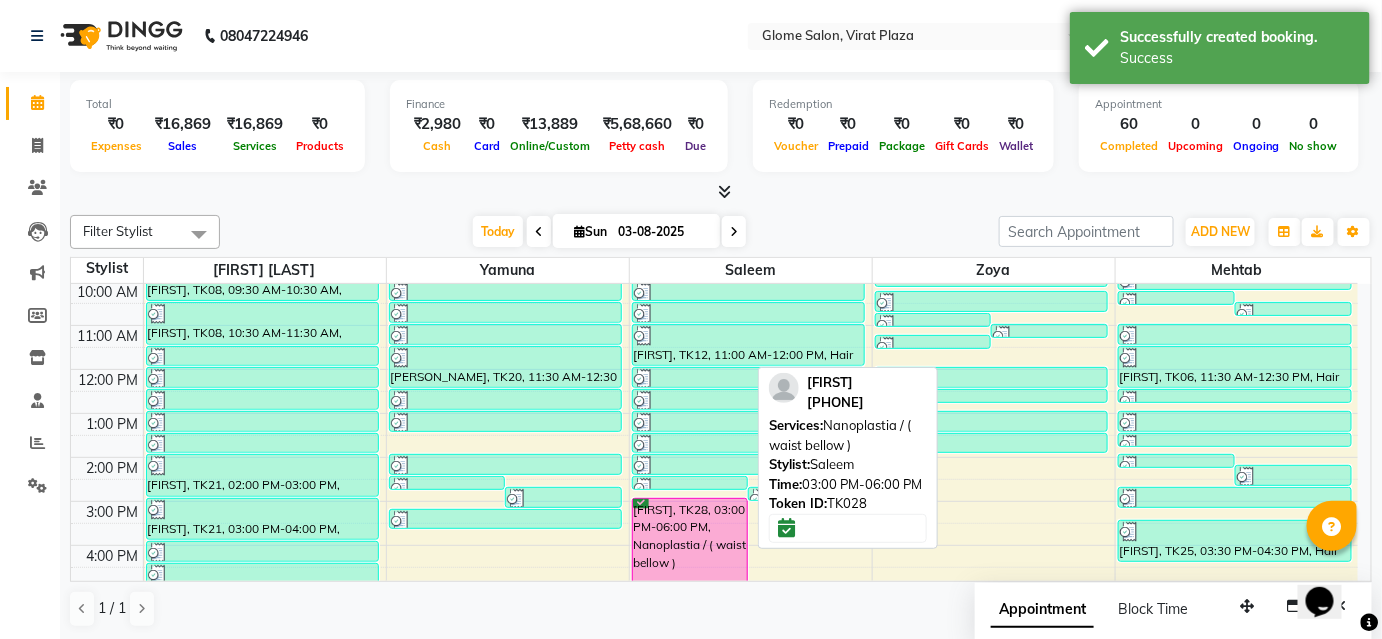 click on "[LAST], TK28, 03:00 PM-06:00 PM, Nanoplastia / ( waist bellow )" at bounding box center [690, 562] 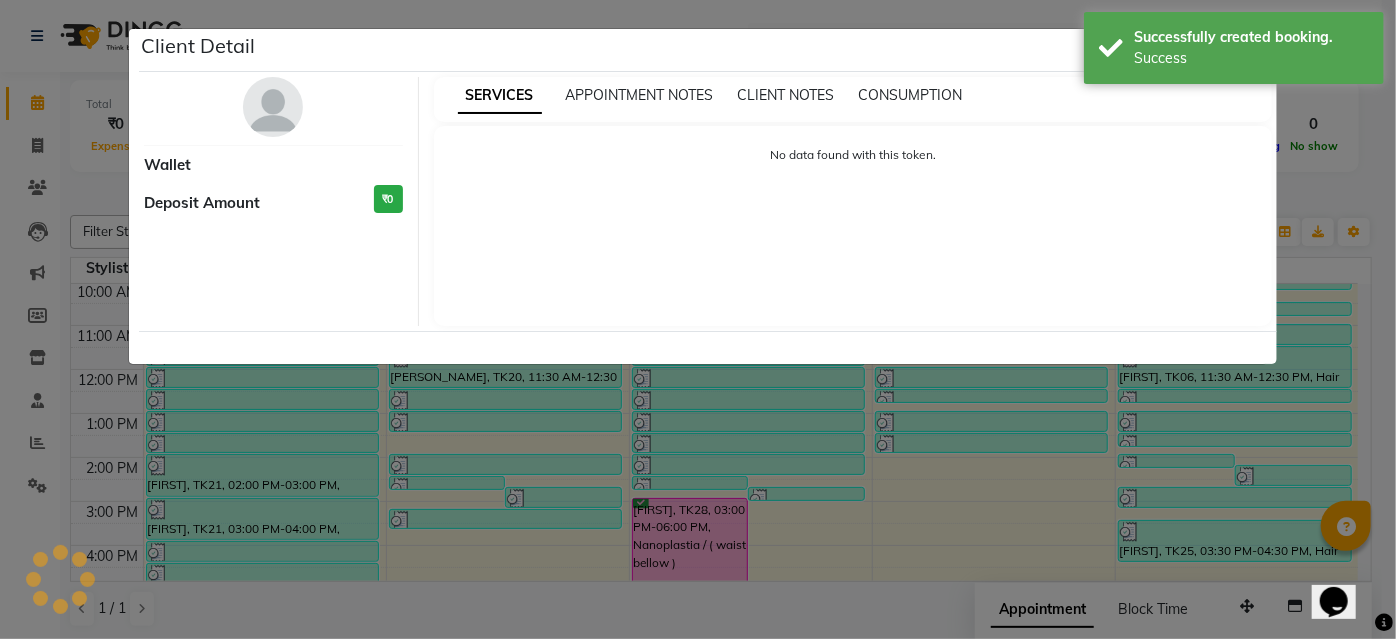 select on "6" 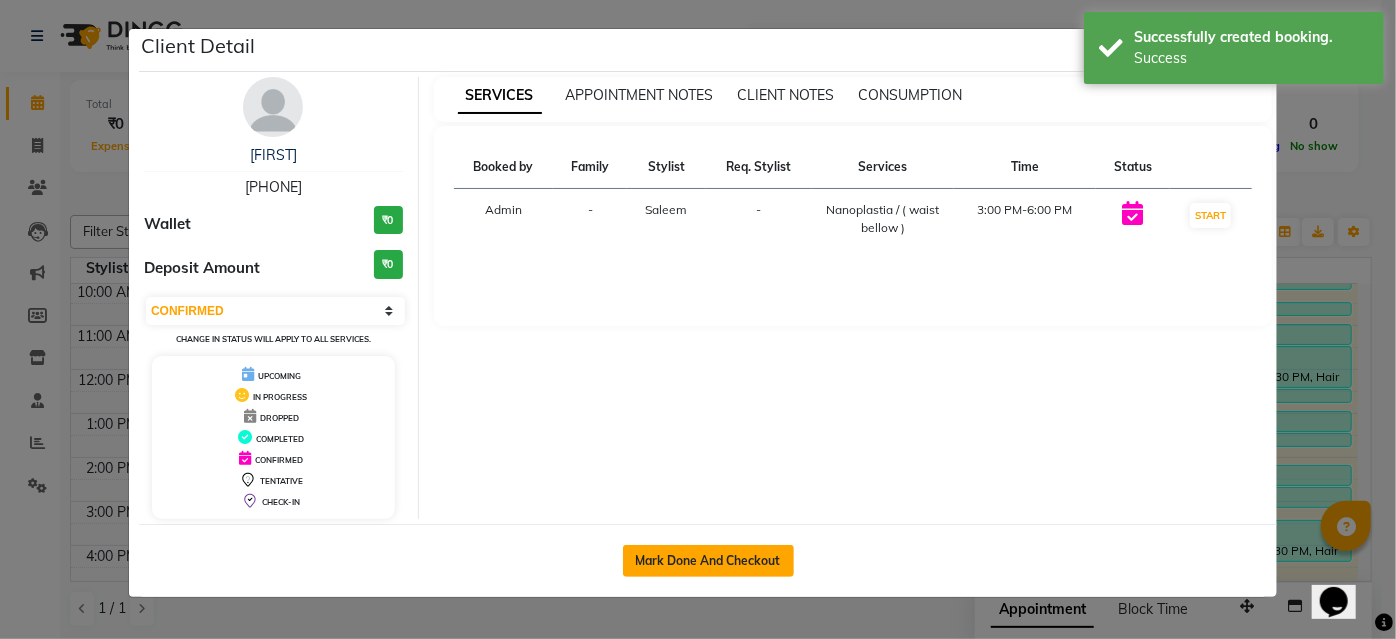 click on "Mark Done And Checkout" 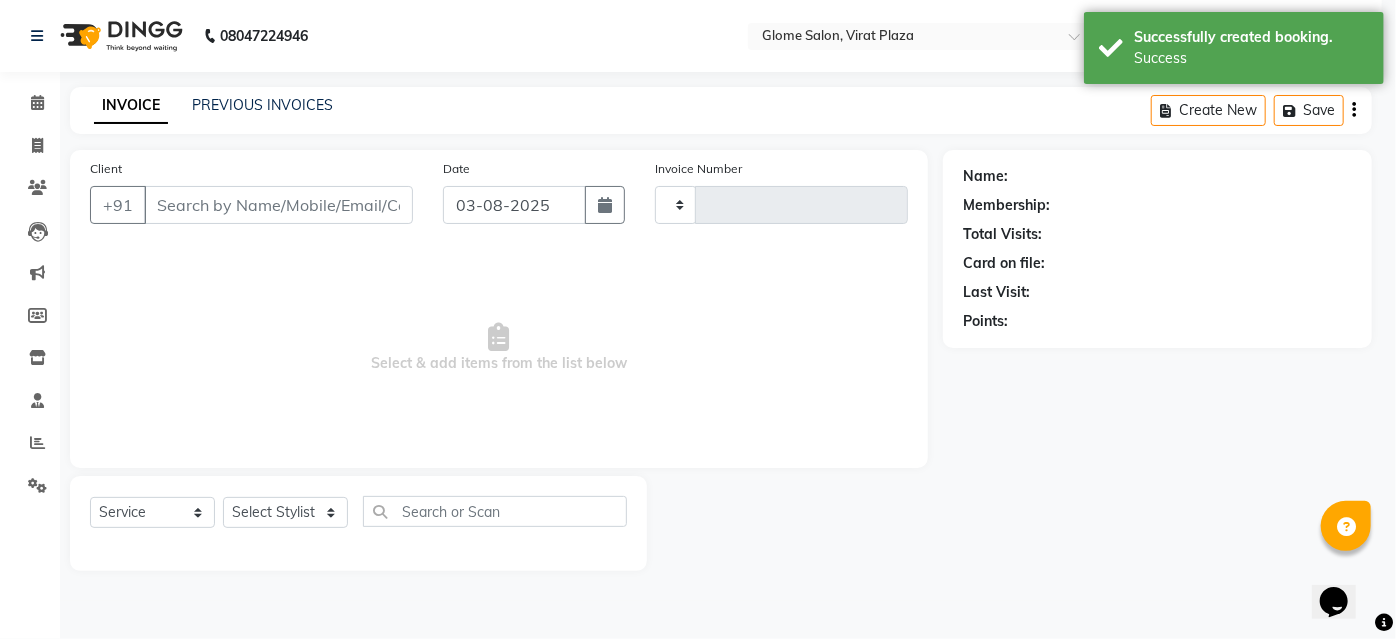 type on "1758" 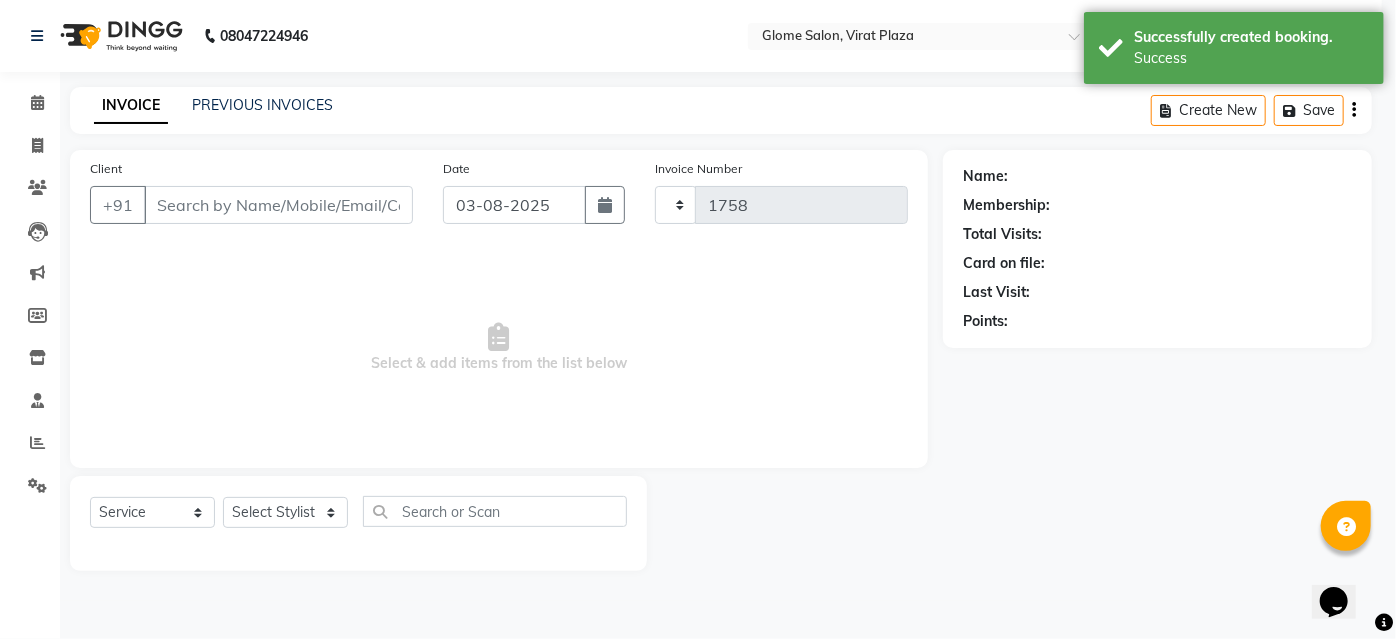 select on "5199" 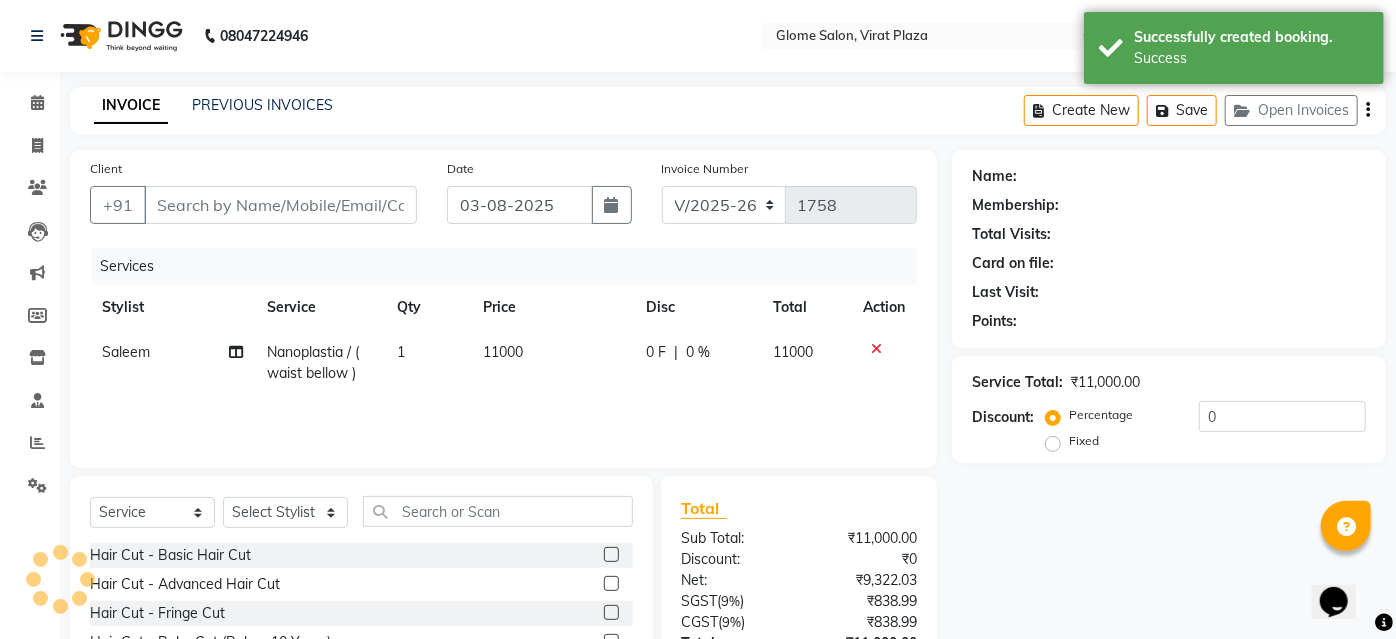 type on "6363609307" 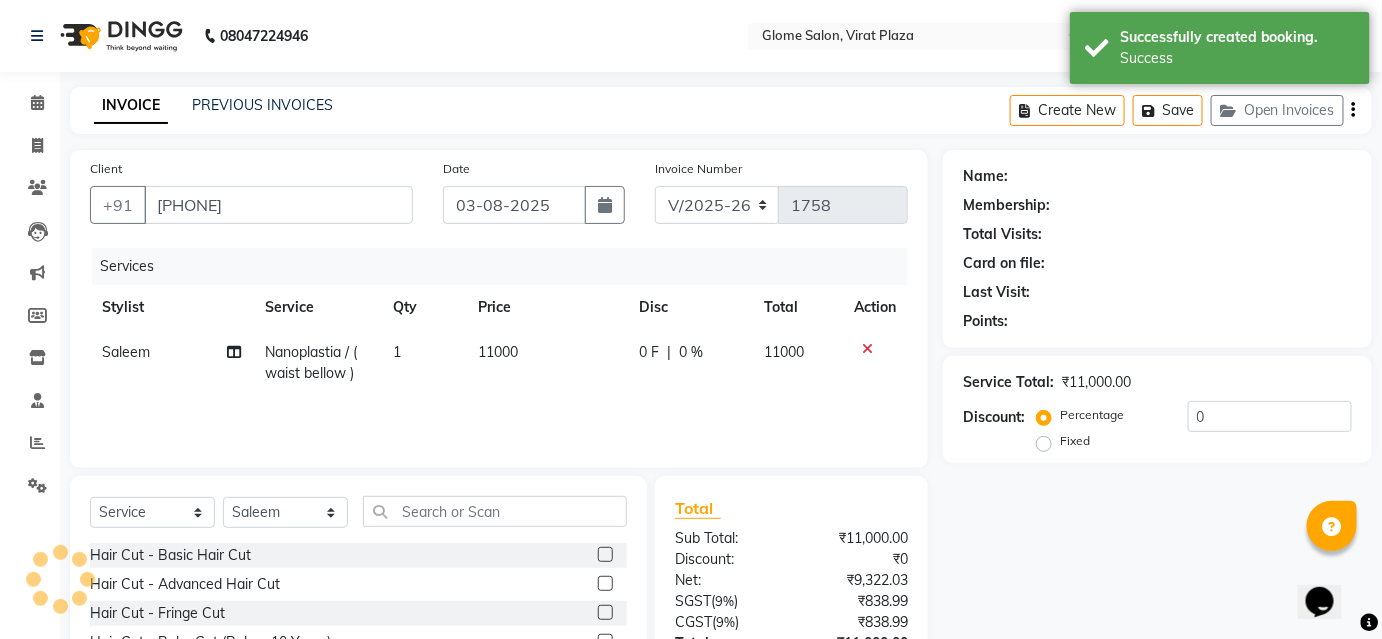 select on "1: Object" 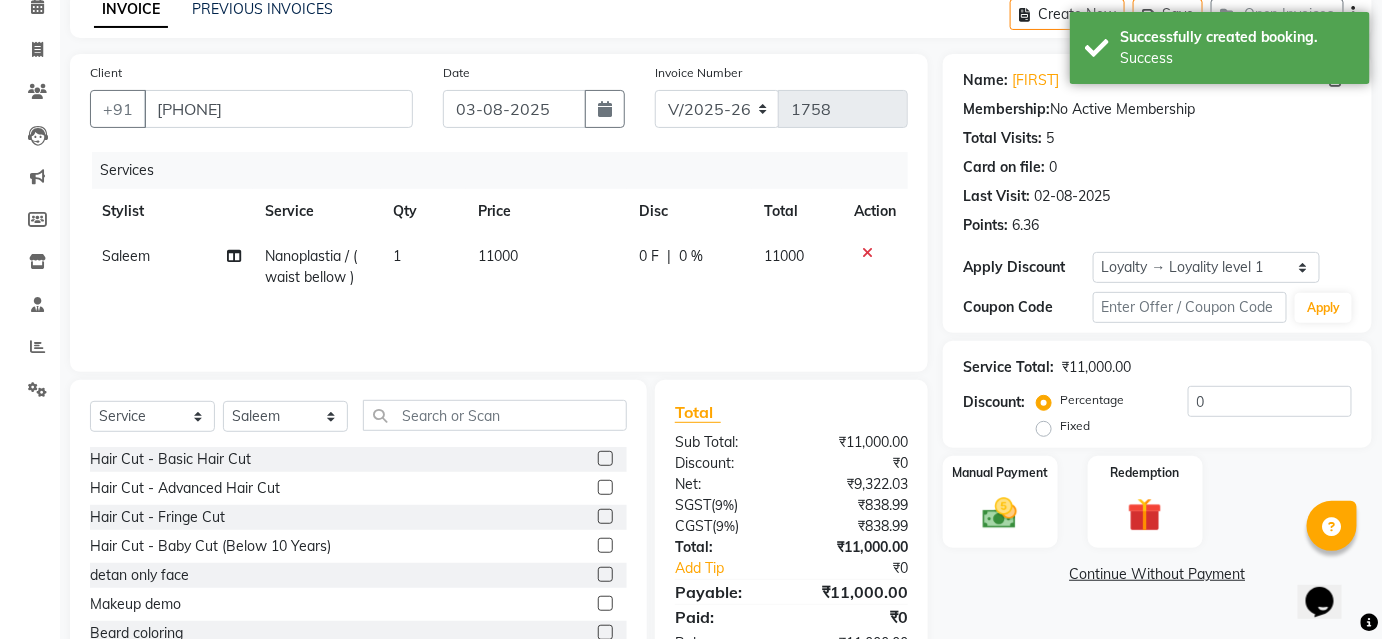 scroll, scrollTop: 161, scrollLeft: 0, axis: vertical 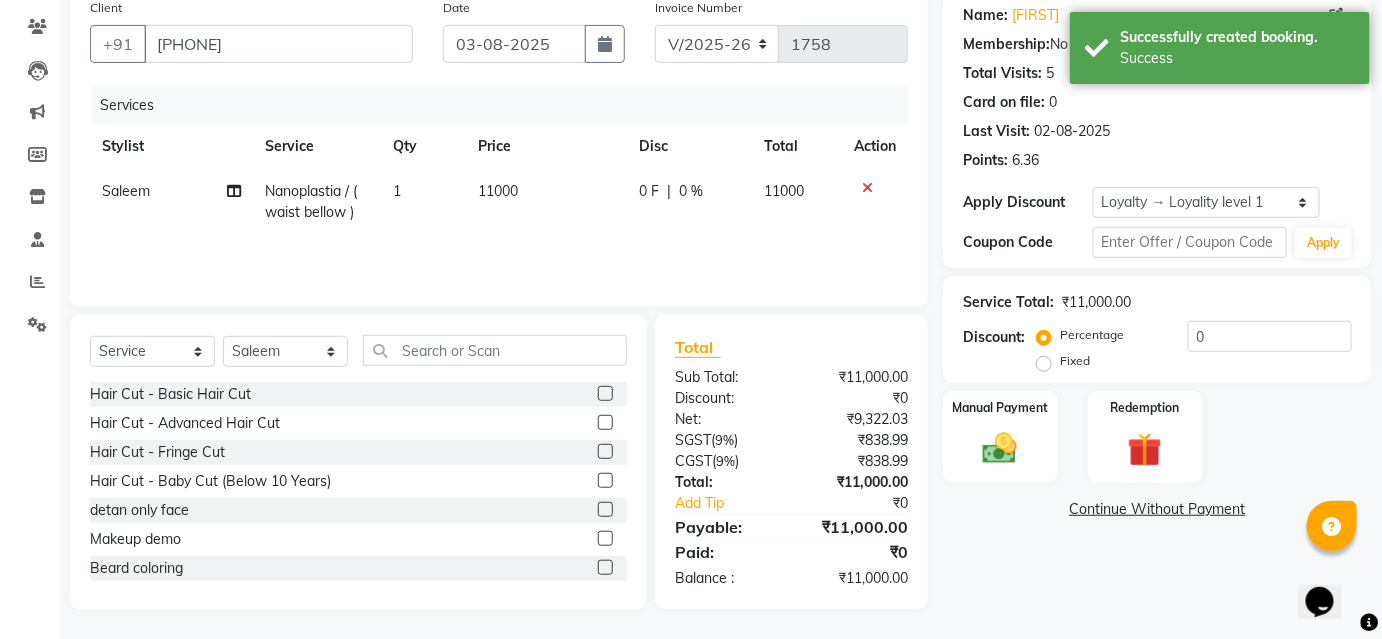 drag, startPoint x: 1039, startPoint y: 359, endPoint x: 1161, endPoint y: 355, distance: 122.06556 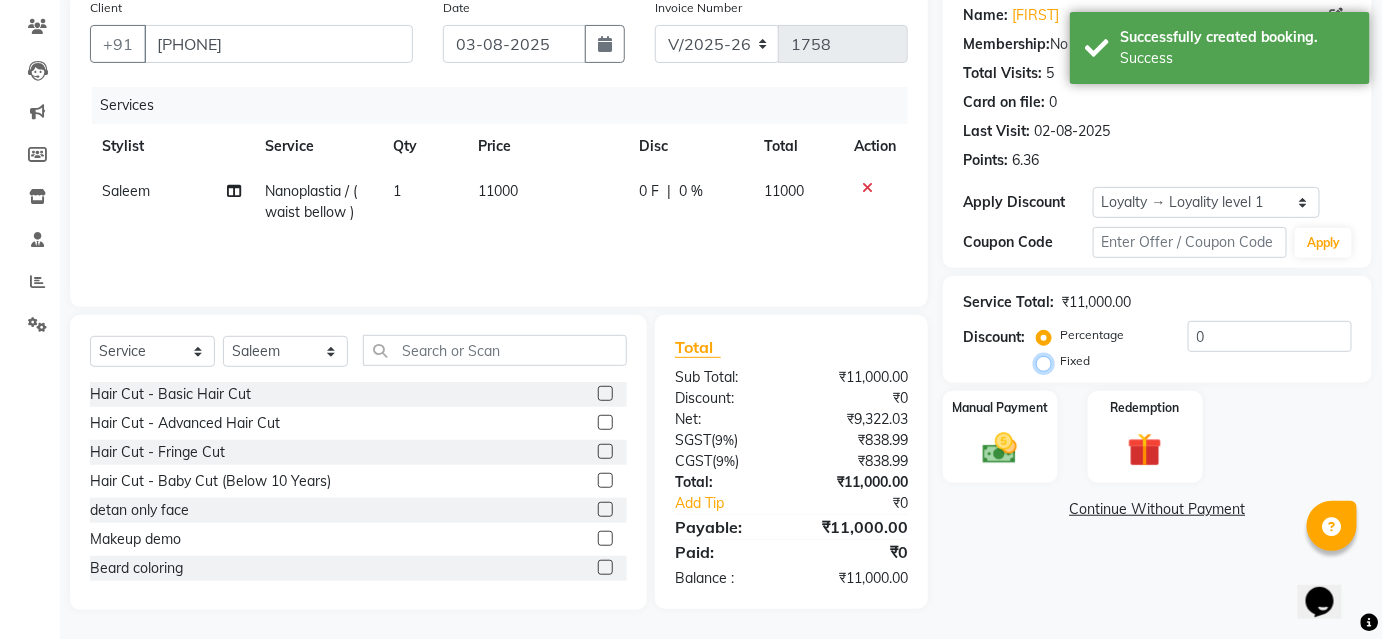 click on "Fixed" at bounding box center (1048, 361) 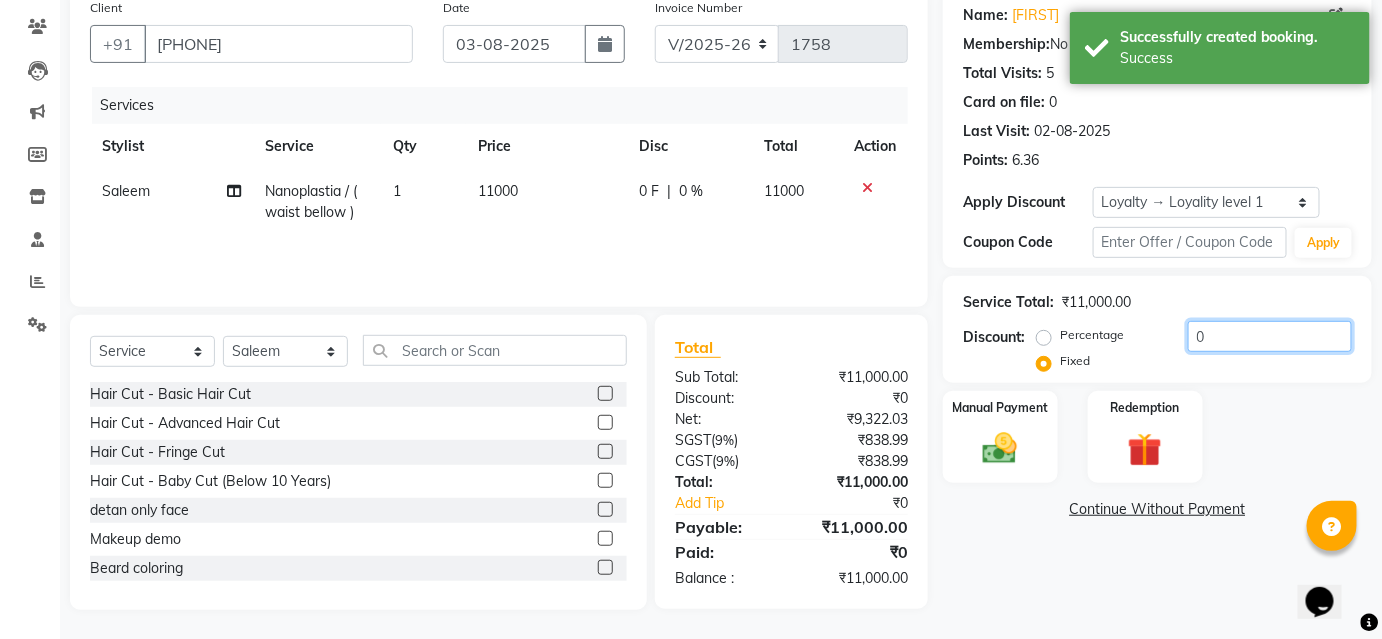 click on "Service Total:  ₹11,000.00  Discount:  Percentage   Fixed  0" 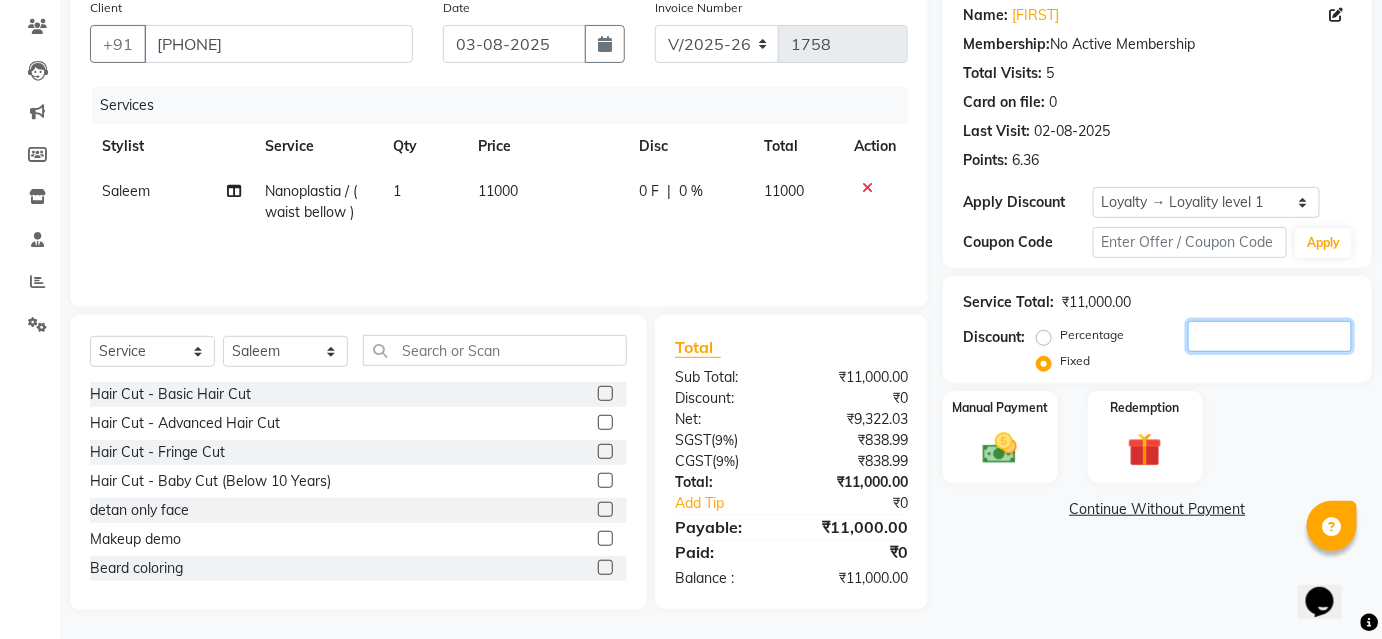 type 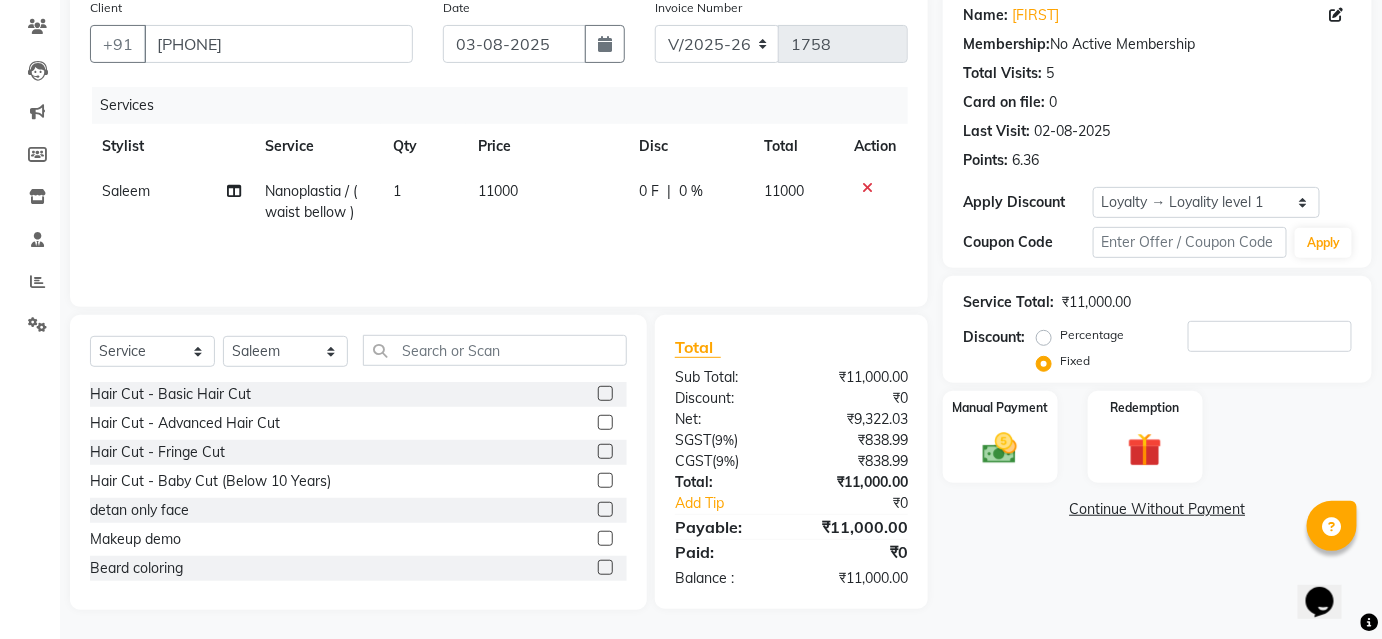 click on "Percentage" 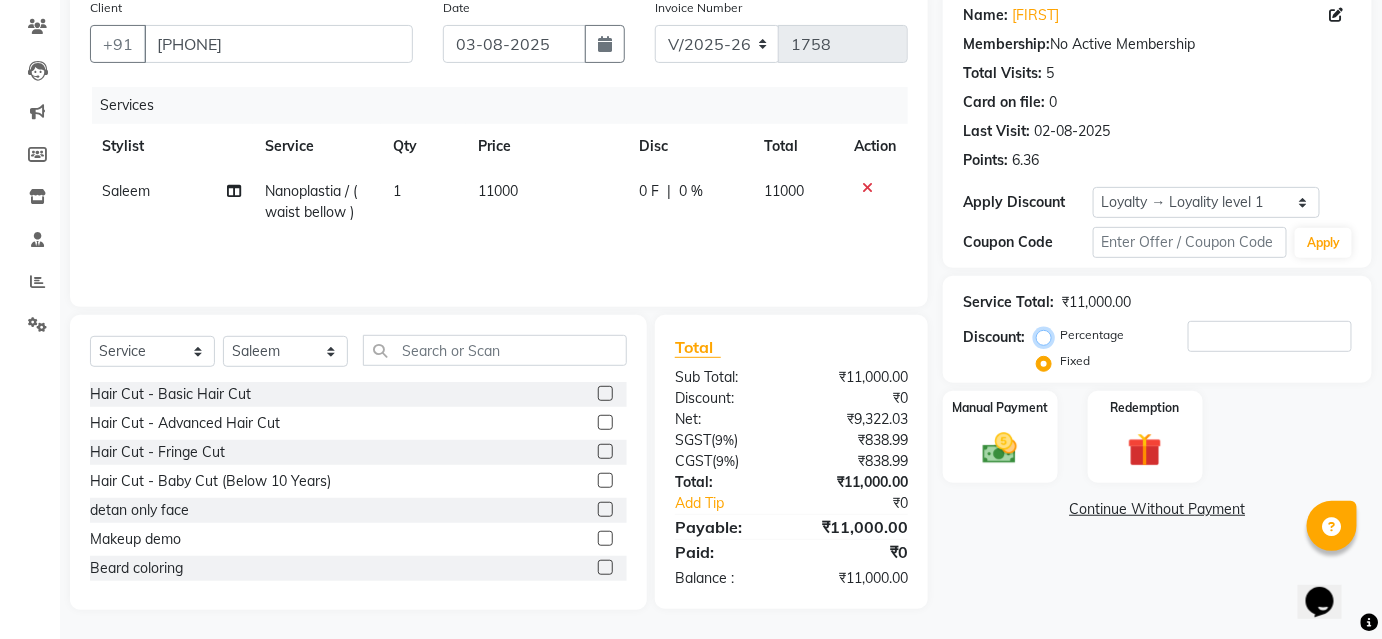 click on "Percentage" at bounding box center (1048, 335) 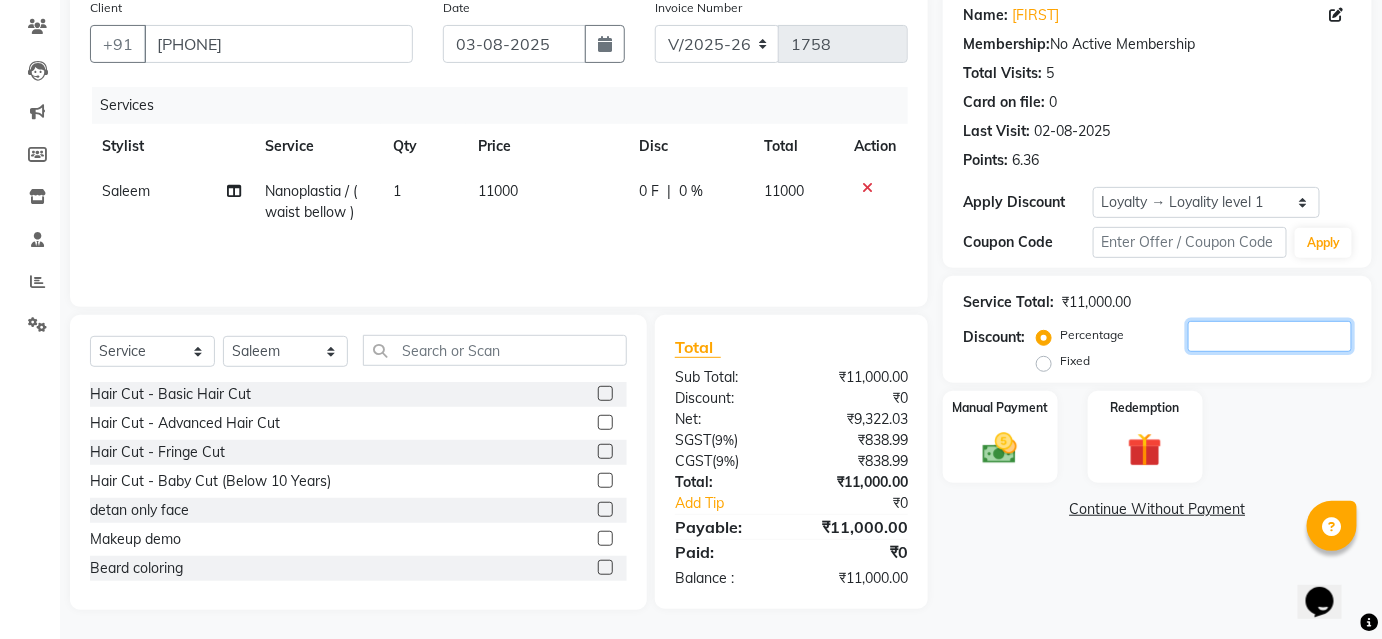 click 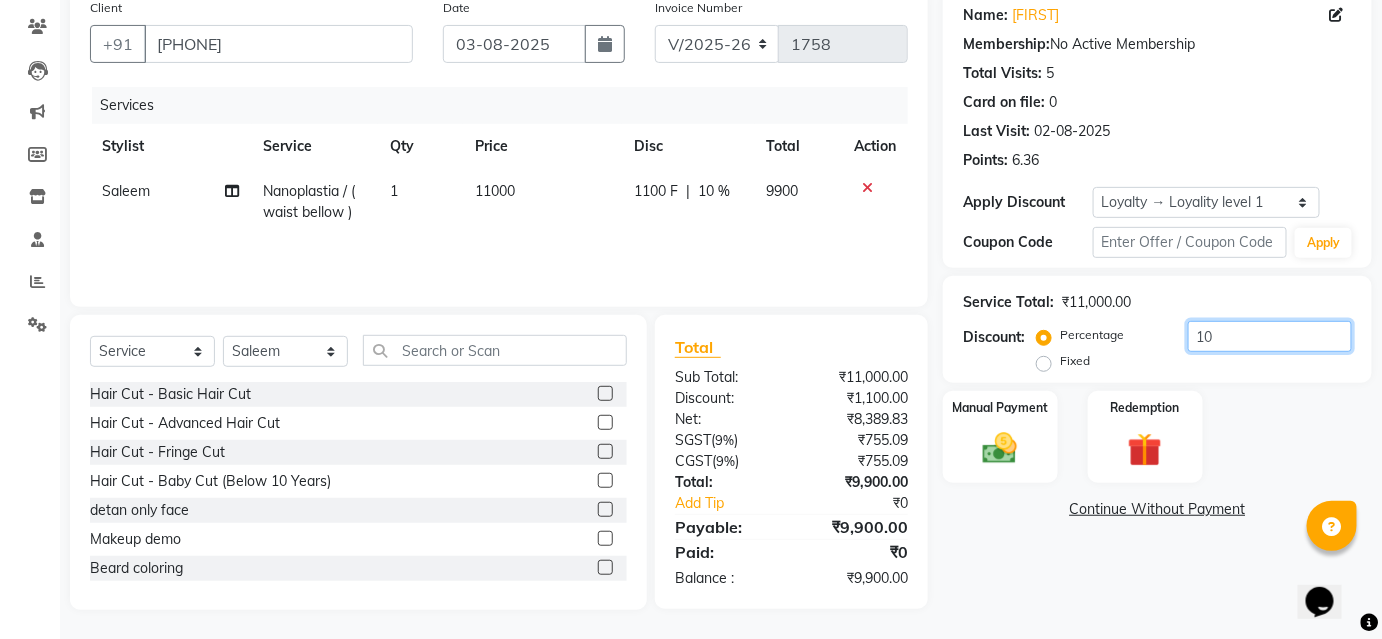 type on "10" 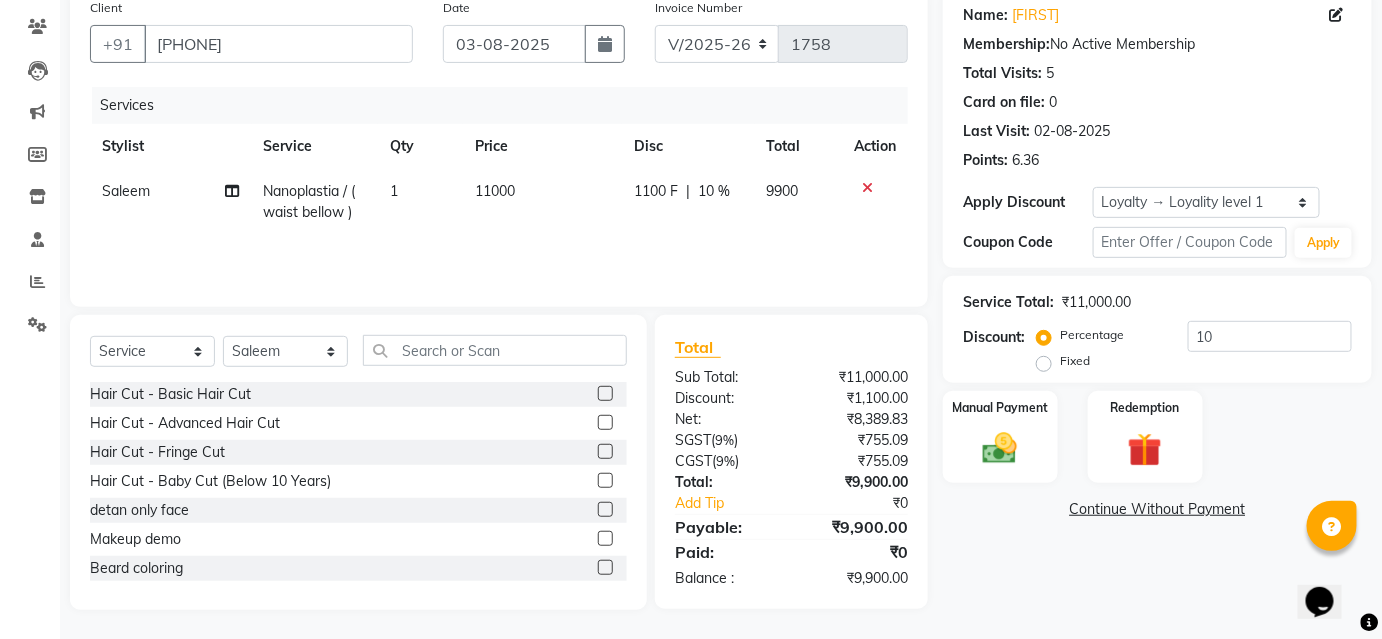 click on "Fixed" 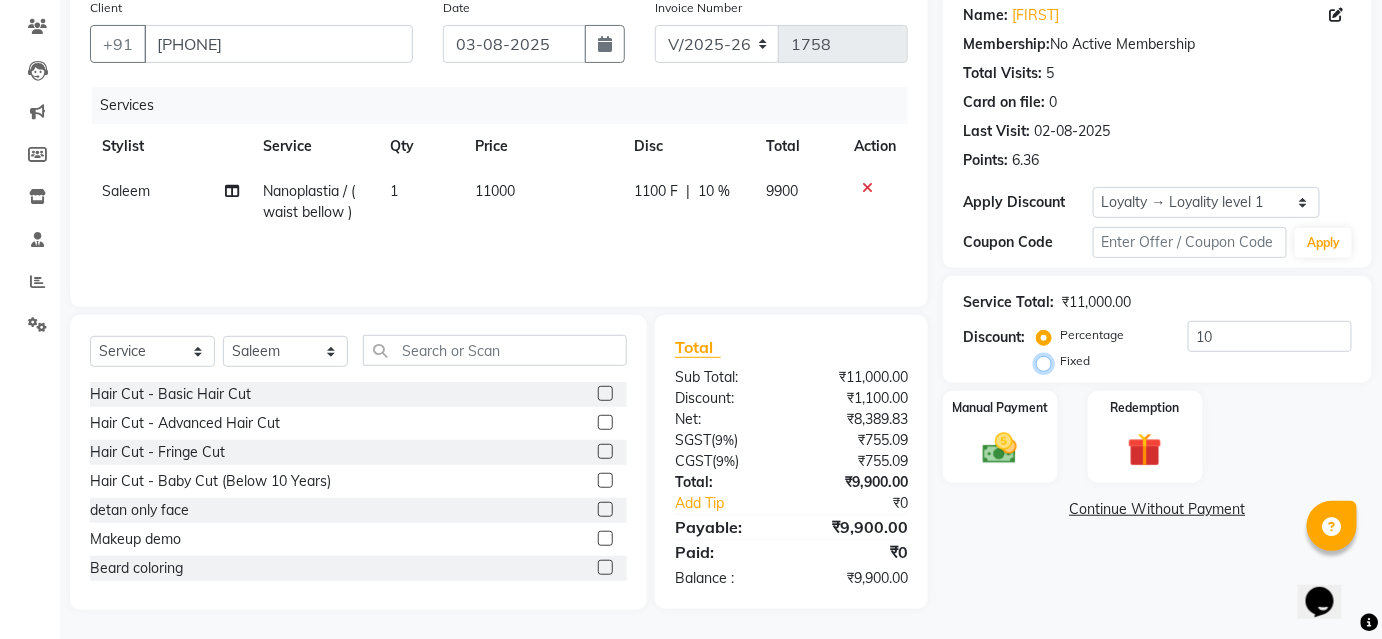 click on "Fixed" at bounding box center [1048, 361] 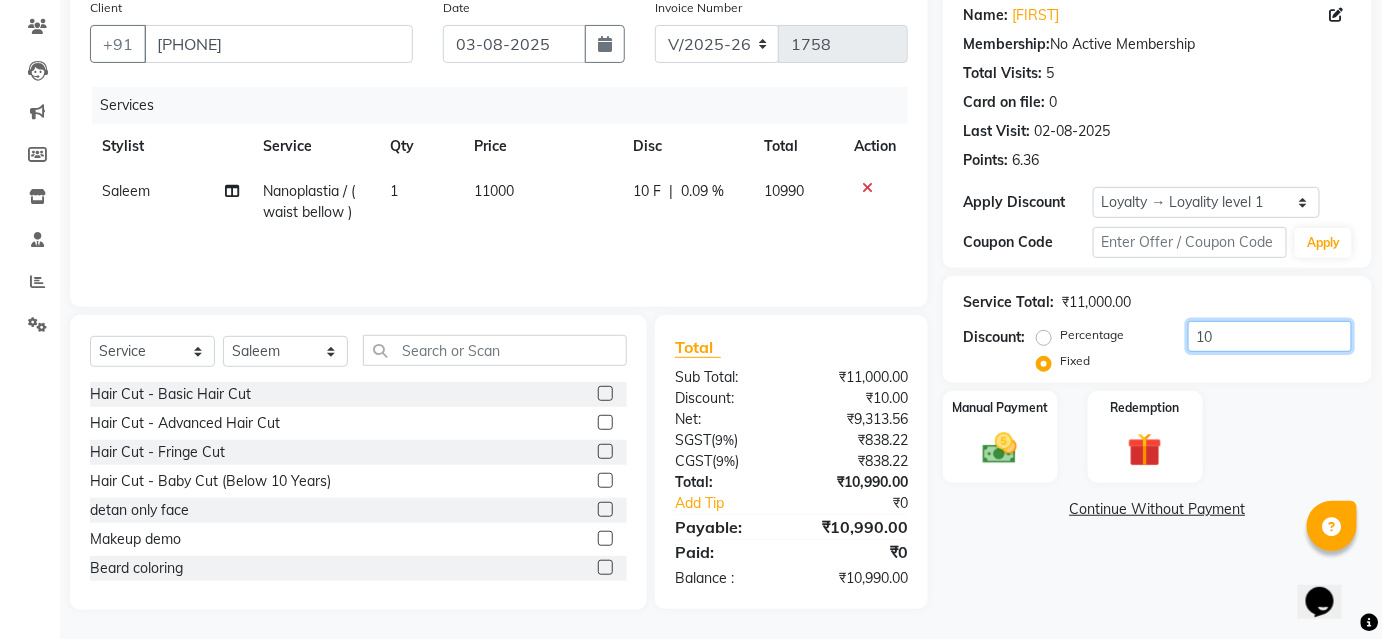 click on "10" 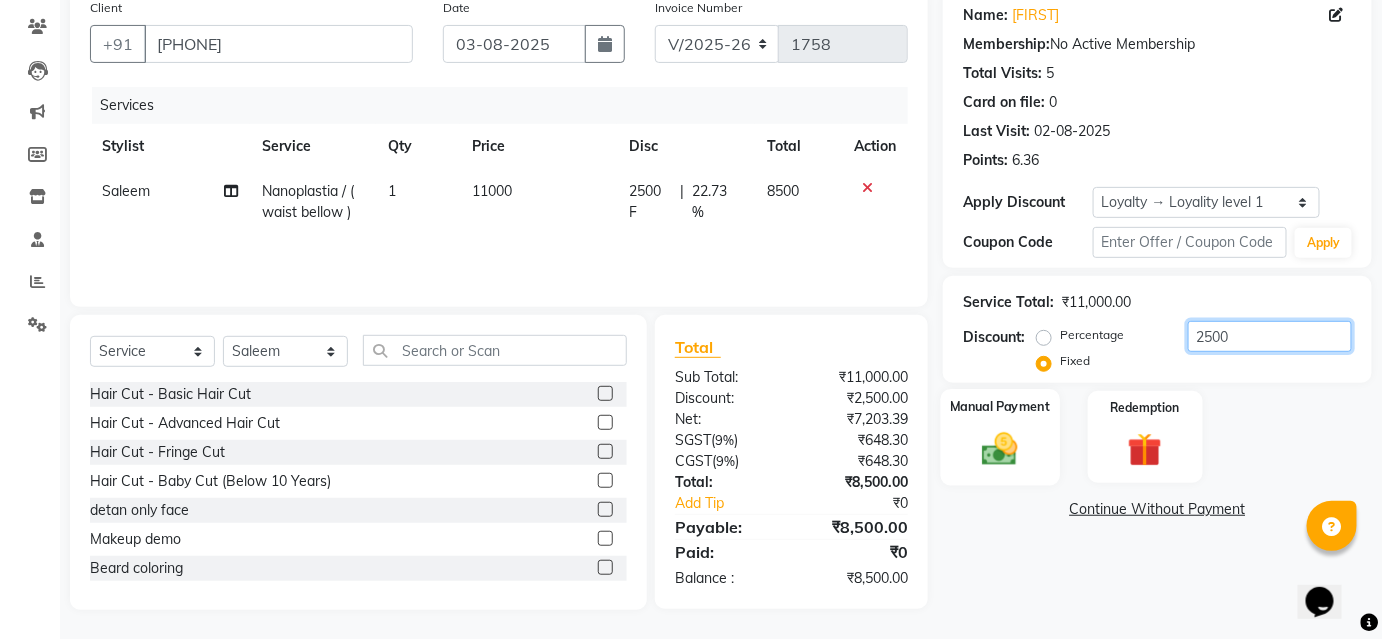 type on "2500" 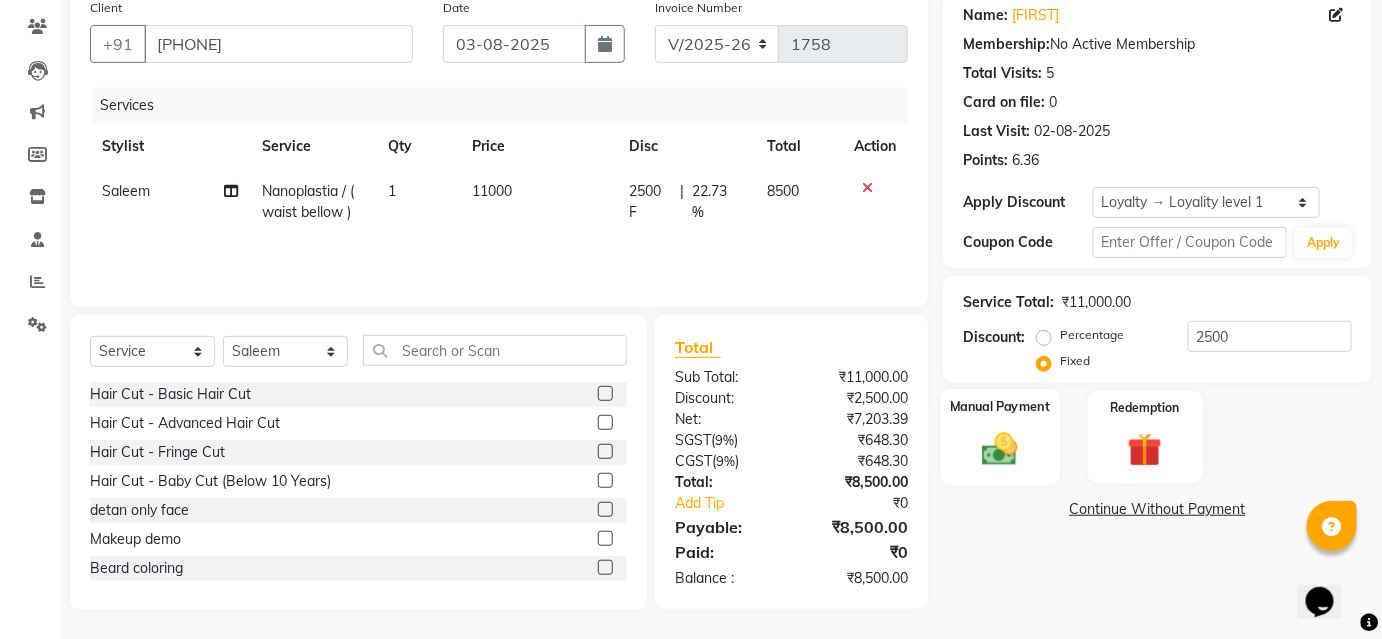 click on "Manual Payment" 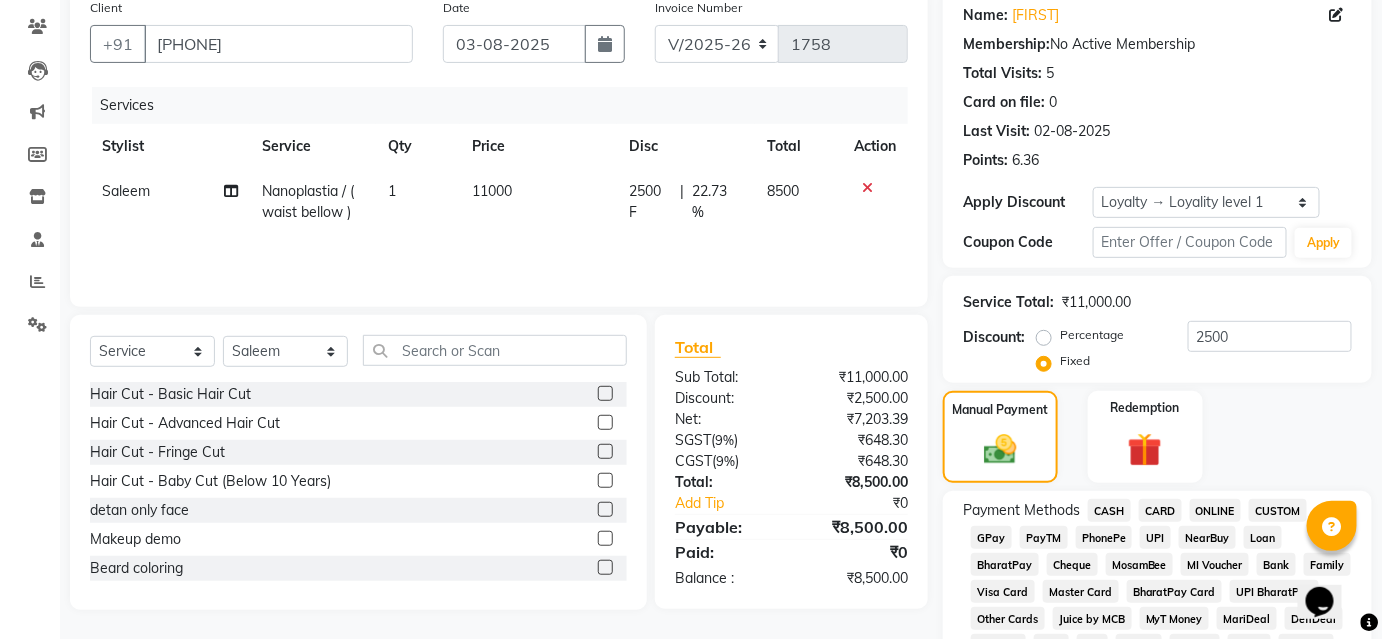 click on "UPI" 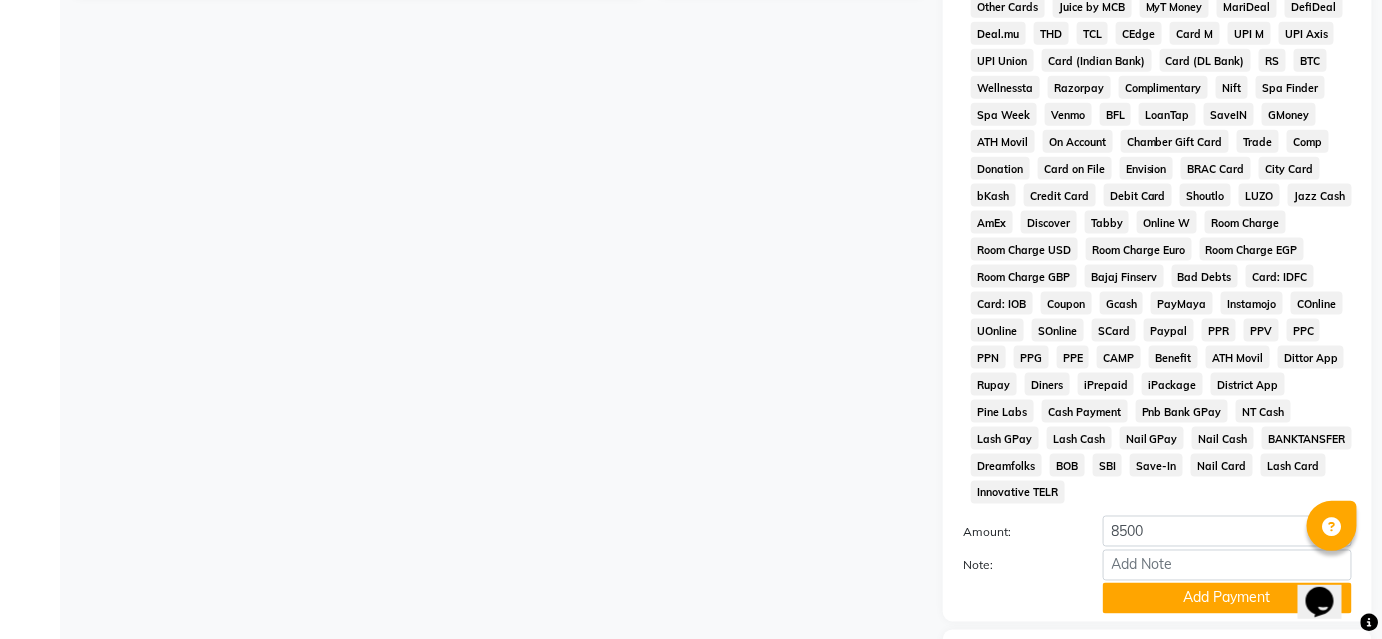 scroll, scrollTop: 878, scrollLeft: 0, axis: vertical 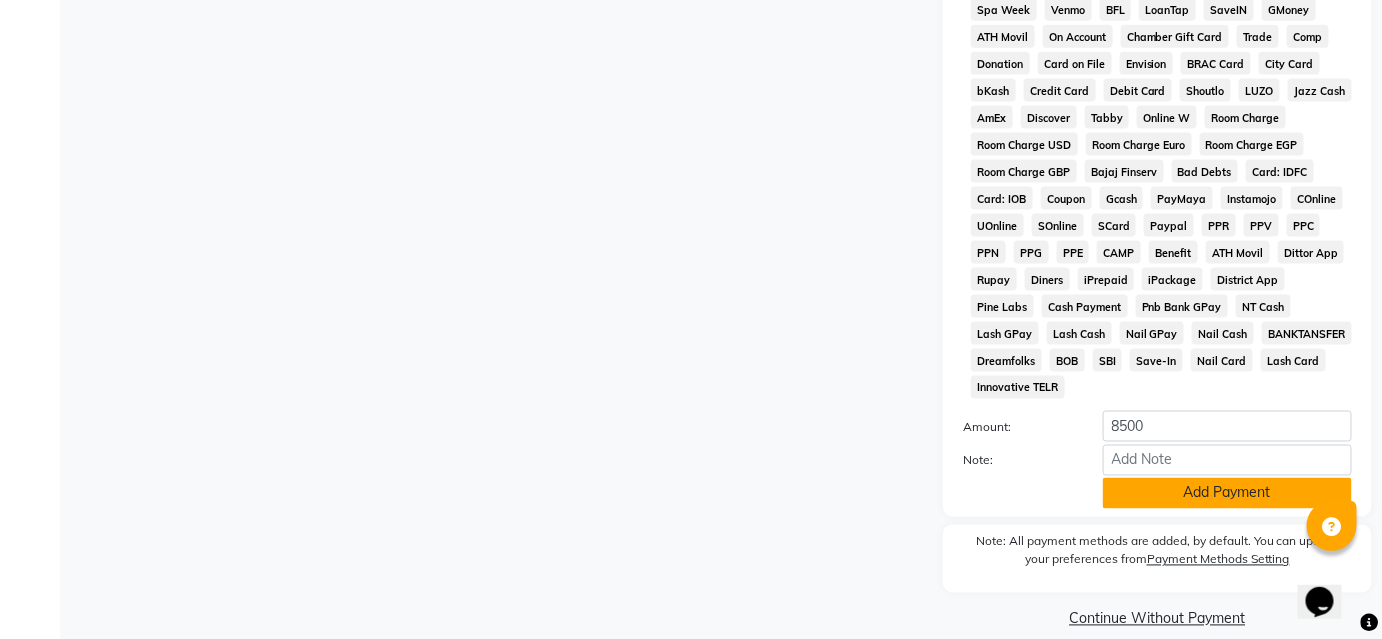 click on "Add Payment" 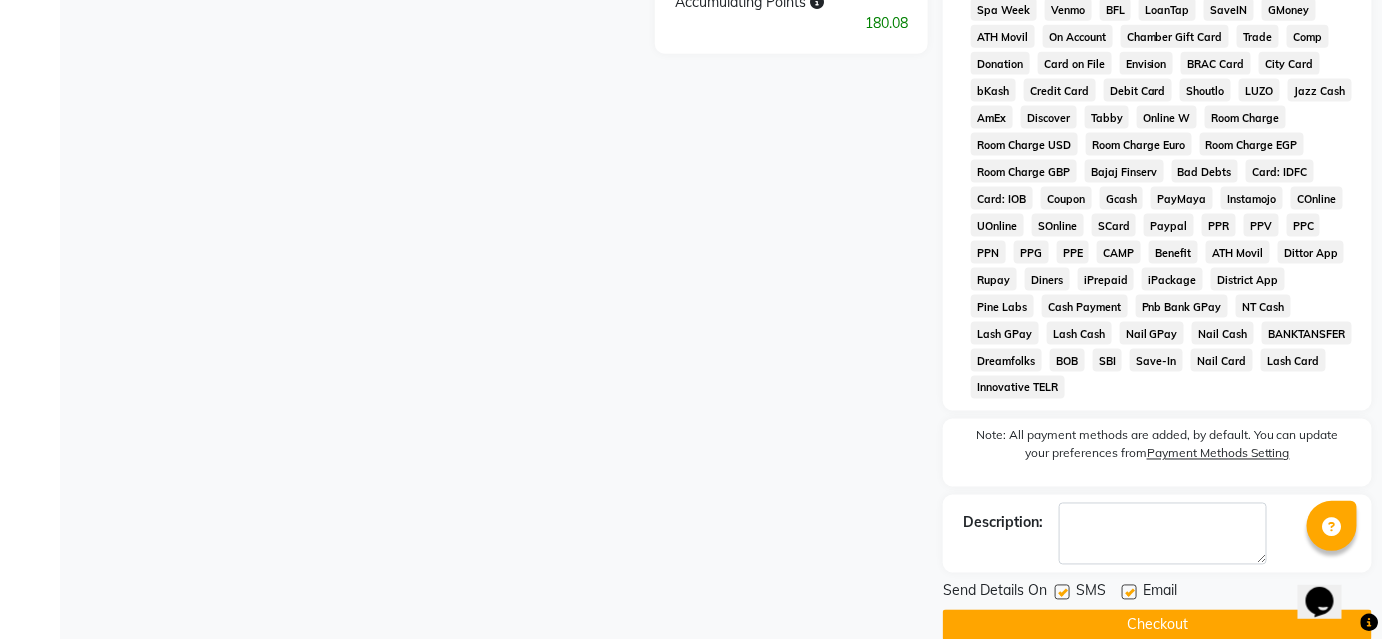 click on "Checkout" 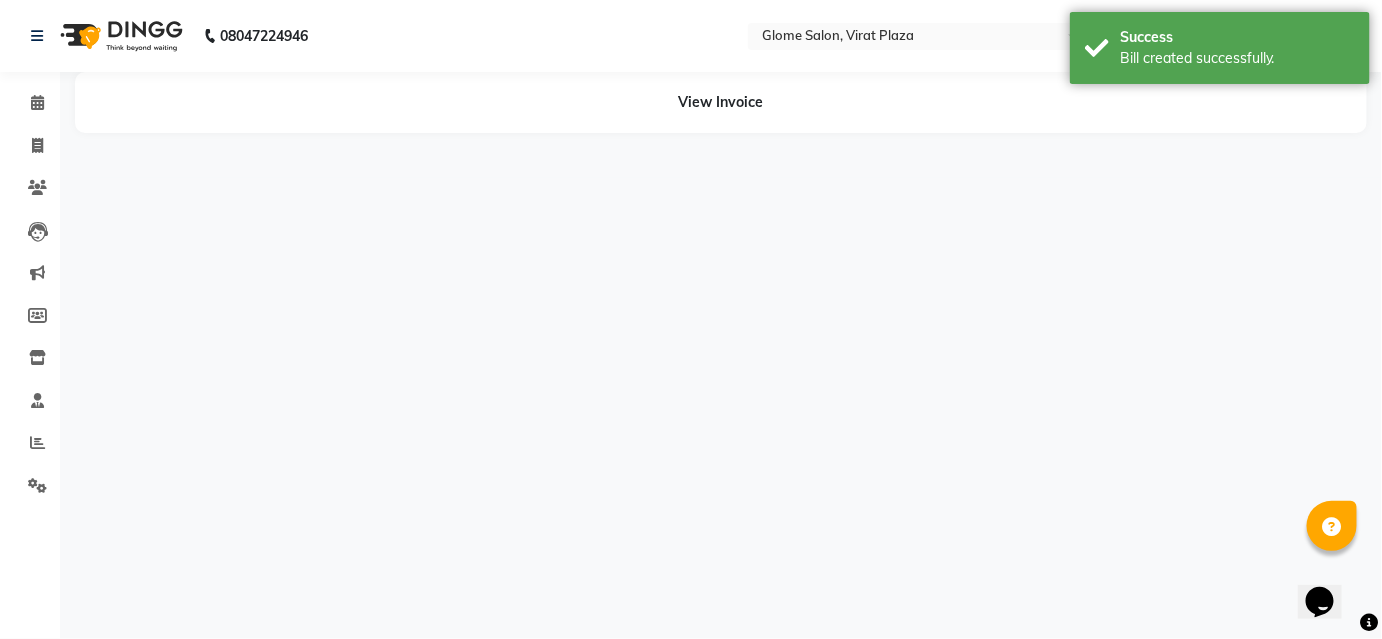 scroll, scrollTop: 0, scrollLeft: 0, axis: both 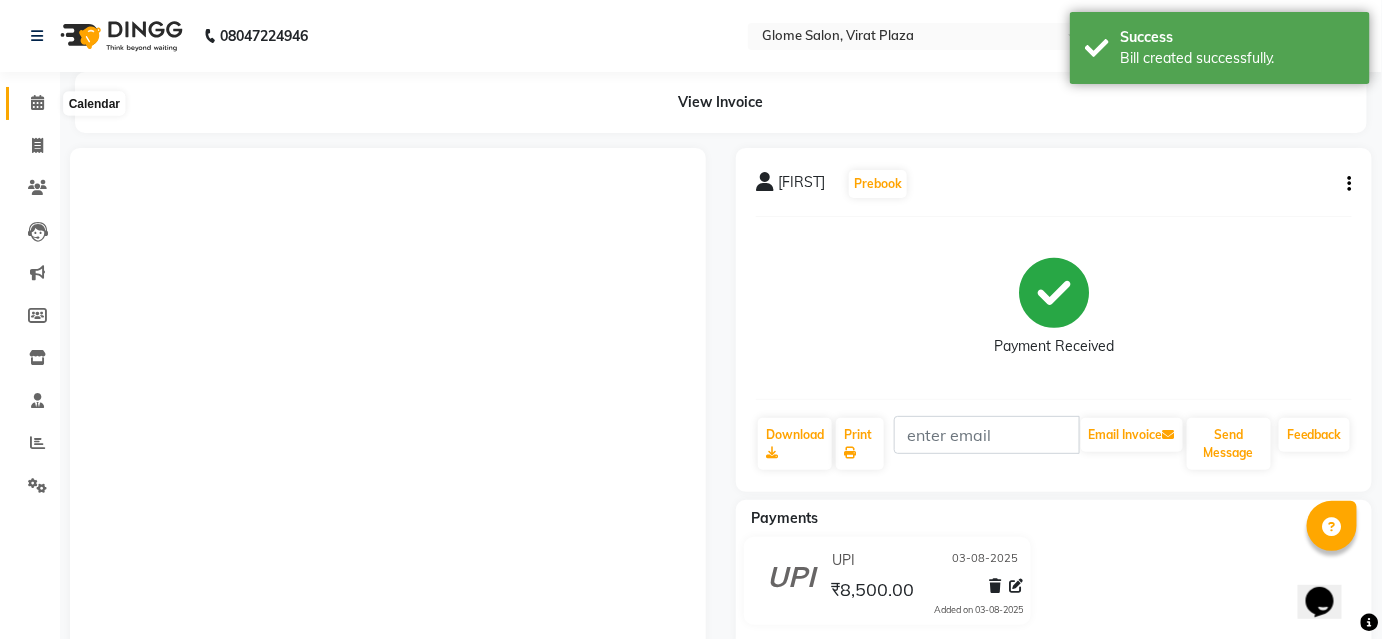 click 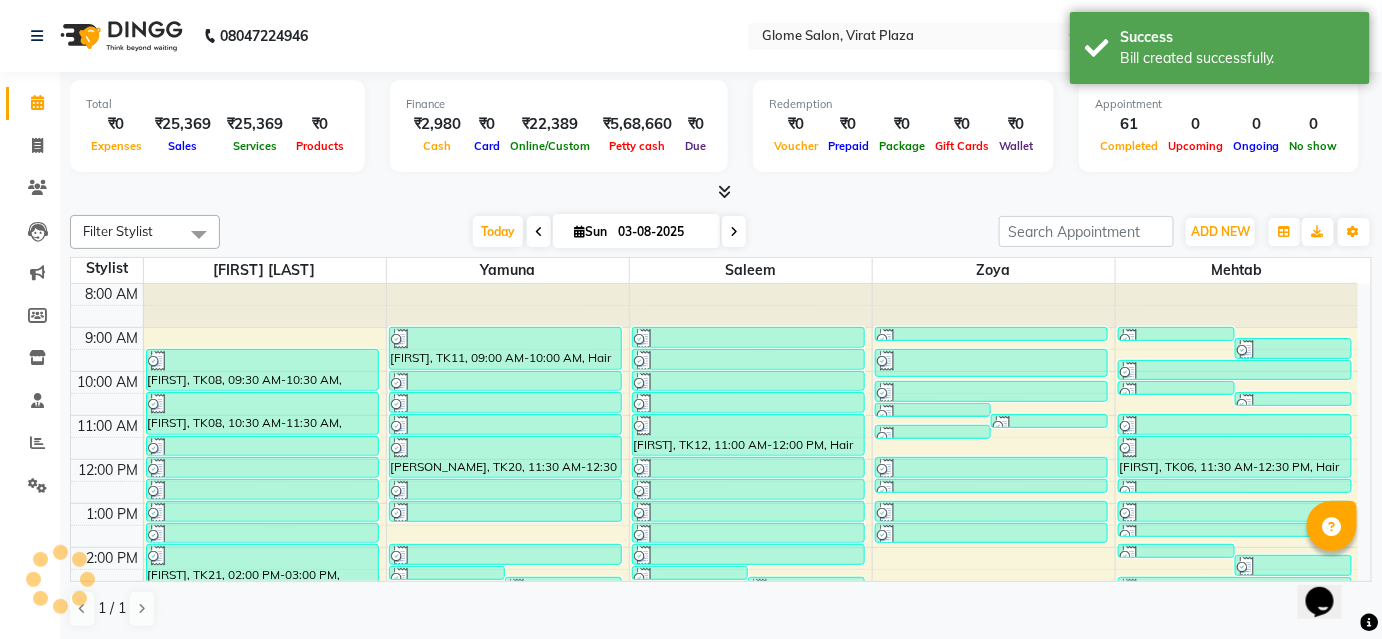 scroll, scrollTop: 0, scrollLeft: 0, axis: both 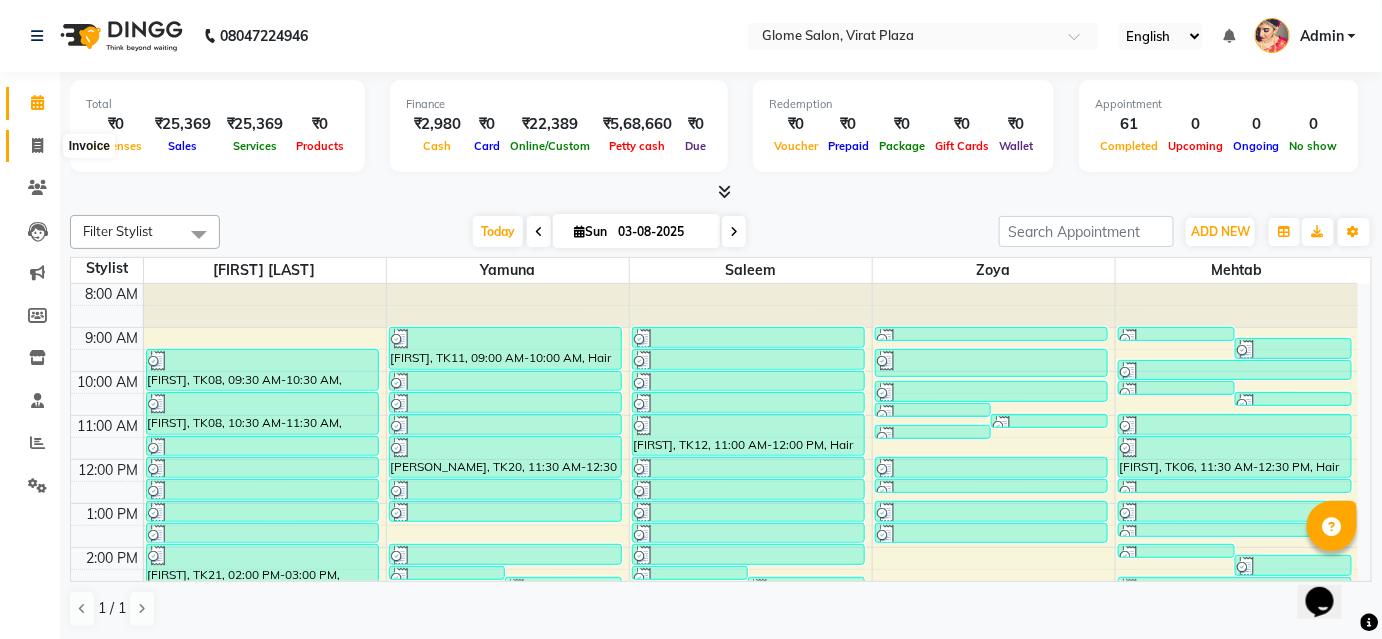 click 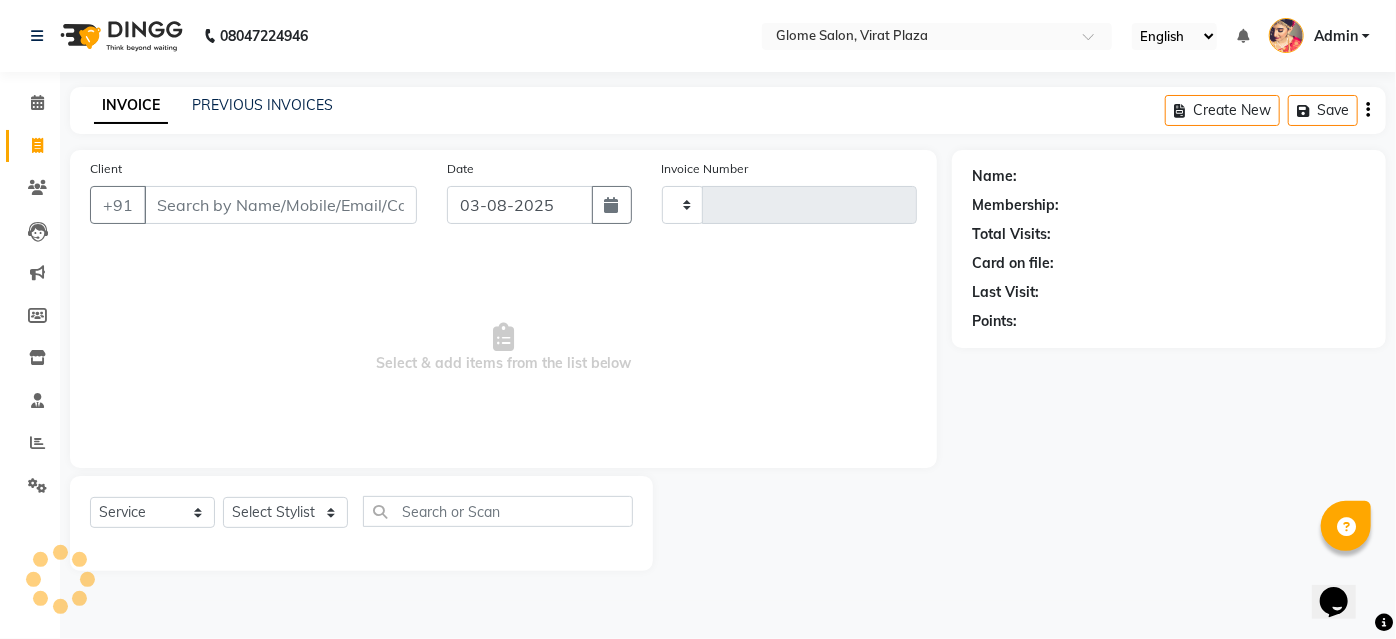type on "1759" 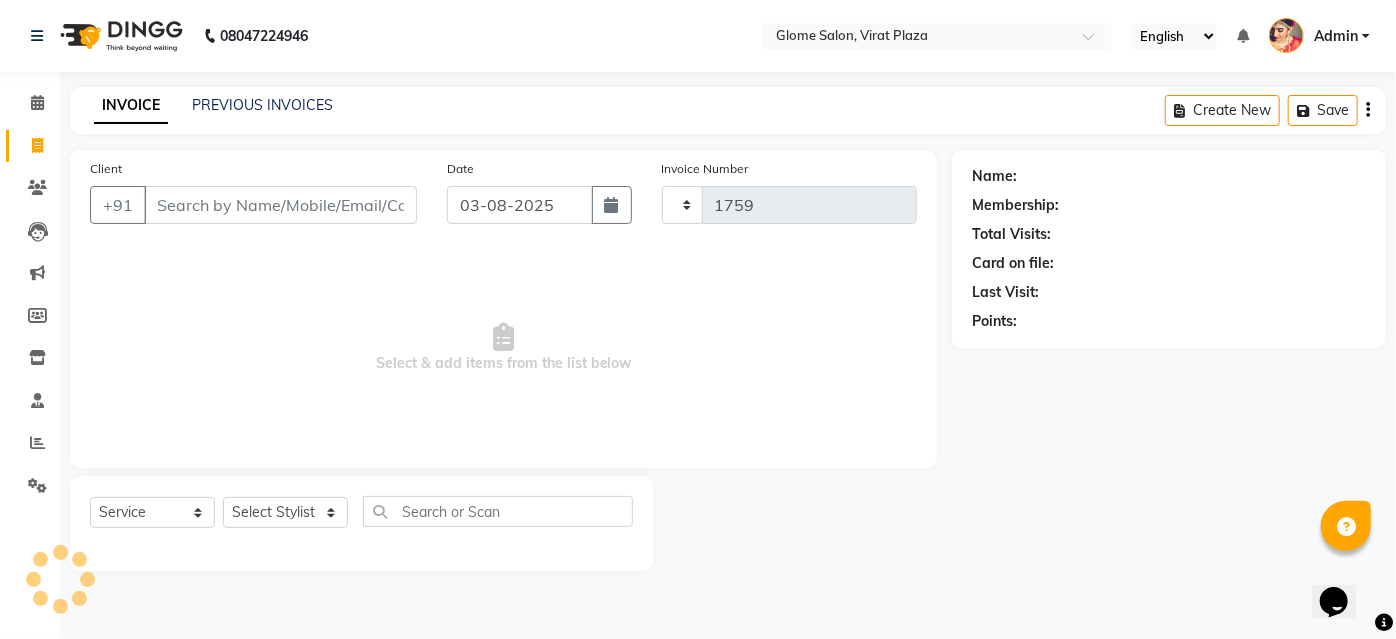select on "5199" 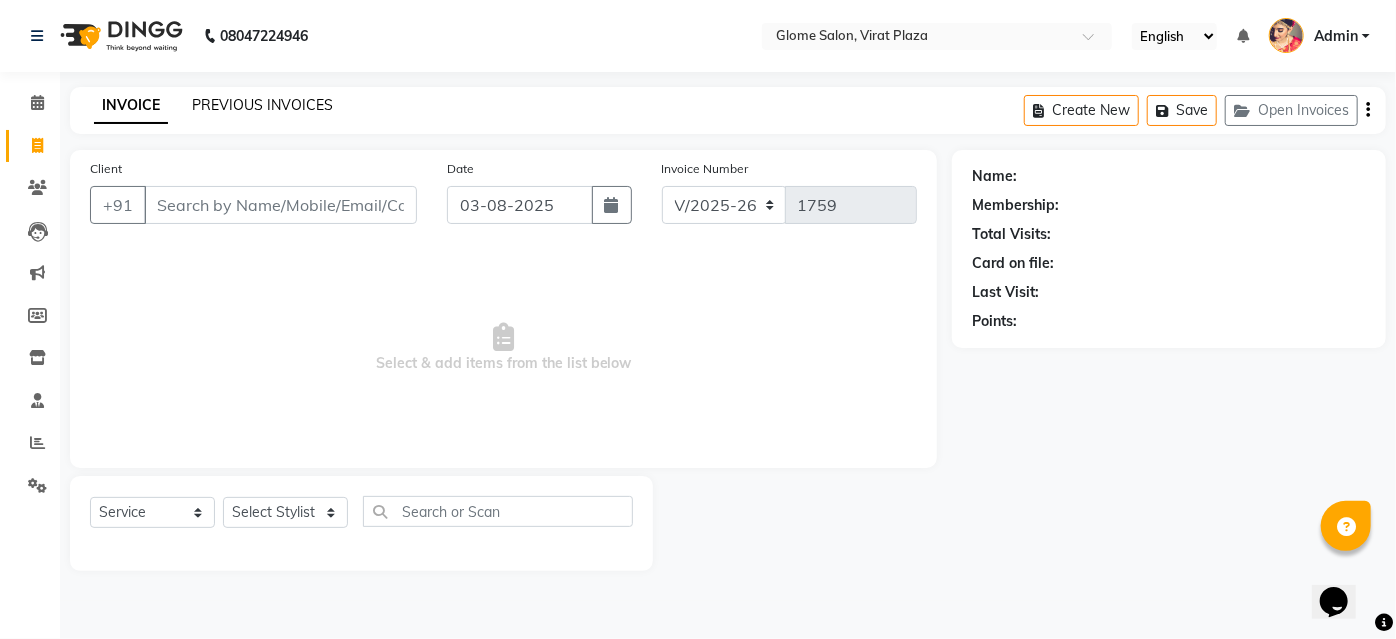 click on "PREVIOUS INVOICES" 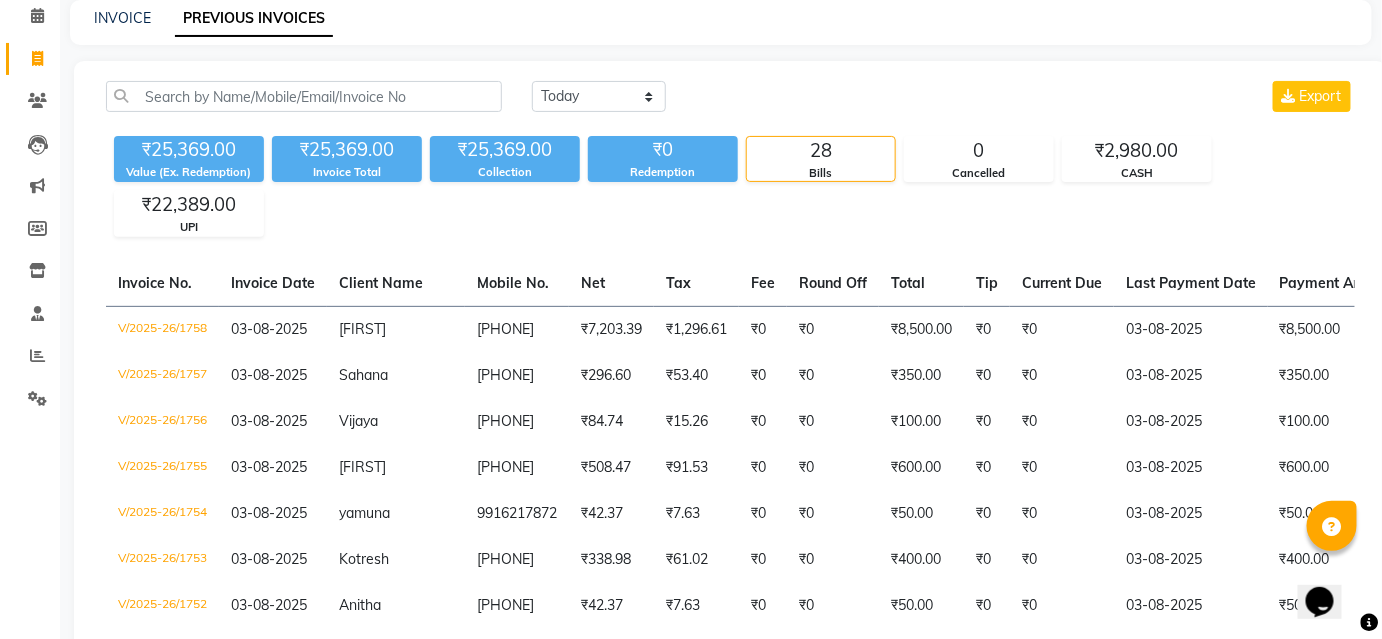 scroll, scrollTop: 181, scrollLeft: 0, axis: vertical 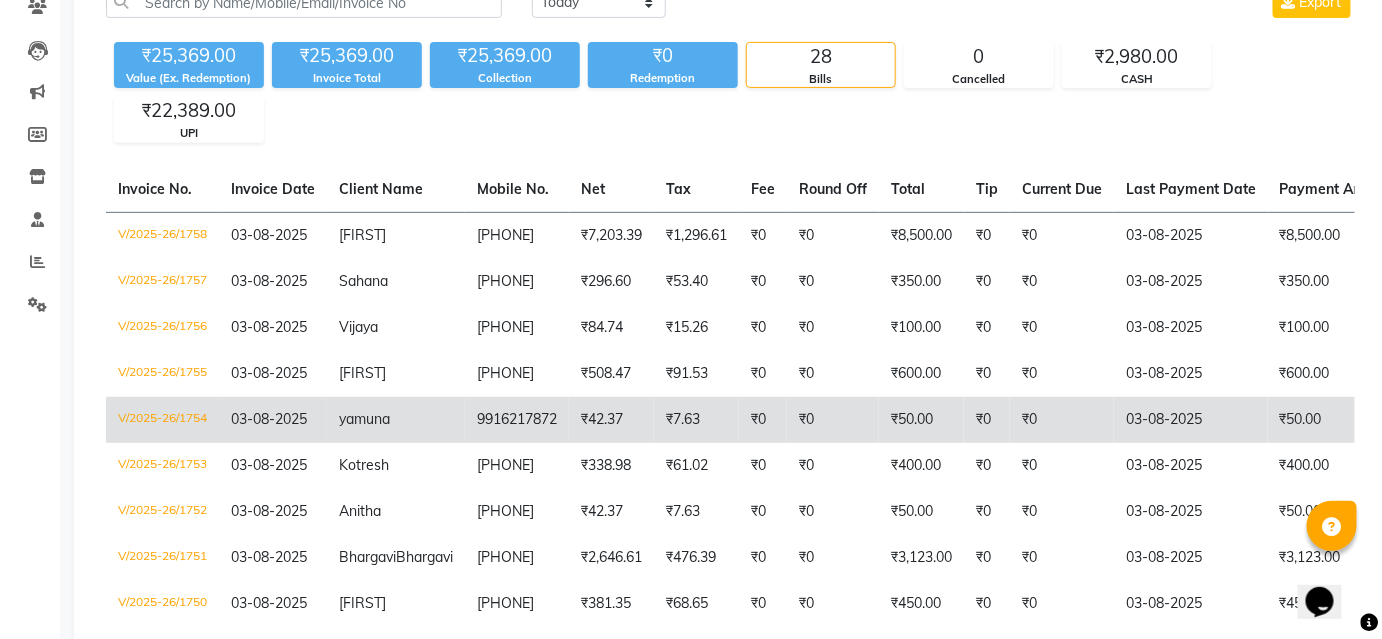 click on "₹50.00" 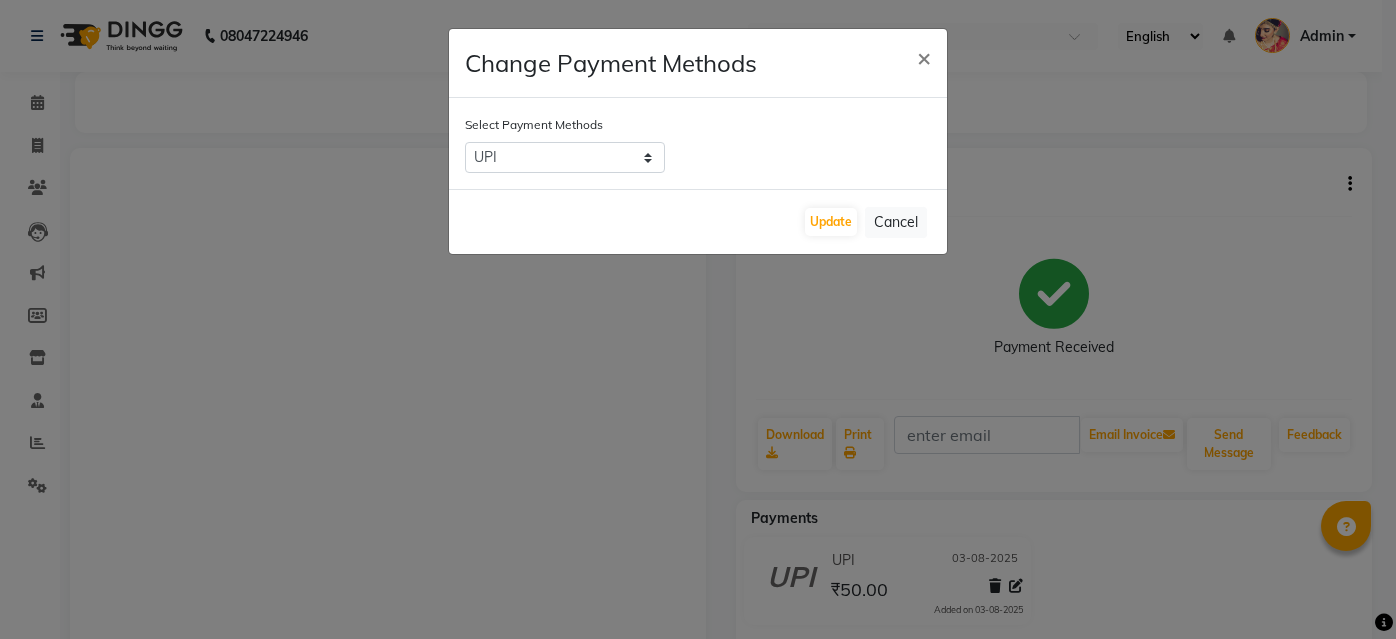 select on "8" 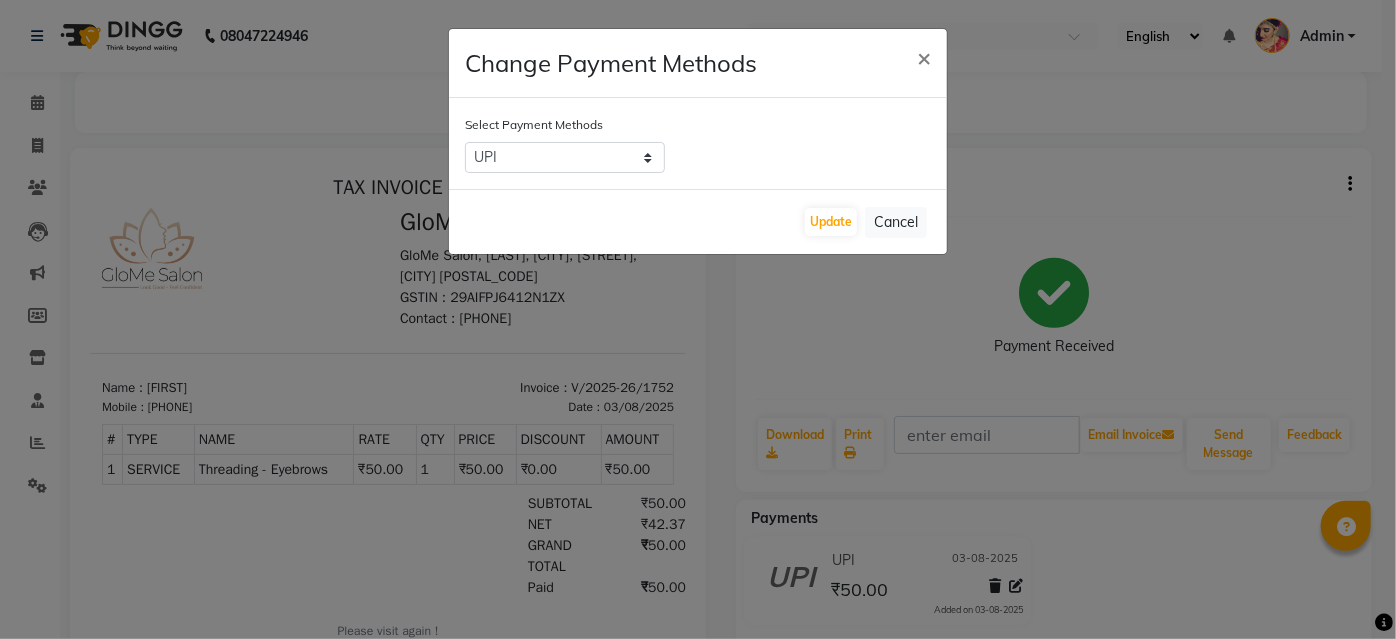 scroll, scrollTop: 0, scrollLeft: 0, axis: both 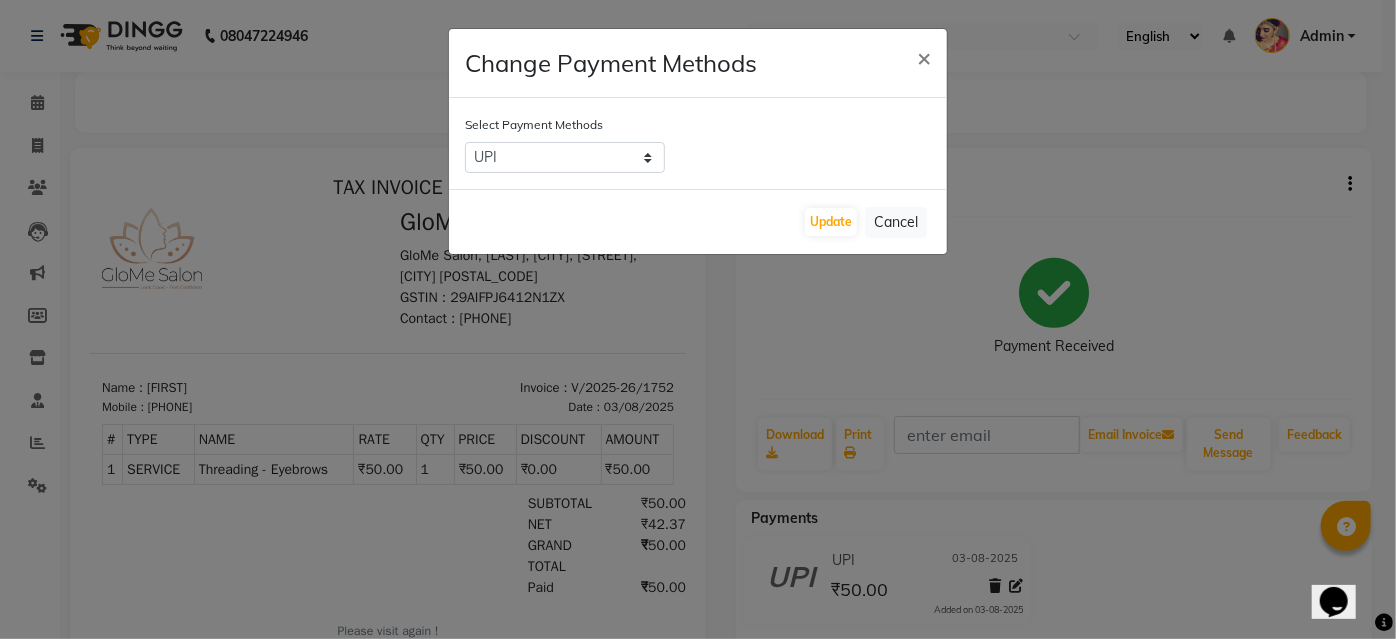 click on "Change Payment Methods × Select Payment Methods  CASH   CARD   ONLINE   CUSTOM   GPay   PayTM   PhonePe   UPI   NearBuy   Loan   BharatPay   Cheque   MosamBee   MI Voucher   Bank   Family   Visa Card   Master Card   BharatPay Card   UPI BharatPay   Other Cards   Juice by MCB   MyT Money   MariDeal   DefiDeal   Deal.mu   THD   TCL   CEdge   Card M   UPI M   UPI Axis   UPI Union   Card (Indian Bank)   Card (DL Bank)   RS   BTC   Wellnessta   Razorpay   Complimentary   Nift   Spa Finder   Spa Week   Venmo   BFL   LoanTap   SaveIN   GMoney   ATH Movil   On Account   Chamber Gift Card   Trade   Comp   Donation   Card on File   Envision   BRAC Card   City Card   bKash   Credit Card   Debit Card   Shoutlo   LUZO   Jazz Cash   AmEx   Discover   Tabby   Online W   Room Charge   Room Charge USD   Room Charge Euro   Room Charge EGP   Room Charge GBP   Bajaj Finserv   Bad Debts   Card: IDFC   Card: IOB   Coupon   Gcash   PayMaya   Instamojo   COnline   UOnline   SOnline   SCard   Paypal   PPR   PPV   PPC   PPN   PPG" 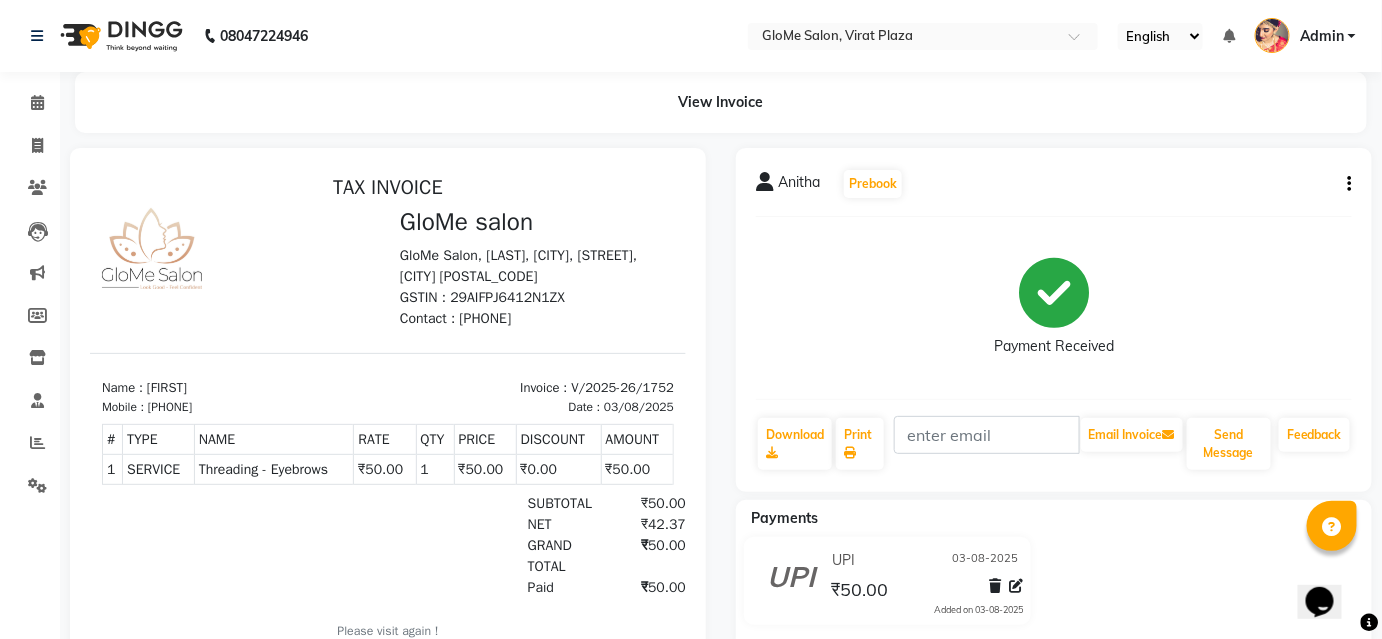 click 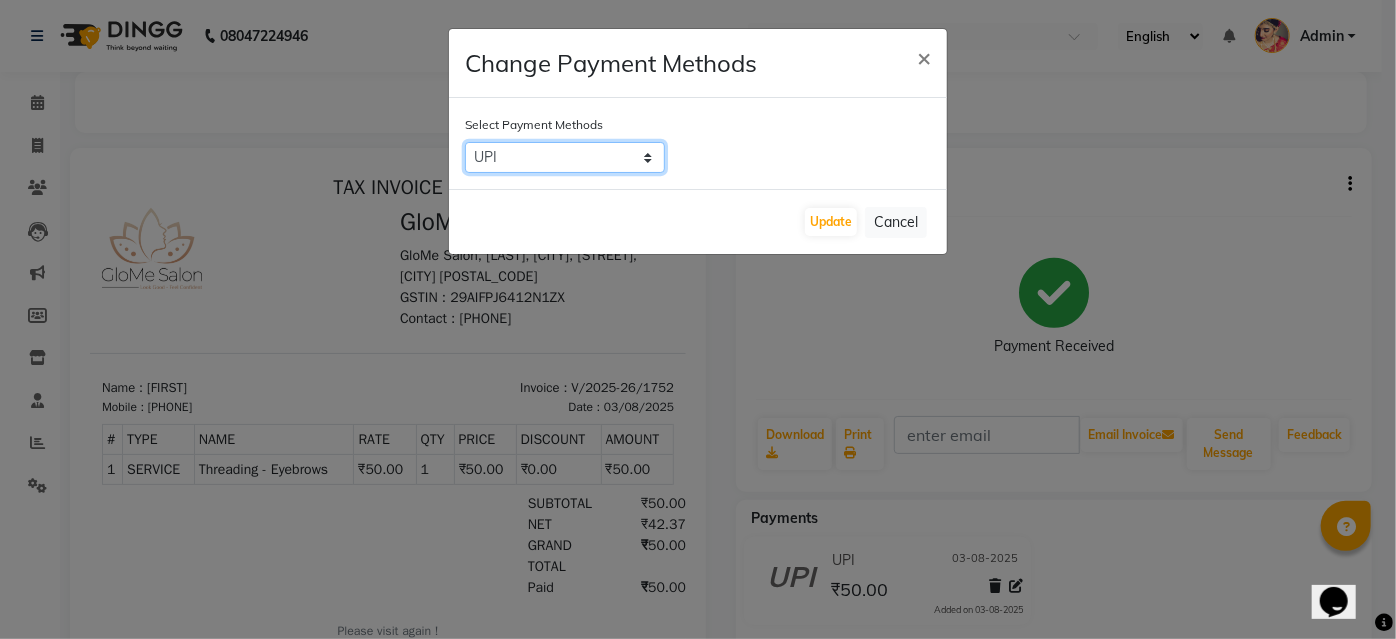 click on "CASH   CARD   ONLINE   CUSTOM   GPay   PayTM   PhonePe   UPI   NearBuy   Loan   BharatPay   Cheque   MosamBee   MI Voucher   Bank   Family   Visa Card   Master Card   BharatPay Card   UPI BharatPay   Other Cards   Juice by MCB   MyT Money   MariDeal   DefiDeal   Deal.mu   THD   TCL   CEdge   Card M   UPI M   UPI Axis   UPI Union   Card (Indian Bank)   Card (DL Bank)   RS   BTC   Wellnessta   Razorpay   Complimentary   Nift   Spa Finder   Spa Week   Venmo   BFL   LoanTap   SaveIN   GMoney   ATH Movil   On Account   Chamber Gift Card   Trade   Comp   Donation   Card on File   Envision   BRAC Card   City Card   bKash   Credit Card   Debit Card   Shoutlo   LUZO   Jazz Cash   AmEx   Discover   Tabby   Online W   Room Charge   Room Charge USD   Room Charge Euro   Room Charge EGP   Room Charge GBP   Bajaj Finserv   Bad Debts   Card: IDFC   Card: IOB   Coupon   Gcash   PayMaya   Instamojo   COnline   UOnline   SOnline   SCard   Paypal   PPR   PPV   PPC   PPN   PPG   PPE   CAMP   Benefit   ATH Movil   Dittor App" 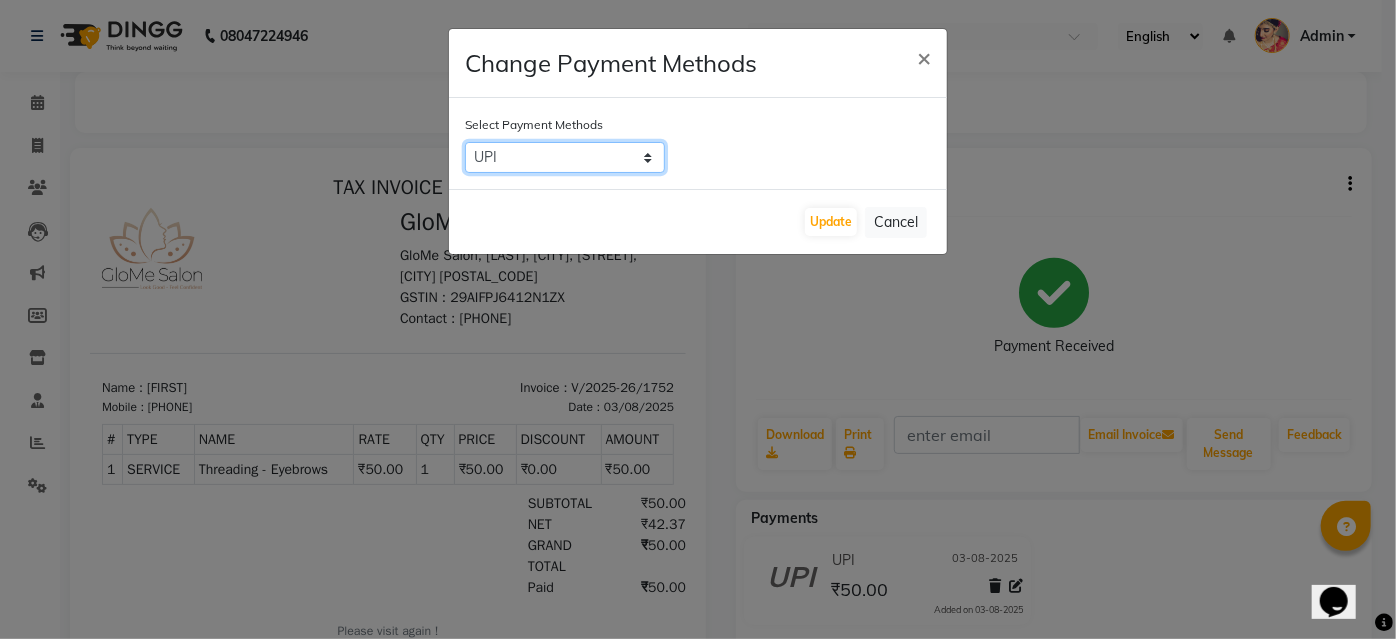 select on "1" 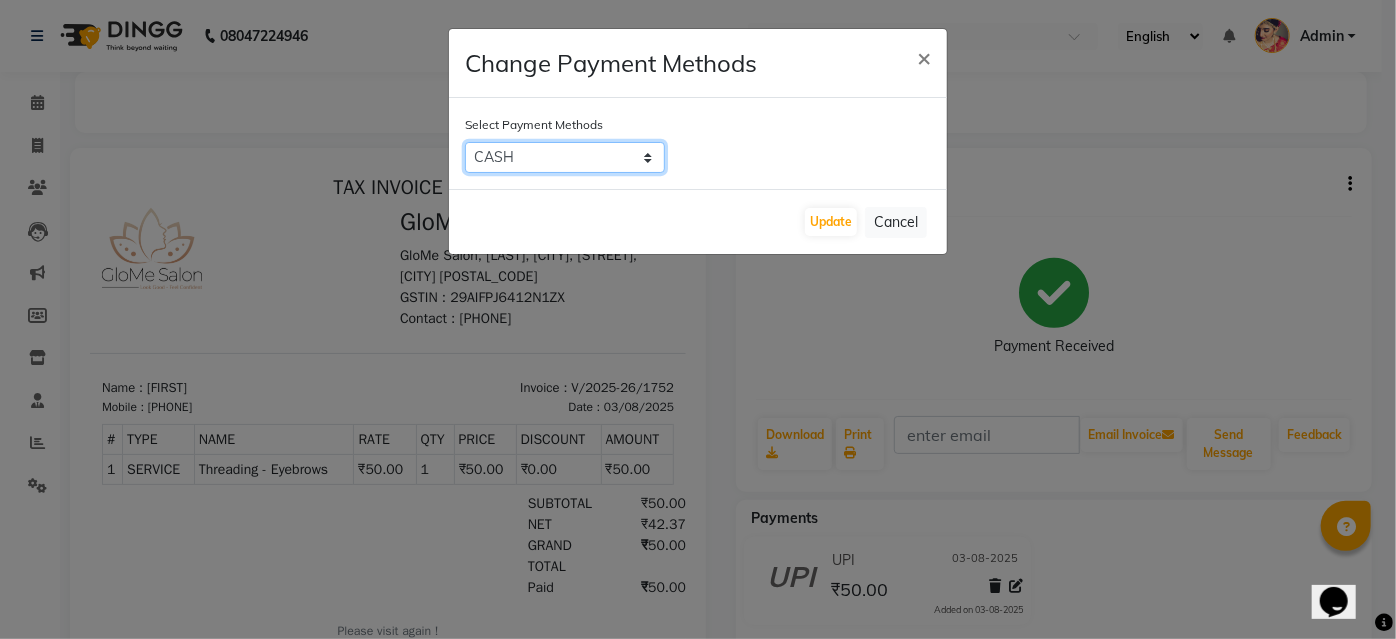 click on "CASH   CARD   ONLINE   CUSTOM   GPay   PayTM   PhonePe   UPI   NearBuy   Loan   BharatPay   Cheque   MosamBee   MI Voucher   Bank   Family   Visa Card   Master Card   BharatPay Card   UPI BharatPay   Other Cards   Juice by MCB   MyT Money   MariDeal   DefiDeal   Deal.mu   THD   TCL   CEdge   Card M   UPI M   UPI Axis   UPI Union   Card (Indian Bank)   Card (DL Bank)   RS   BTC   Wellnessta   Razorpay   Complimentary   Nift   Spa Finder   Spa Week   Venmo   BFL   LoanTap   SaveIN   GMoney   ATH Movil   On Account   Chamber Gift Card   Trade   Comp   Donation   Card on File   Envision   BRAC Card   City Card   bKash   Credit Card   Debit Card   Shoutlo   LUZO   Jazz Cash   AmEx   Discover   Tabby   Online W   Room Charge   Room Charge USD   Room Charge Euro   Room Charge EGP   Room Charge GBP   Bajaj Finserv   Bad Debts   Card: IDFC   Card: IOB   Coupon   Gcash   PayMaya   Instamojo   COnline   UOnline   SOnline   SCard   Paypal   PPR   PPV   PPC   PPN   PPG   PPE   CAMP   Benefit   ATH Movil   Dittor App" 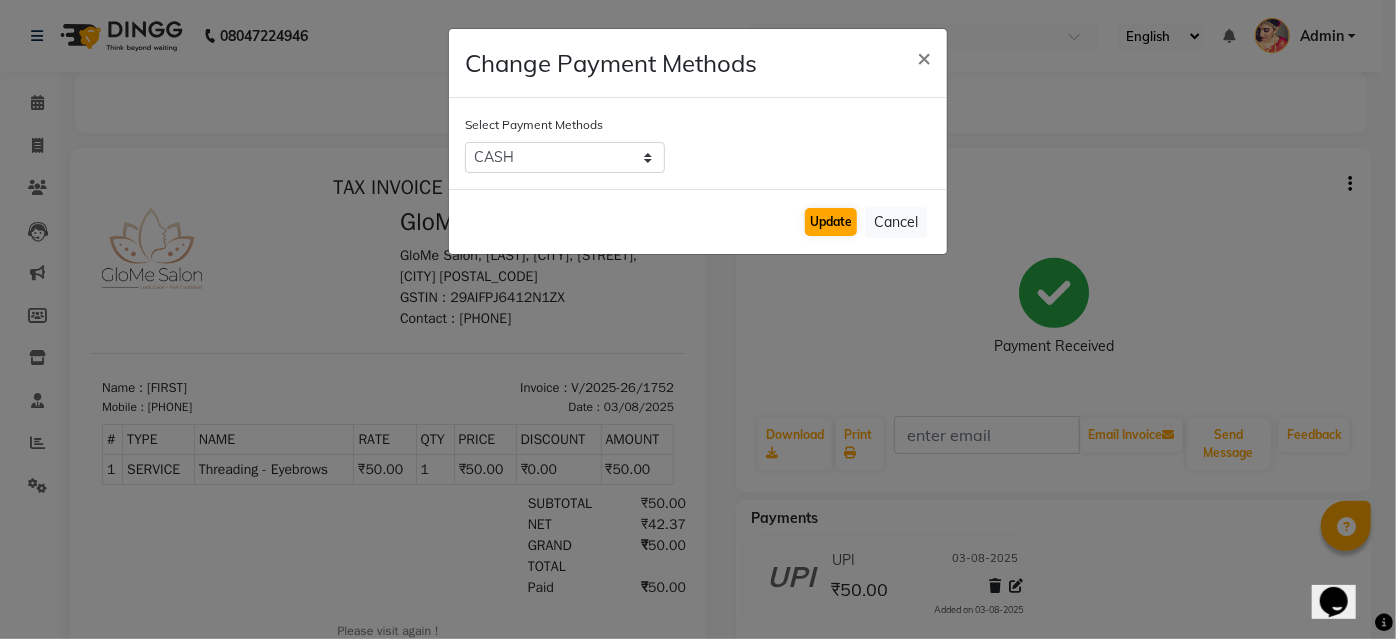 click on "Update   Cancel" 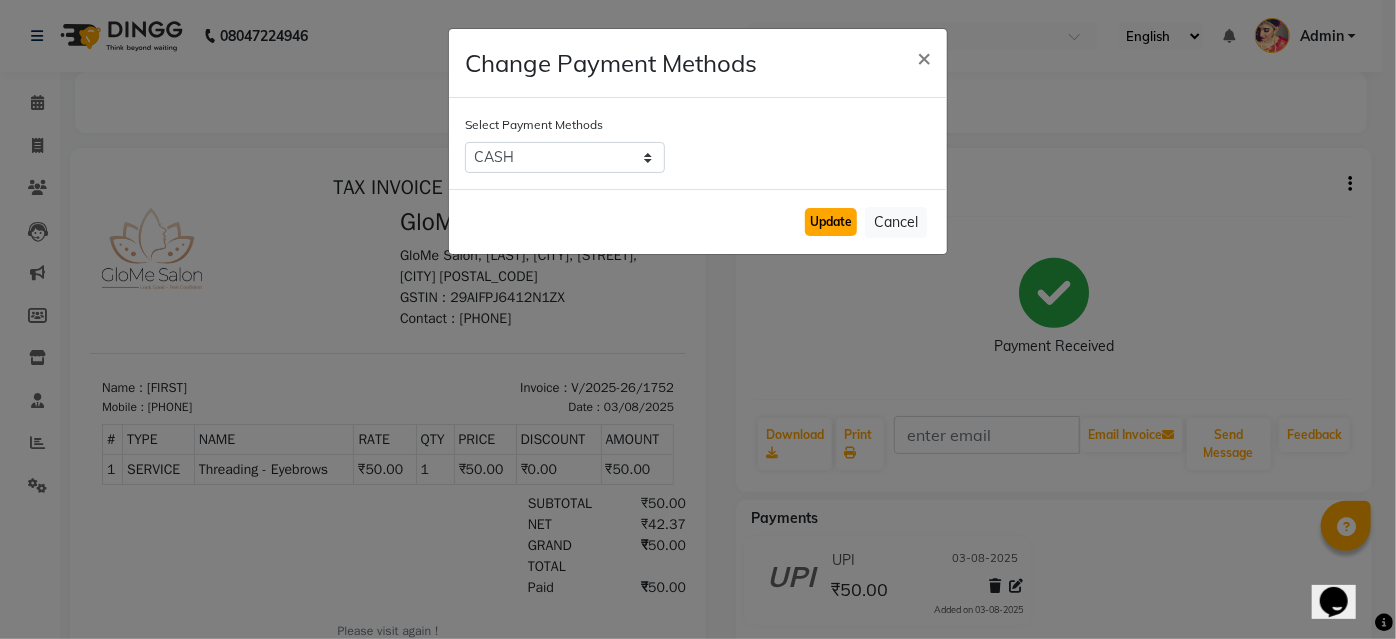 click on "Update" 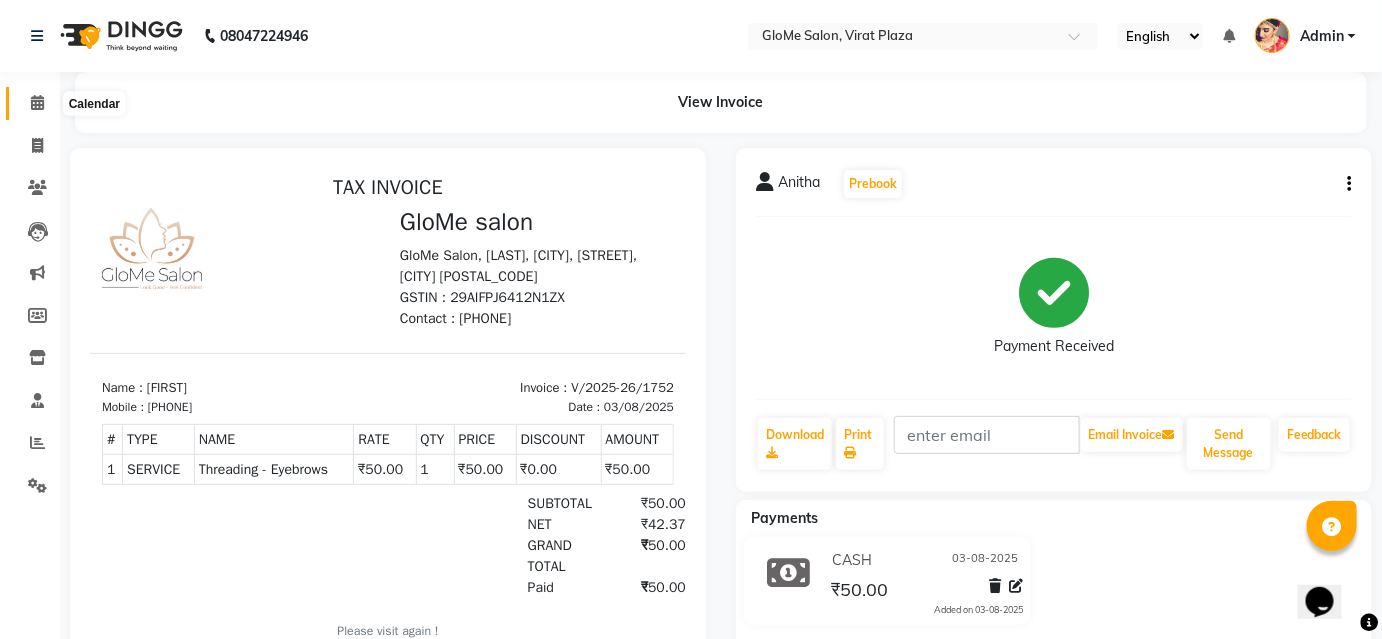 click 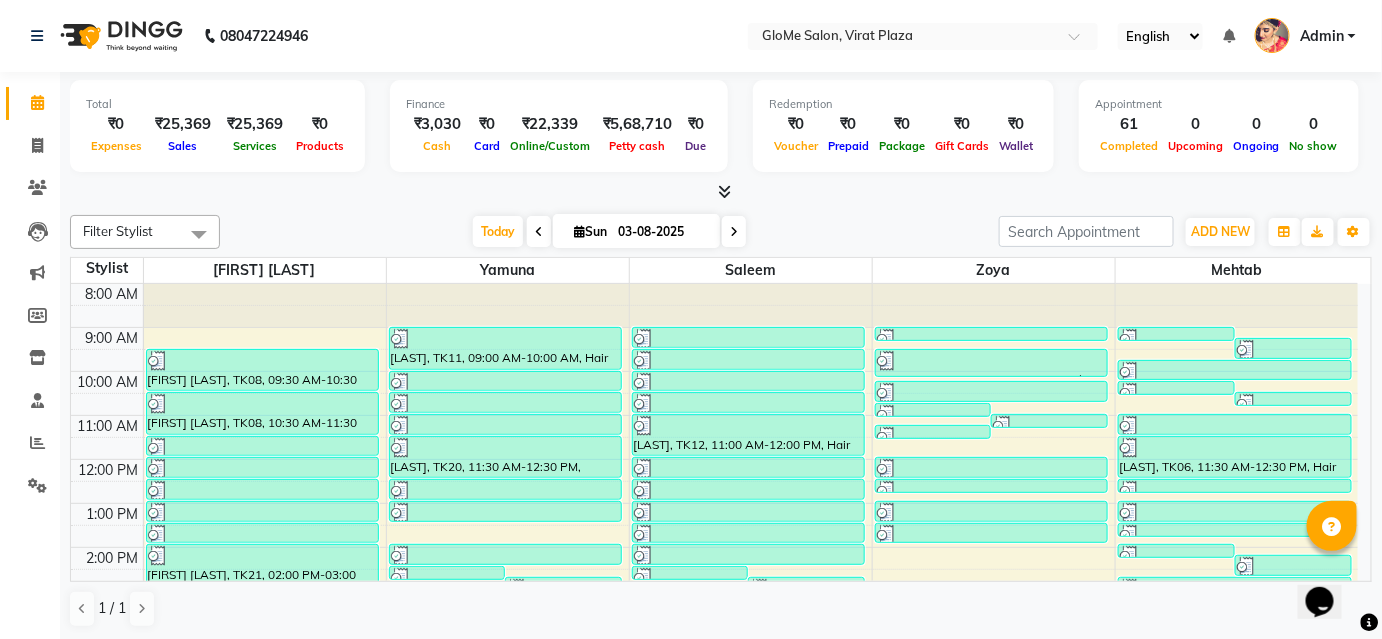 click on "Calendar" 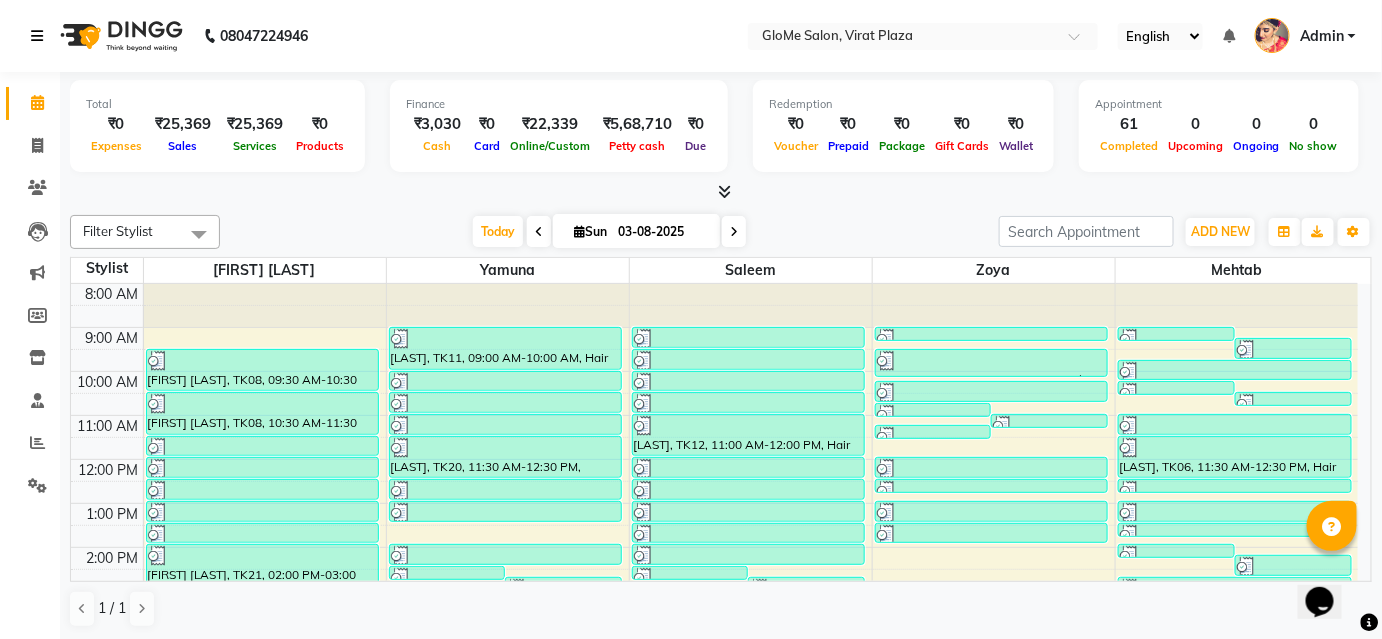 click on "Calendar" 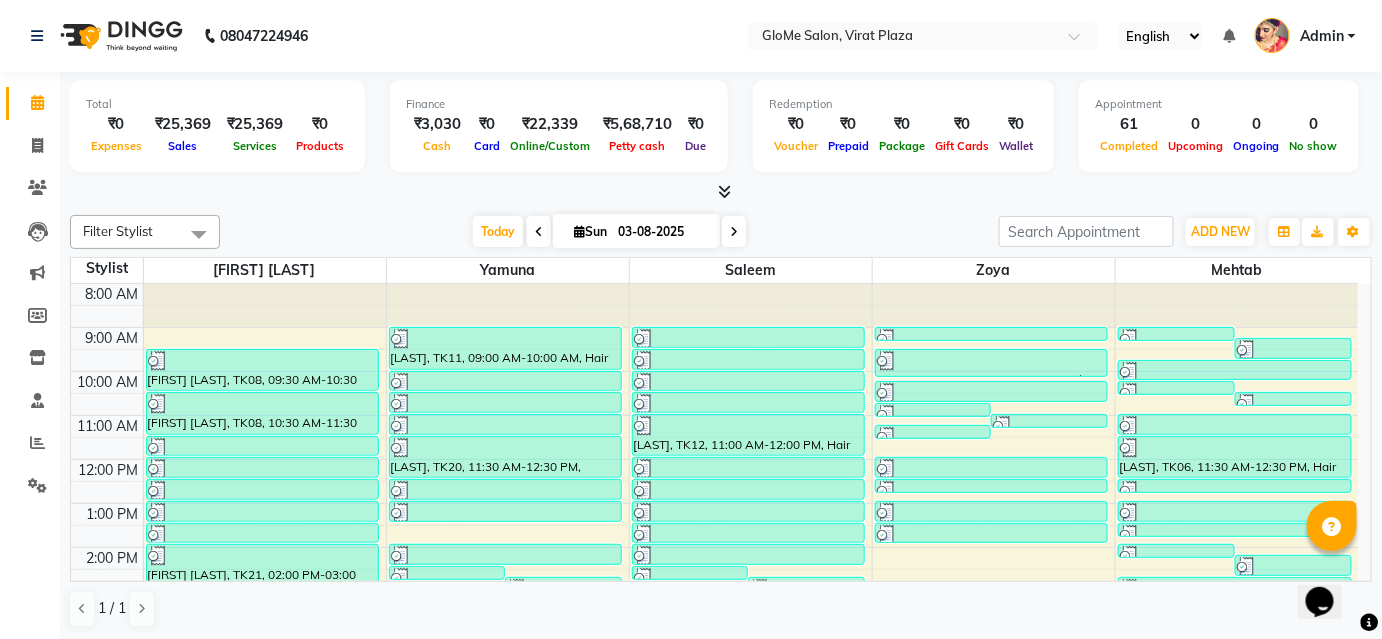 click on "Admin" at bounding box center (1322, 36) 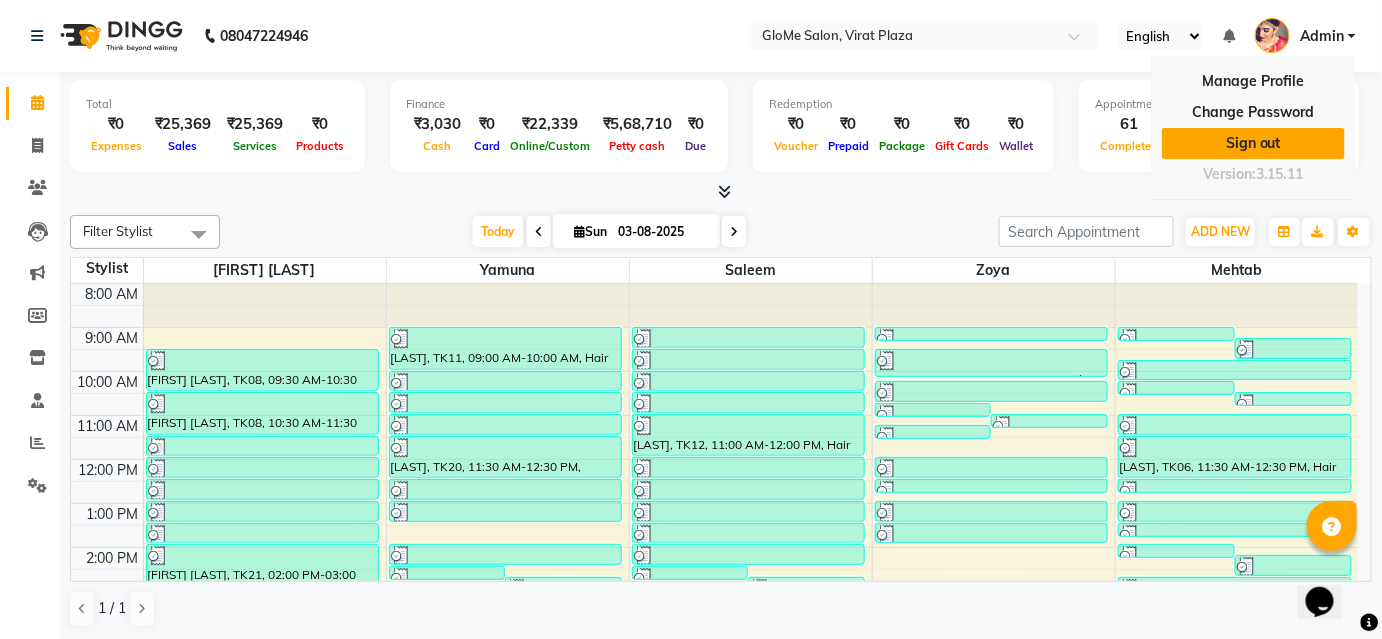 click on "Sign out" at bounding box center [1253, 143] 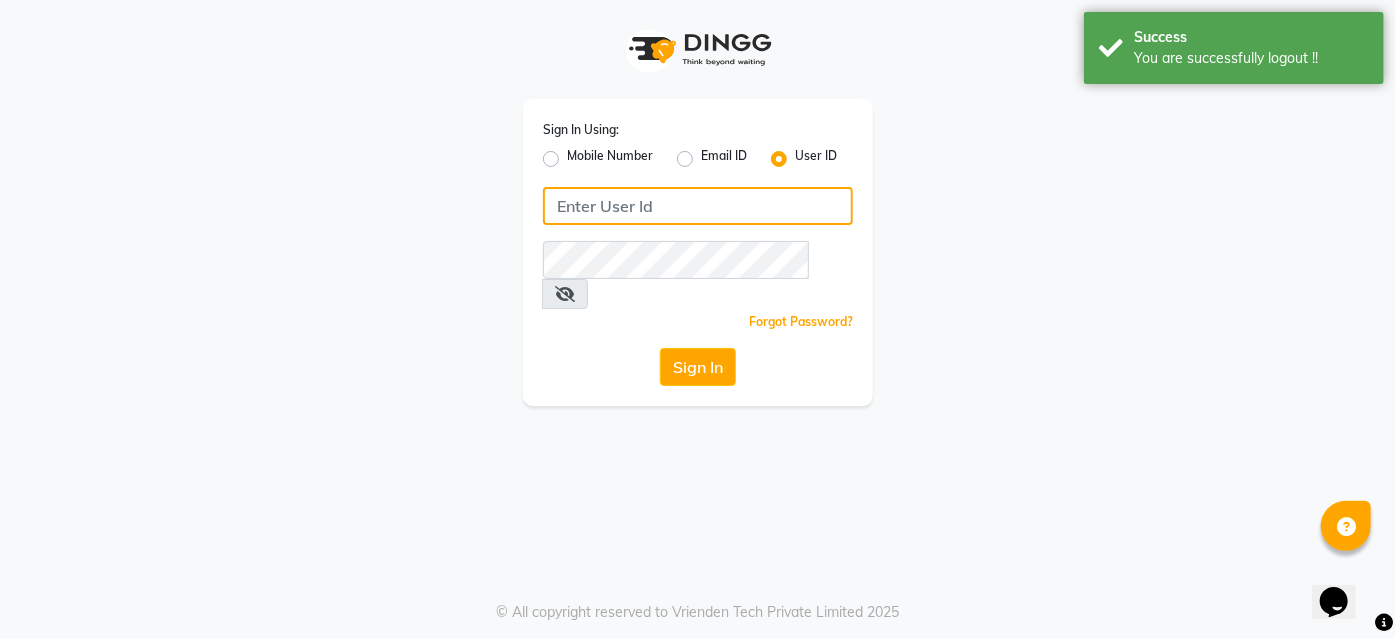 type on "Glome" 